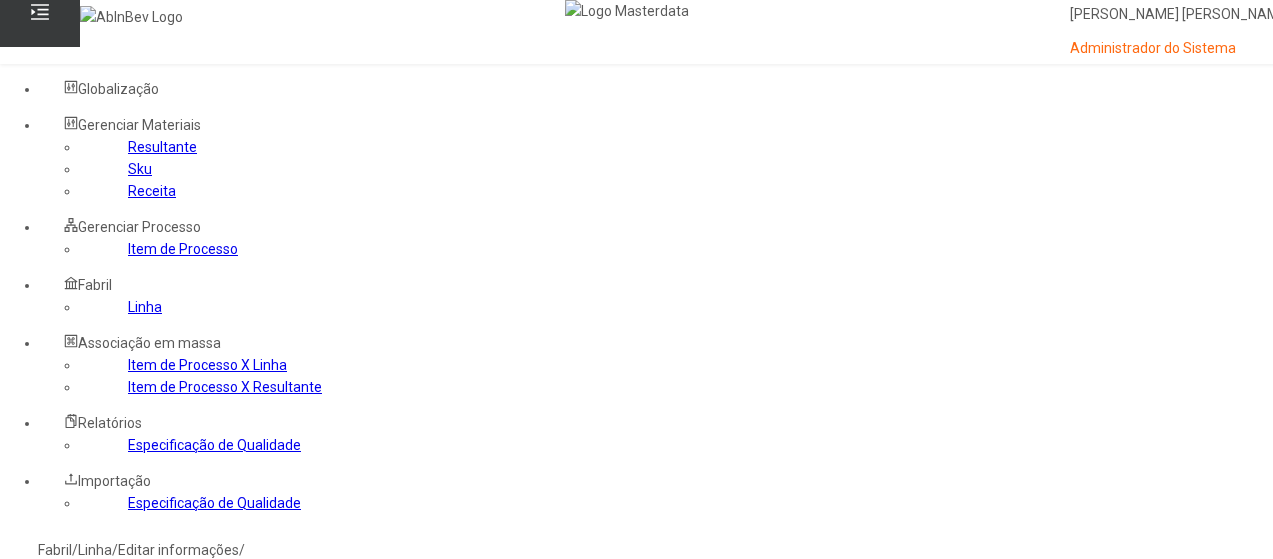scroll, scrollTop: 500, scrollLeft: 0, axis: vertical 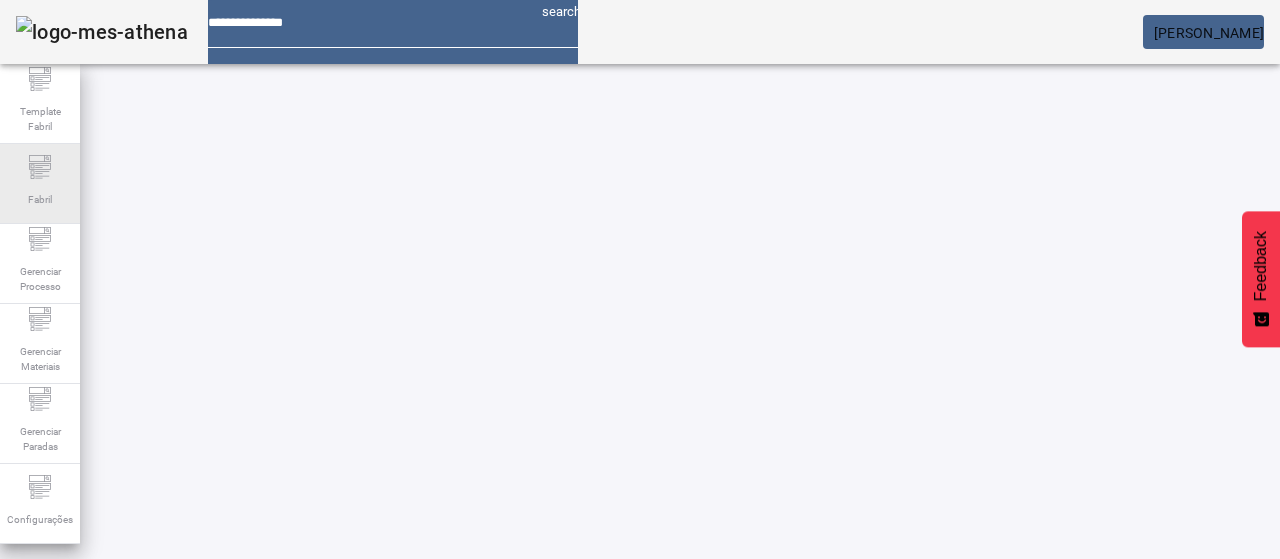 drag, startPoint x: 53, startPoint y: 174, endPoint x: 69, endPoint y: 181, distance: 17.464249 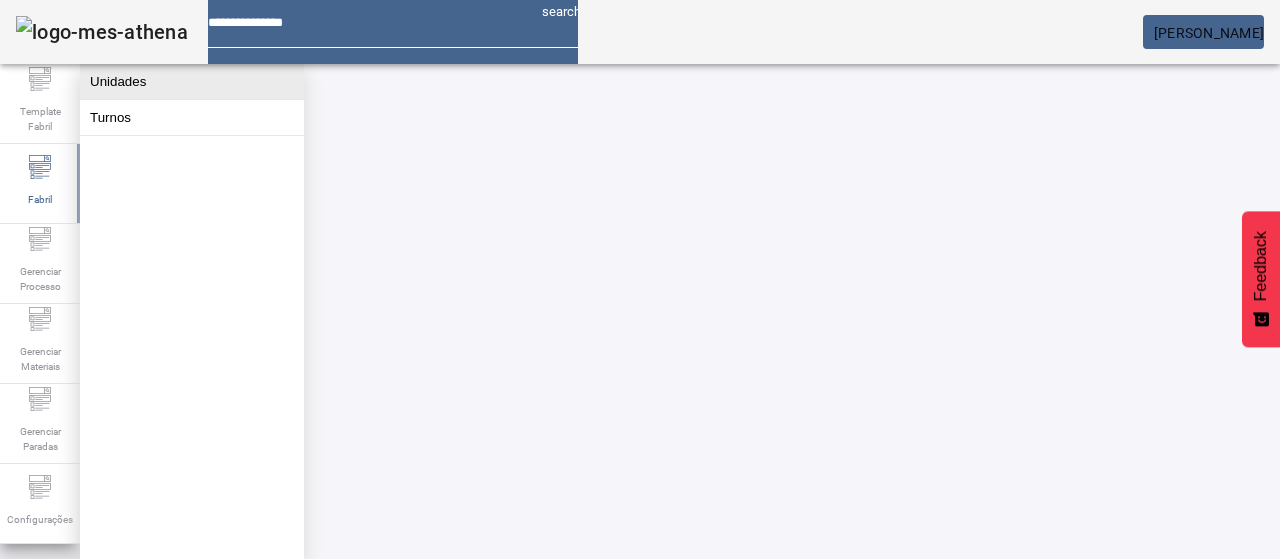 click on "Unidades" 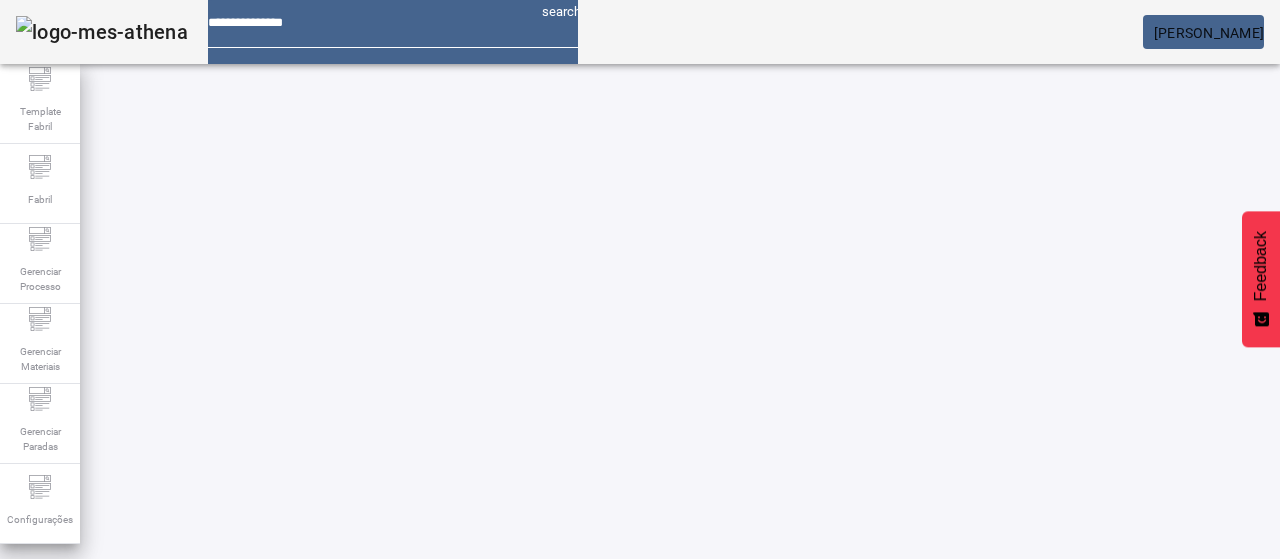click 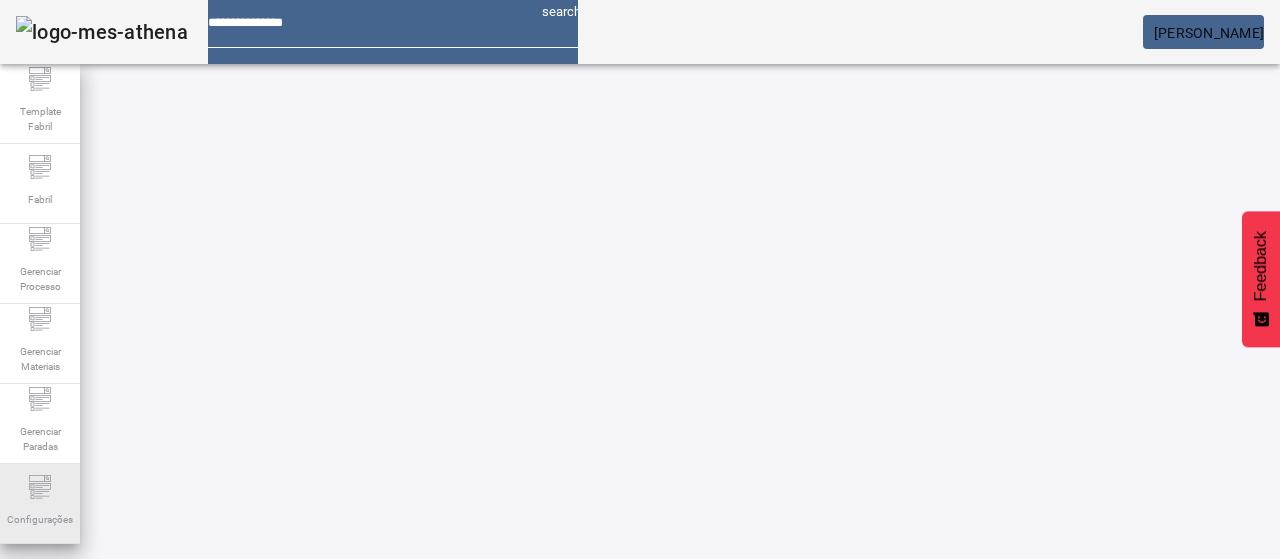 click 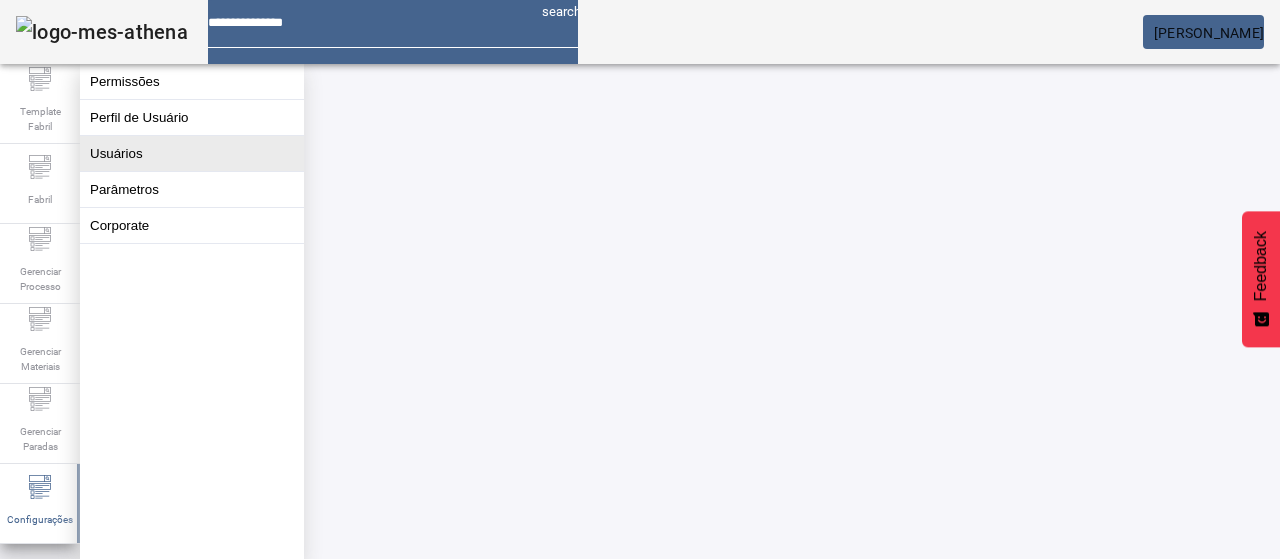 click on "Usuários" 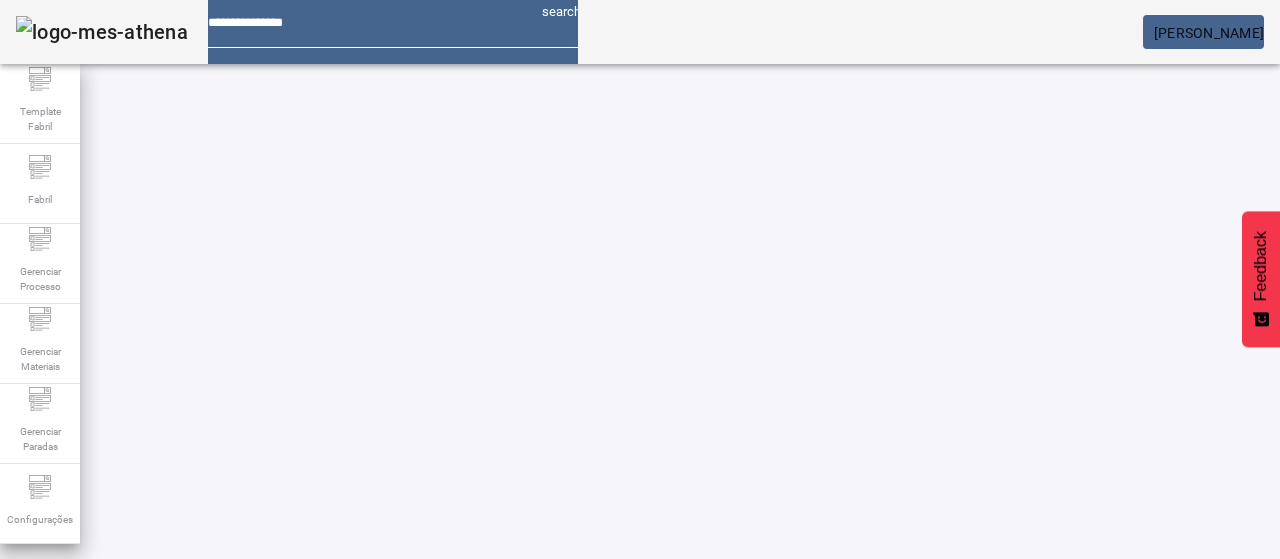 click on "ABRIR FILTROS" 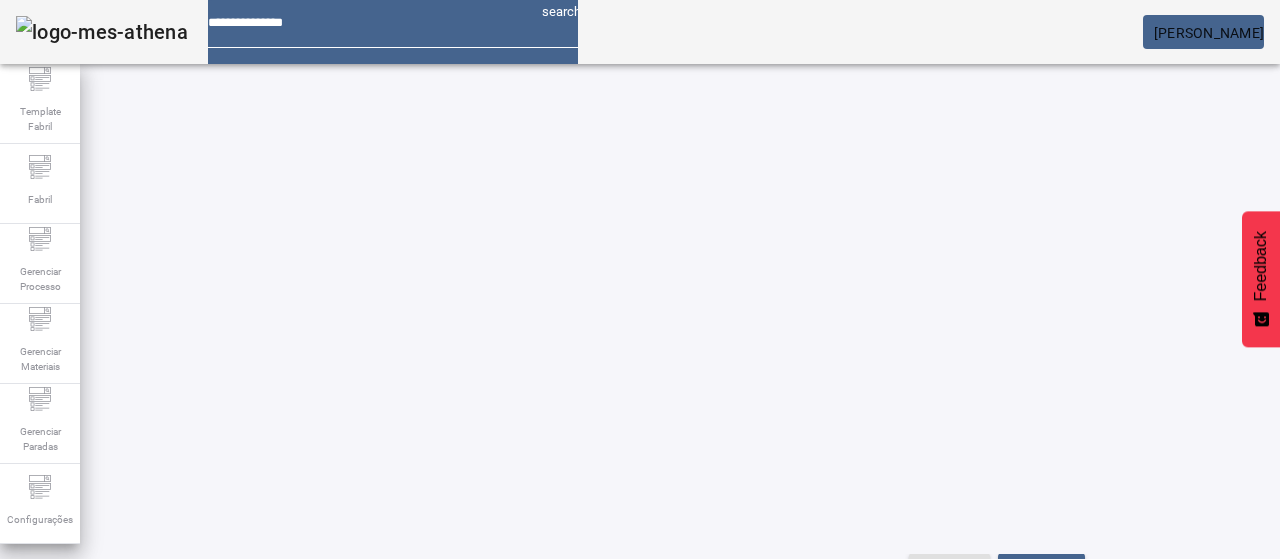 scroll, scrollTop: 300, scrollLeft: 0, axis: vertical 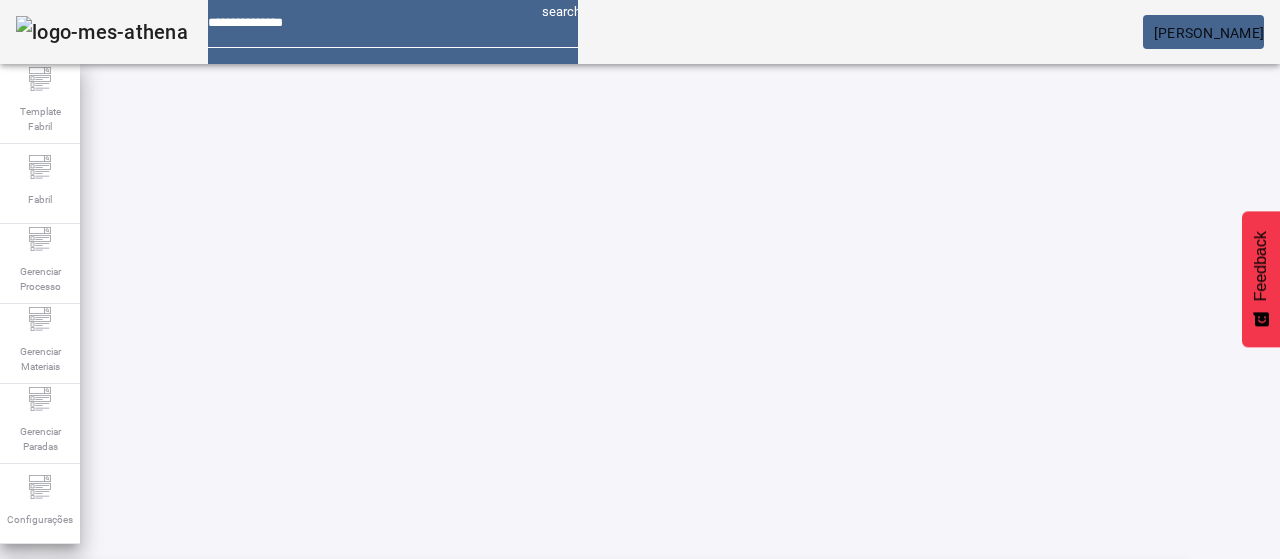 click at bounding box center (1136, 799) 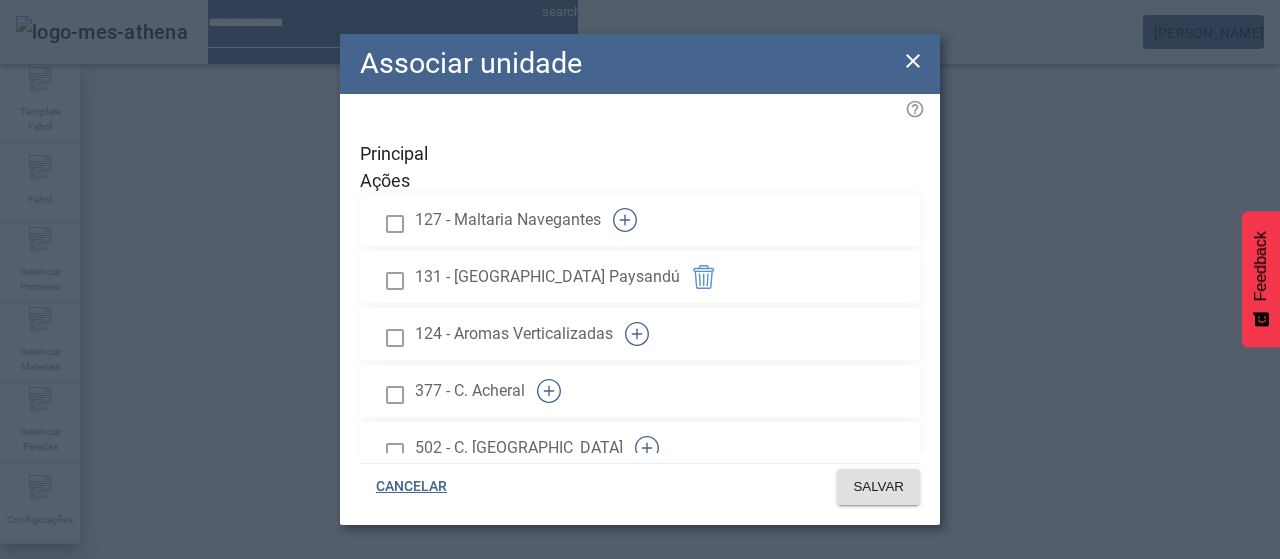 drag, startPoint x: 762, startPoint y: 59, endPoint x: 572, endPoint y: 31, distance: 192.05208 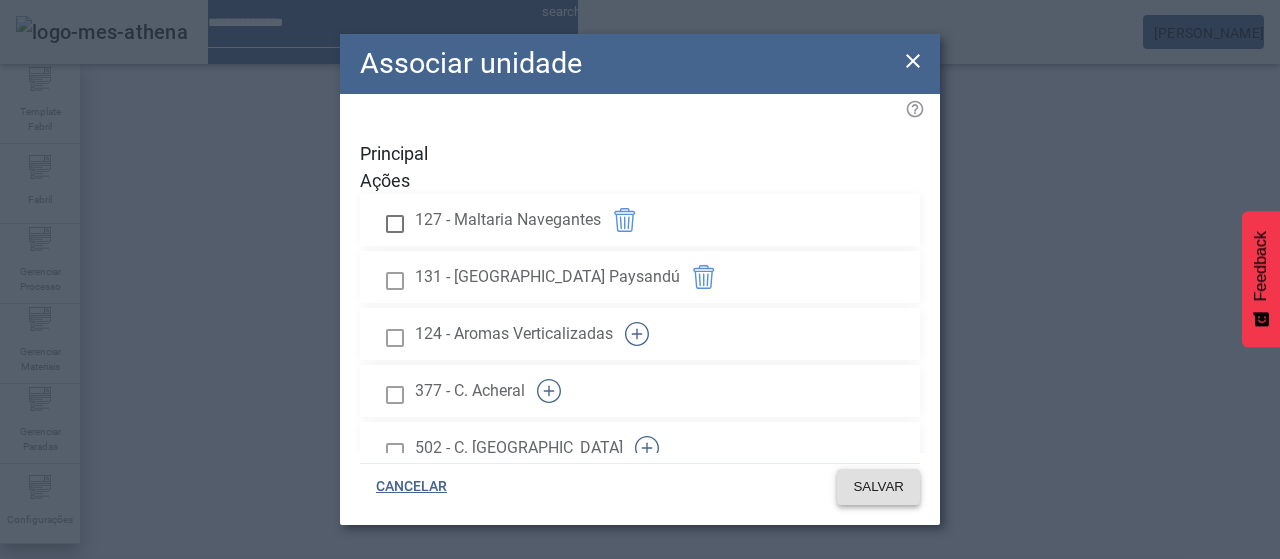 click on "SALVAR" 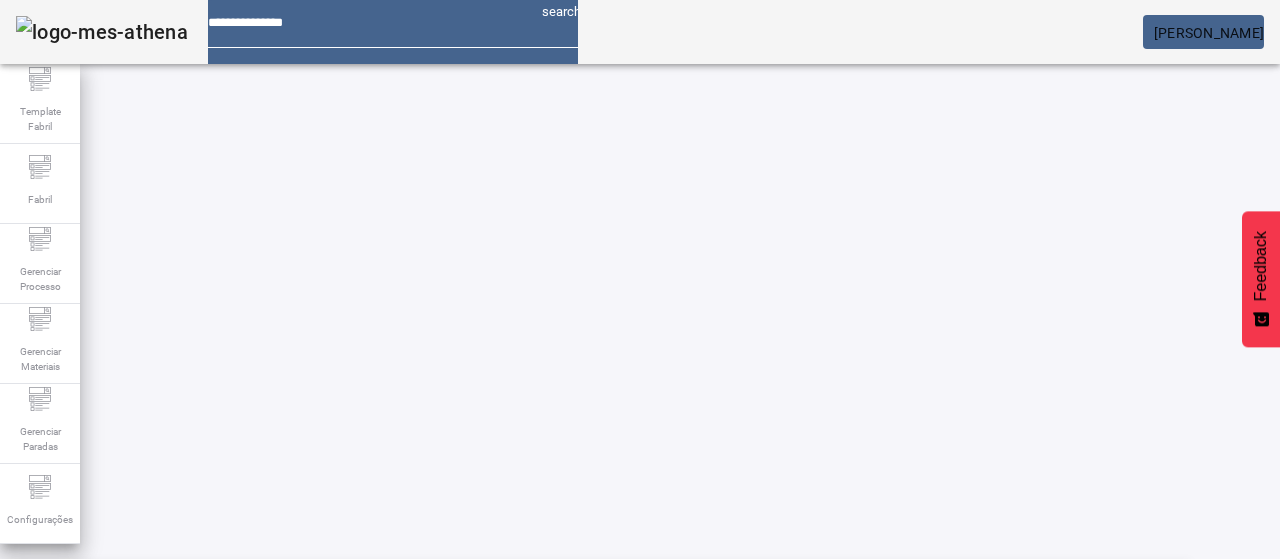 click at bounding box center [1136, 799] 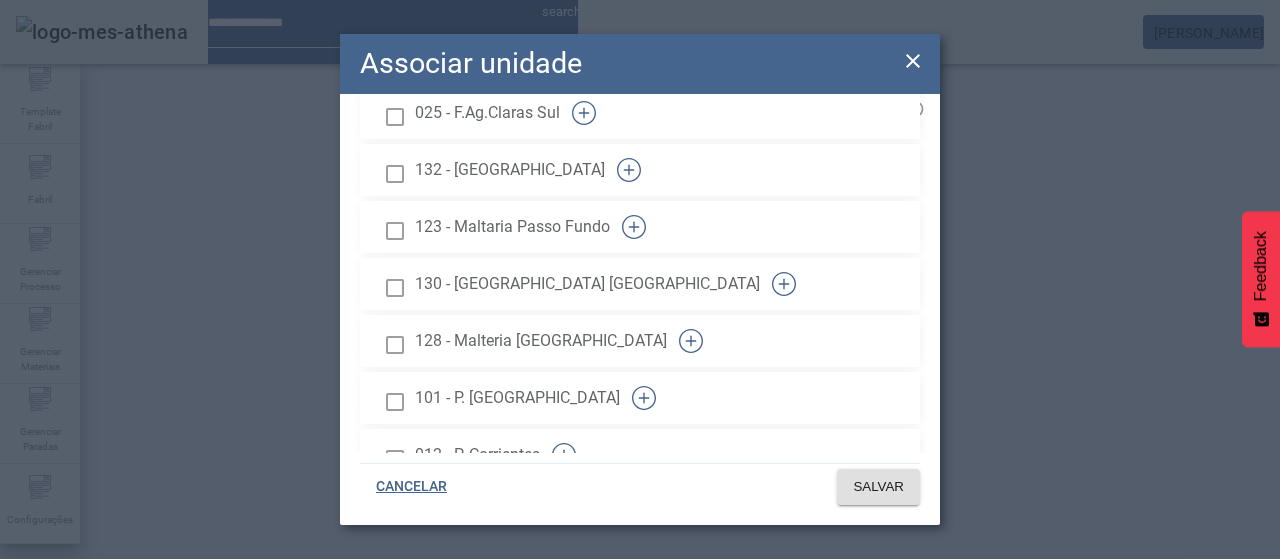 scroll, scrollTop: 2800, scrollLeft: 0, axis: vertical 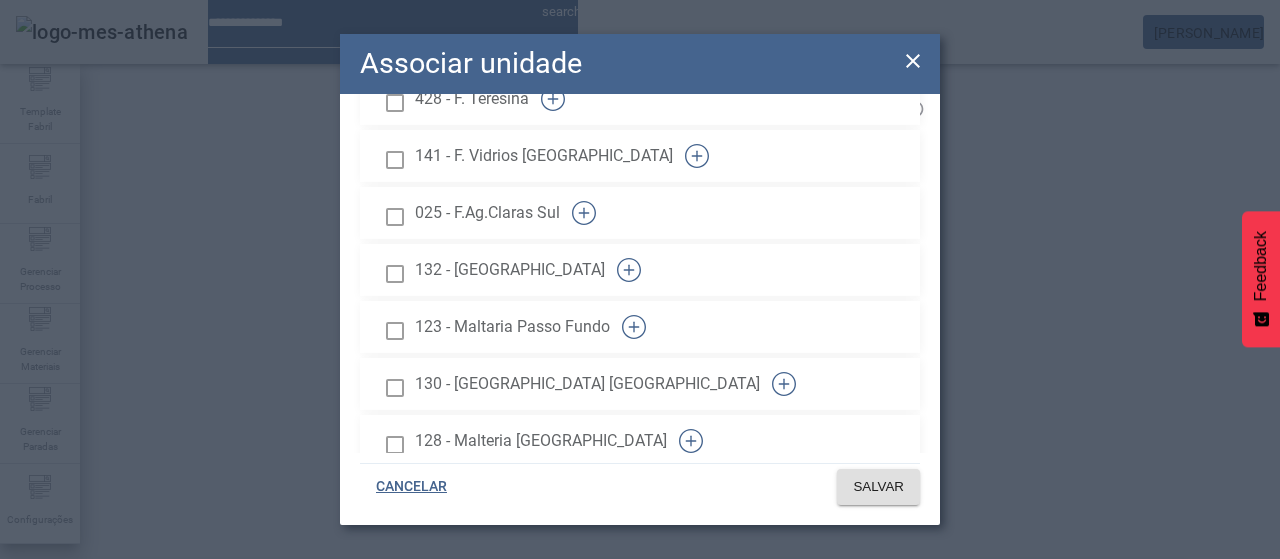 click 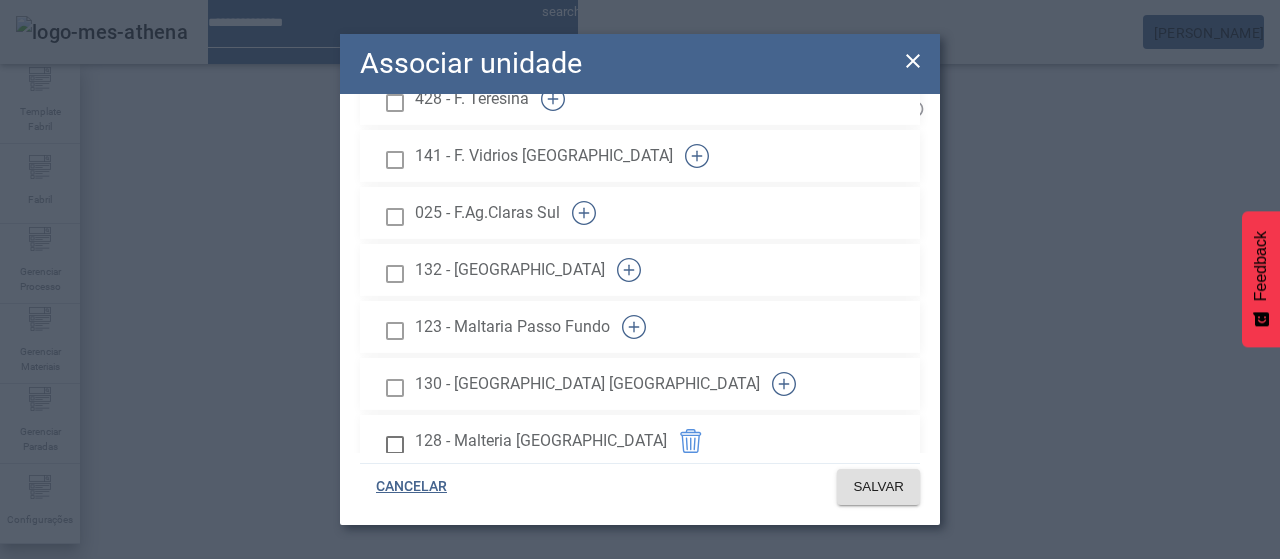 click 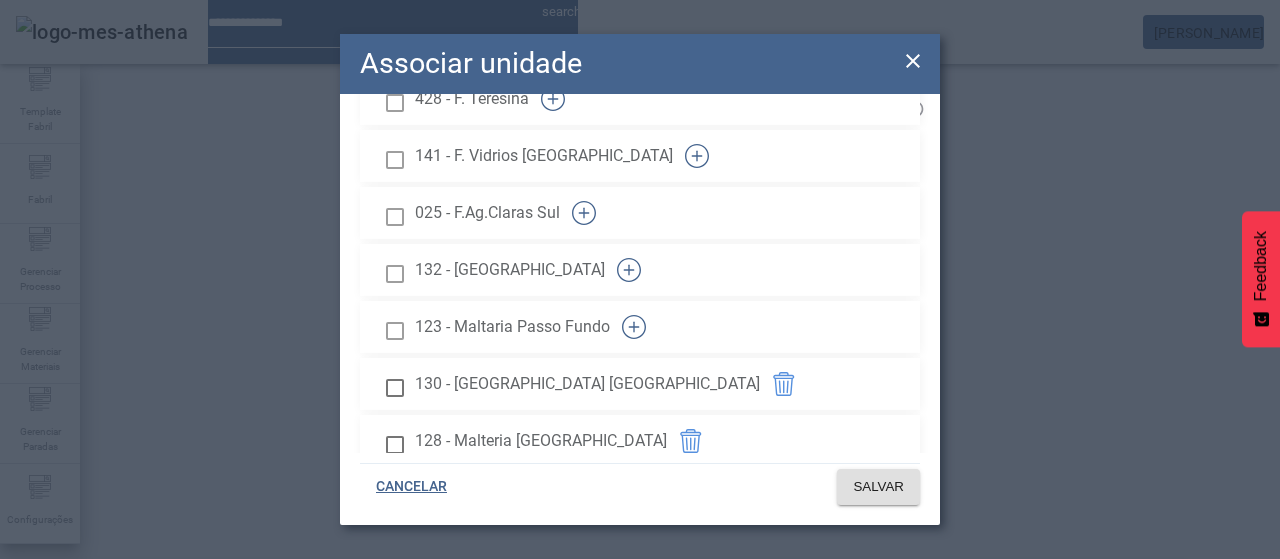 click 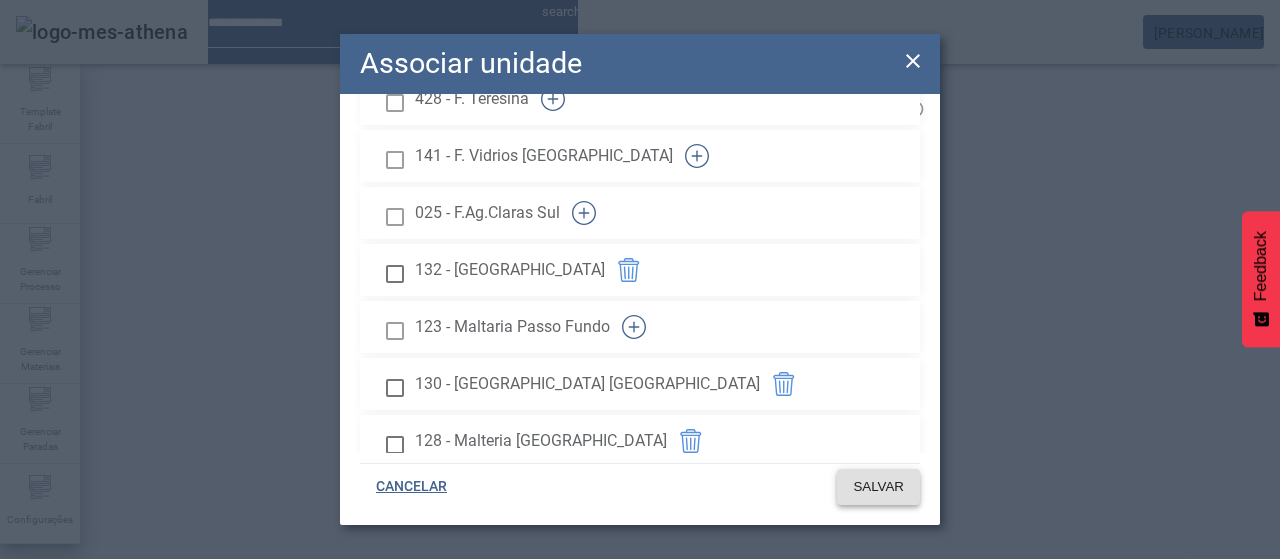 click on "SALVAR" 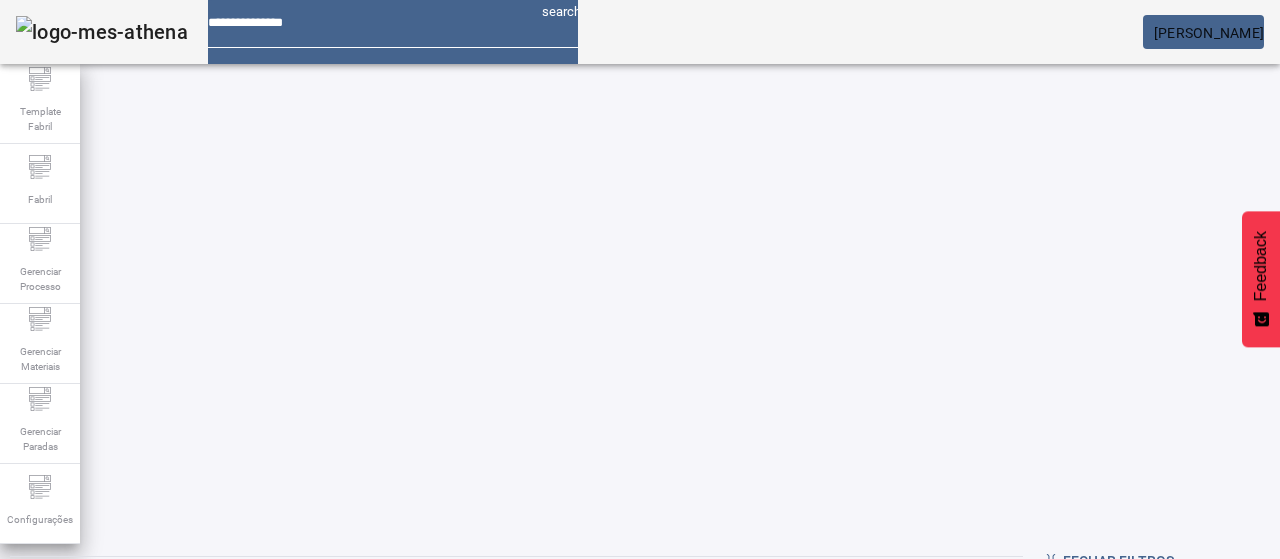 scroll, scrollTop: 0, scrollLeft: 0, axis: both 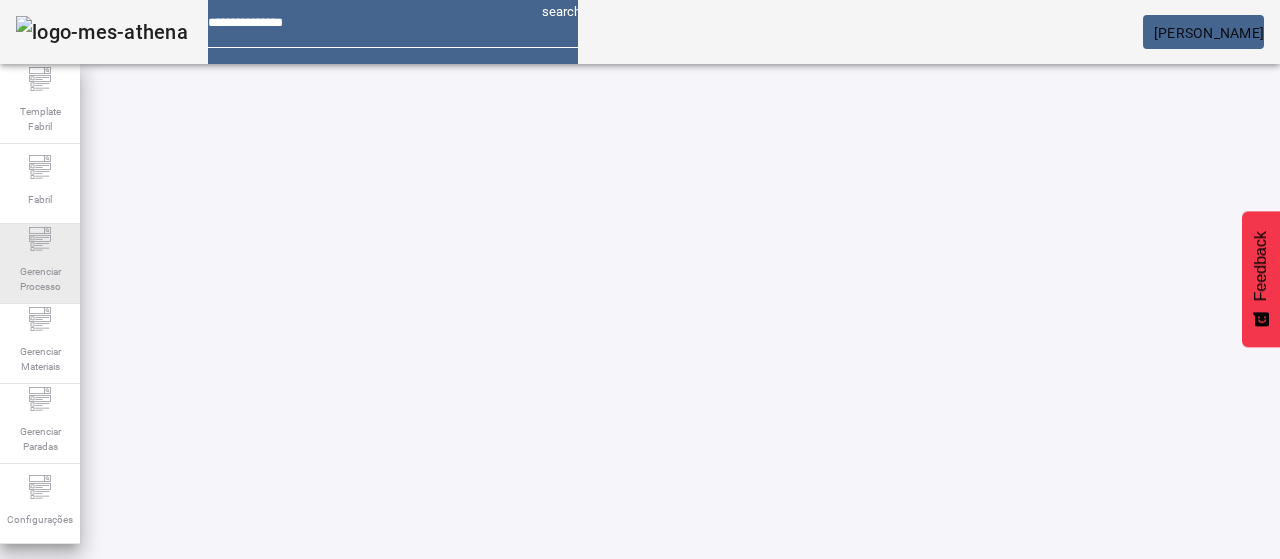 click on "Gerenciar Processo" 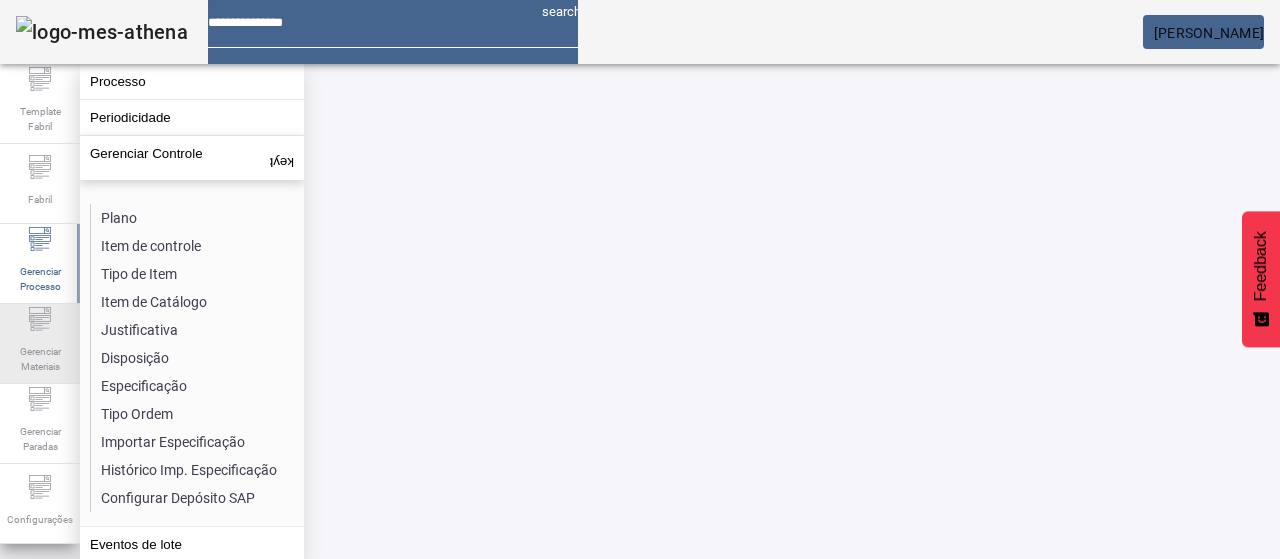 drag, startPoint x: 30, startPoint y: 340, endPoint x: 35, endPoint y: 310, distance: 30.413813 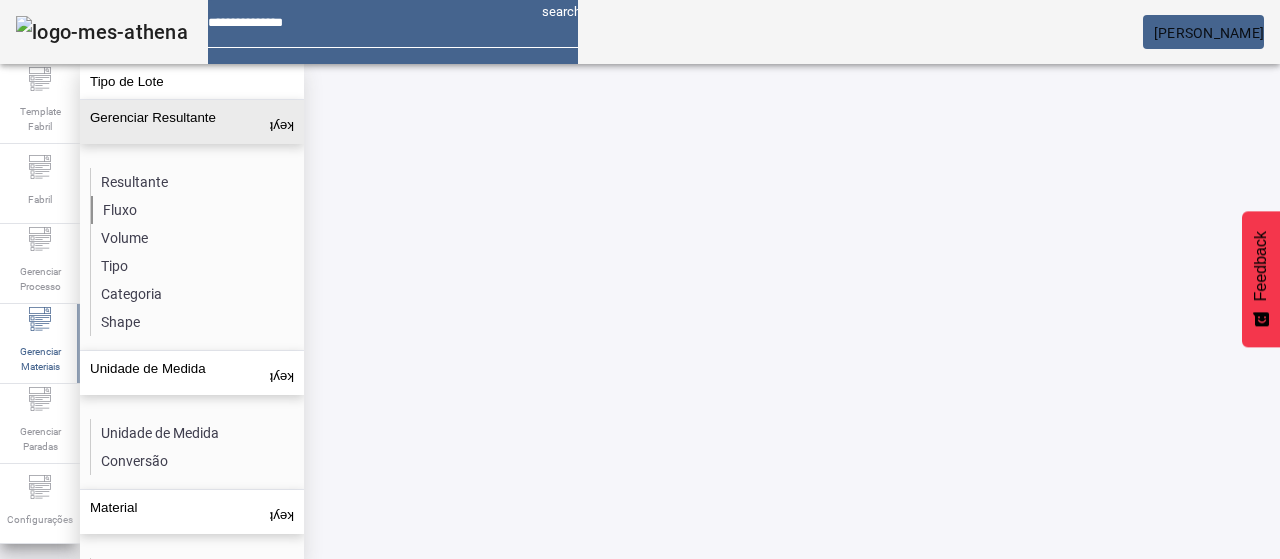 click on "Fluxo" 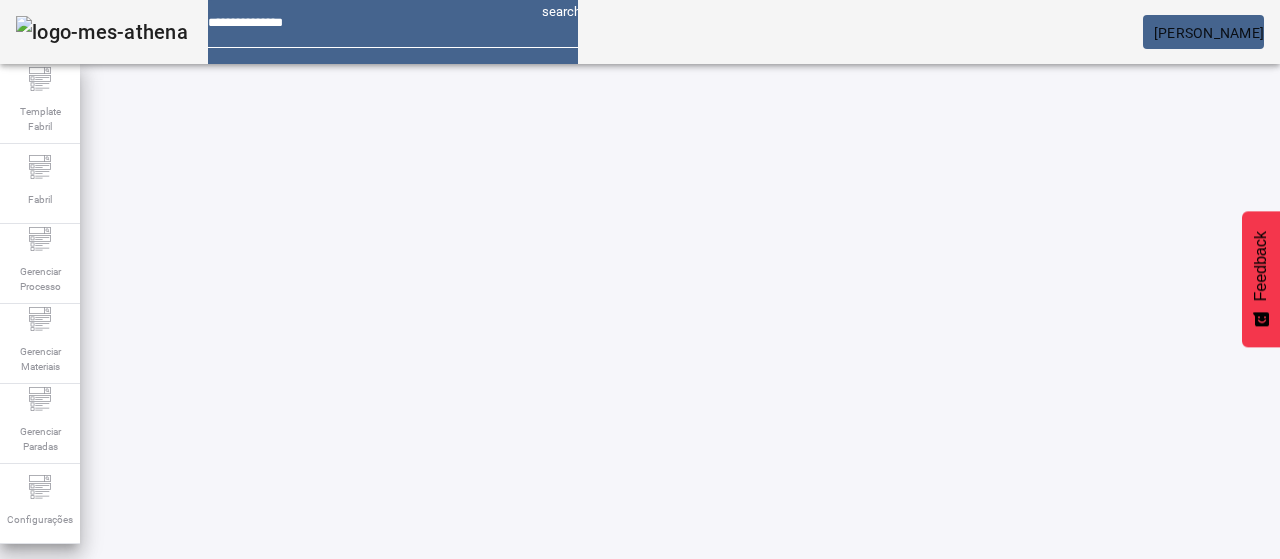 drag, startPoint x: 1133, startPoint y: 115, endPoint x: 1030, endPoint y: 142, distance: 106.48004 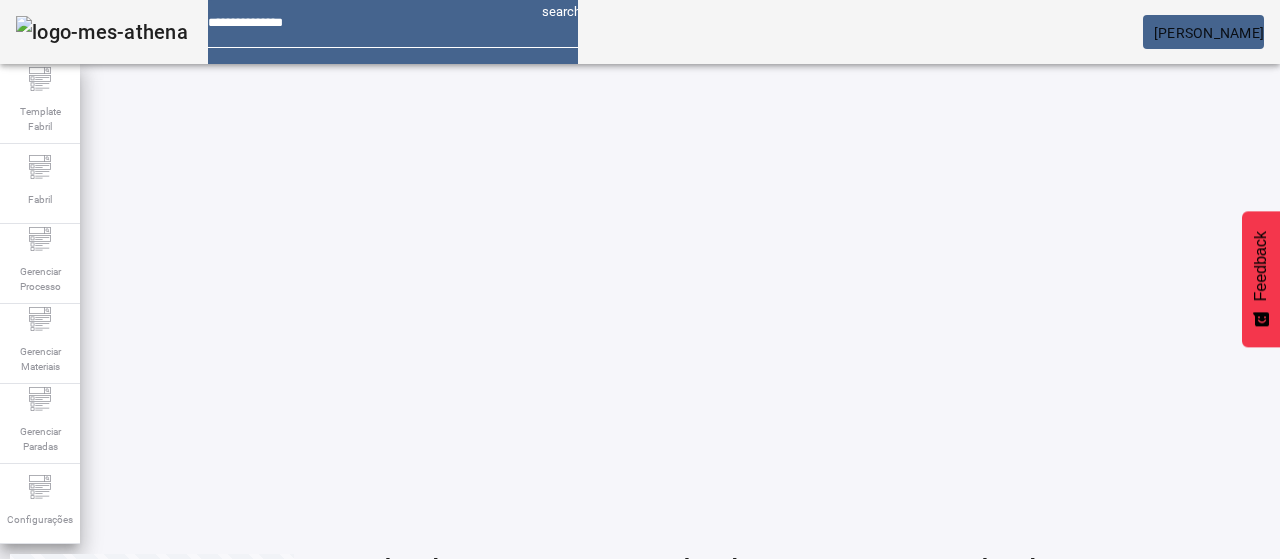 scroll, scrollTop: 218, scrollLeft: 0, axis: vertical 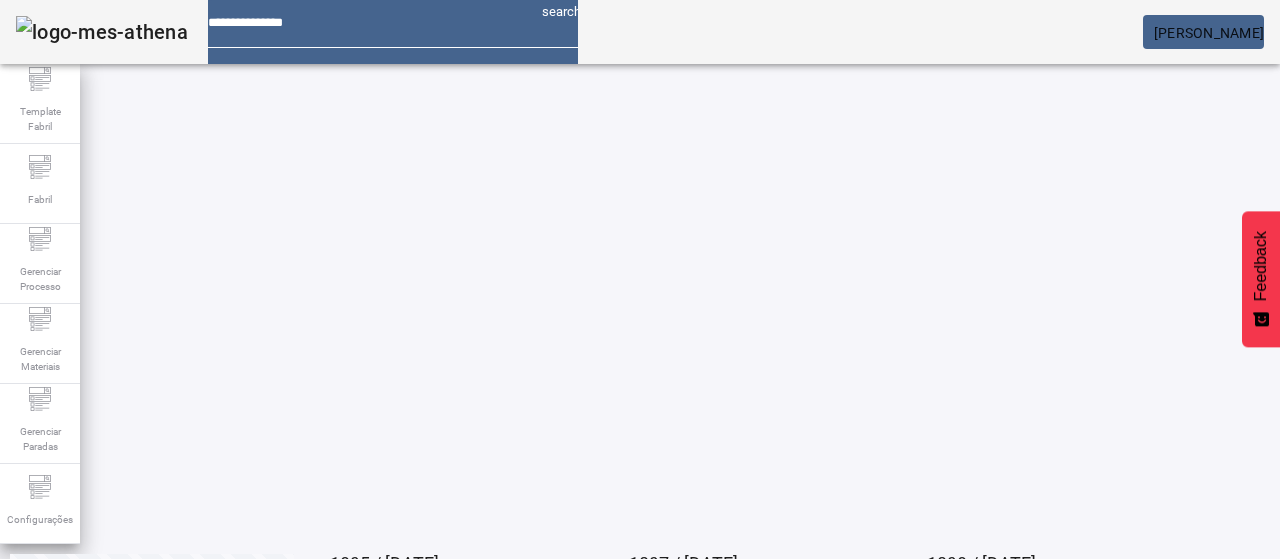 click on "EDITAR" at bounding box center (353, 638) 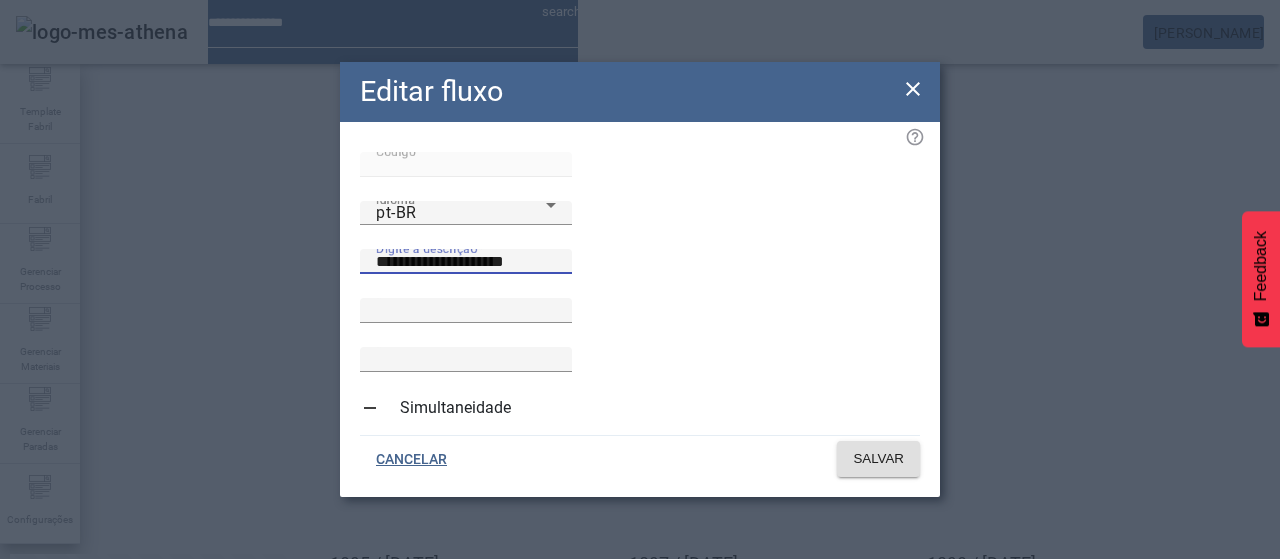 drag, startPoint x: 626, startPoint y: 268, endPoint x: 673, endPoint y: 267, distance: 47.010635 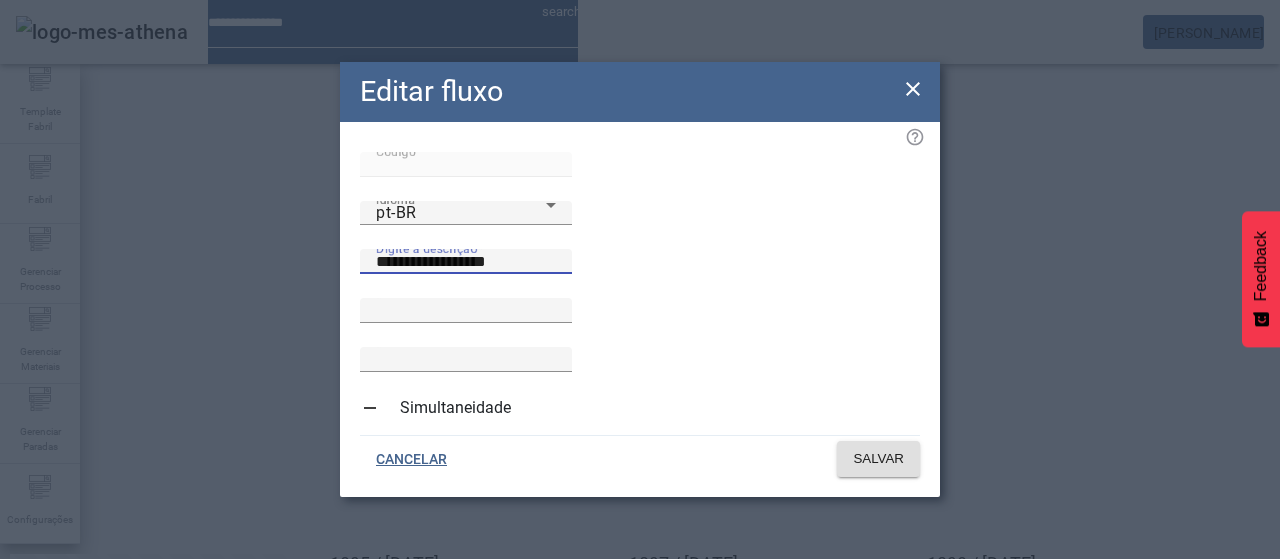 click on "**********" at bounding box center (466, 262) 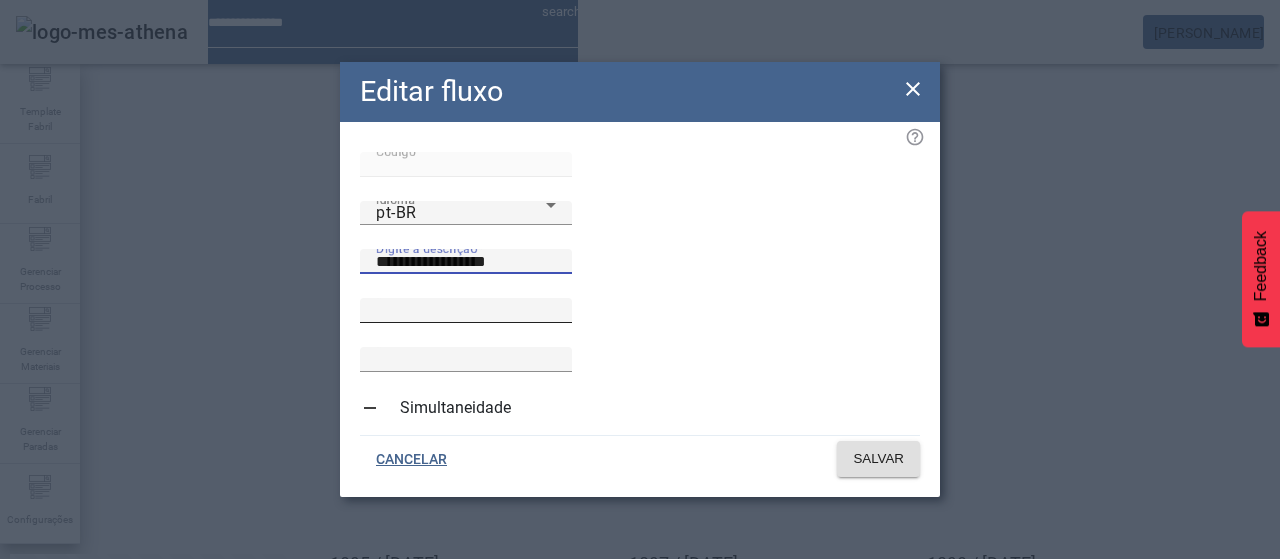type on "**********" 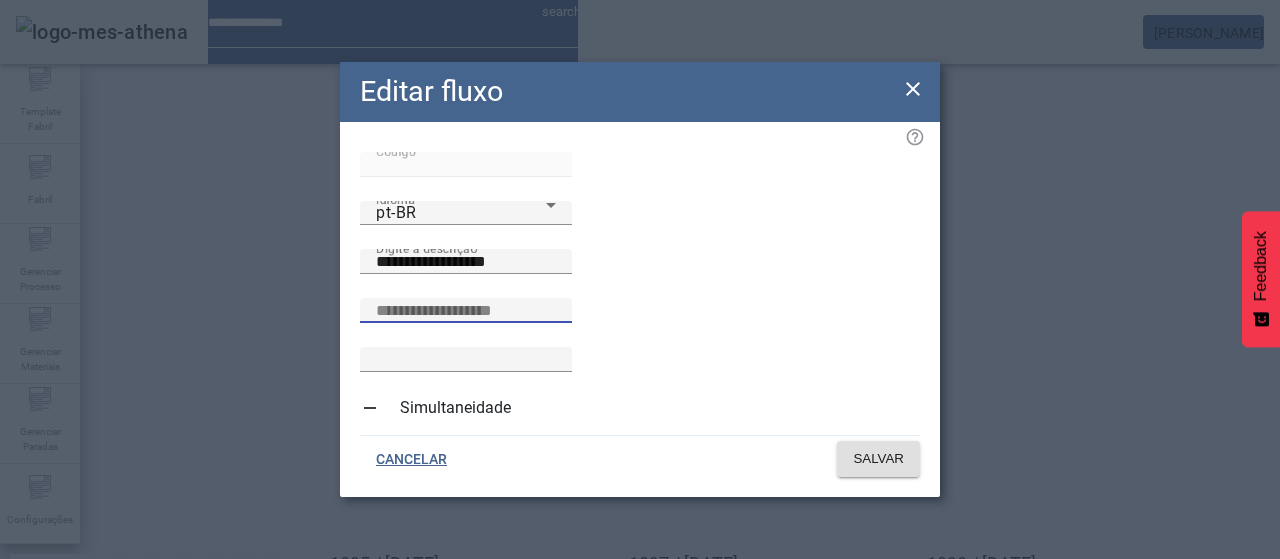 drag, startPoint x: 426, startPoint y: 355, endPoint x: 319, endPoint y: 363, distance: 107.298645 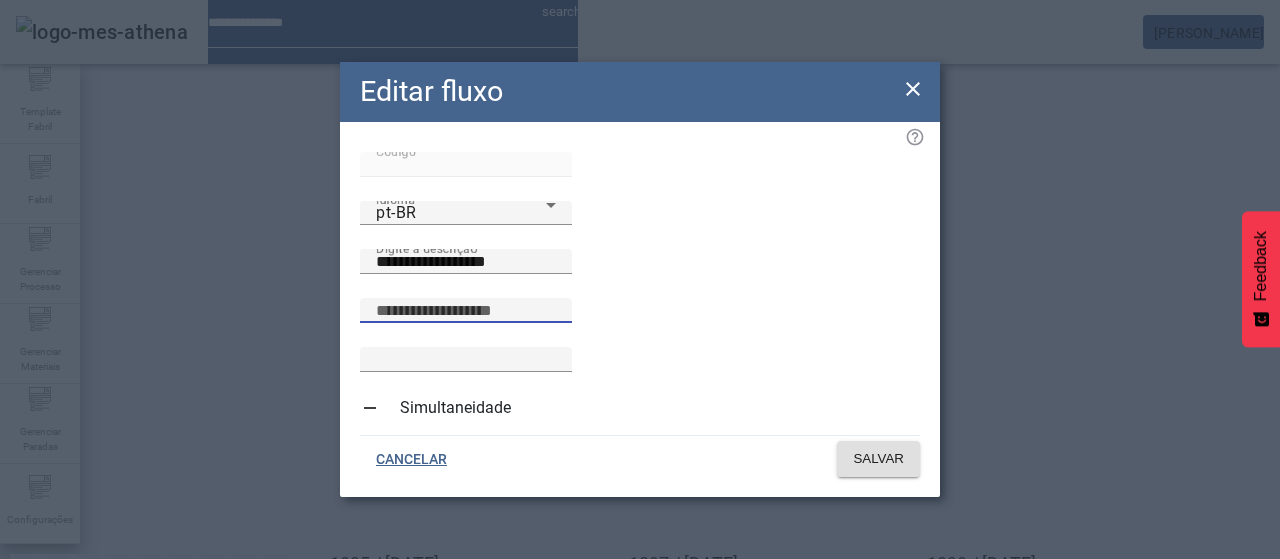 click on "**********" 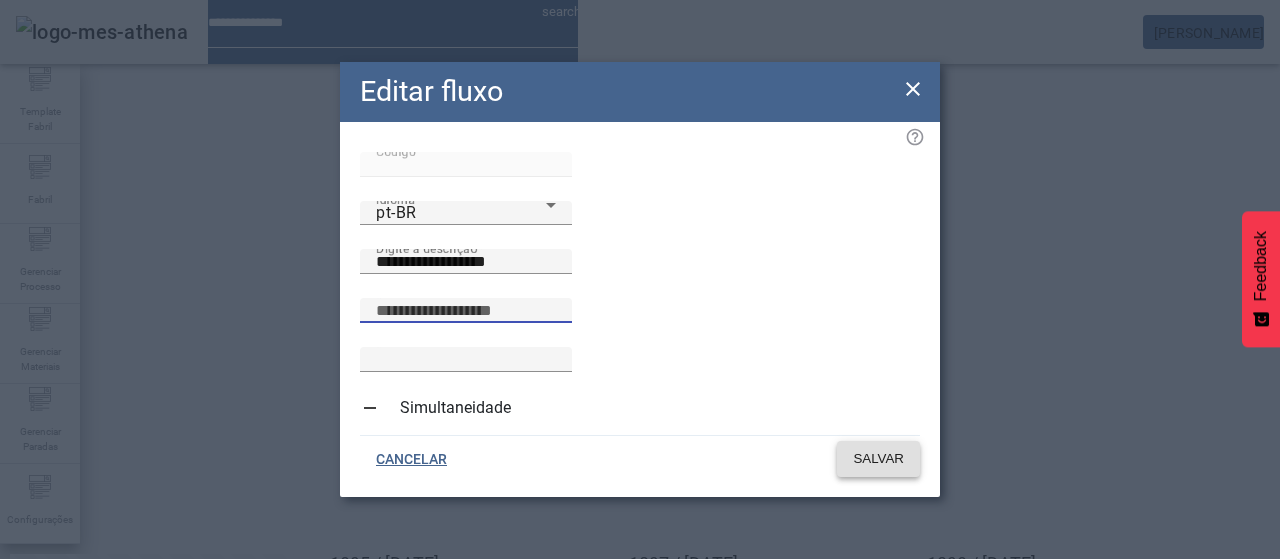 type on "*****" 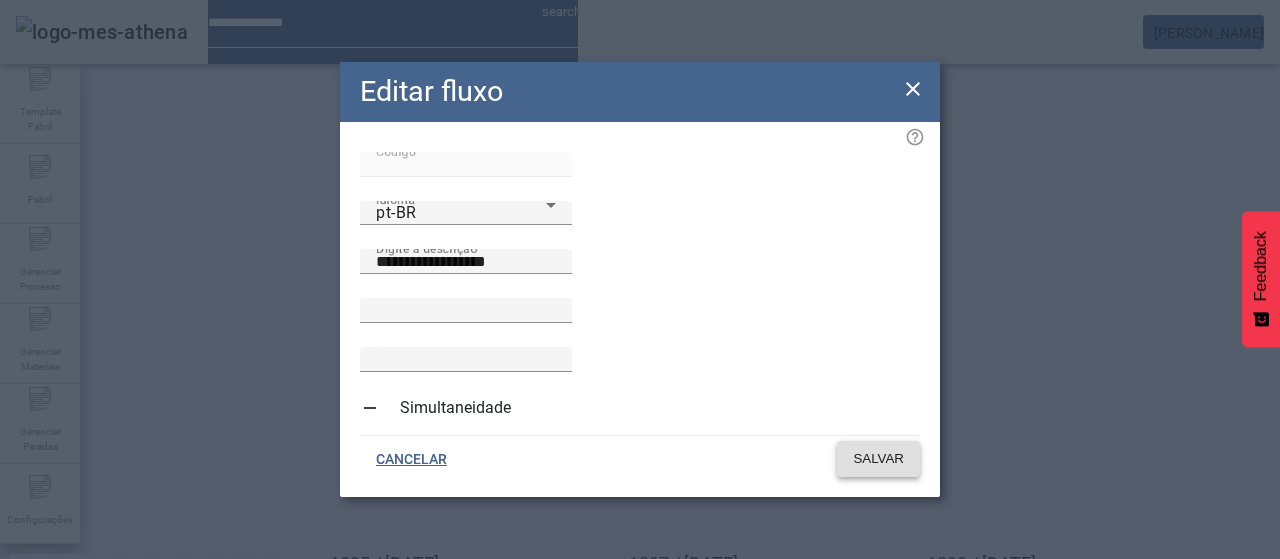 click on "SALVAR" 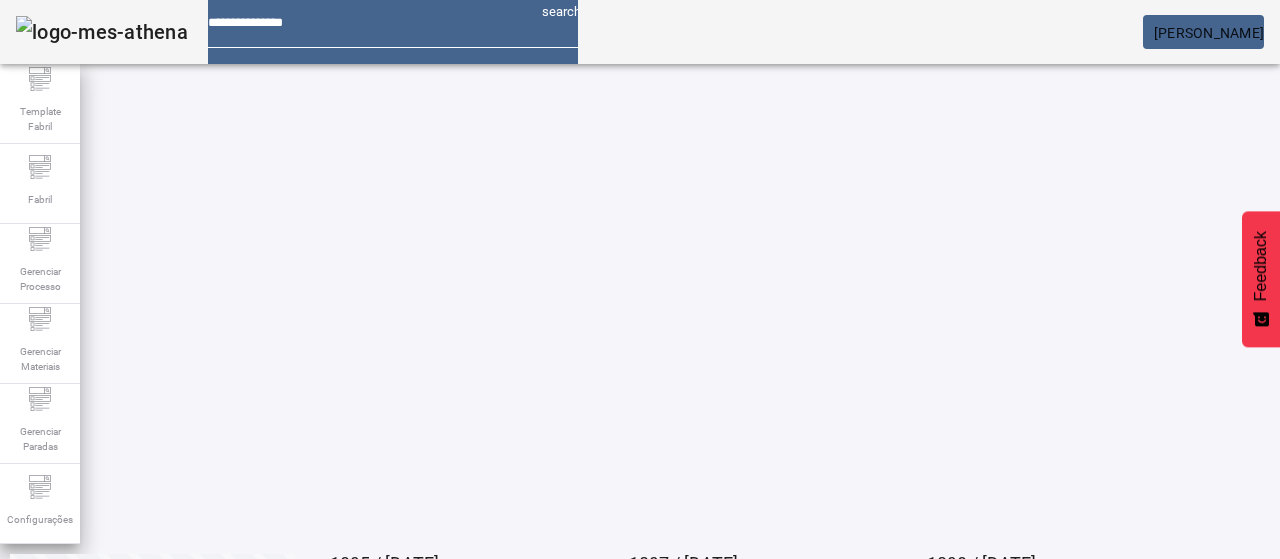 click on "EDITAR" at bounding box center (54, 938) 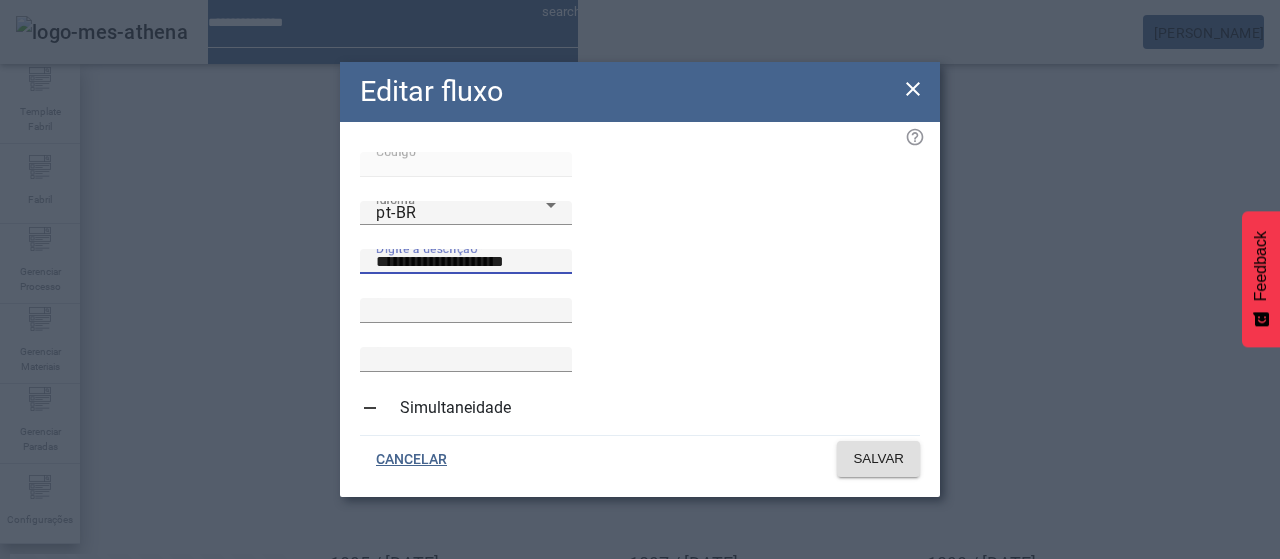drag, startPoint x: 627, startPoint y: 269, endPoint x: 672, endPoint y: 264, distance: 45.276924 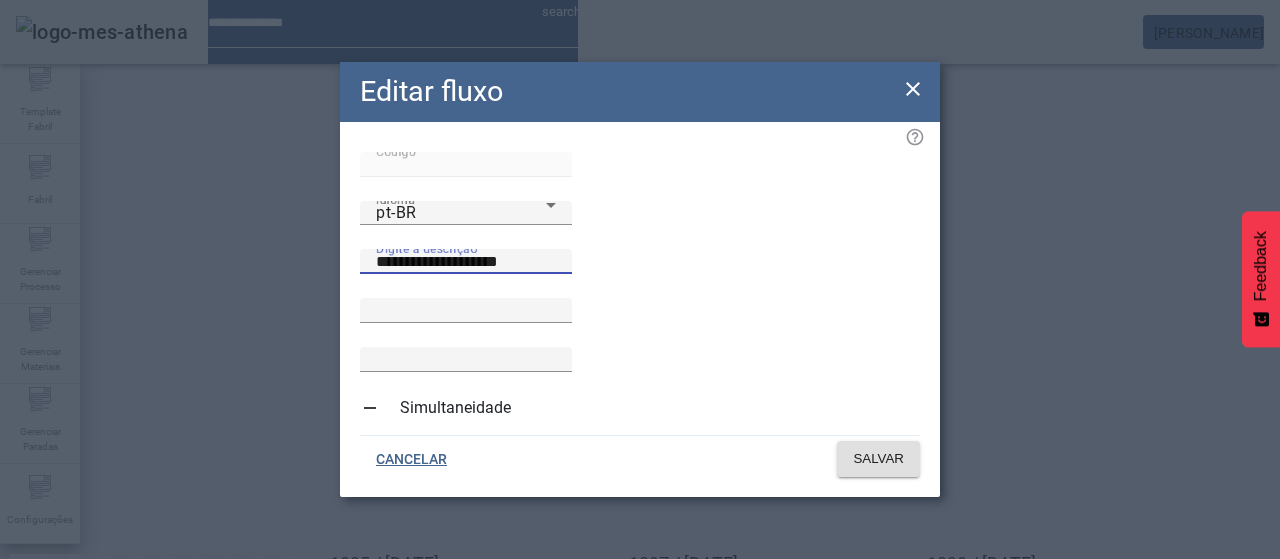 drag, startPoint x: 678, startPoint y: 267, endPoint x: 692, endPoint y: 267, distance: 14 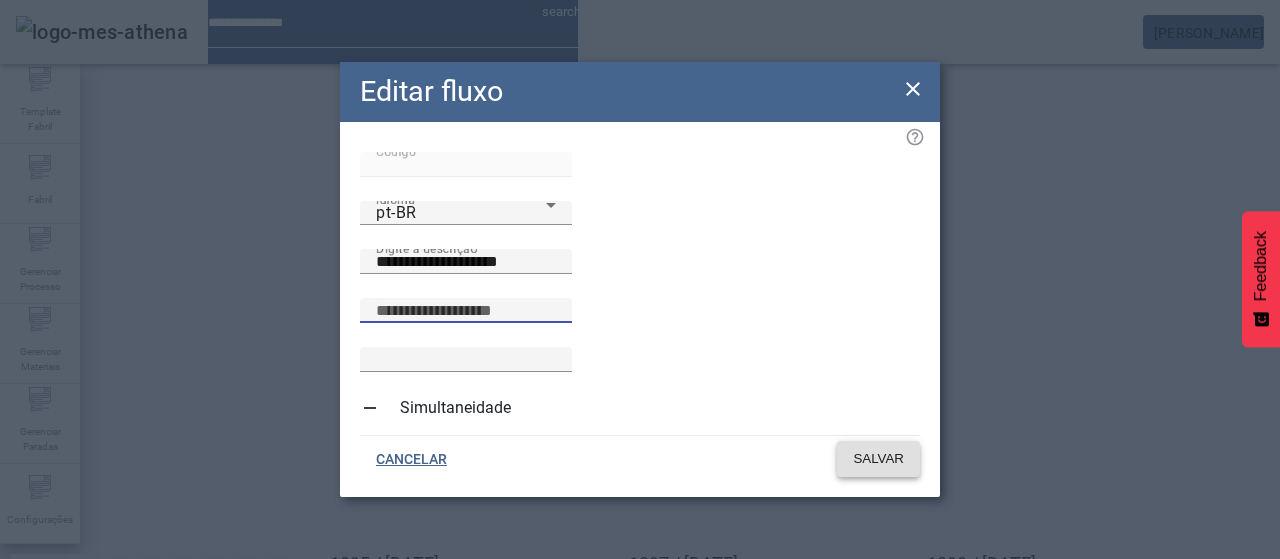 type on "*****" 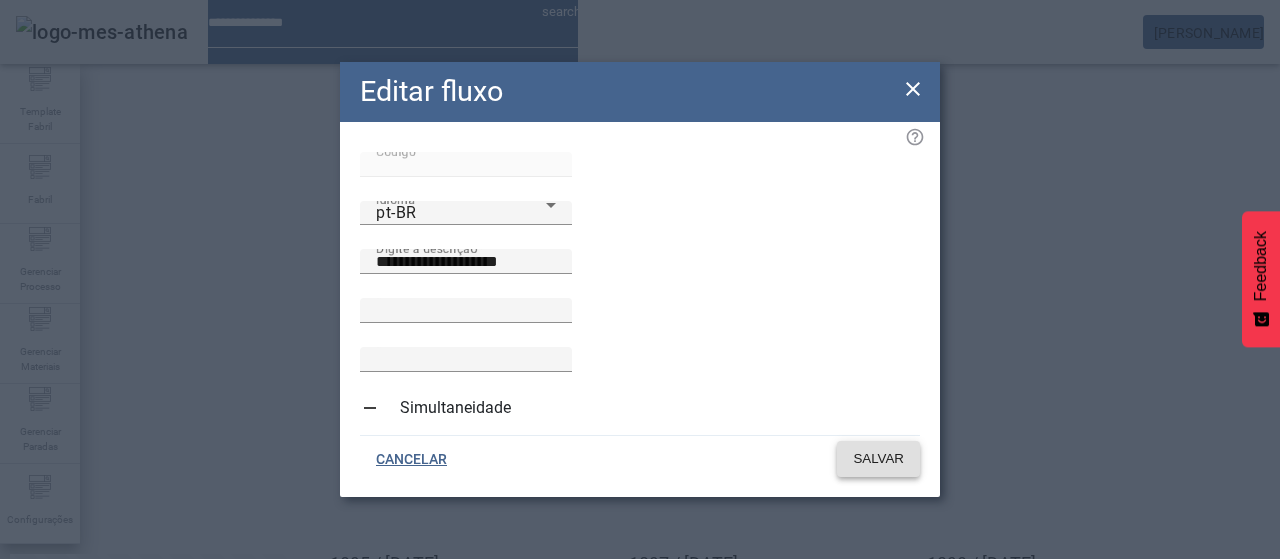 click on "SALVAR" 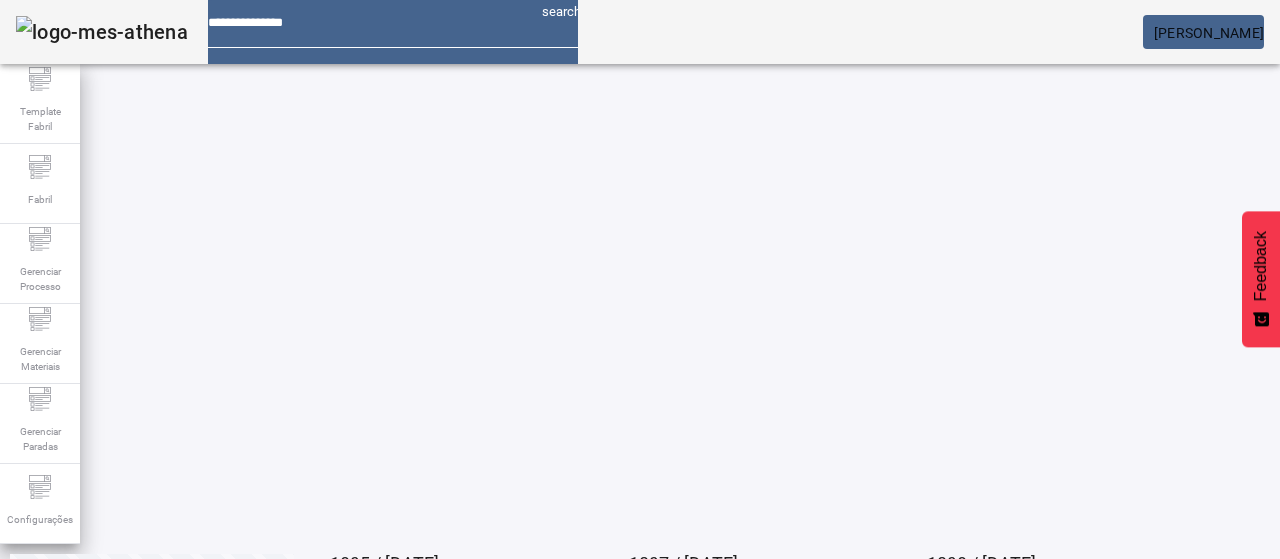 click on "EDITAR" at bounding box center (353, 638) 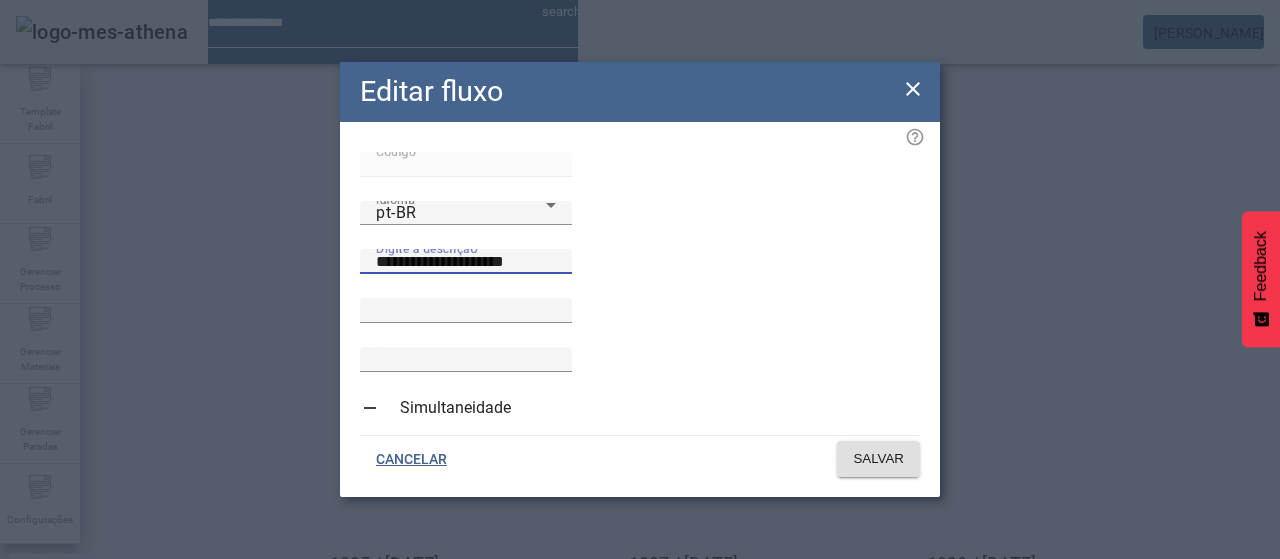 drag, startPoint x: 640, startPoint y: 269, endPoint x: 670, endPoint y: 268, distance: 30.016663 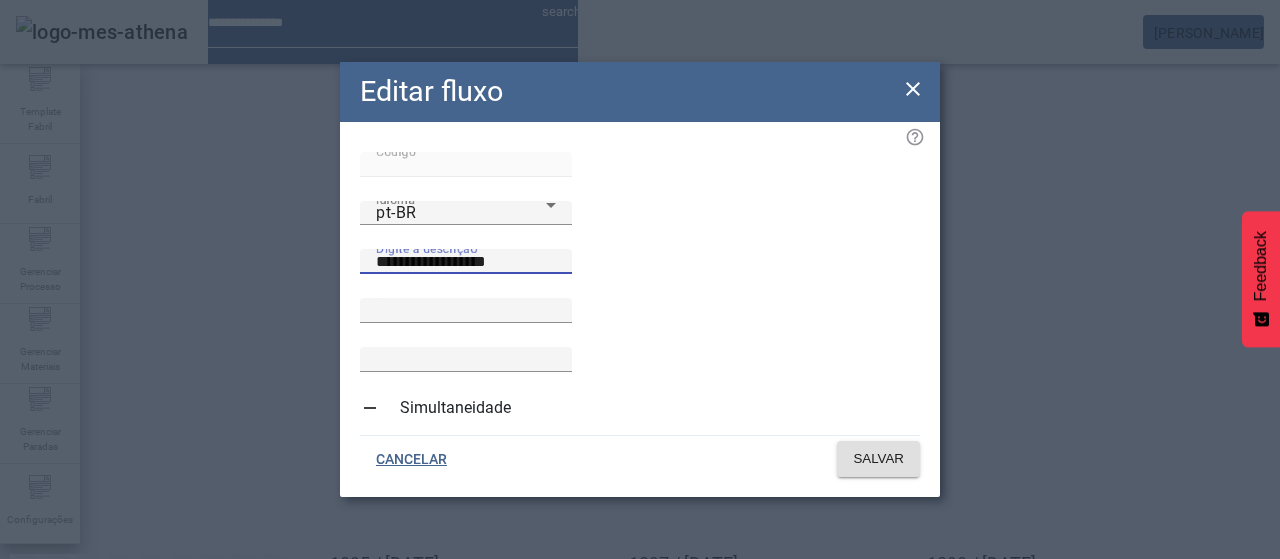 type on "**********" 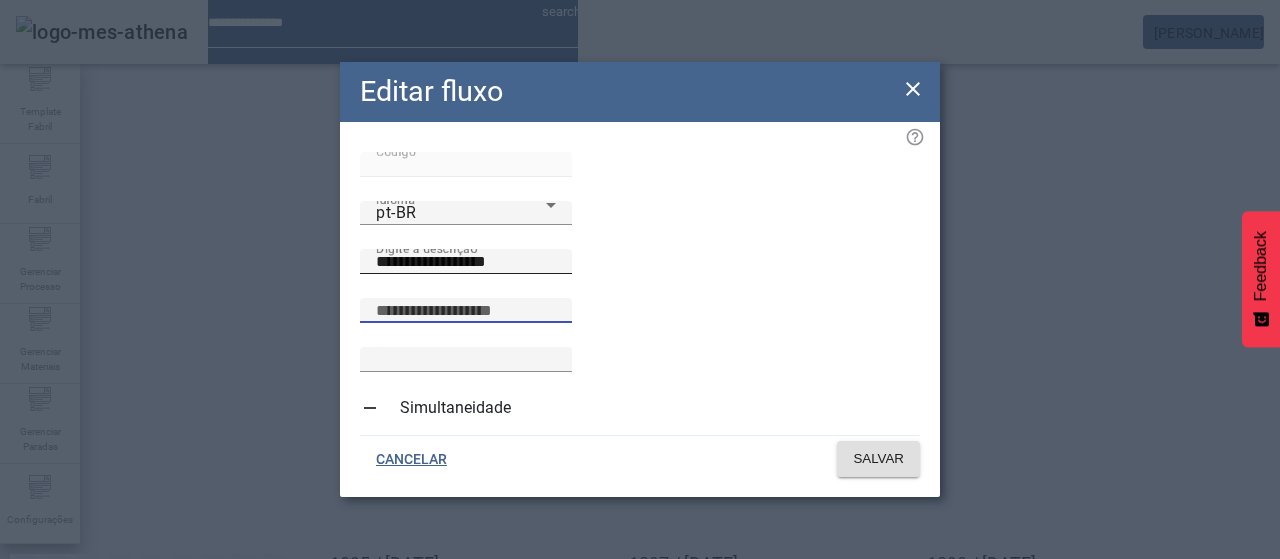 type on "****" 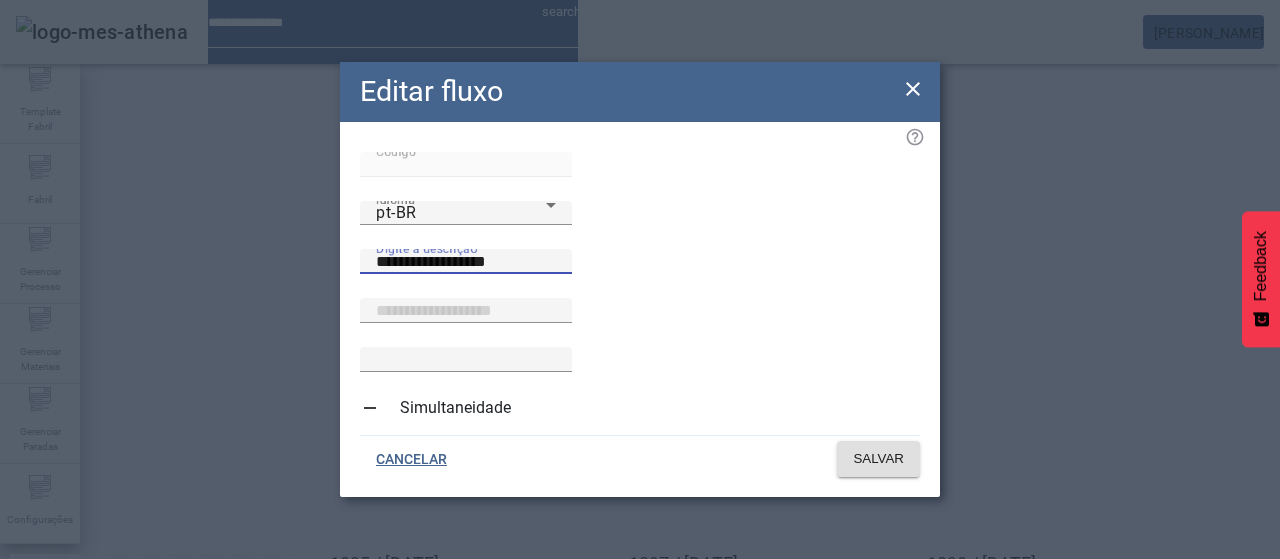 drag, startPoint x: 670, startPoint y: 270, endPoint x: 684, endPoint y: 271, distance: 14.035668 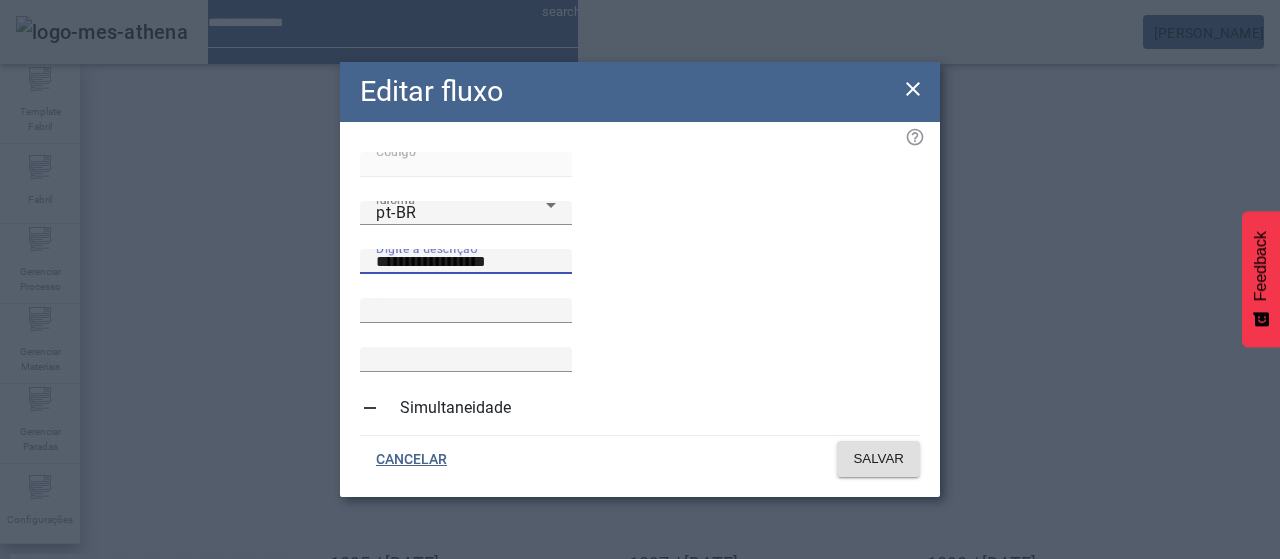click on "**********" at bounding box center (466, 262) 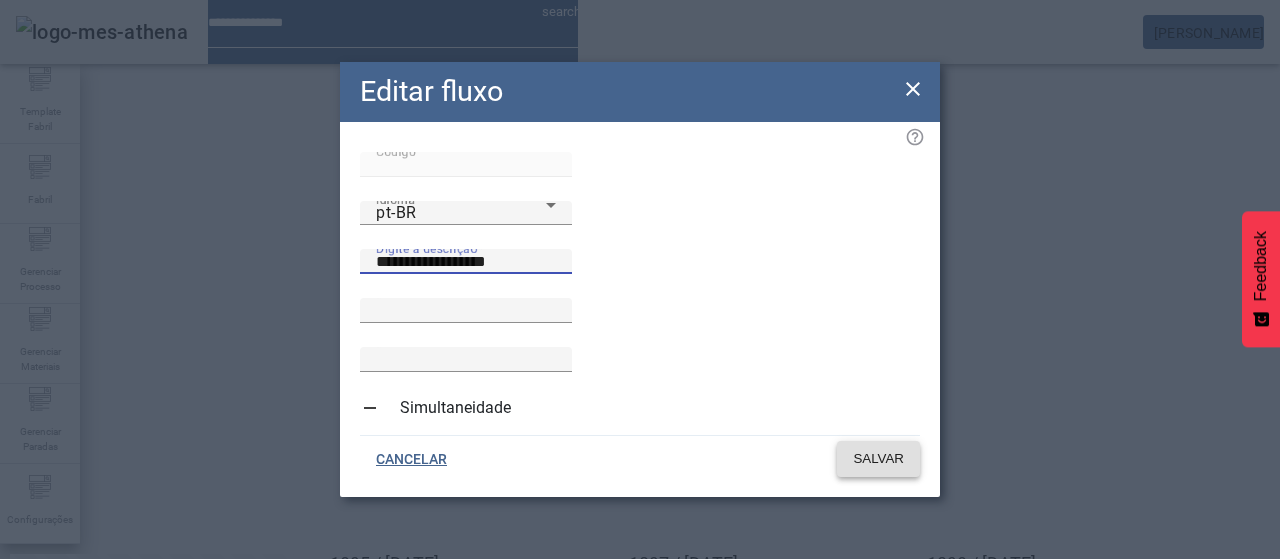 type on "**********" 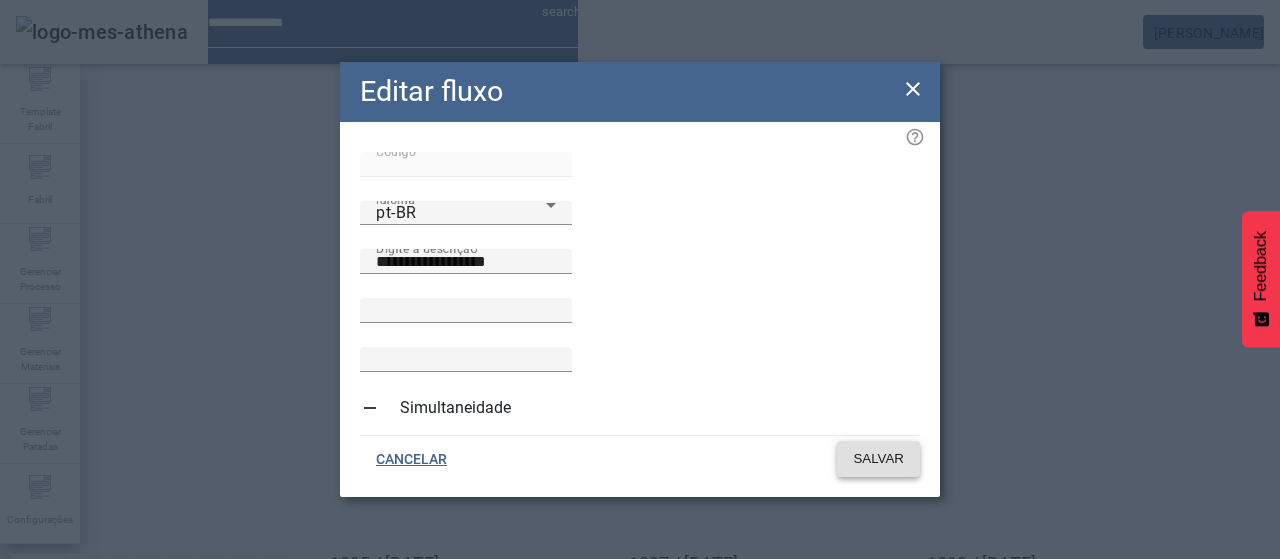 click on "SALVAR" 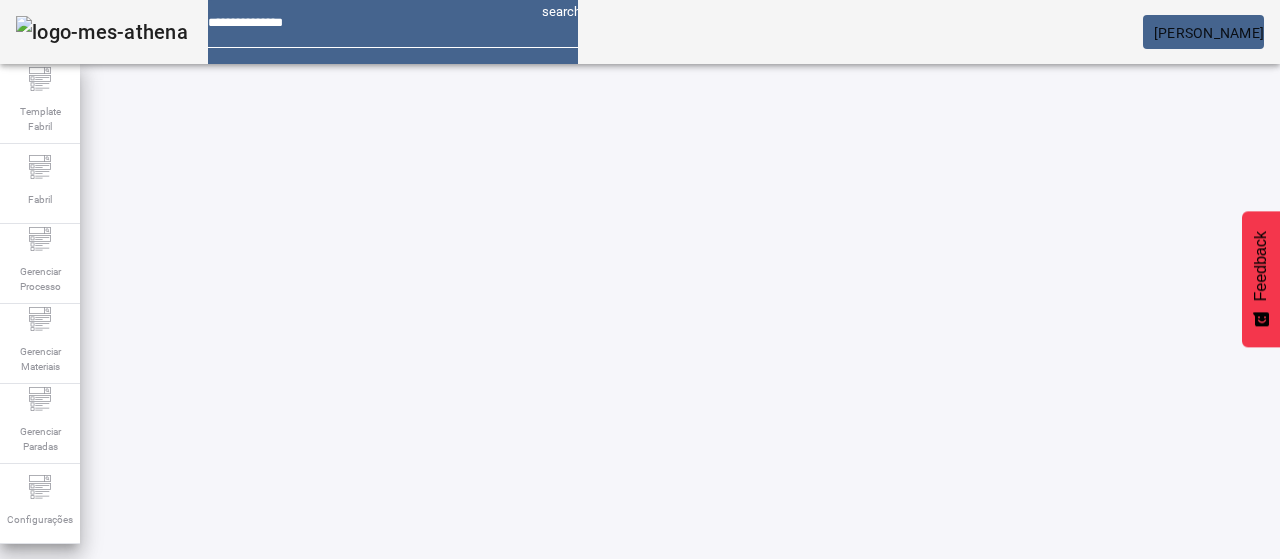 scroll, scrollTop: 0, scrollLeft: 0, axis: both 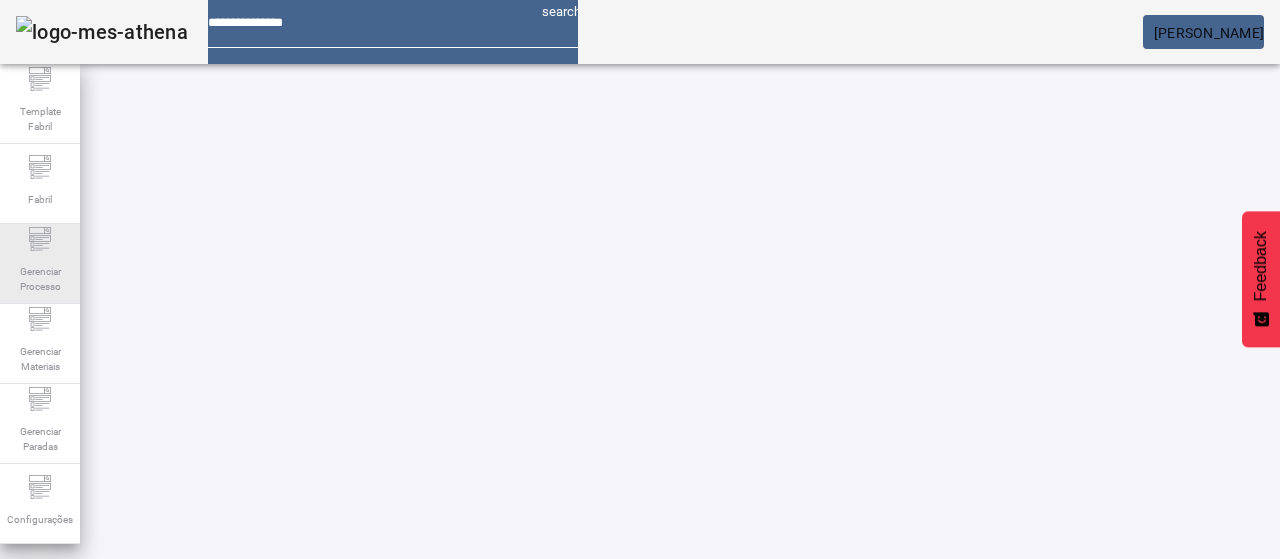 drag, startPoint x: 53, startPoint y: 254, endPoint x: 78, endPoint y: 249, distance: 25.495098 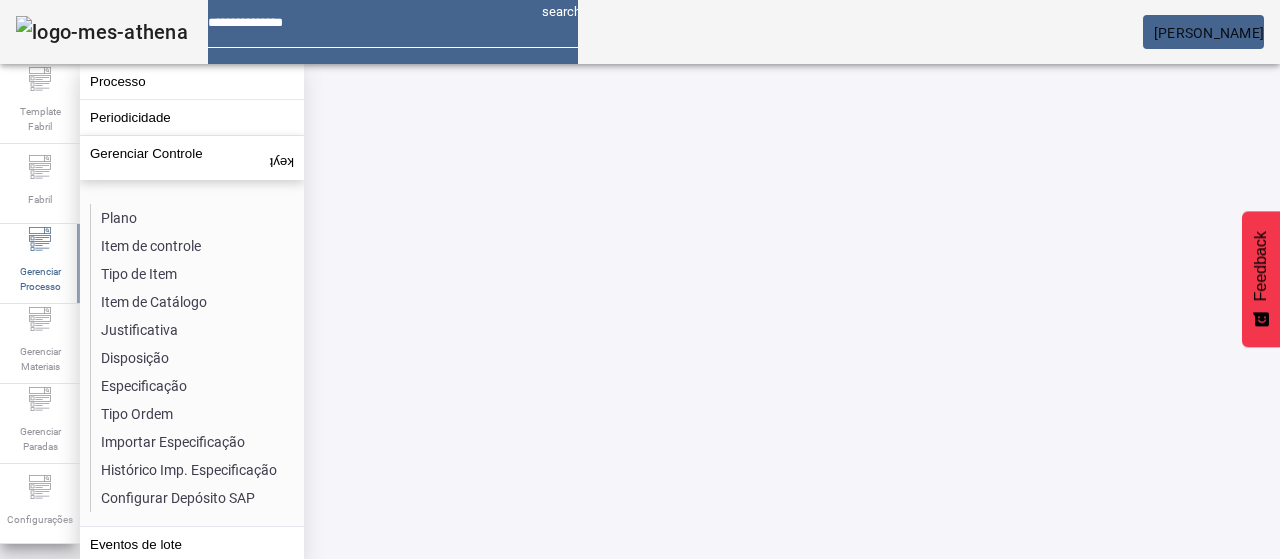 click on "Item de controle" 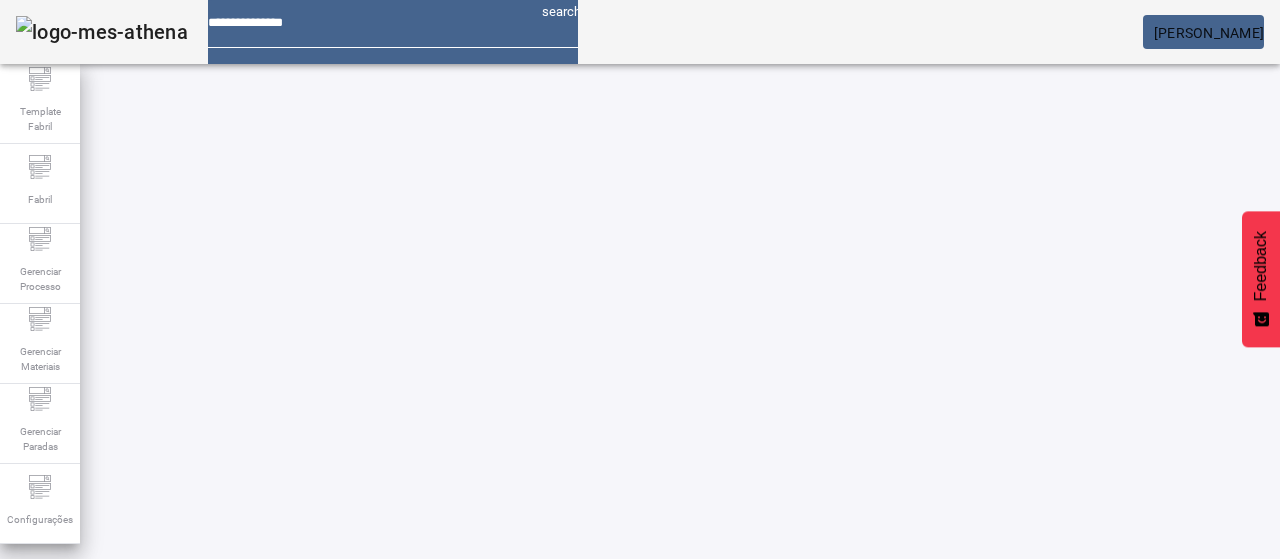 drag, startPoint x: 1196, startPoint y: 131, endPoint x: 736, endPoint y: 127, distance: 460.0174 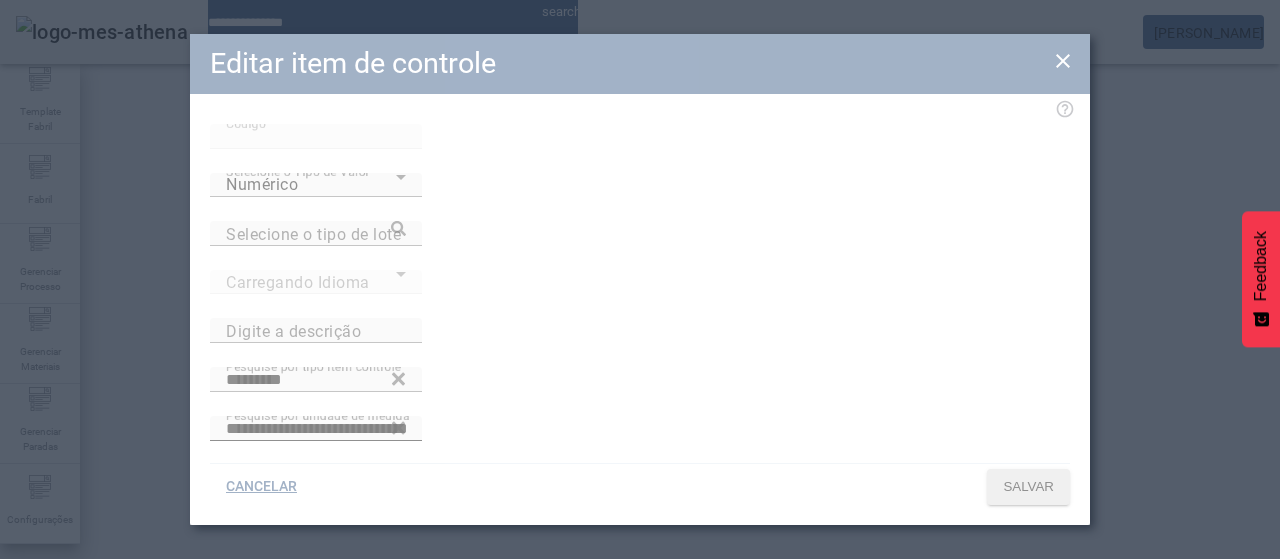 type on "**********" 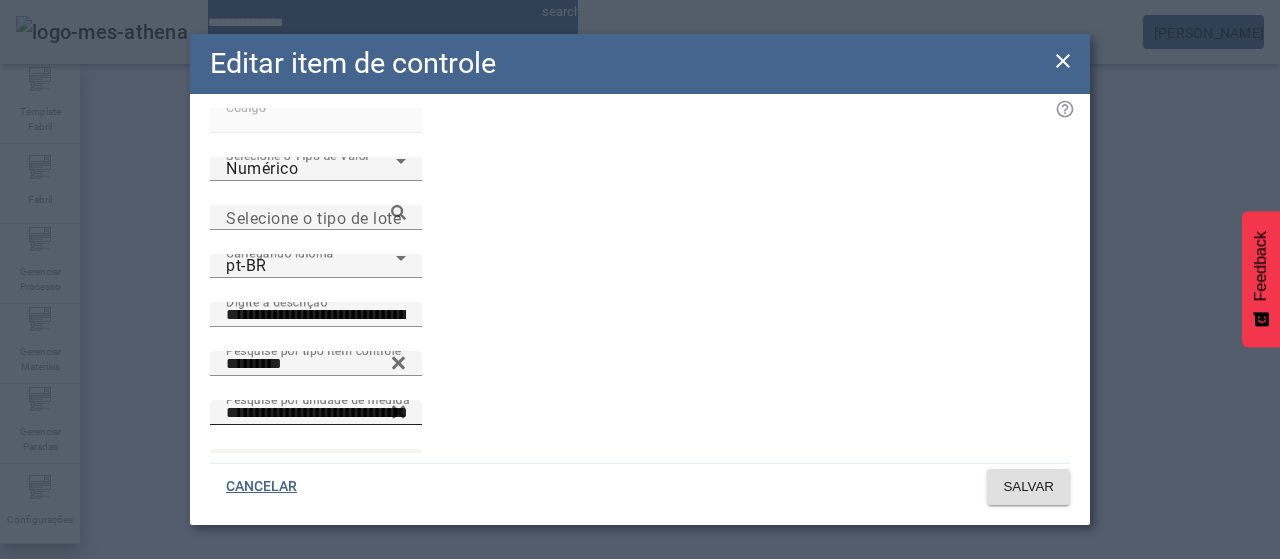 scroll, scrollTop: 41, scrollLeft: 0, axis: vertical 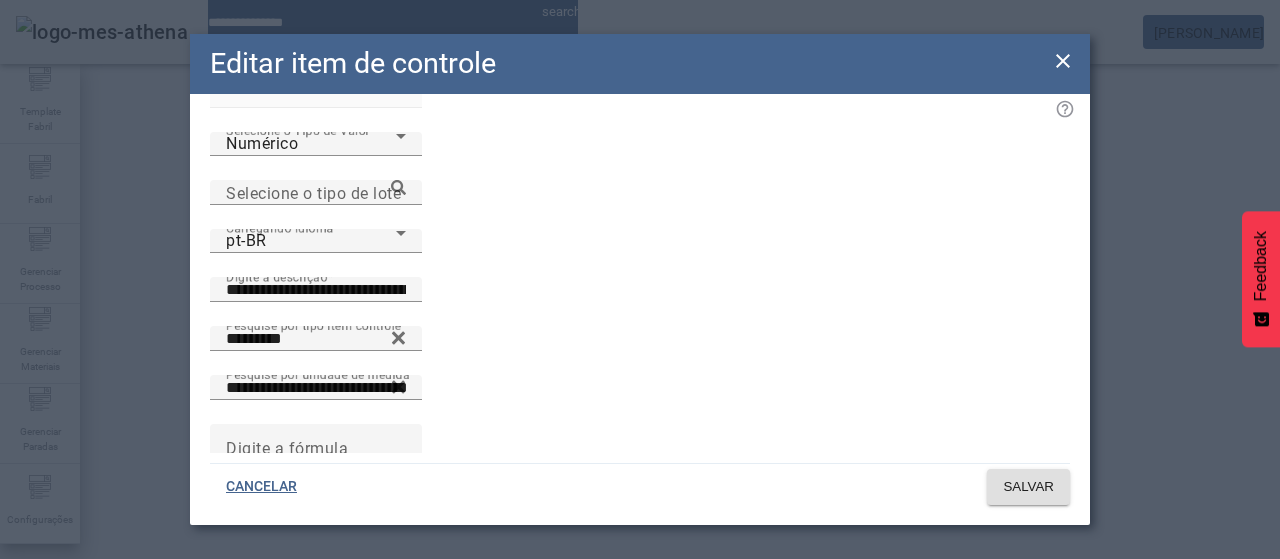 type 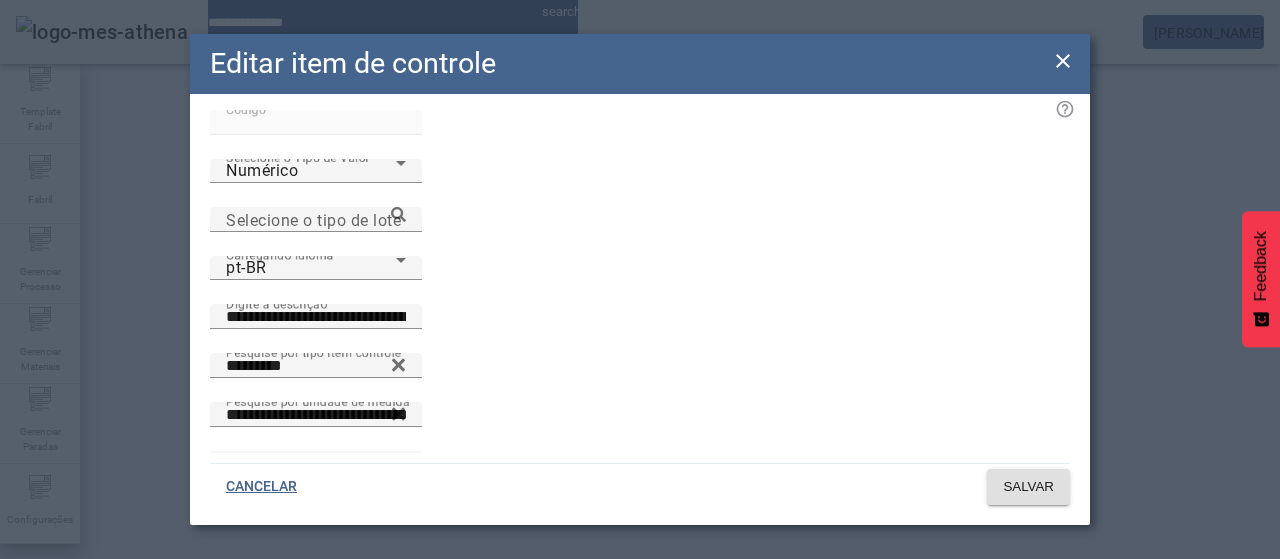 scroll, scrollTop: 0, scrollLeft: 0, axis: both 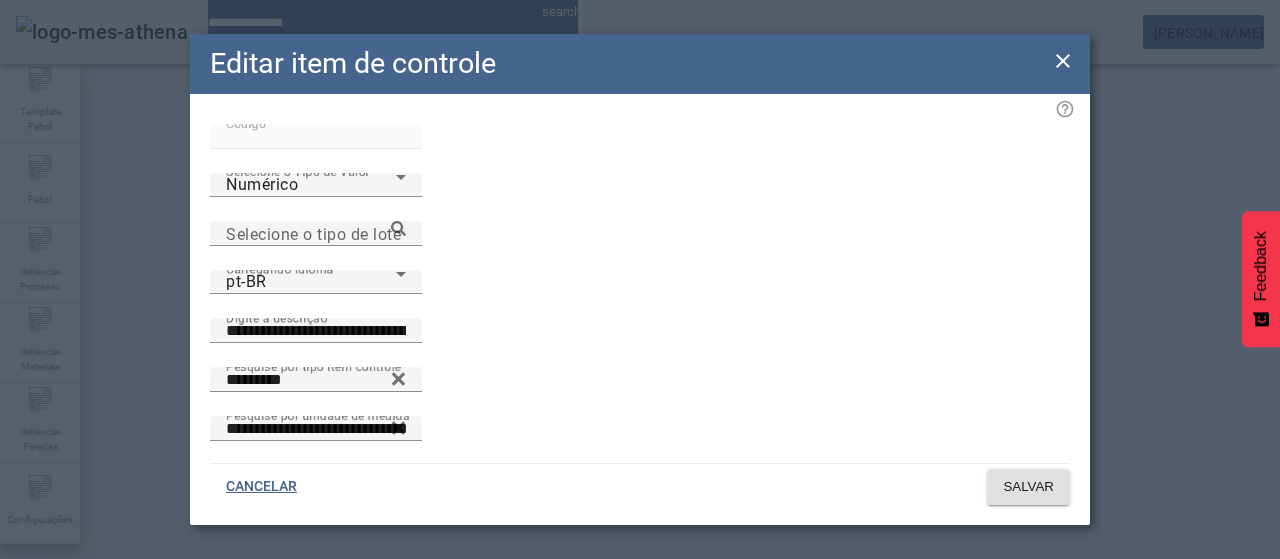 click 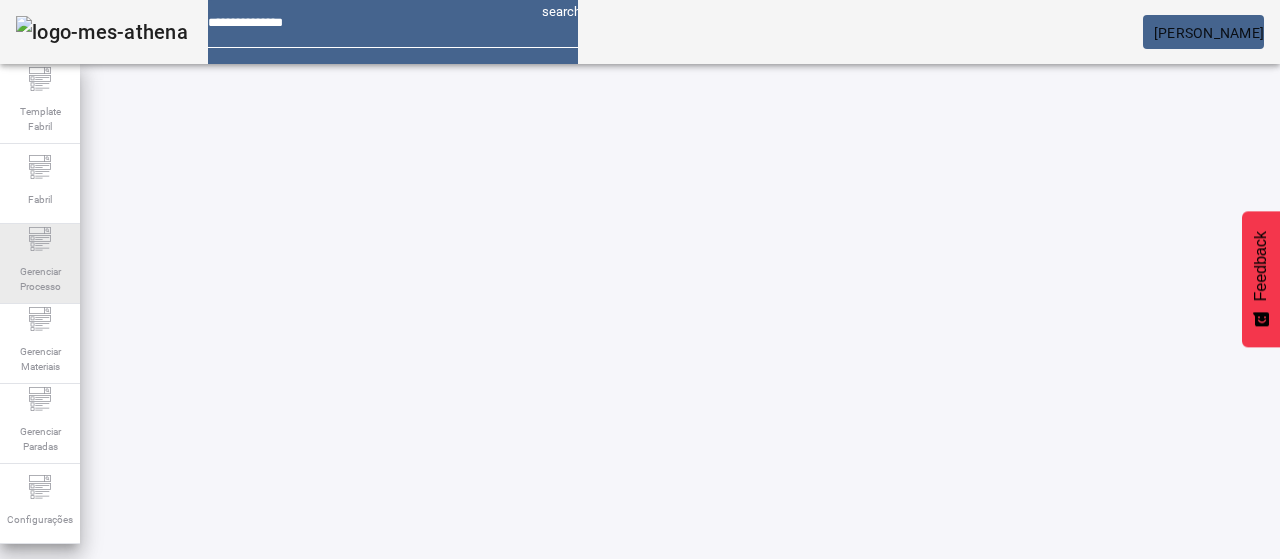 drag, startPoint x: 46, startPoint y: 242, endPoint x: 72, endPoint y: 229, distance: 29.068884 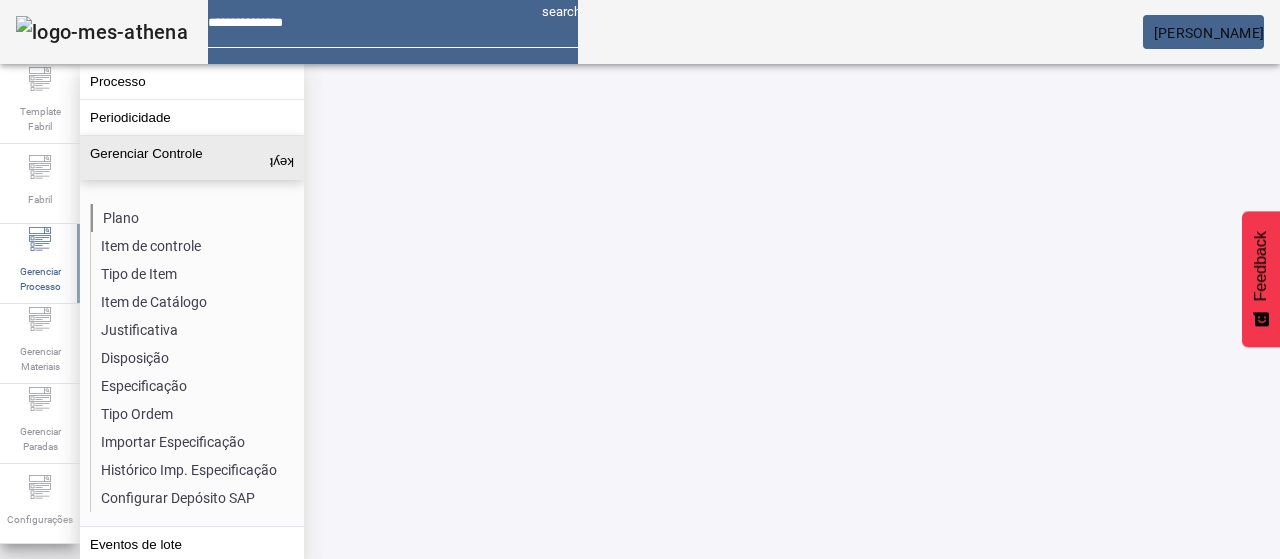 click on "Plano" 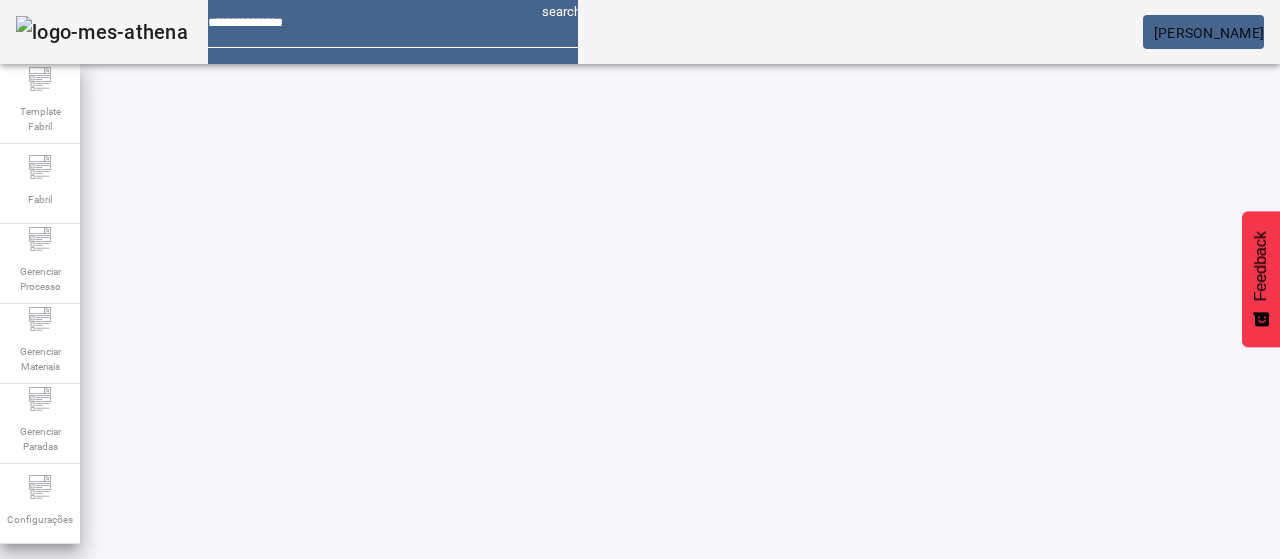 drag, startPoint x: 1089, startPoint y: 118, endPoint x: 922, endPoint y: 164, distance: 173.21951 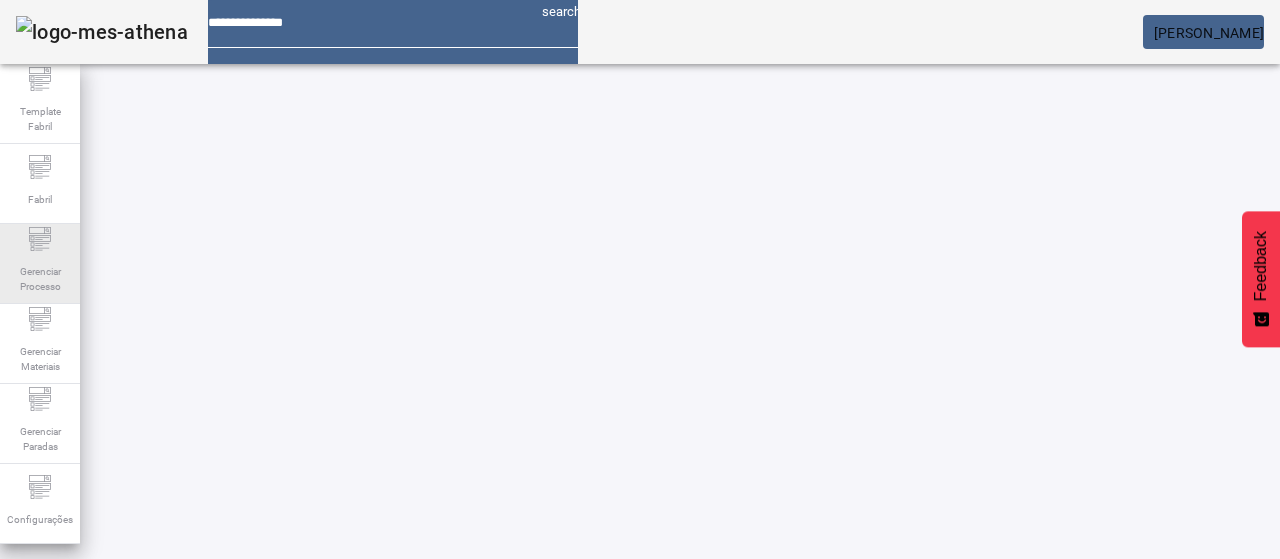 click on "Gerenciar Processo" 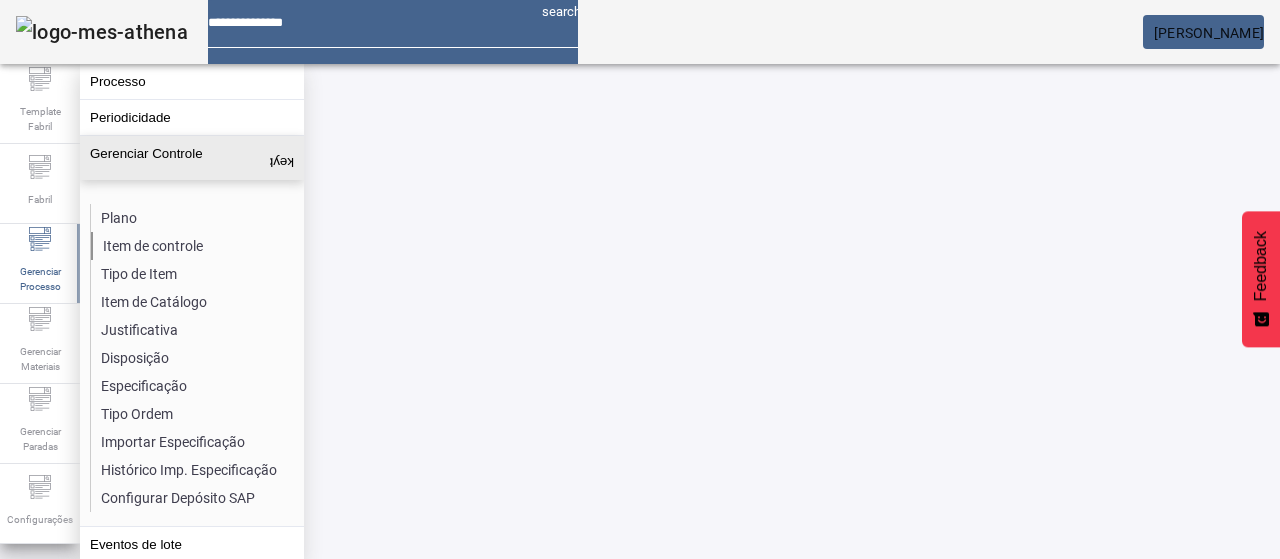click on "Item de controle" 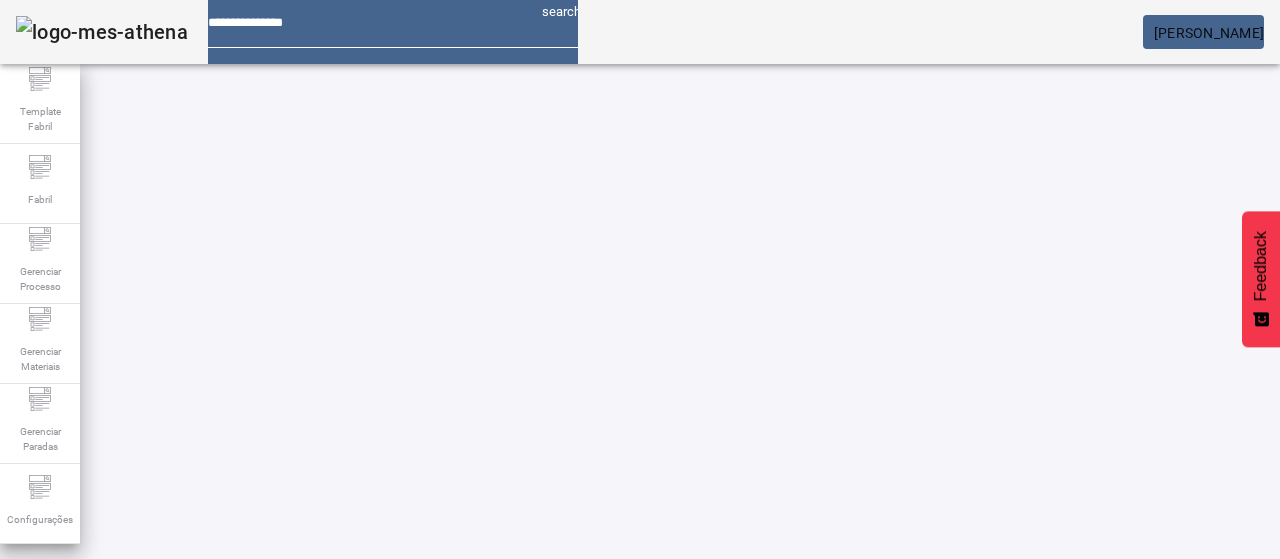 drag, startPoint x: 1116, startPoint y: 115, endPoint x: 810, endPoint y: 155, distance: 308.6033 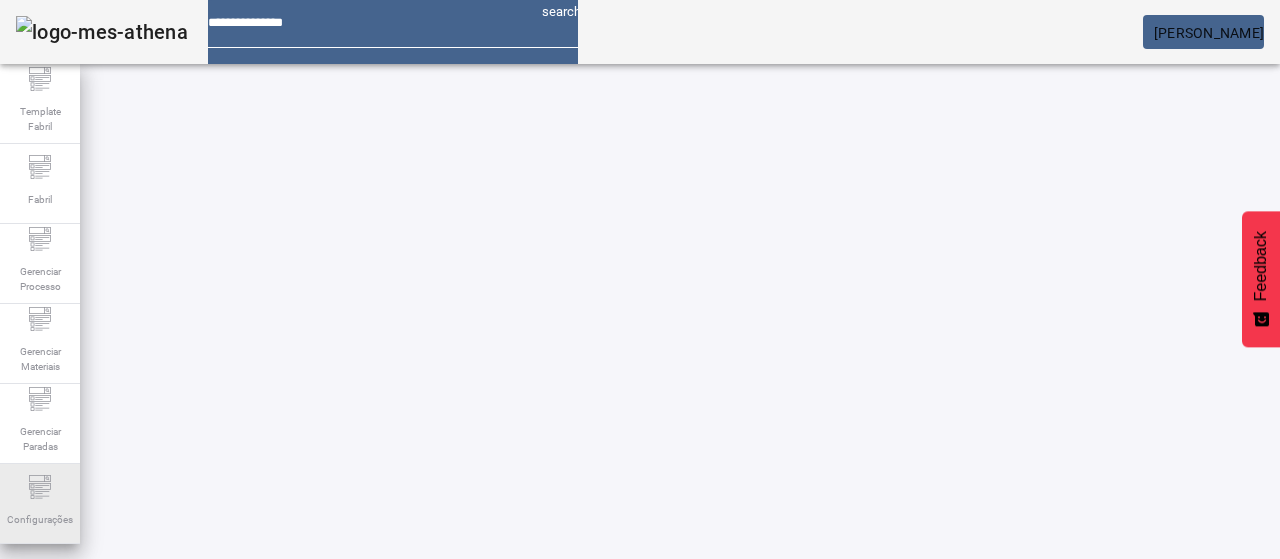 click 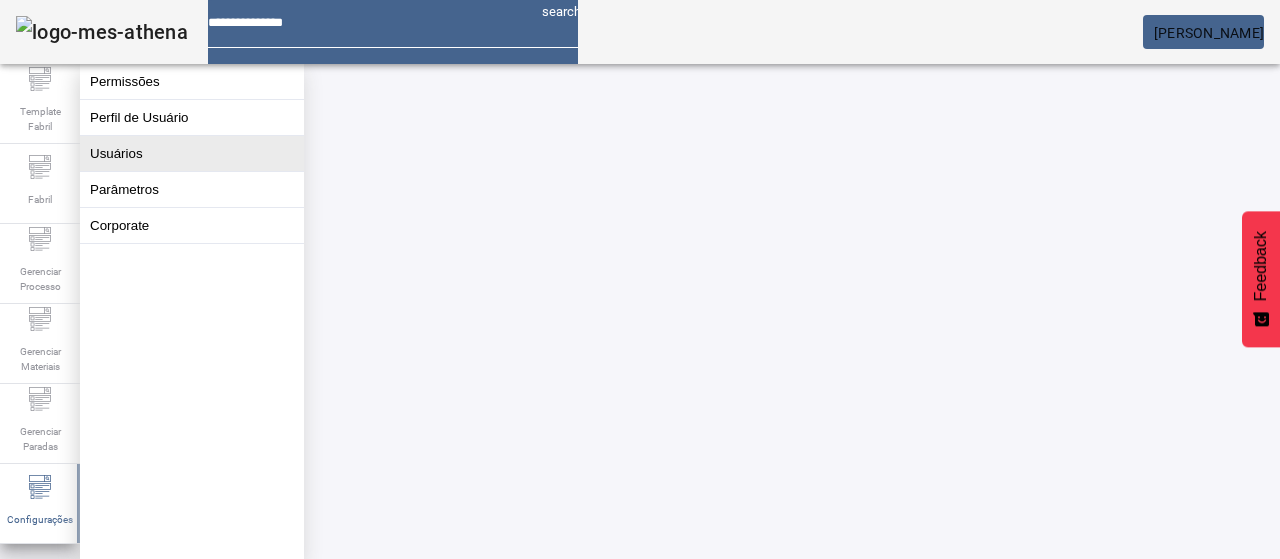 click on "Usuários" 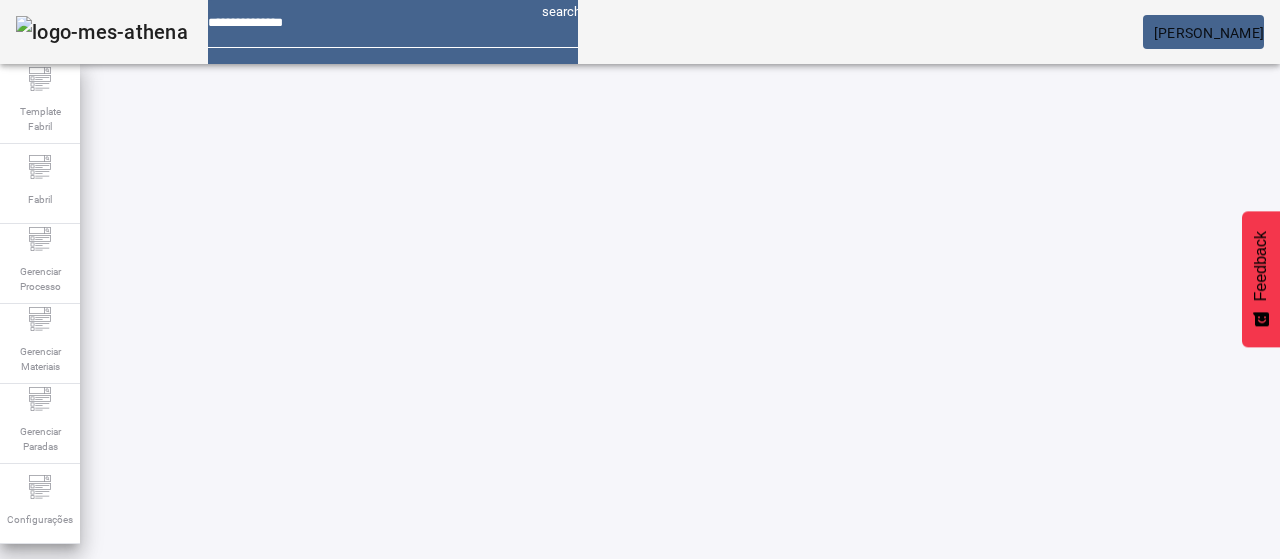 click 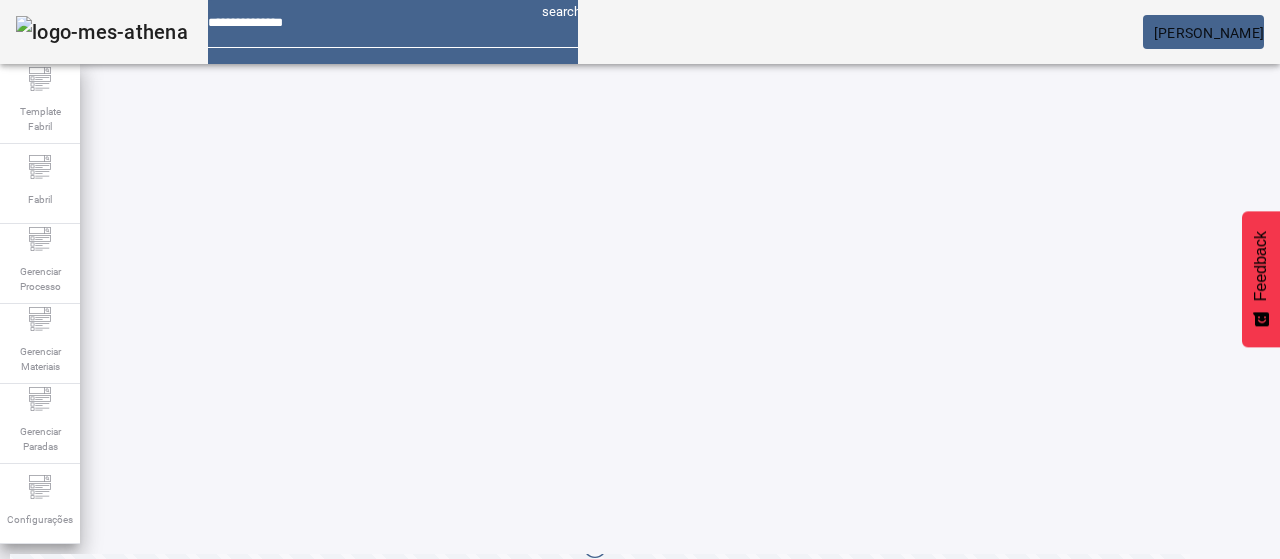 scroll, scrollTop: 200, scrollLeft: 0, axis: vertical 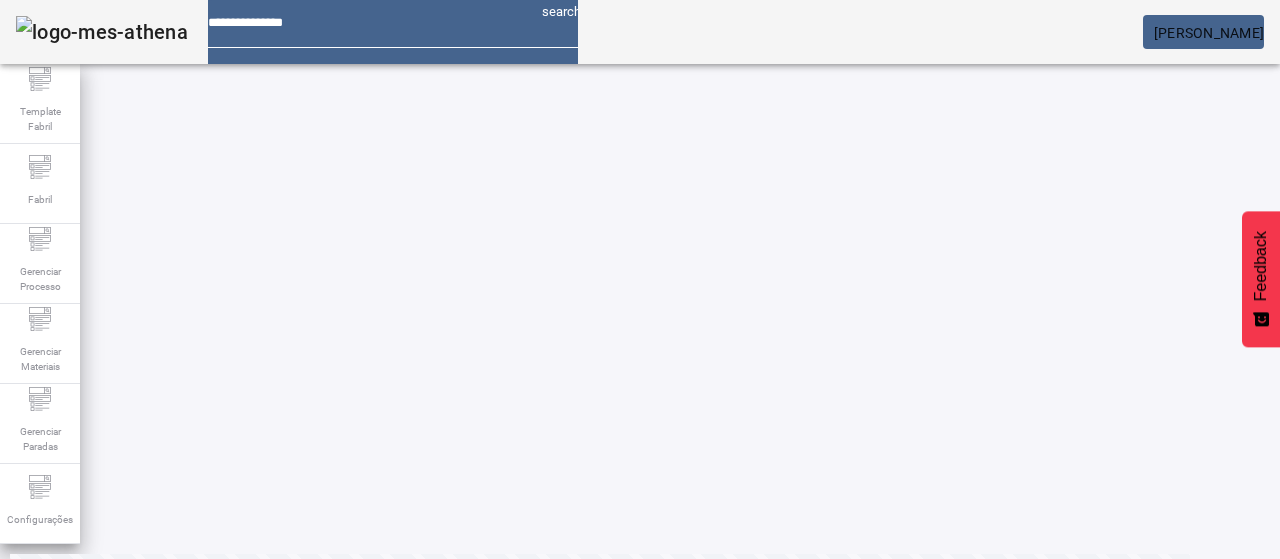 click at bounding box center (1040, 699) 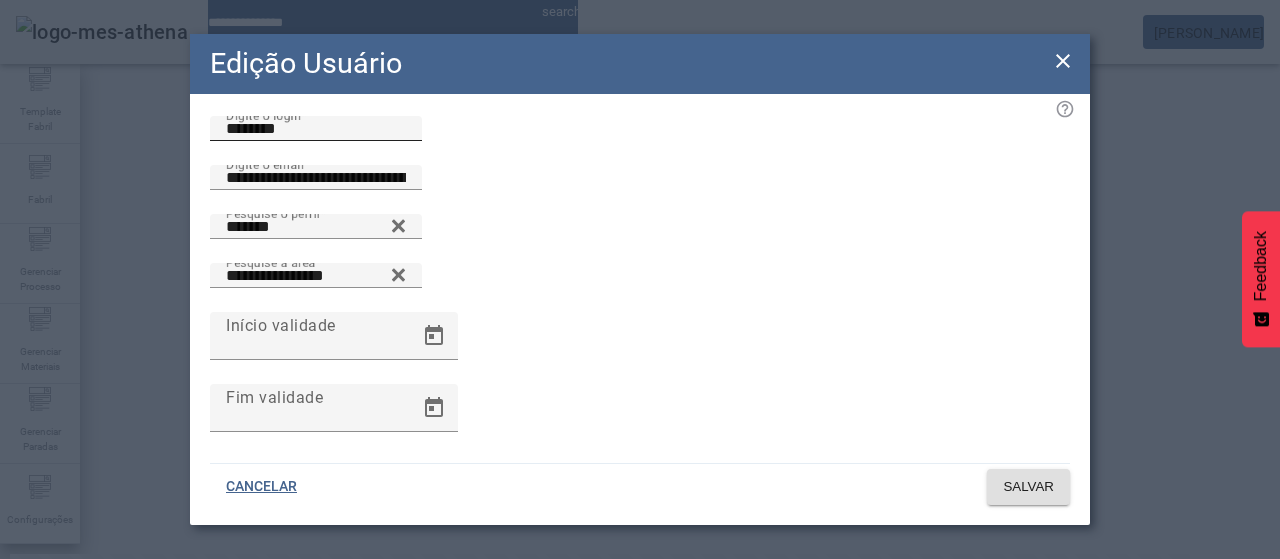 scroll, scrollTop: 100, scrollLeft: 0, axis: vertical 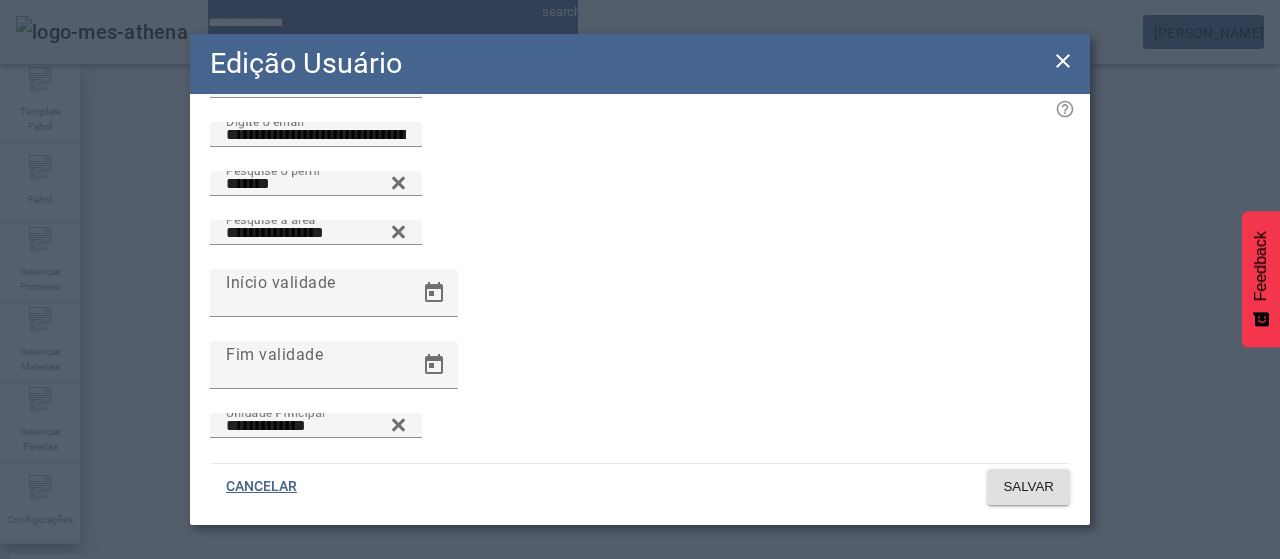 click 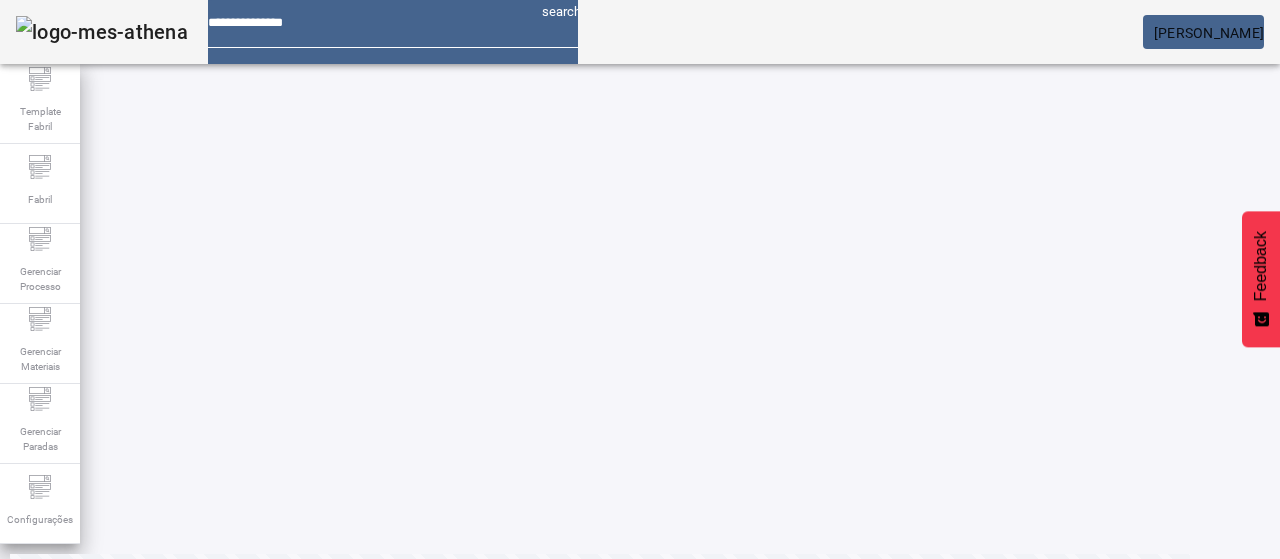 click at bounding box center (1136, 699) 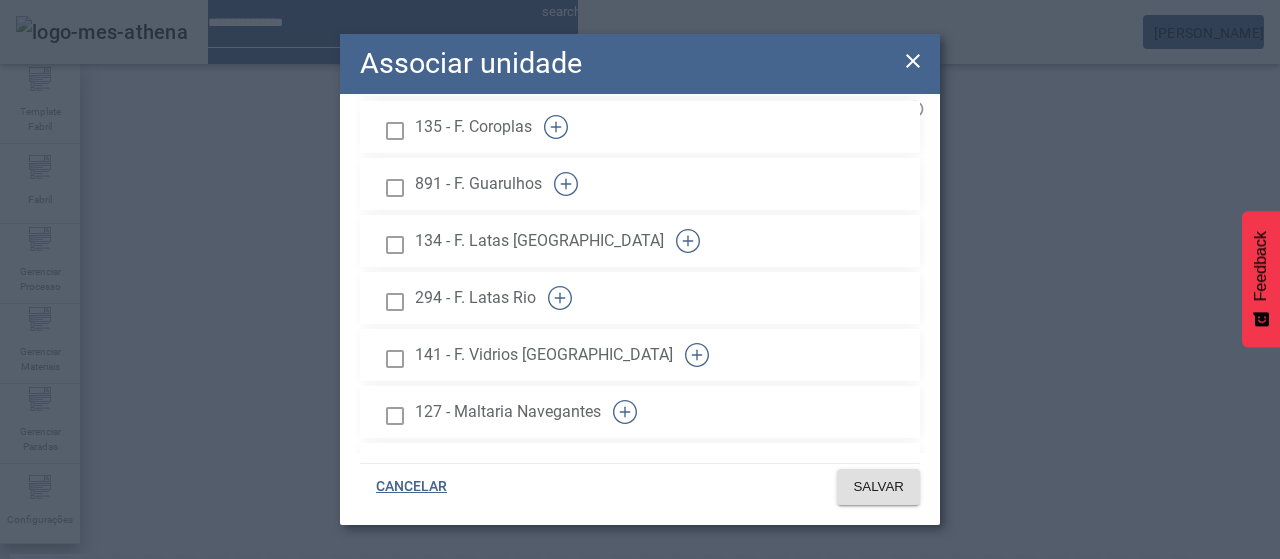 scroll, scrollTop: 2900, scrollLeft: 0, axis: vertical 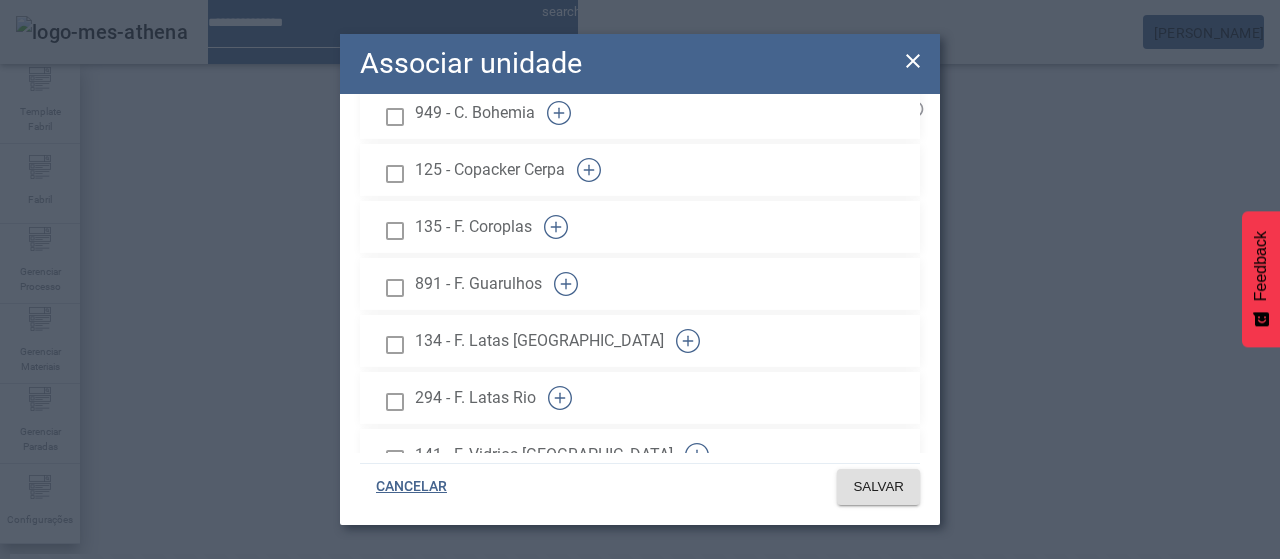 click 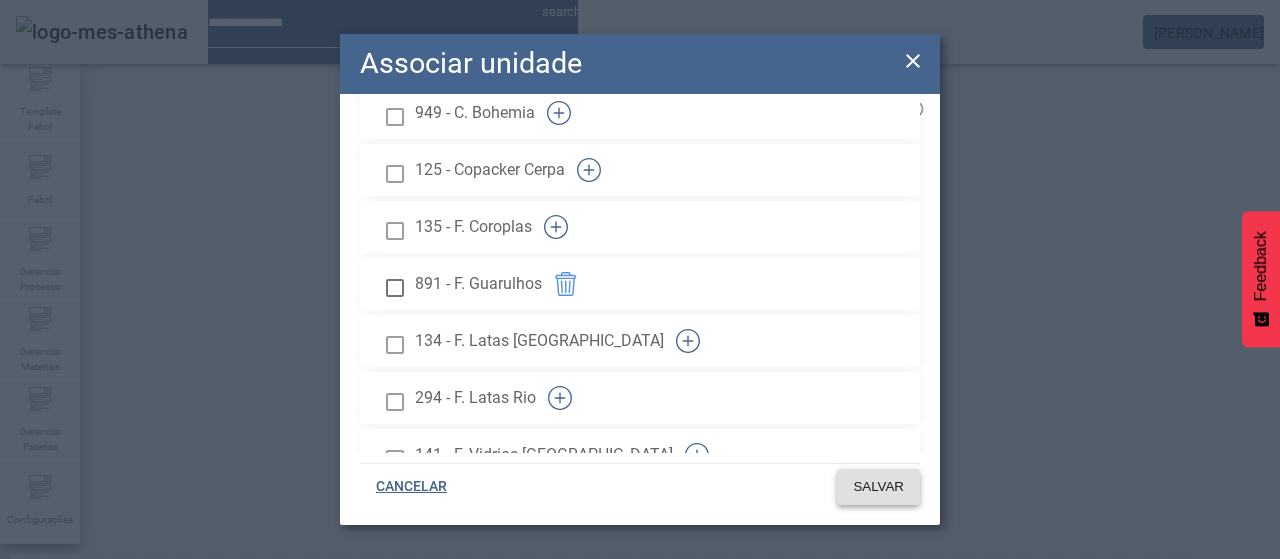 click on "SALVAR" 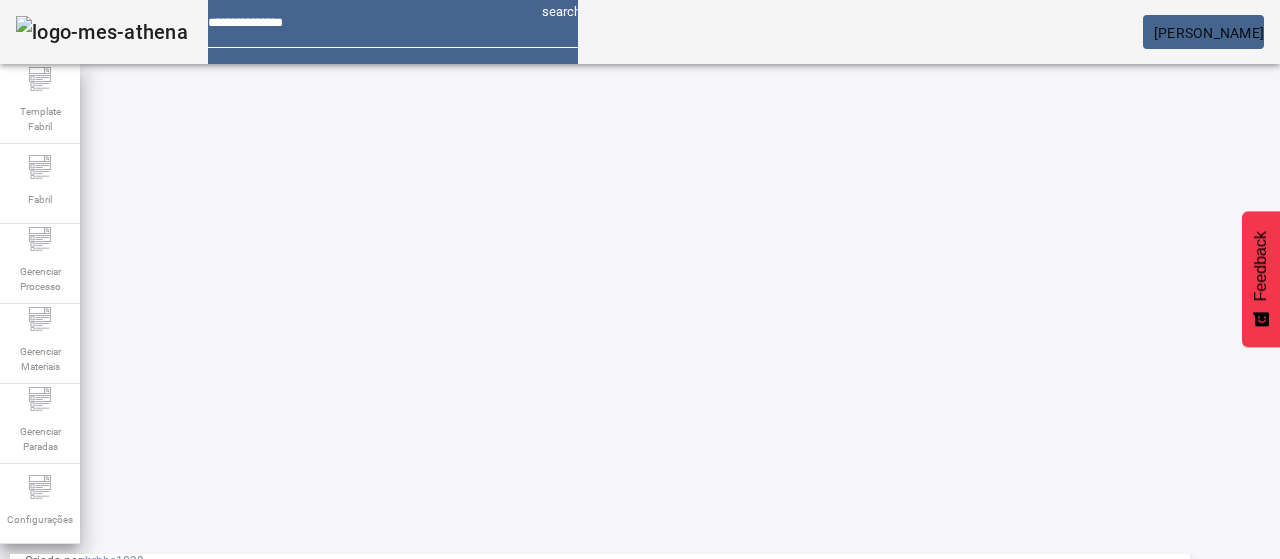 scroll, scrollTop: 184, scrollLeft: 0, axis: vertical 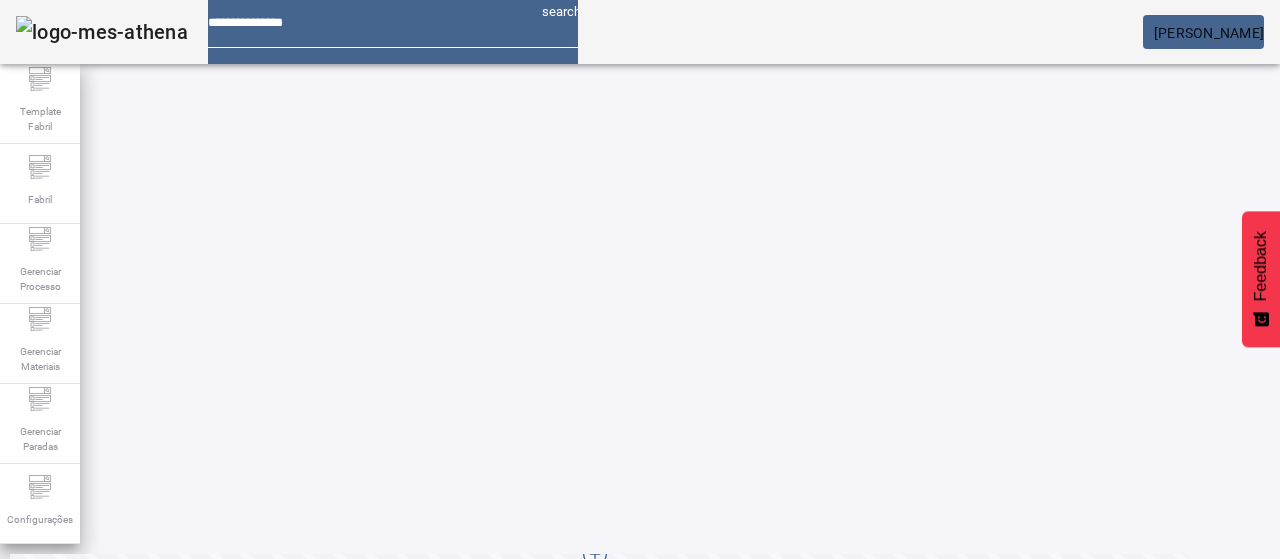 click 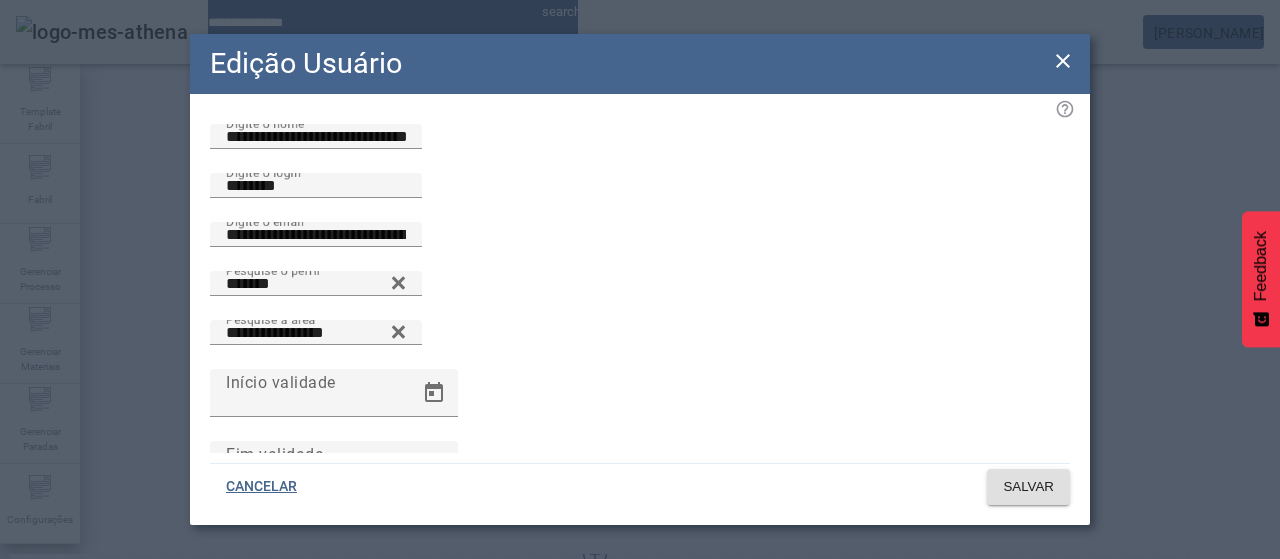 click 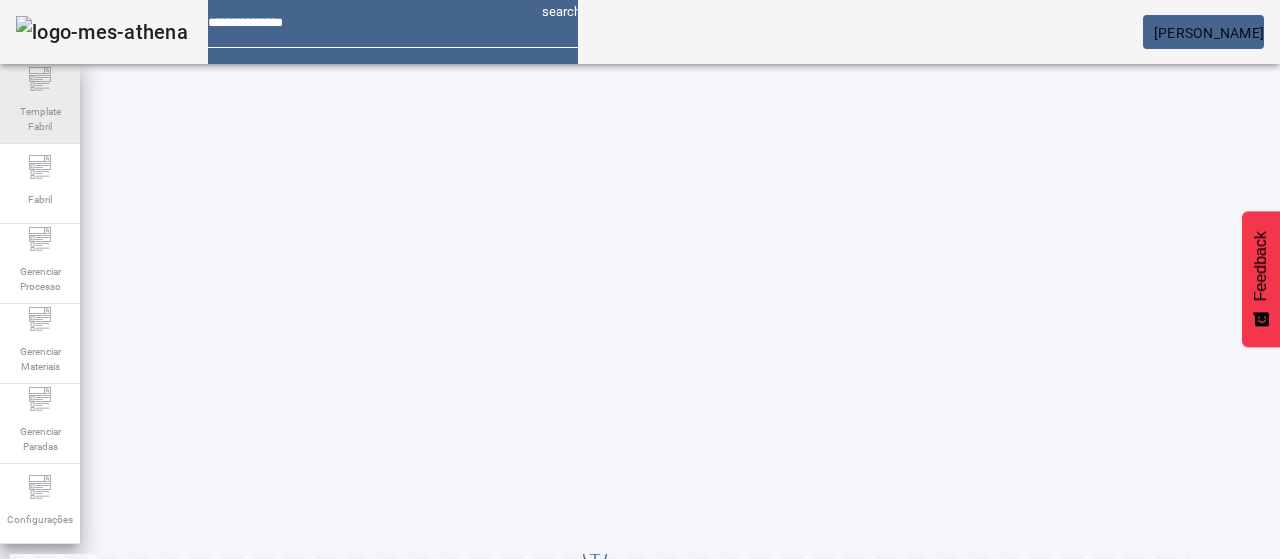 drag, startPoint x: 39, startPoint y: 201, endPoint x: 72, endPoint y: 131, distance: 77.388626 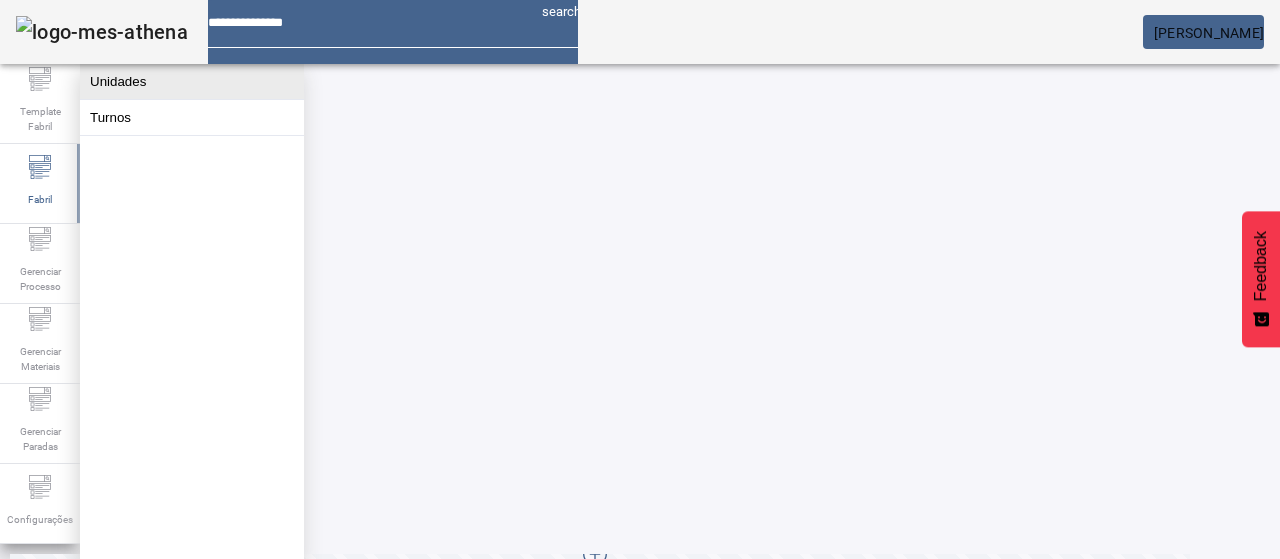 click on "Unidades" 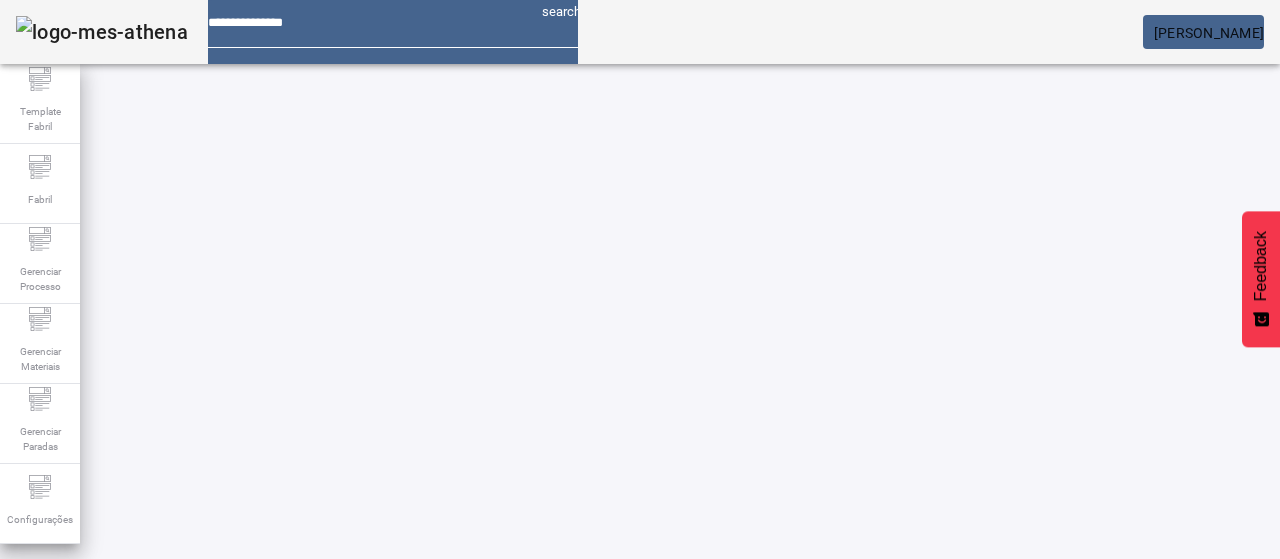 click on "ABRIR FILTROS" 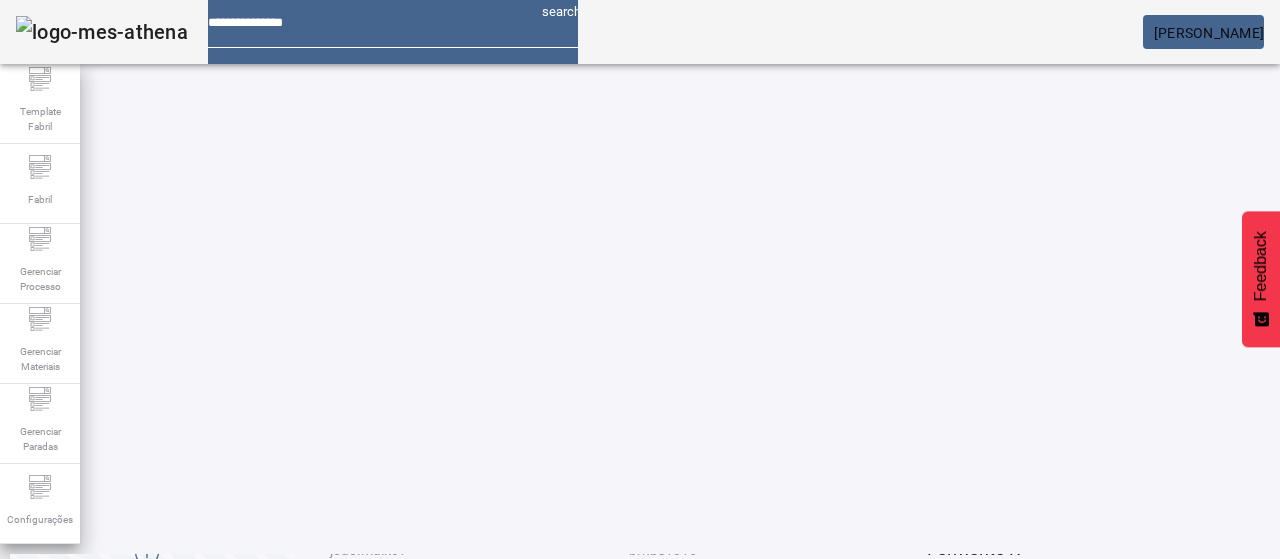 scroll, scrollTop: 160, scrollLeft: 0, axis: vertical 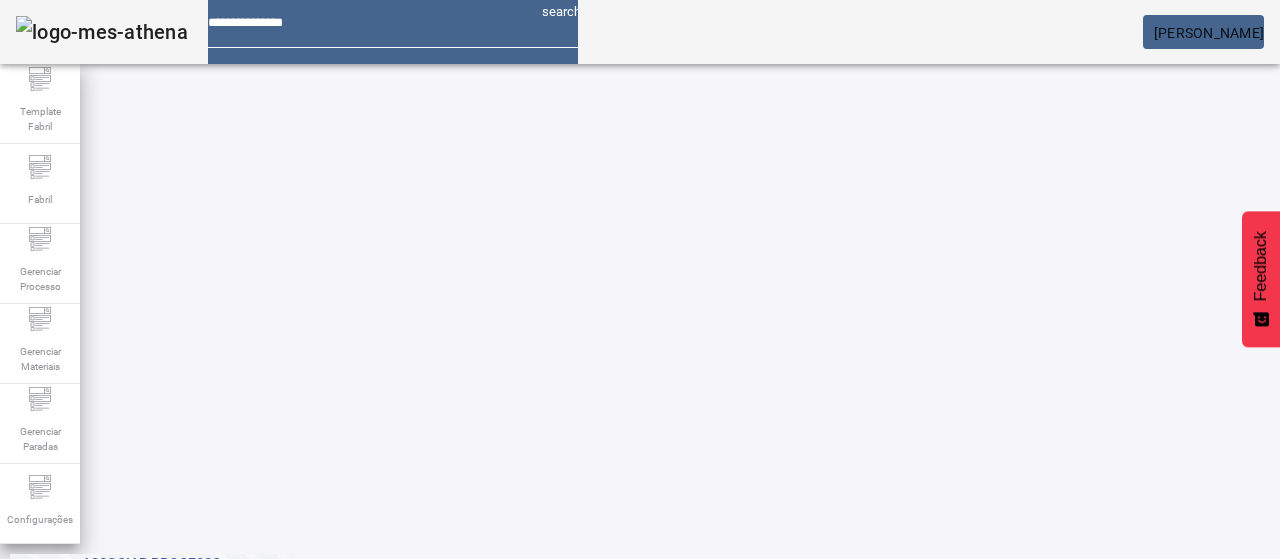 click on "2" 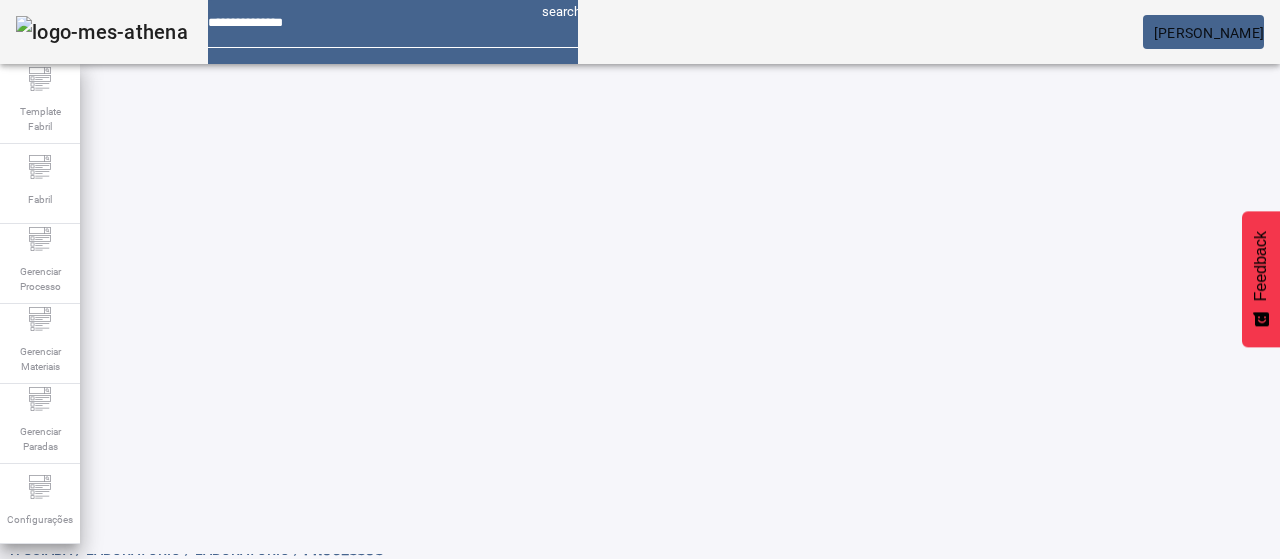 scroll, scrollTop: 10, scrollLeft: 0, axis: vertical 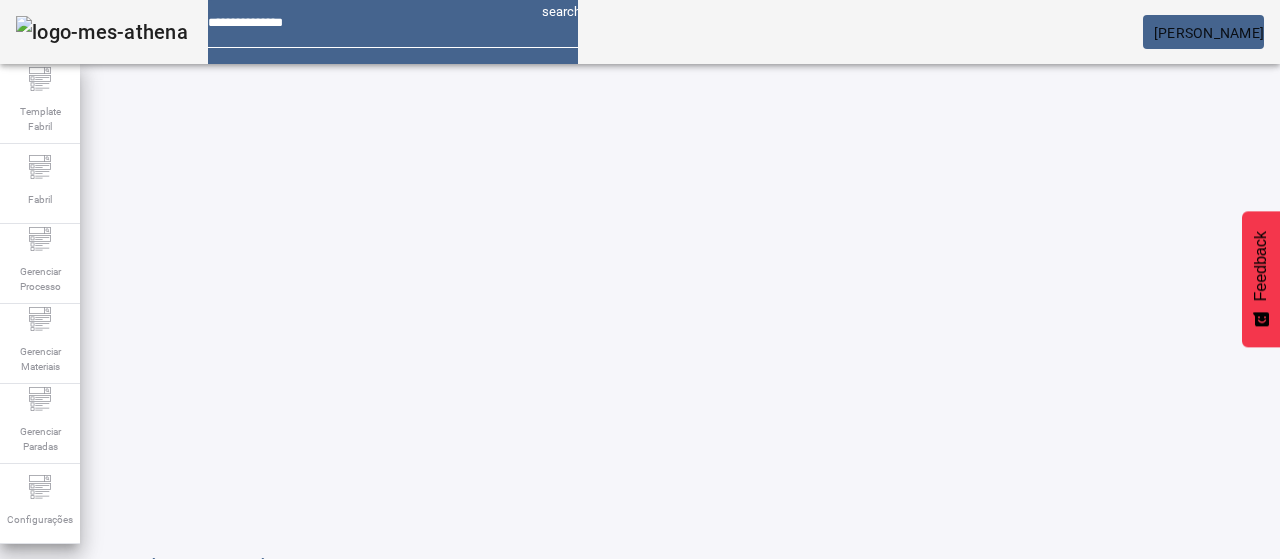 click on "1" 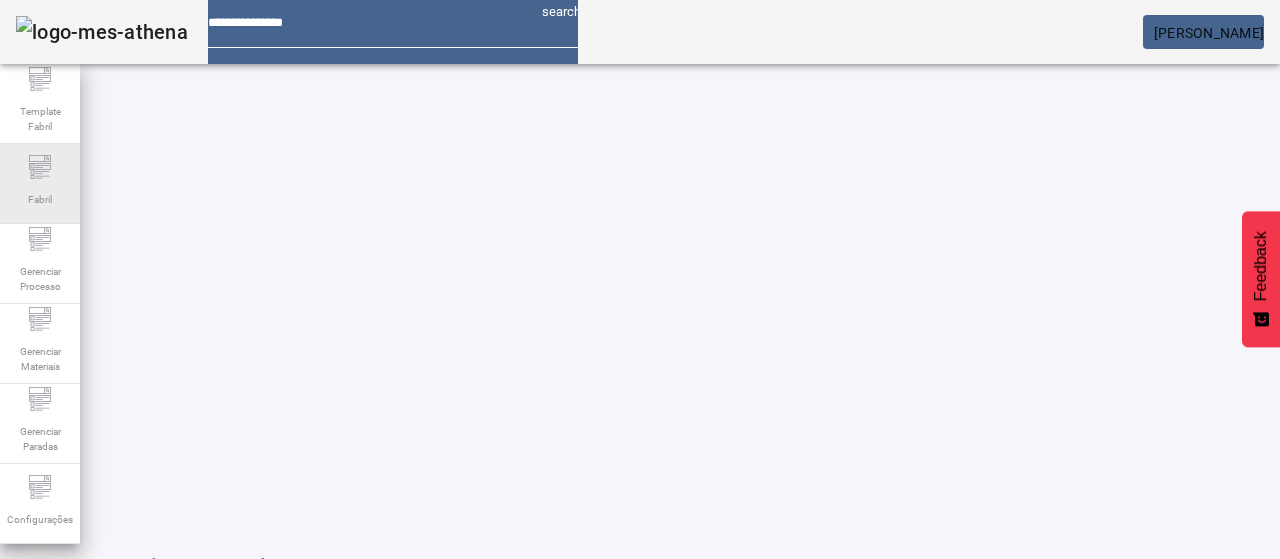 click on "Fabril" 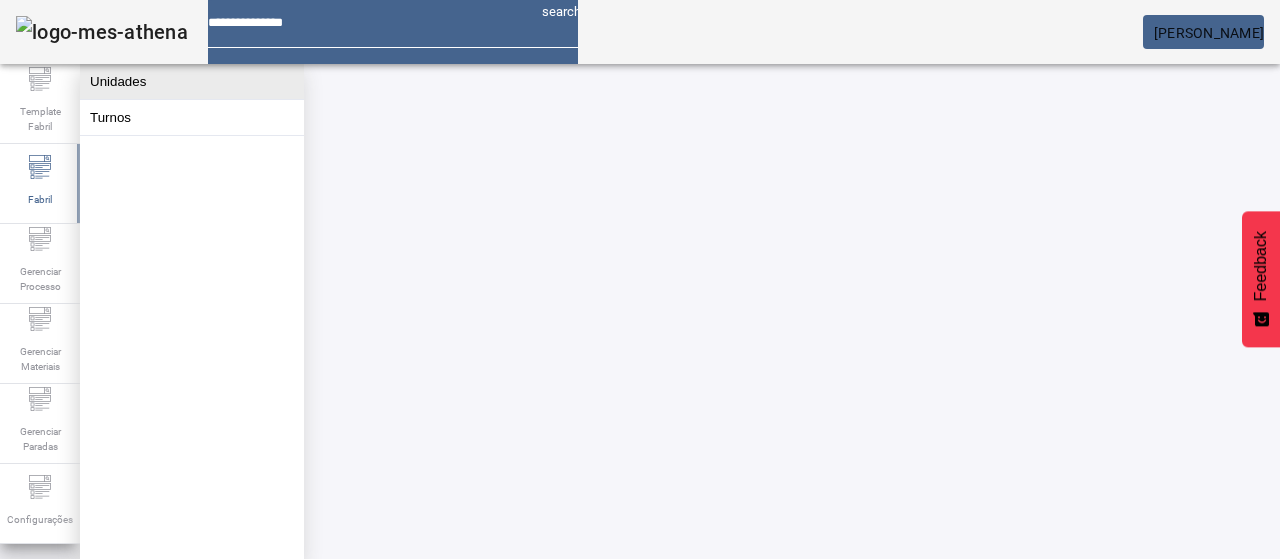 click on "Unidades" 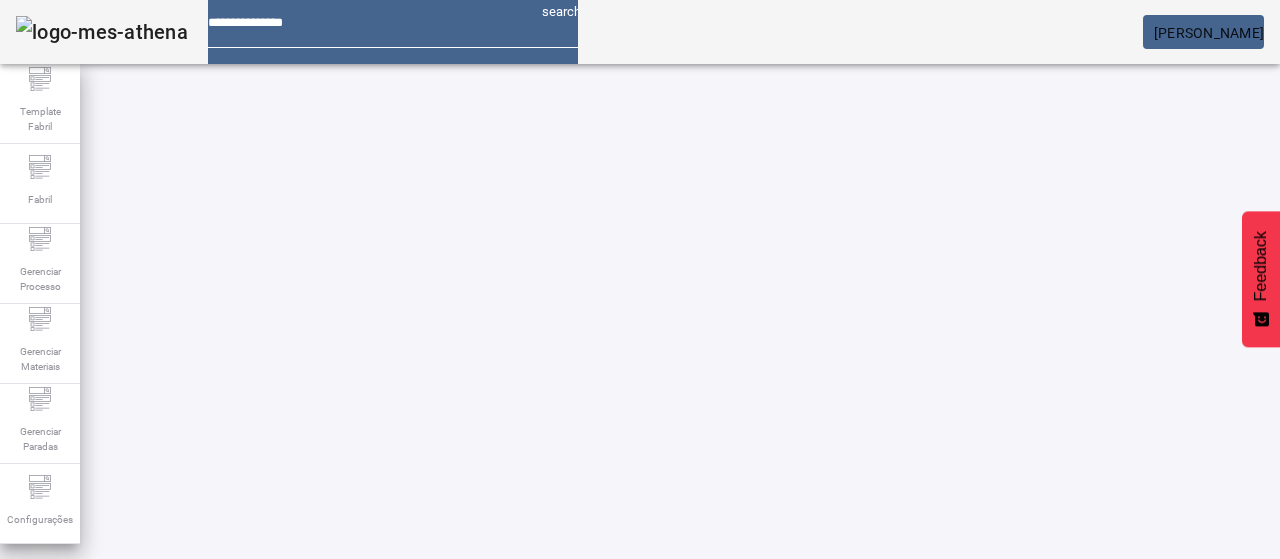 click on "ABRIR FILTROS" 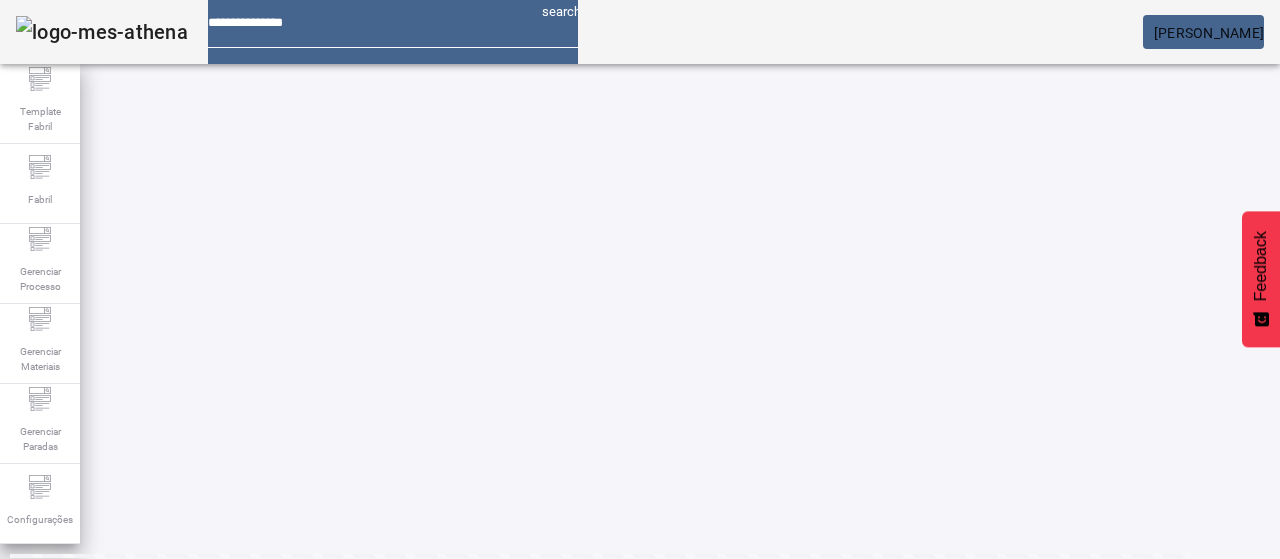 scroll, scrollTop: 200, scrollLeft: 0, axis: vertical 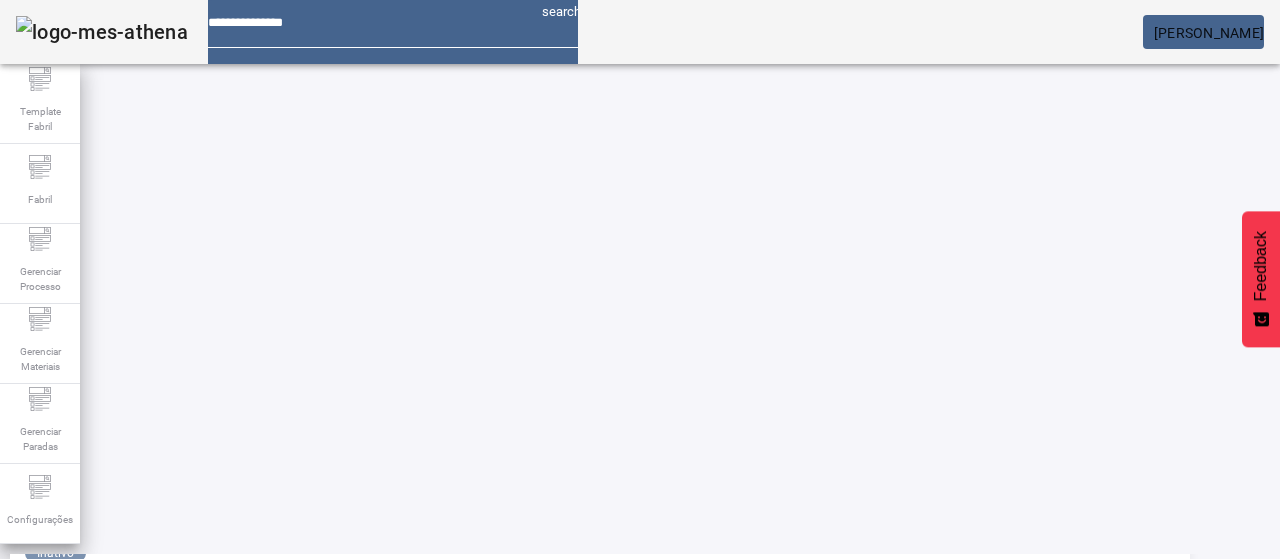 click at bounding box center [1136, 724] 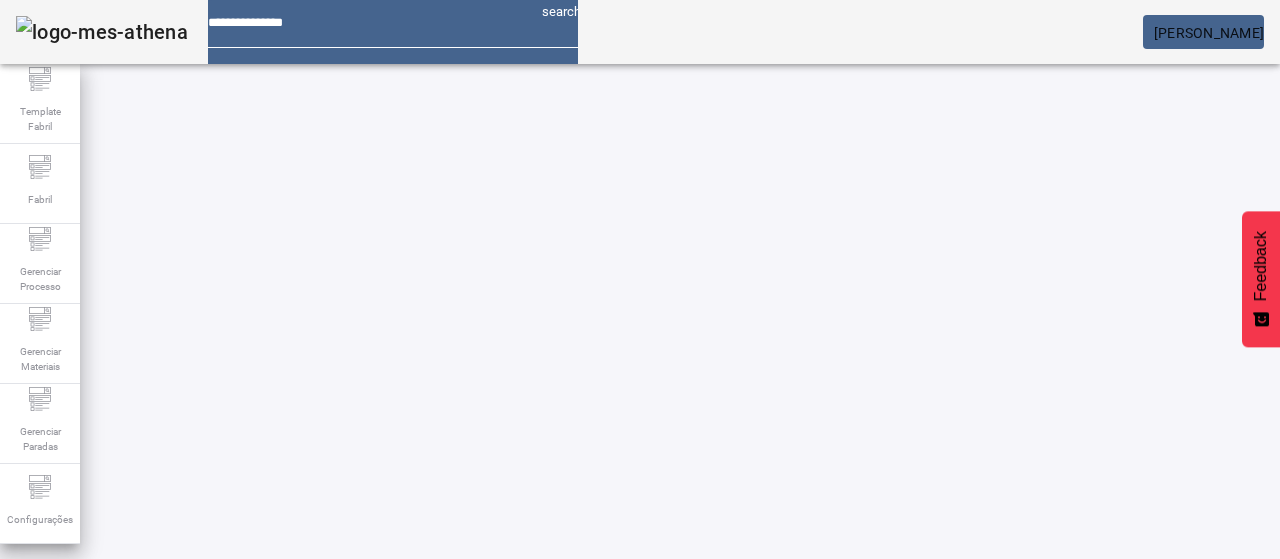 click at bounding box center [152, 706] 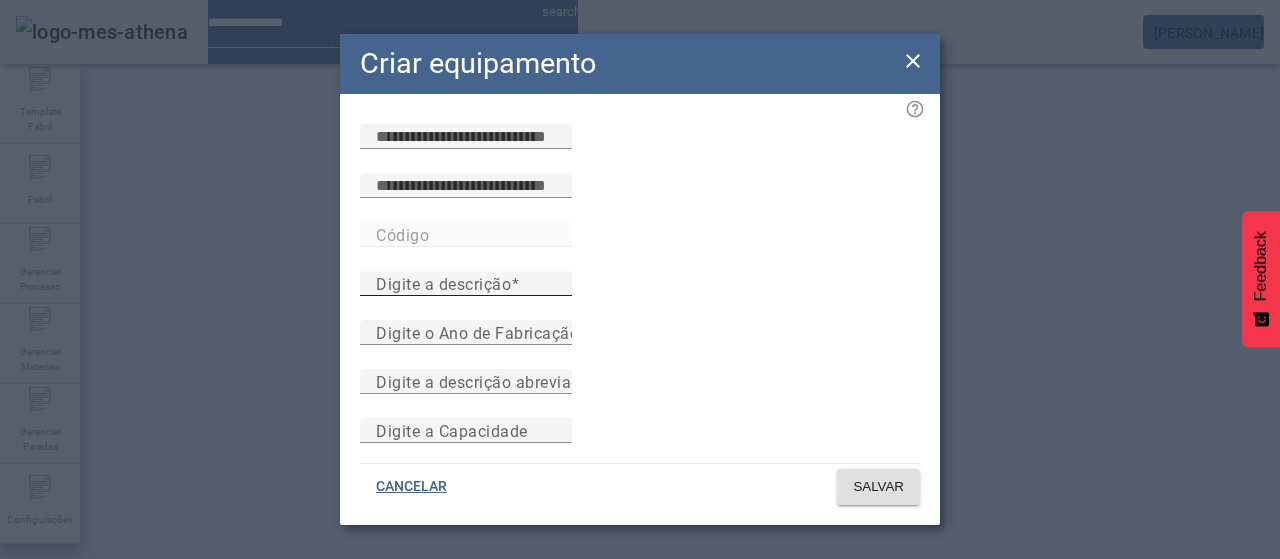 click on "Digite a descrição" at bounding box center [466, 284] 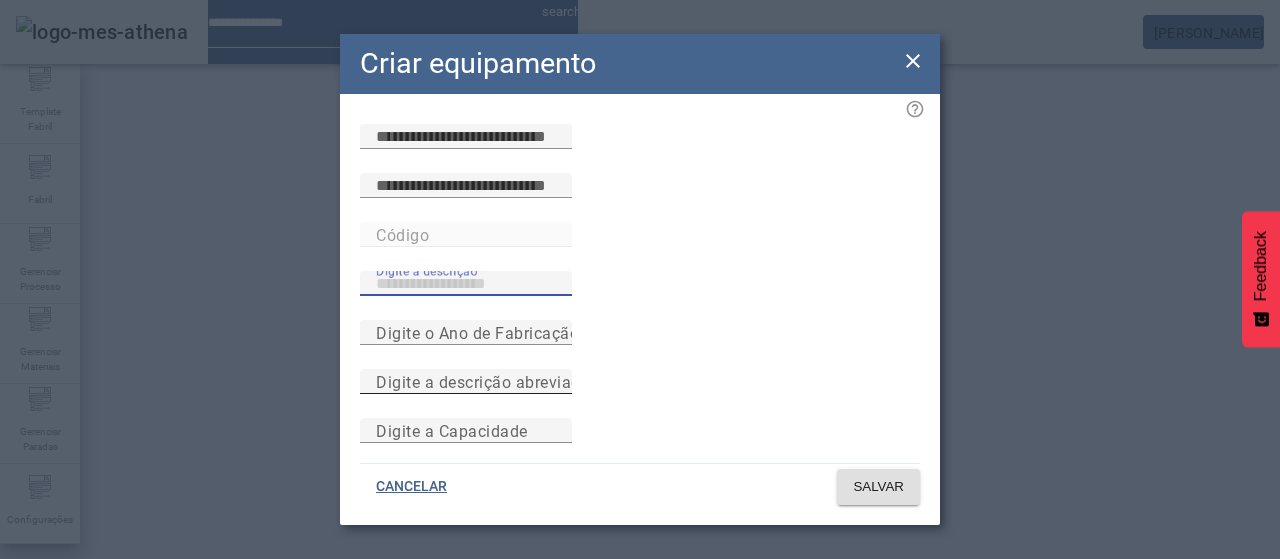 paste on "**********" 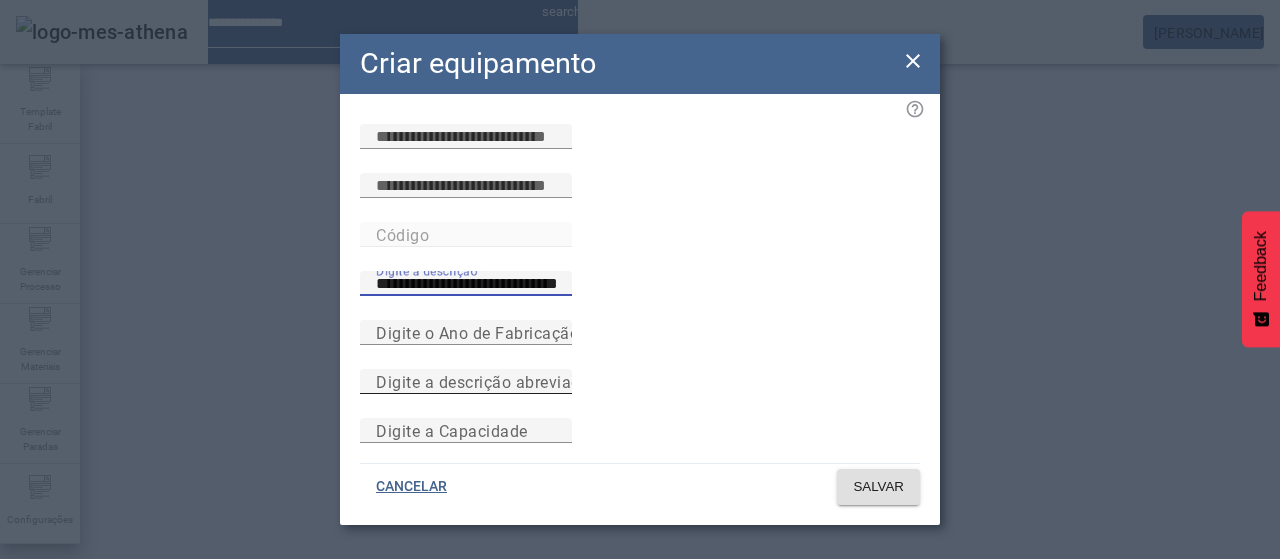type on "**********" 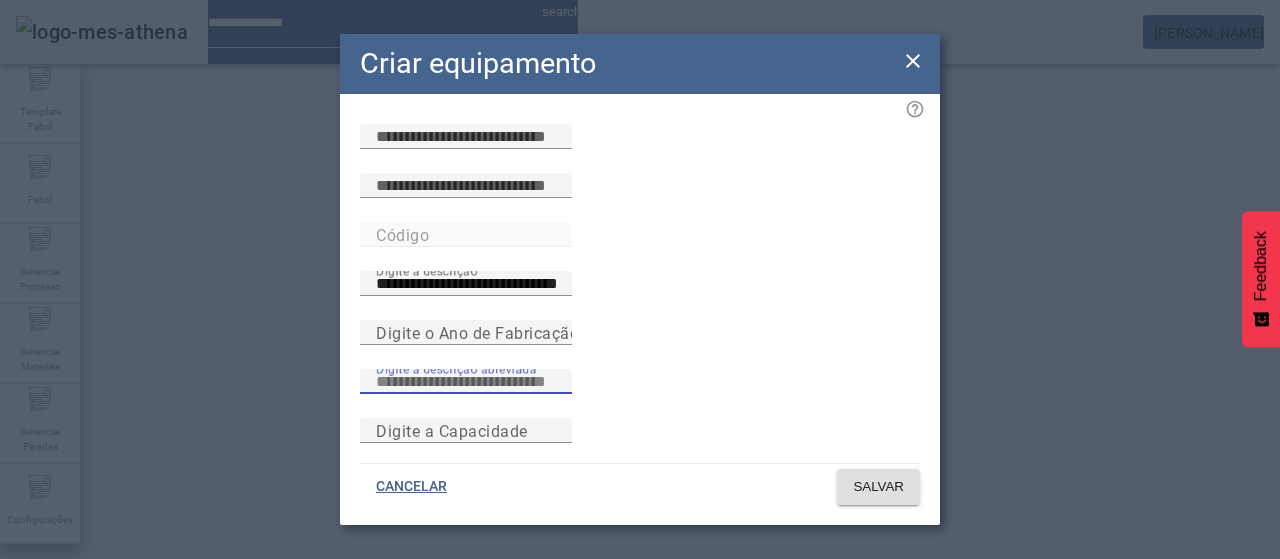 paste on "**********" 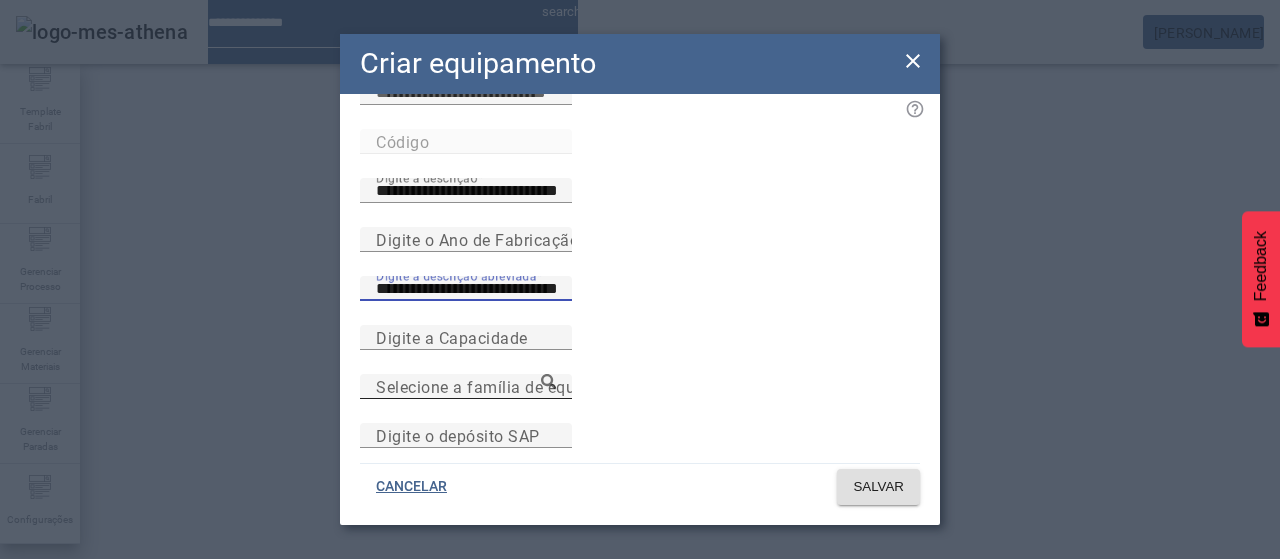 scroll, scrollTop: 173, scrollLeft: 0, axis: vertical 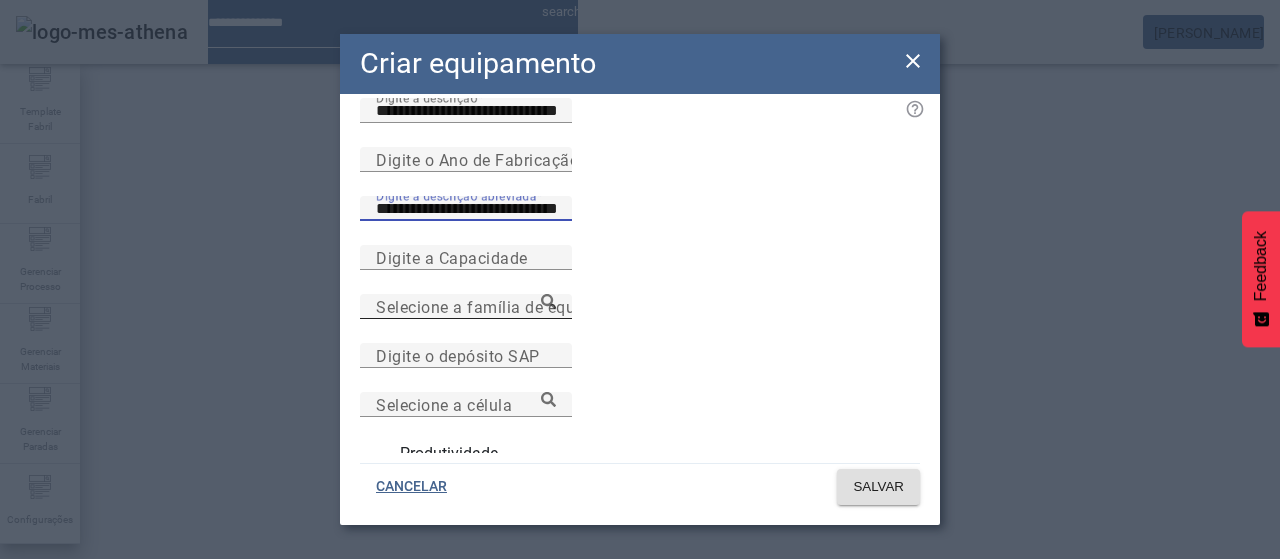 type on "**********" 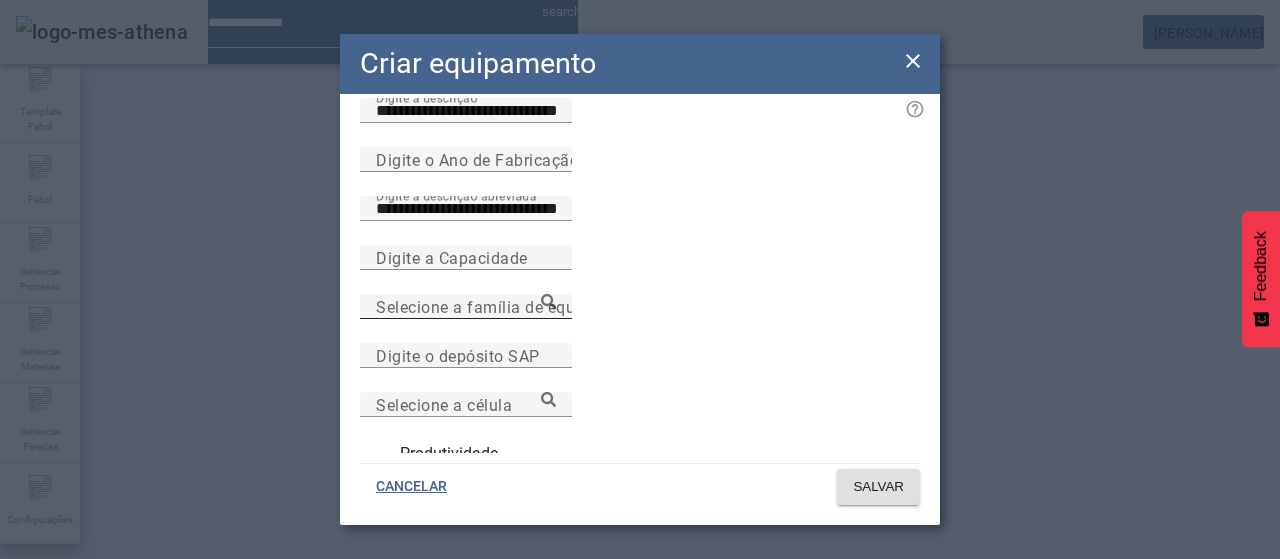 click on "Selecione a família de equipamento" at bounding box center (511, 306) 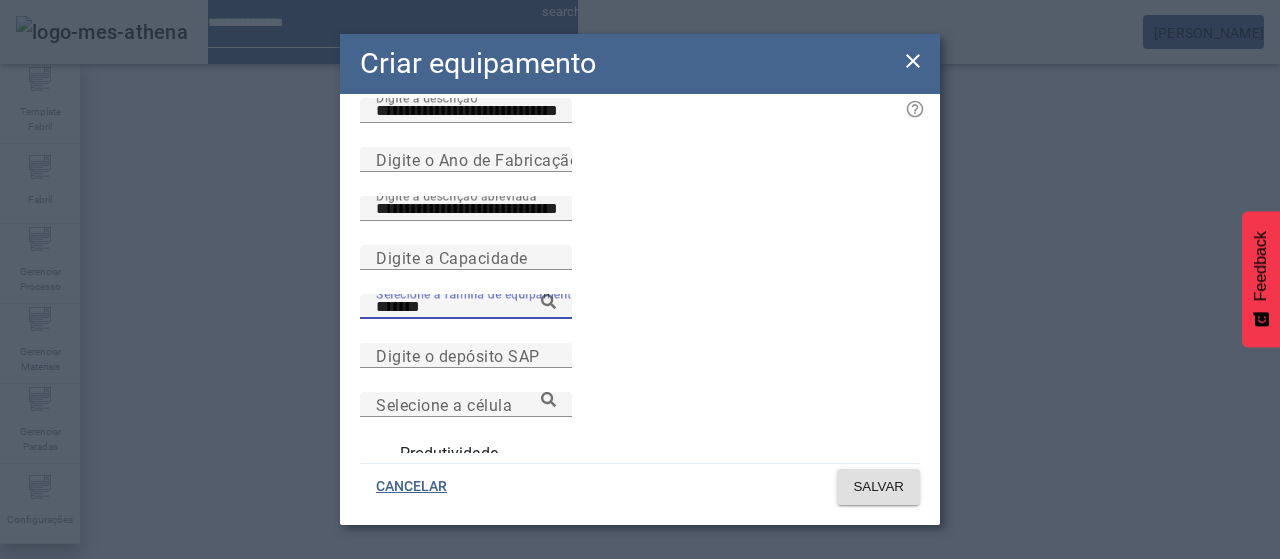click 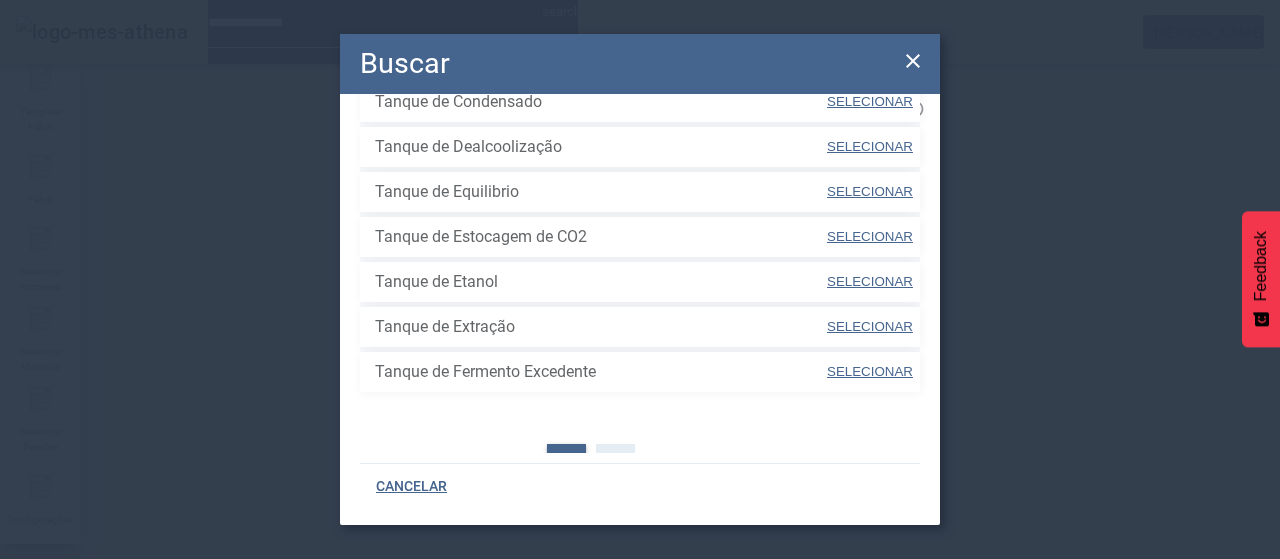 scroll, scrollTop: 770, scrollLeft: 0, axis: vertical 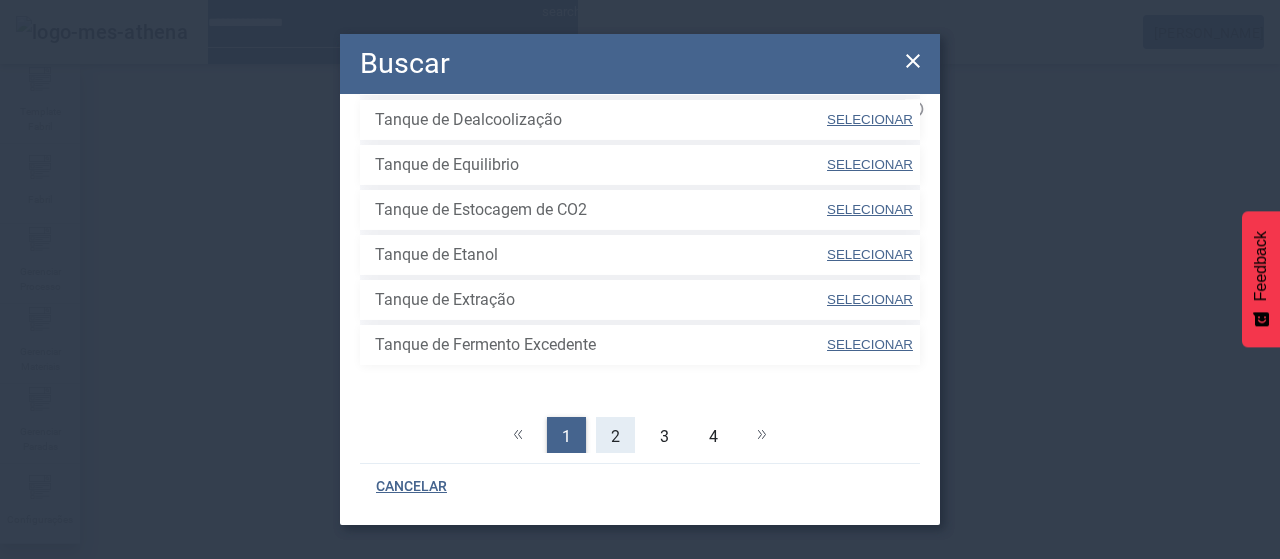 click on "2" 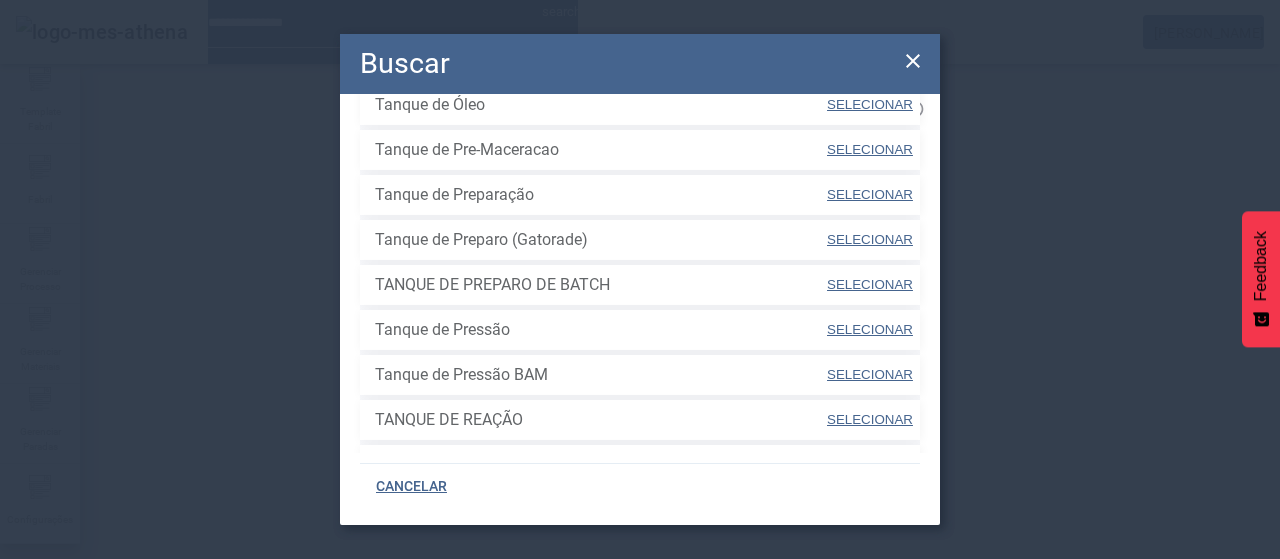 scroll, scrollTop: 770, scrollLeft: 0, axis: vertical 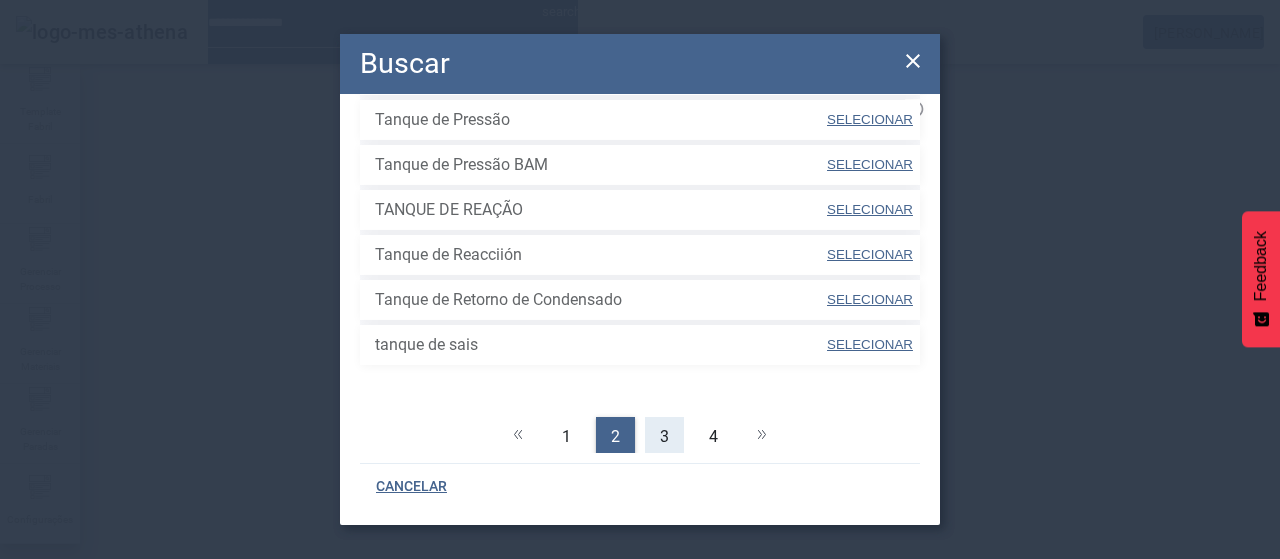 click on "3" 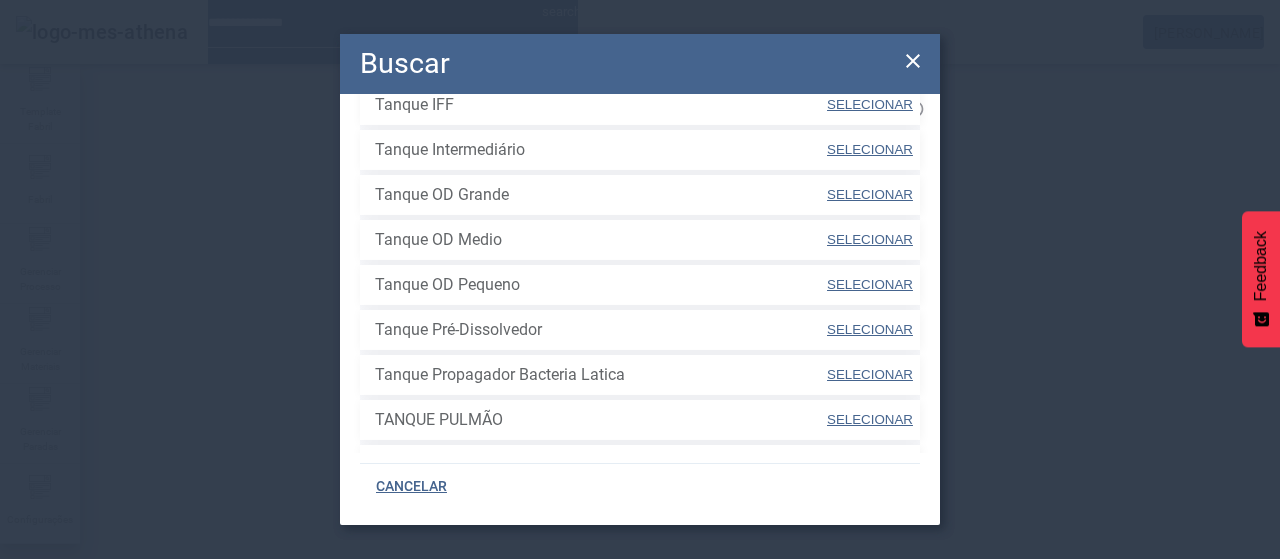 scroll, scrollTop: 770, scrollLeft: 0, axis: vertical 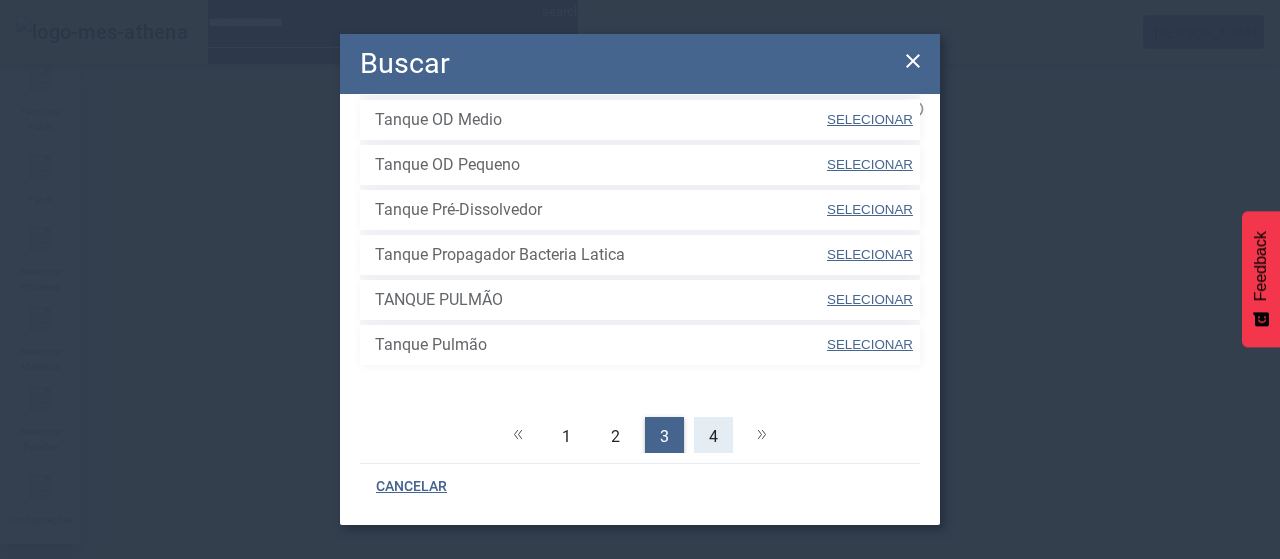click on "4" 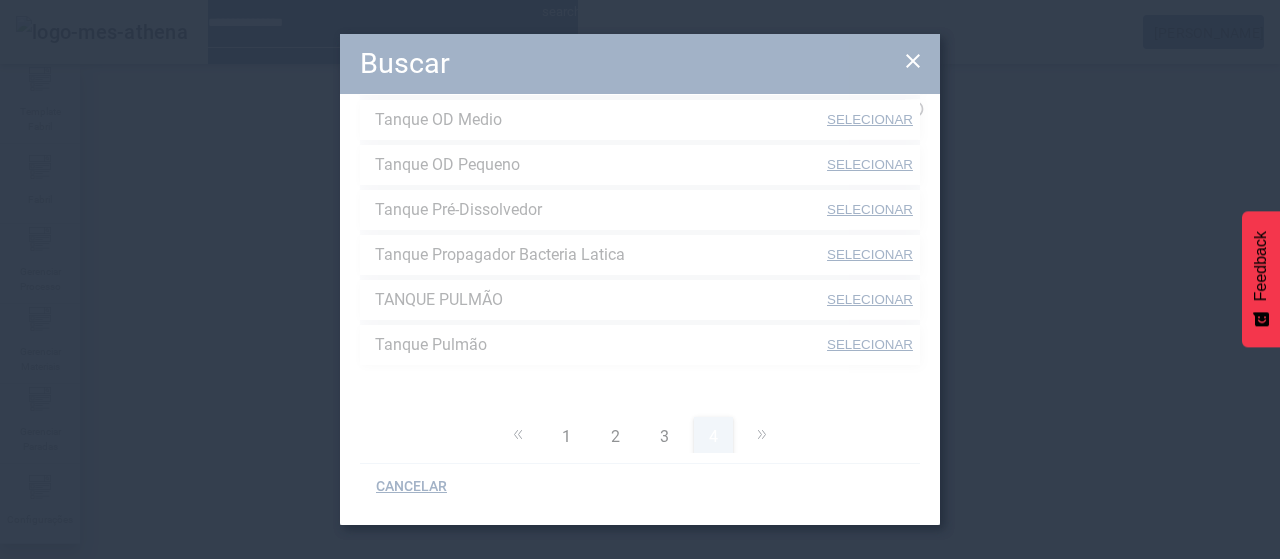 scroll, scrollTop: 0, scrollLeft: 0, axis: both 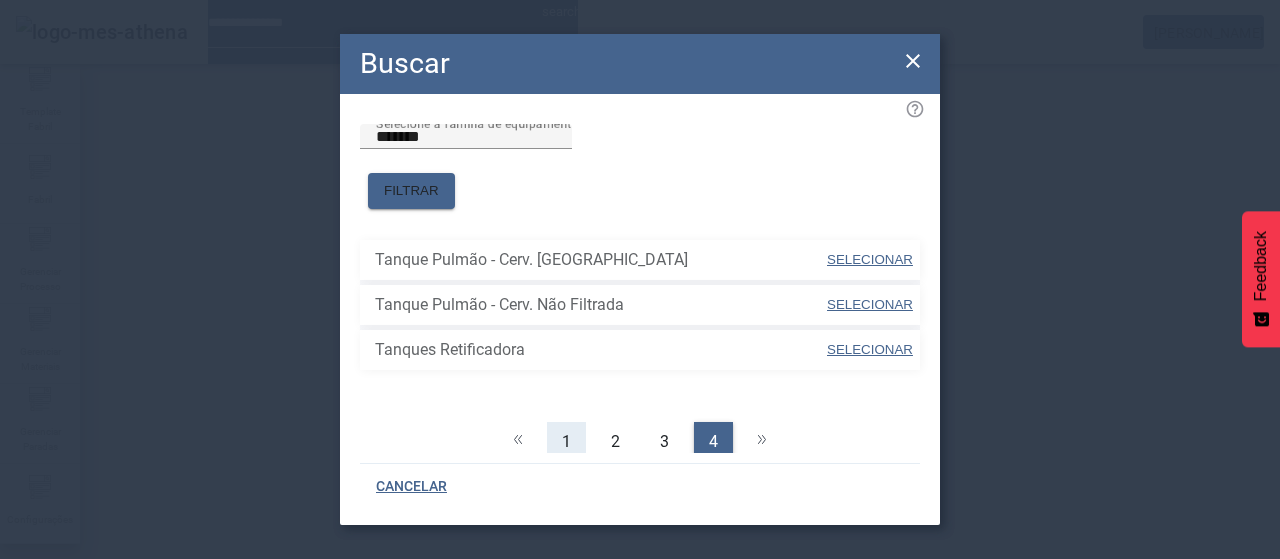 click on "1" 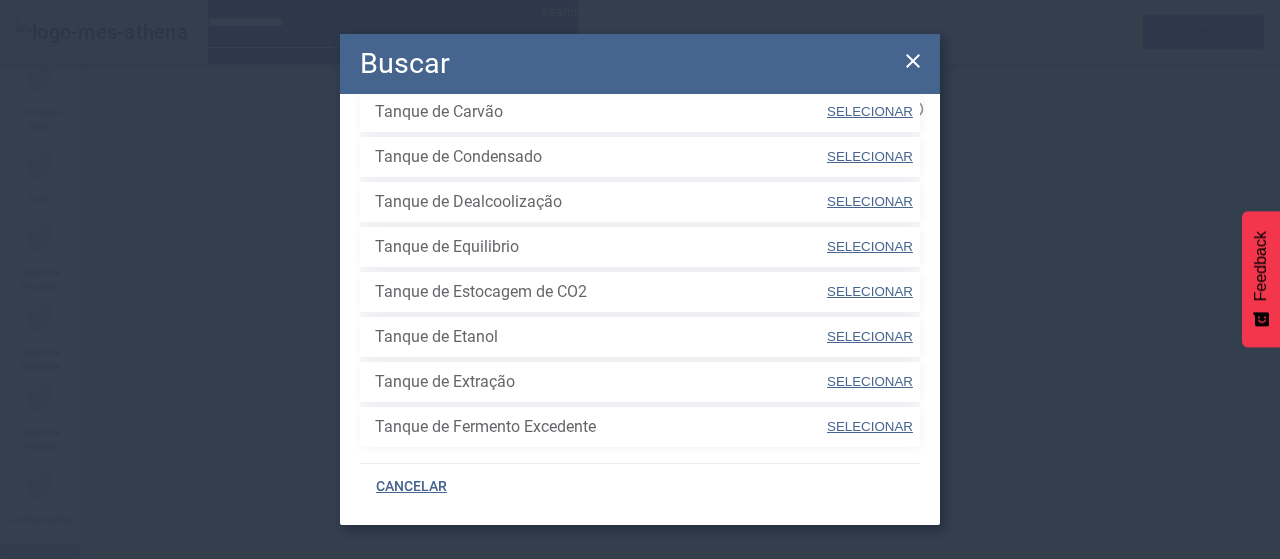 scroll, scrollTop: 754, scrollLeft: 0, axis: vertical 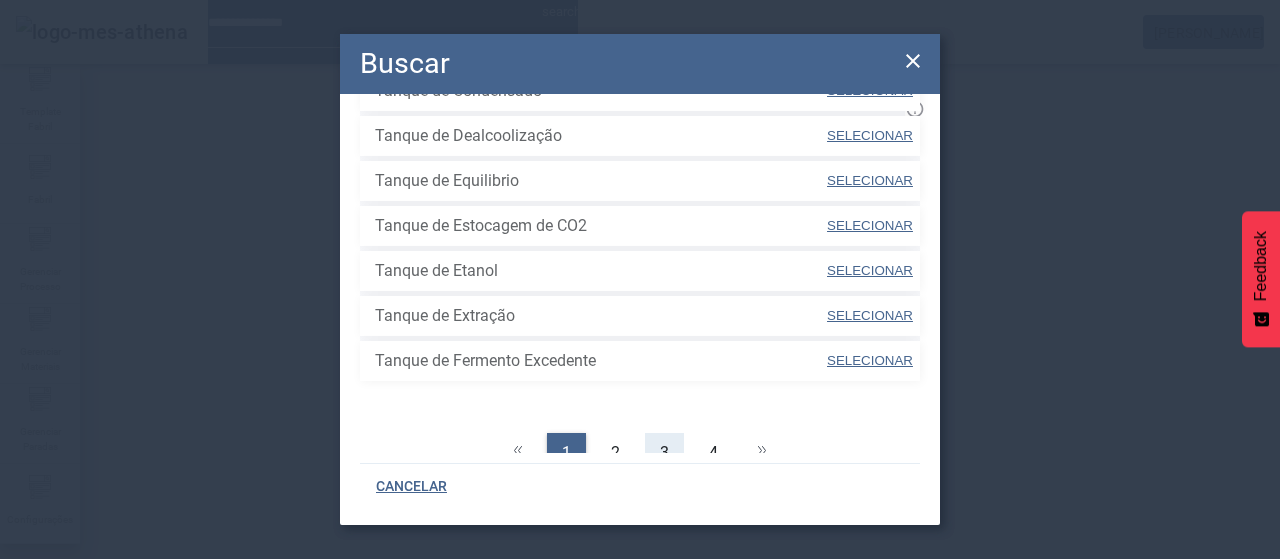 click on "3" 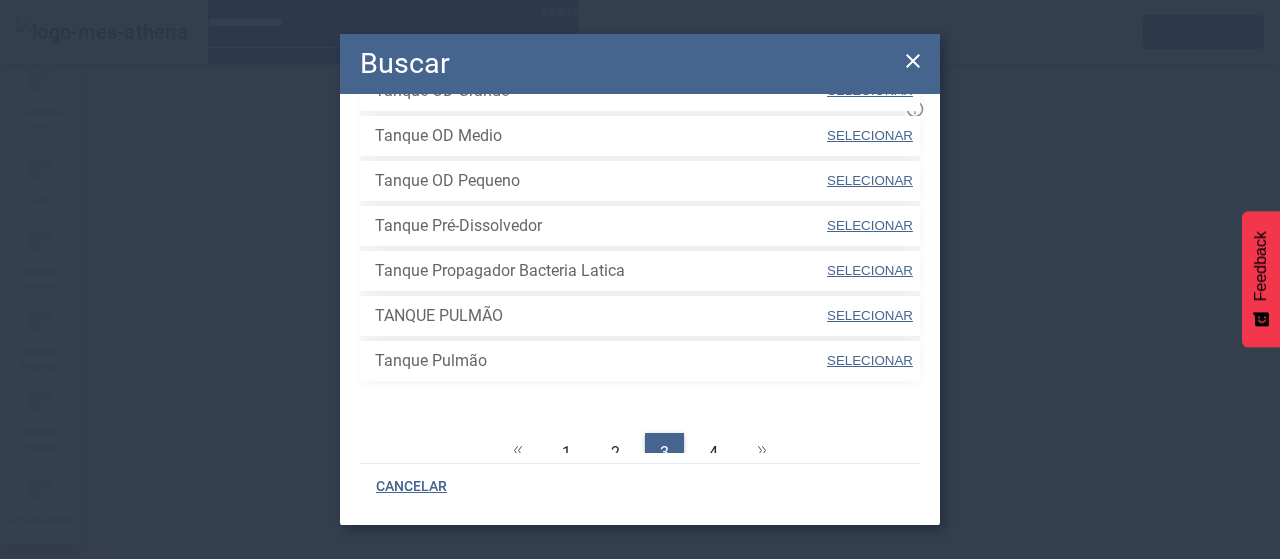 click on "1   2   3   4" 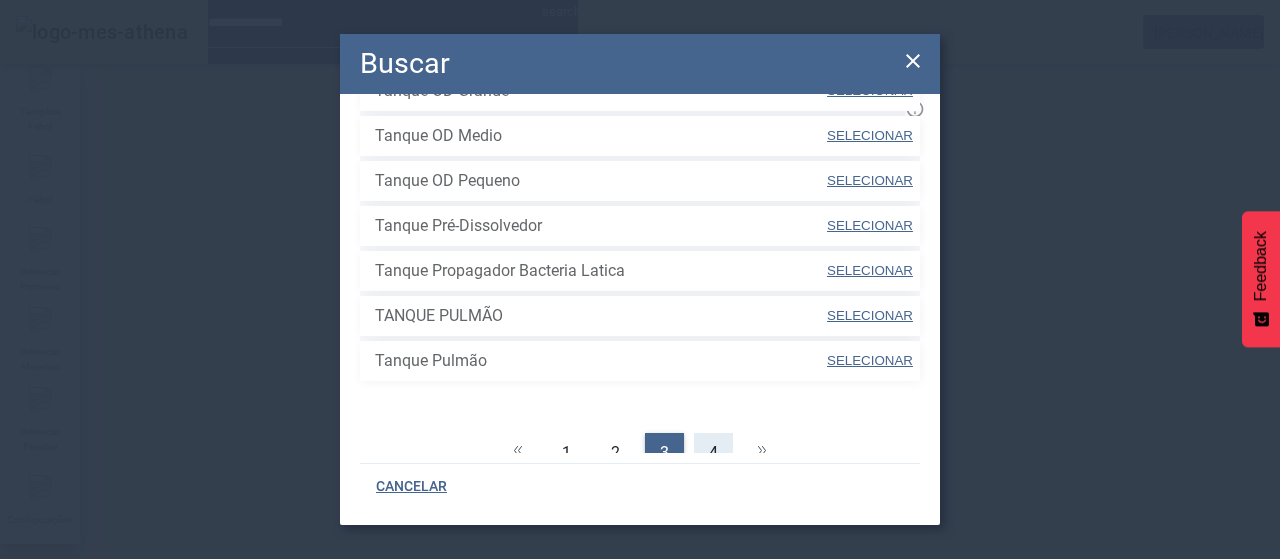 click on "4" 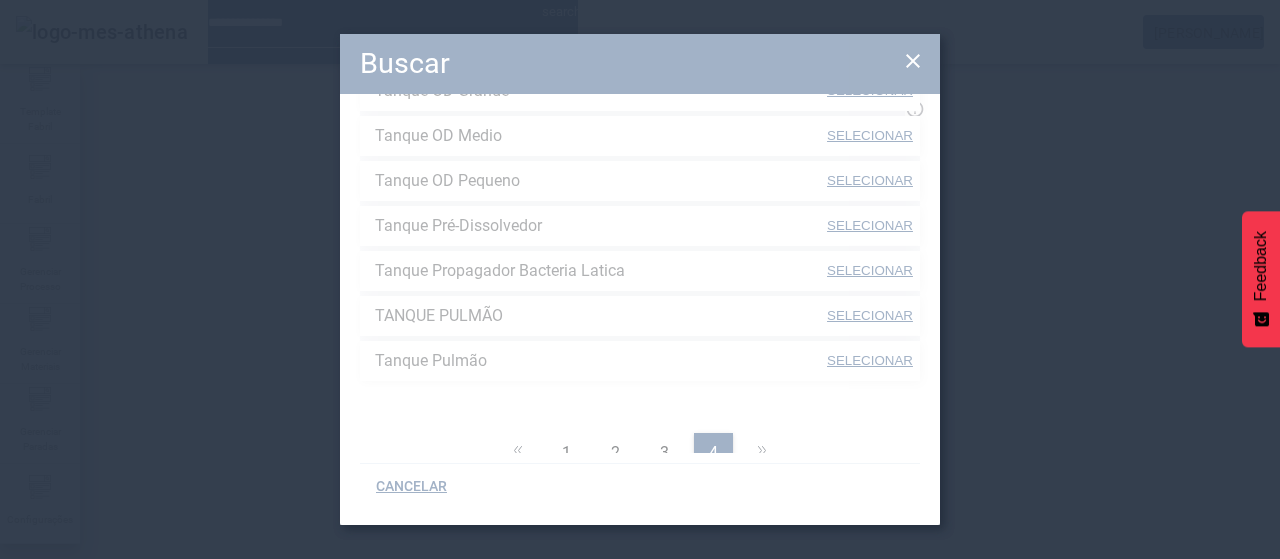 scroll, scrollTop: 0, scrollLeft: 0, axis: both 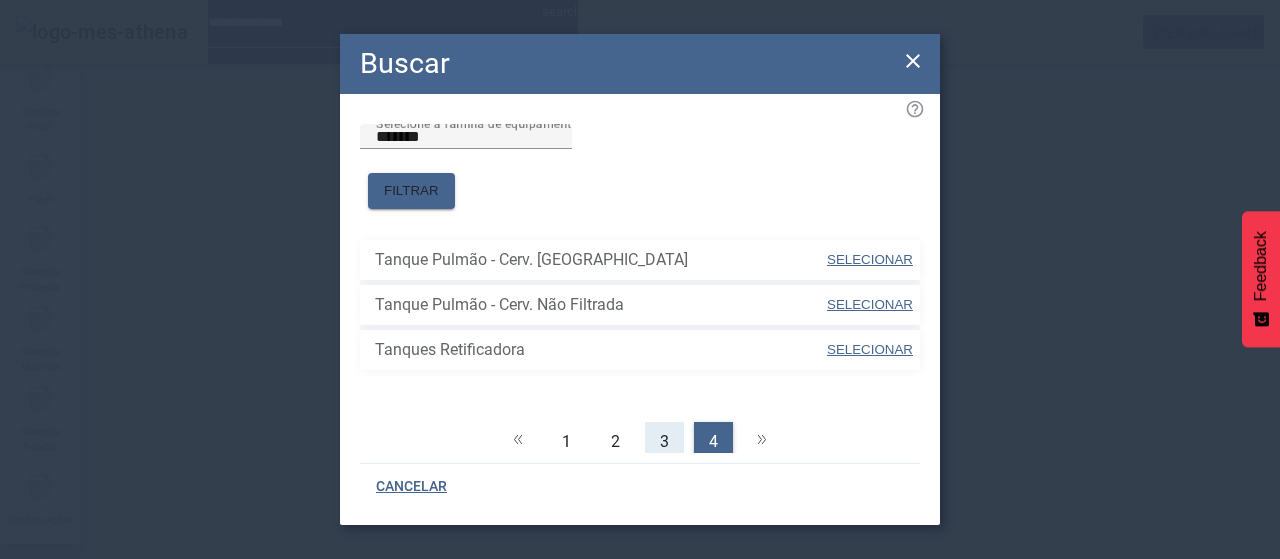 click on "3" 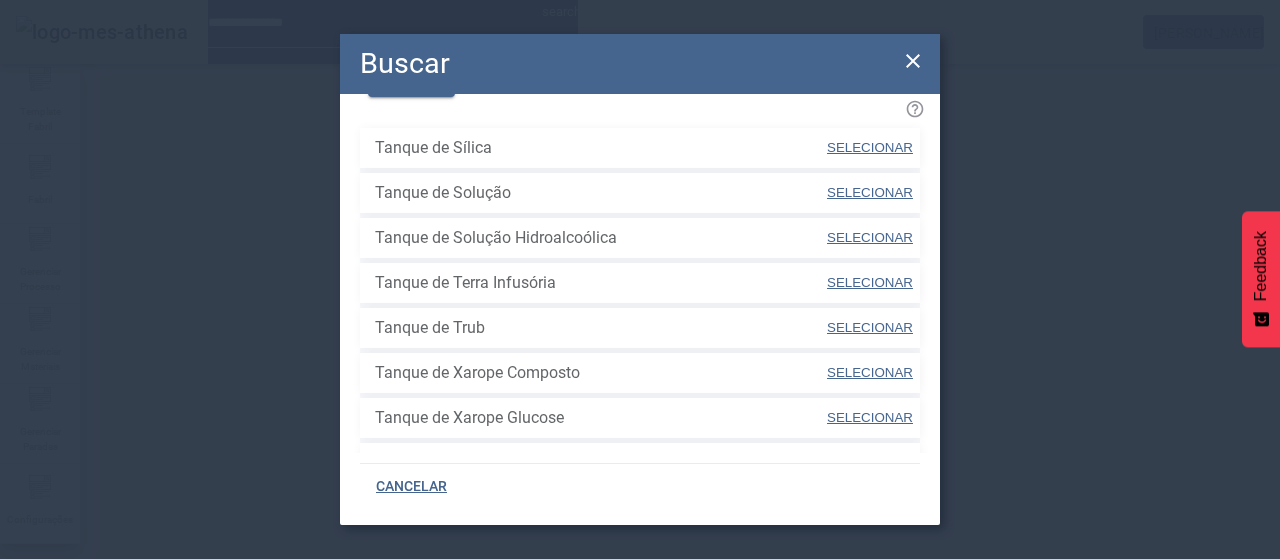 scroll, scrollTop: 200, scrollLeft: 0, axis: vertical 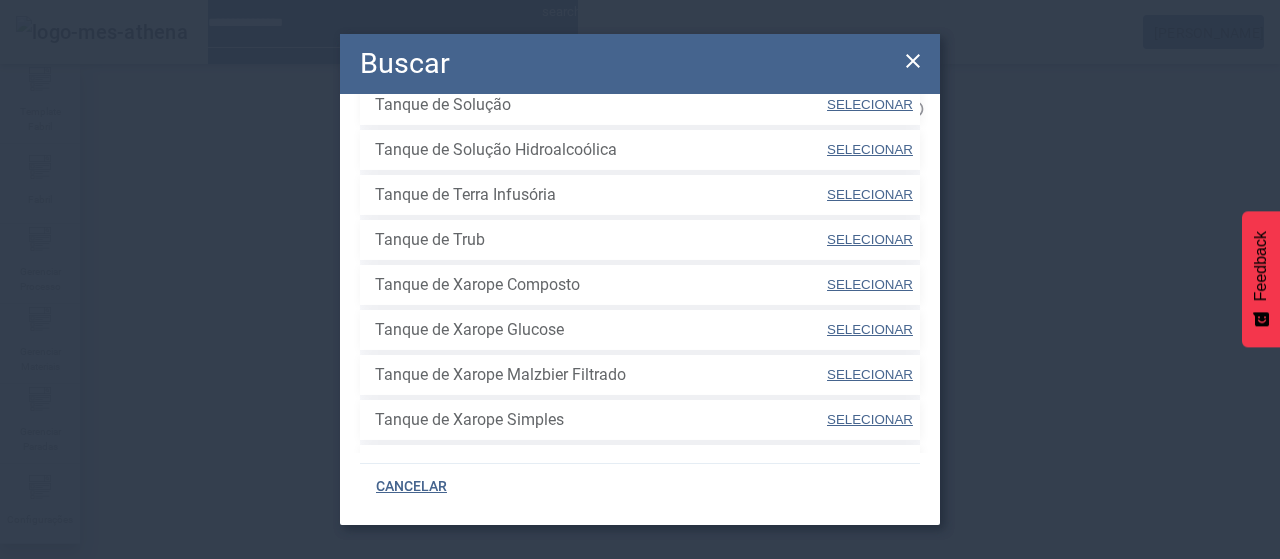click on "SELECIONAR" at bounding box center (870, 284) 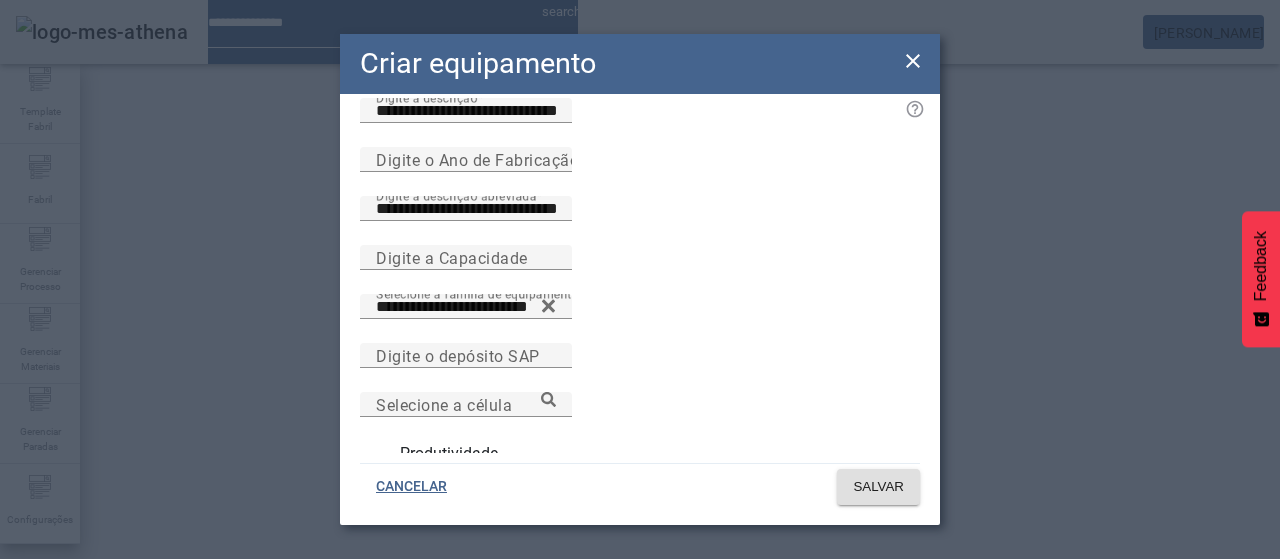 click on "Produtividade" at bounding box center (447, 454) 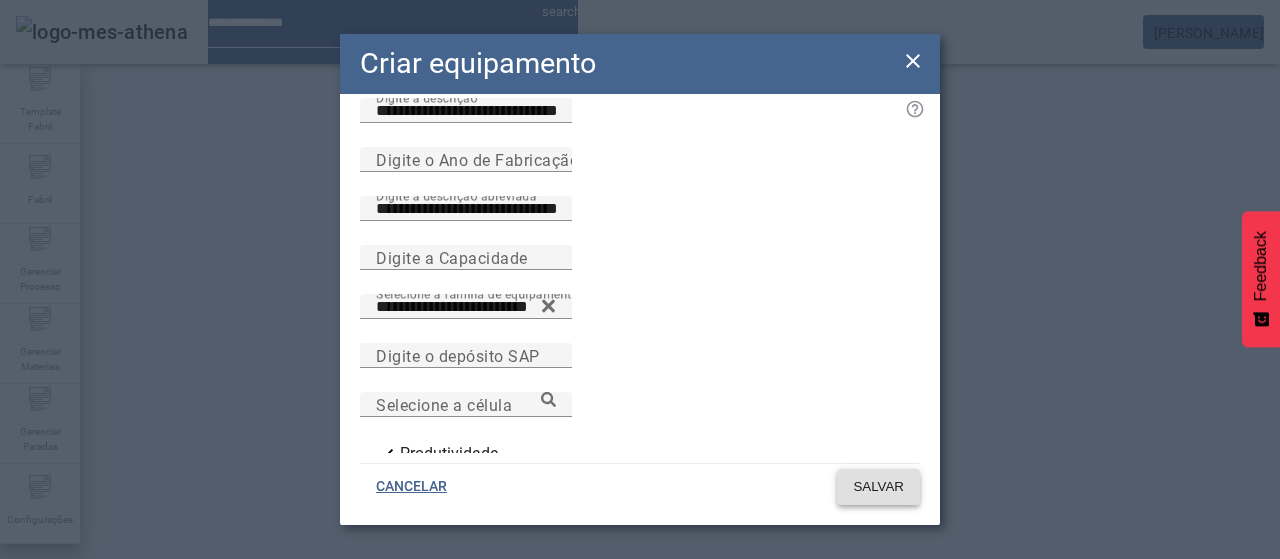 click on "SALVAR" 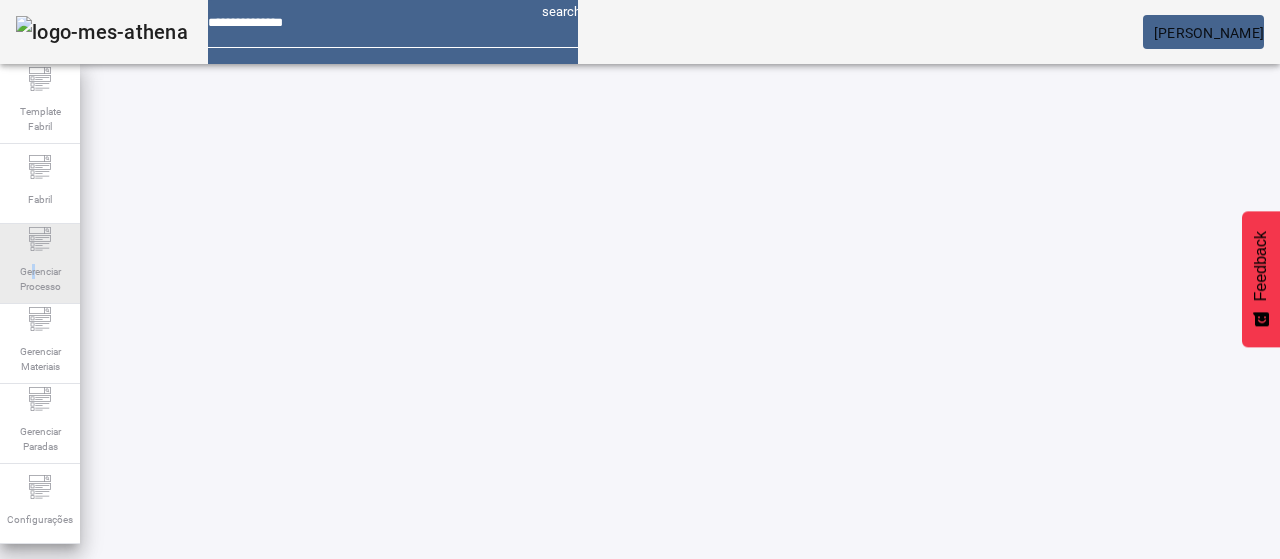 drag, startPoint x: 32, startPoint y: 258, endPoint x: 78, endPoint y: 225, distance: 56.61272 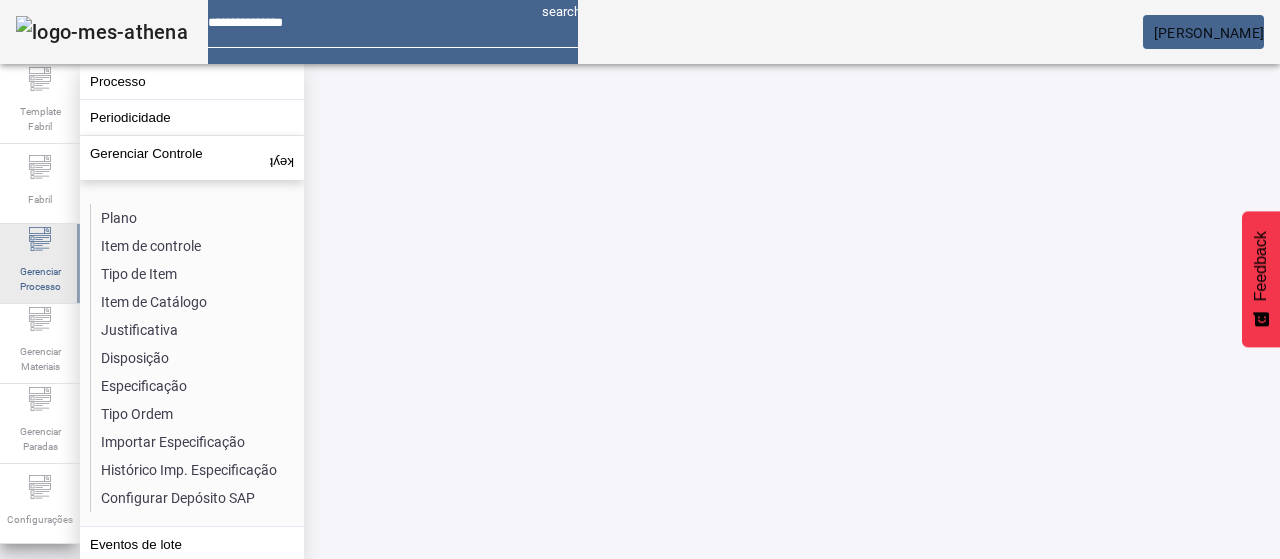 drag, startPoint x: 47, startPoint y: 321, endPoint x: 52, endPoint y: 303, distance: 18.681541 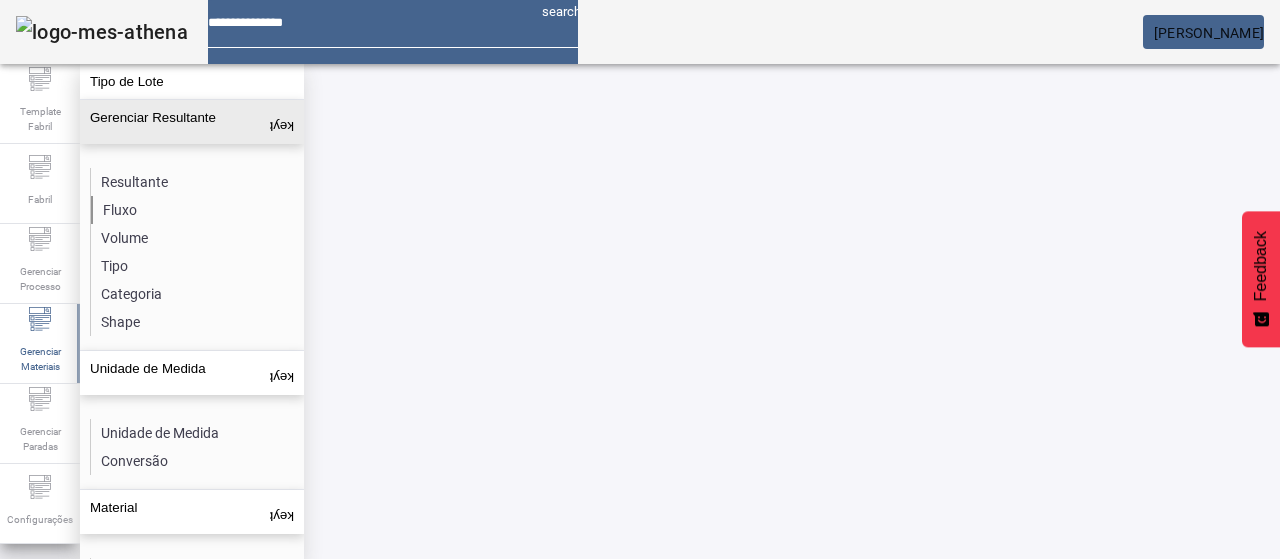 click on "Fluxo" 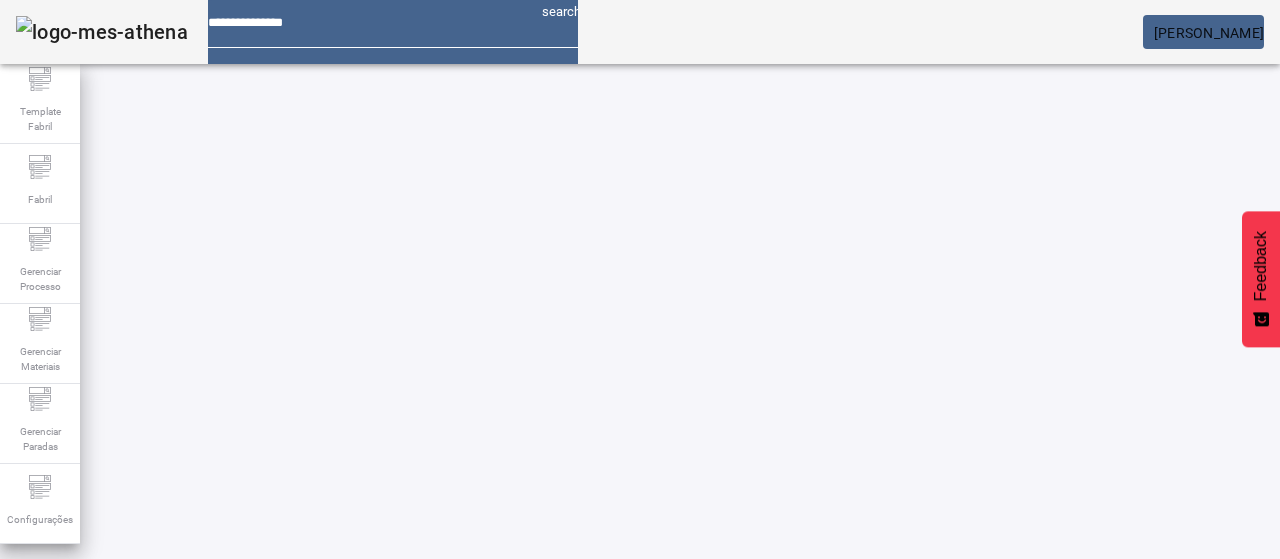 drag, startPoint x: 1108, startPoint y: 123, endPoint x: 944, endPoint y: 136, distance: 164.51443 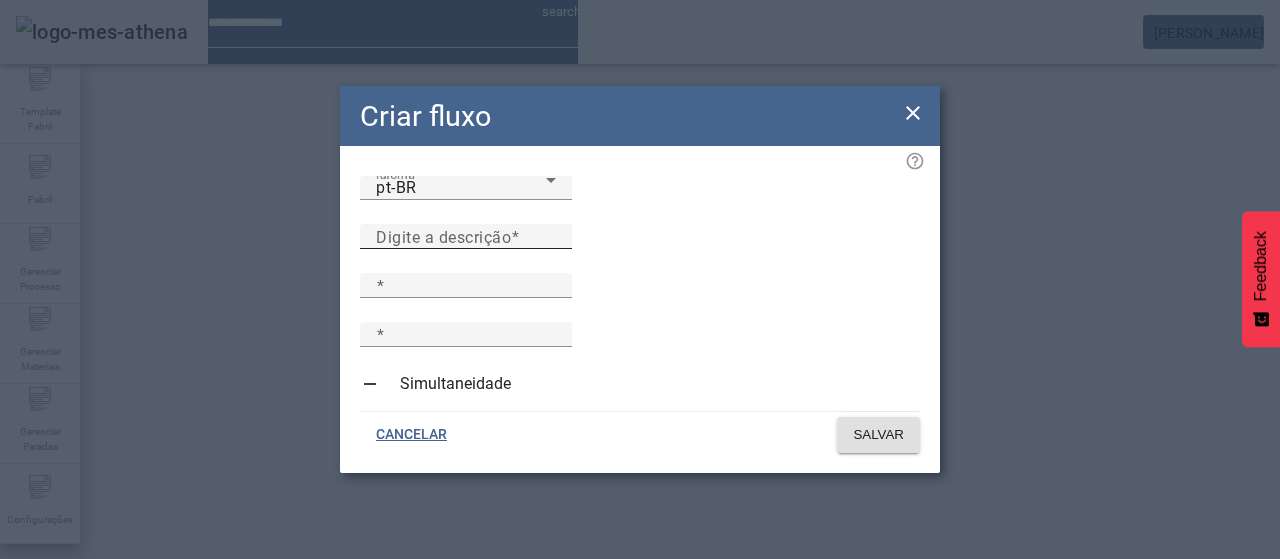 drag, startPoint x: 685, startPoint y: 223, endPoint x: 625, endPoint y: 241, distance: 62.641838 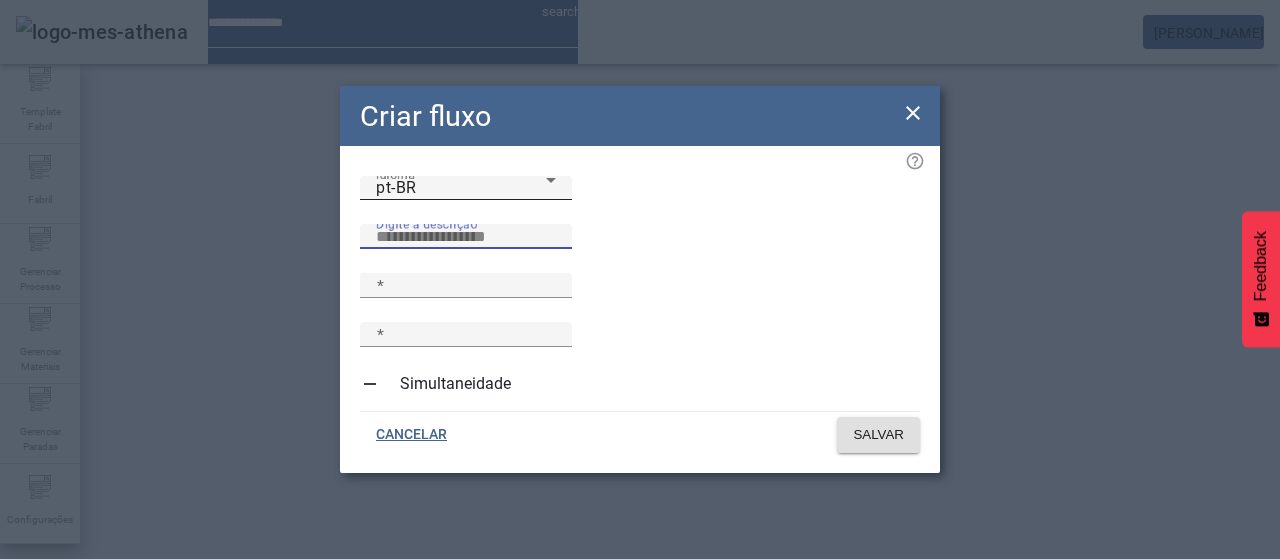 paste on "**********" 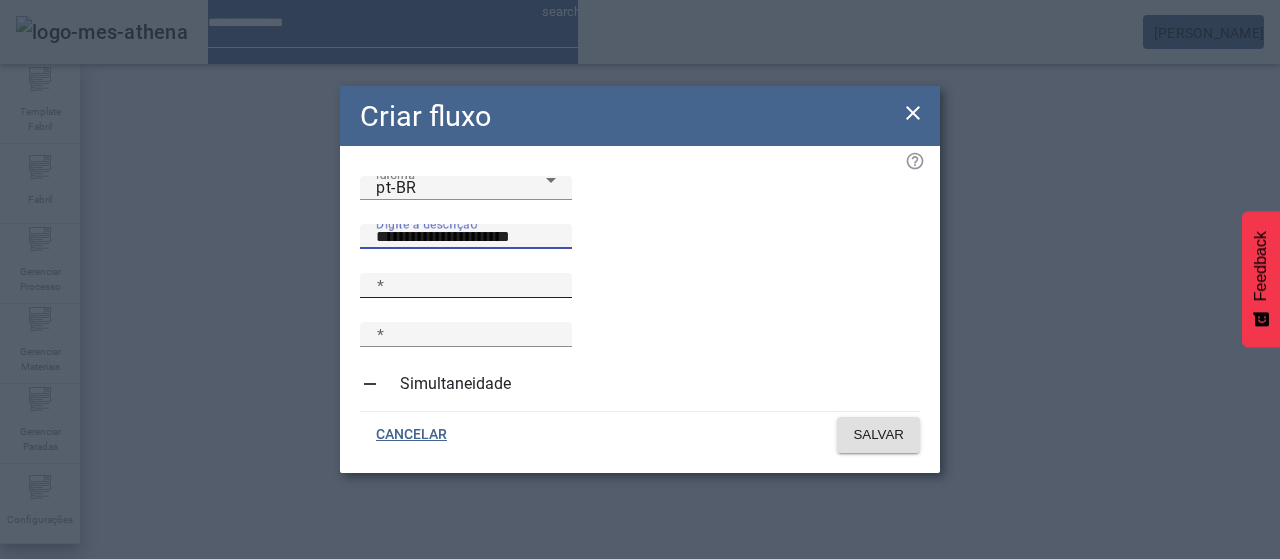 type on "**********" 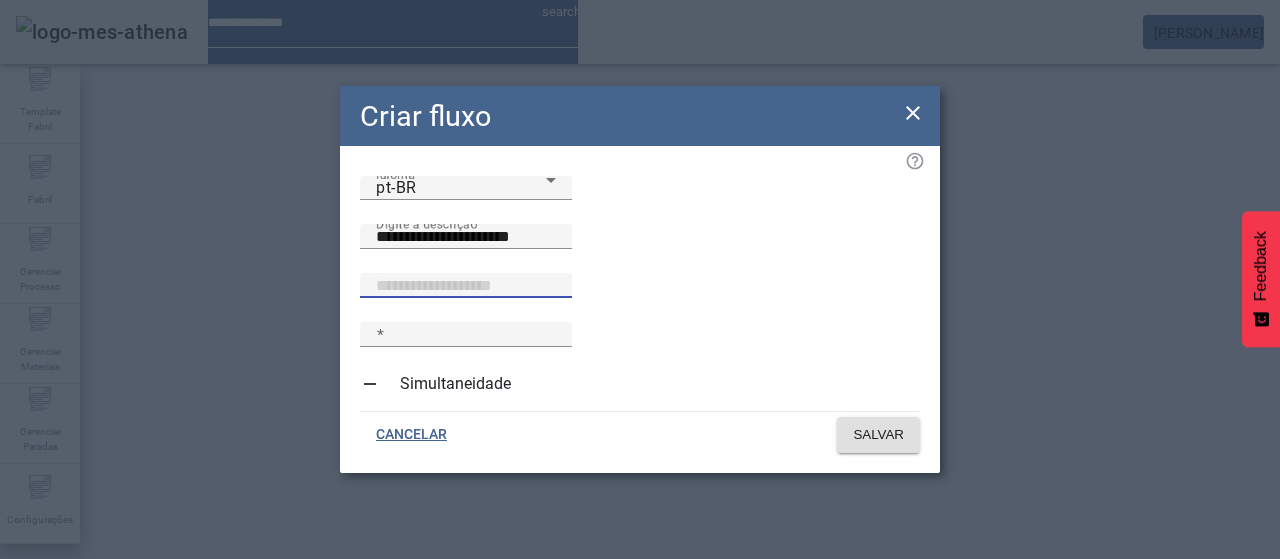 type on "*****" 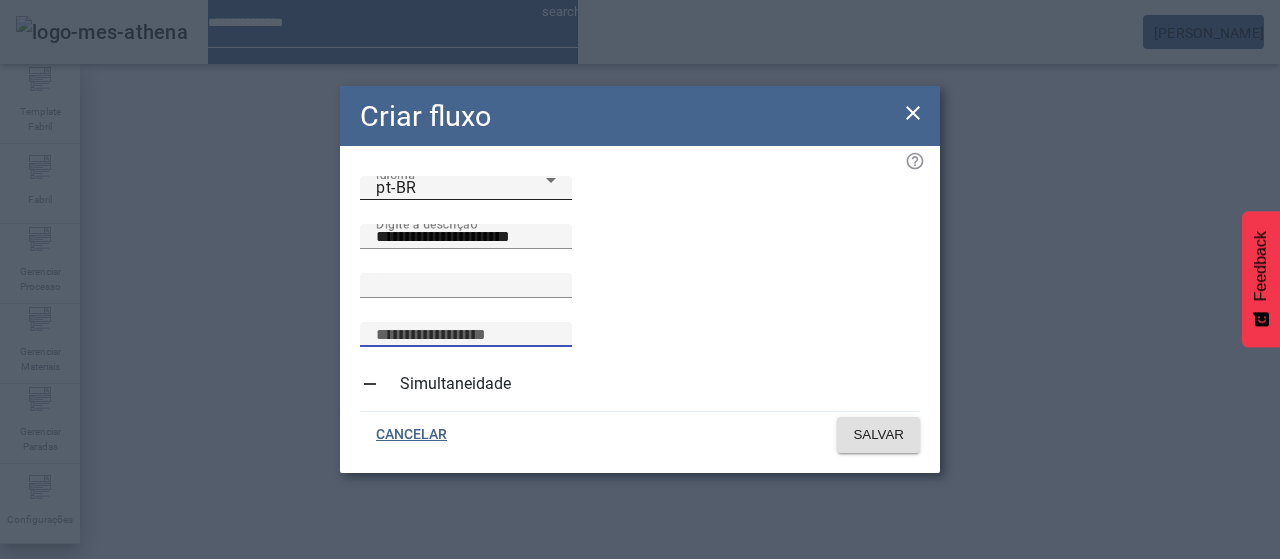 type on "***" 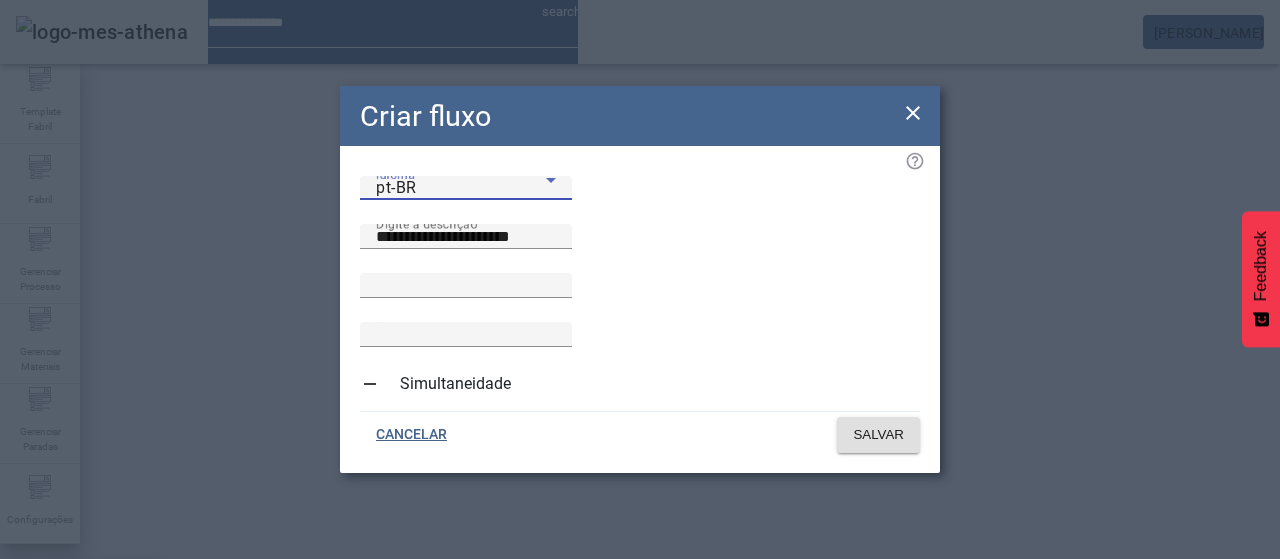click on "es-ES" at bounding box center (81, 687) 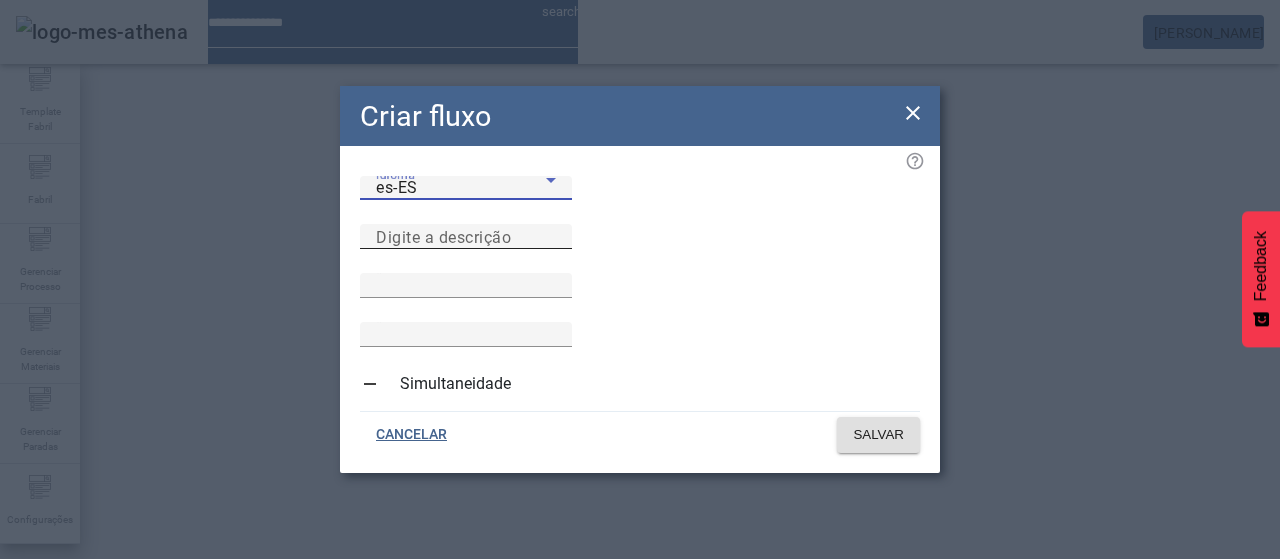 click on "Digite a descrição" at bounding box center [466, 237] 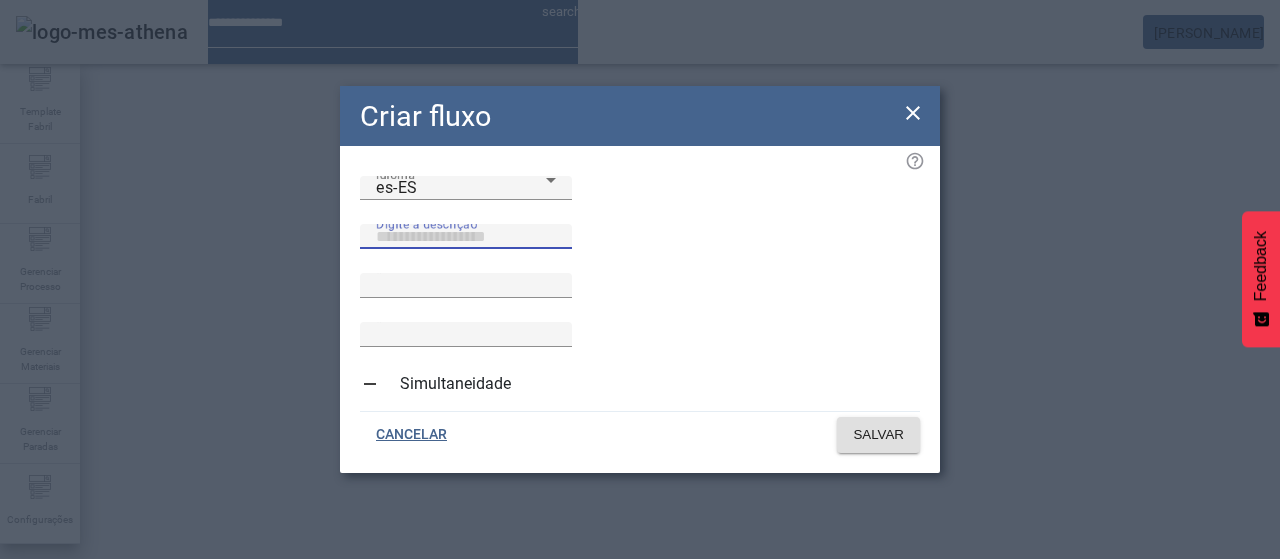 paste on "**********" 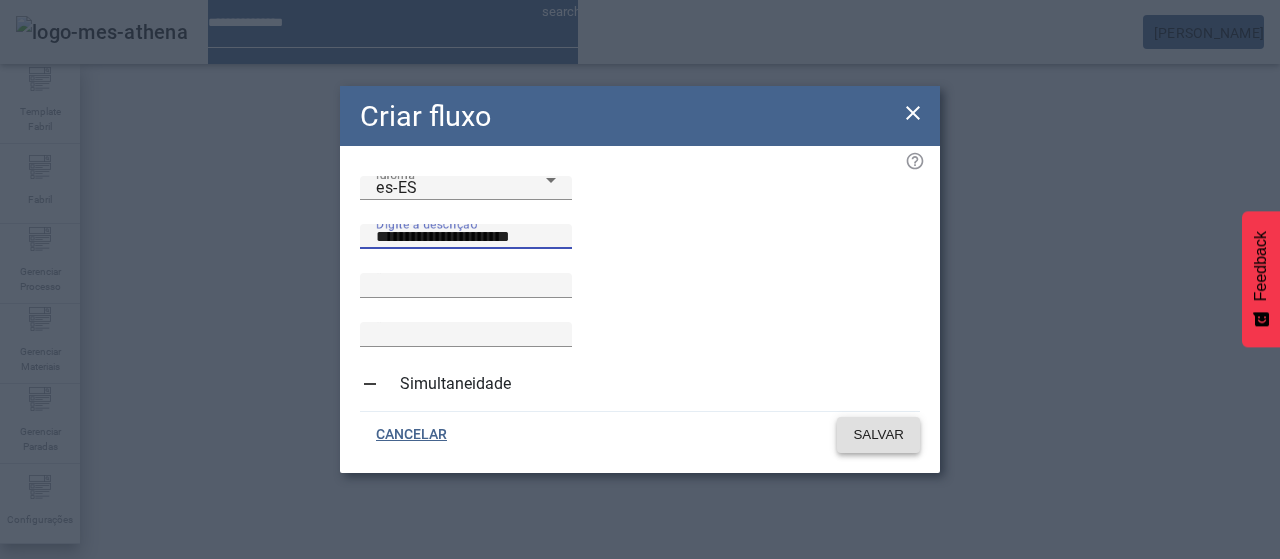 type on "**********" 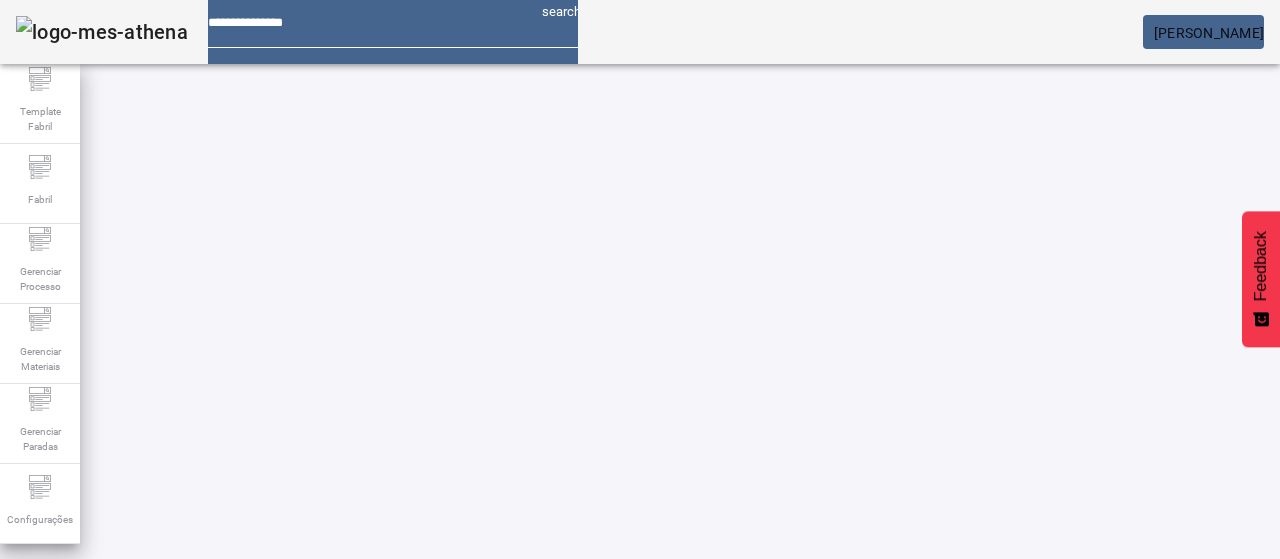 click on "EDITAR" at bounding box center (950, 828) 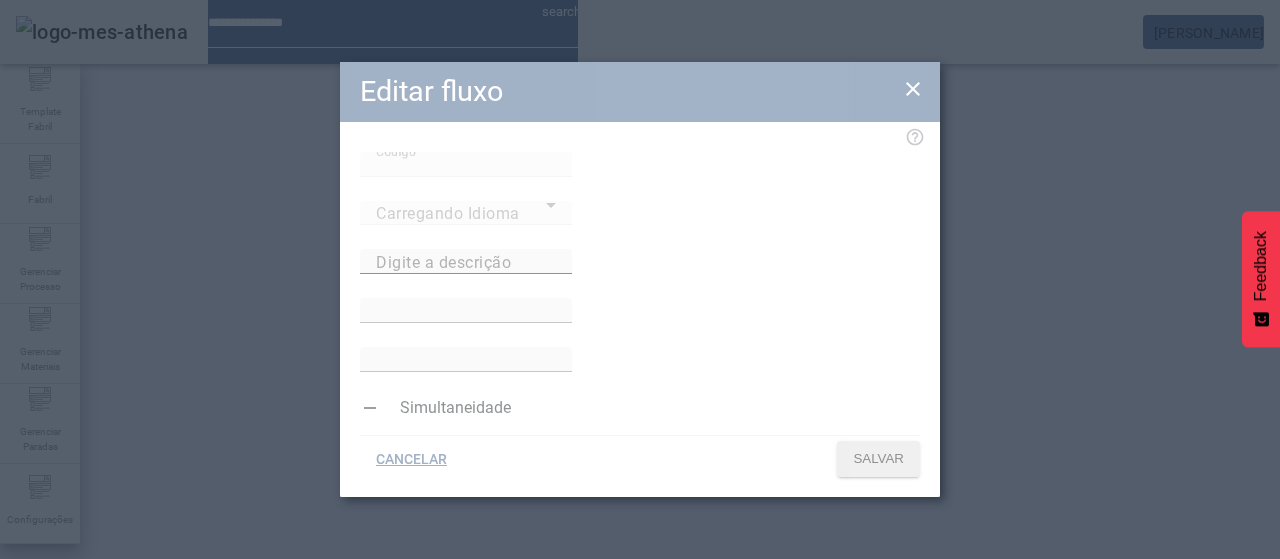 type on "**********" 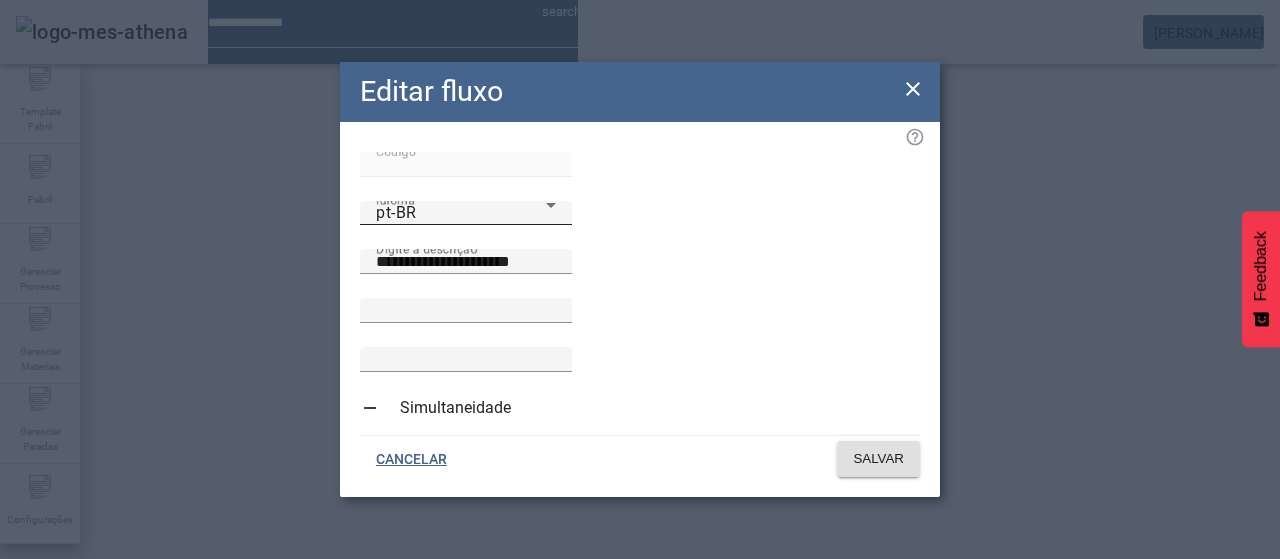 click on "pt-BR" at bounding box center (461, 213) 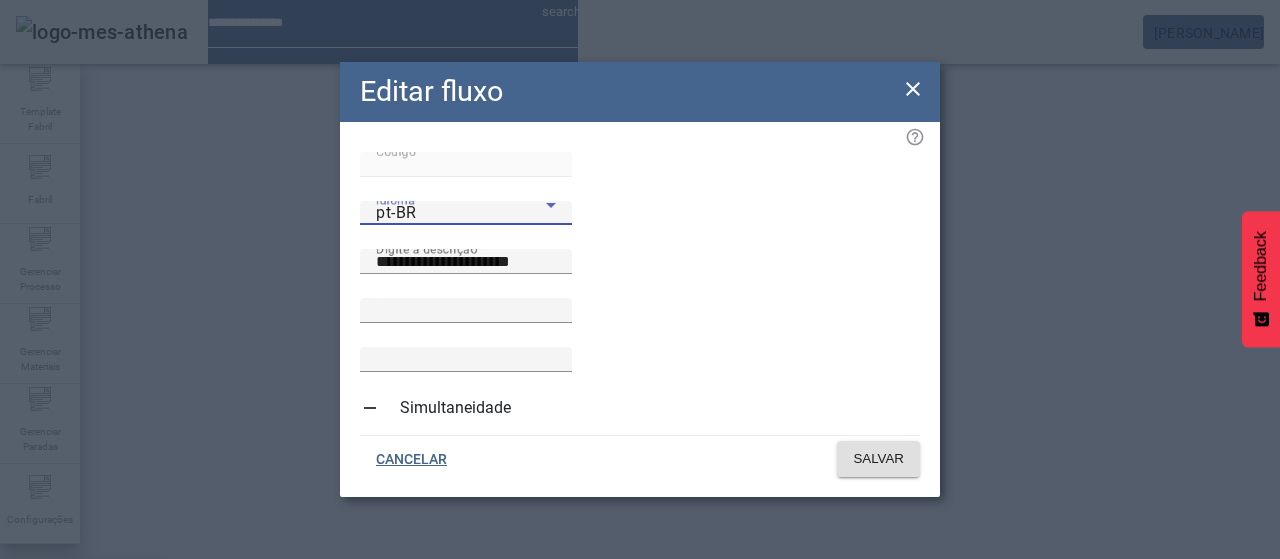 drag, startPoint x: 474, startPoint y: 403, endPoint x: 578, endPoint y: 390, distance: 104.80935 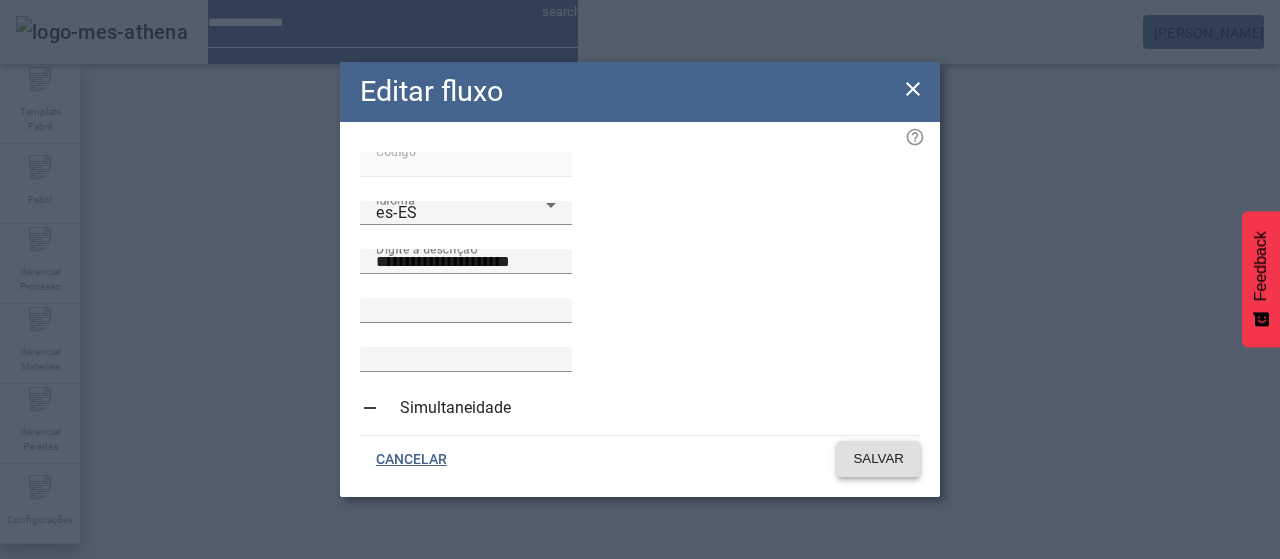 click 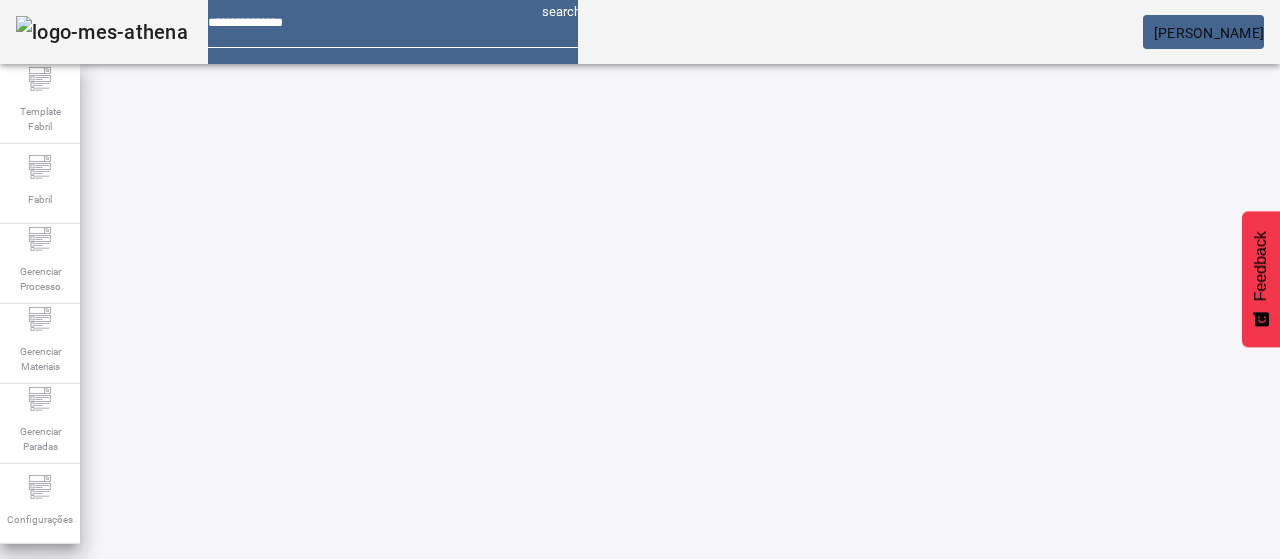click at bounding box center [146, 779] 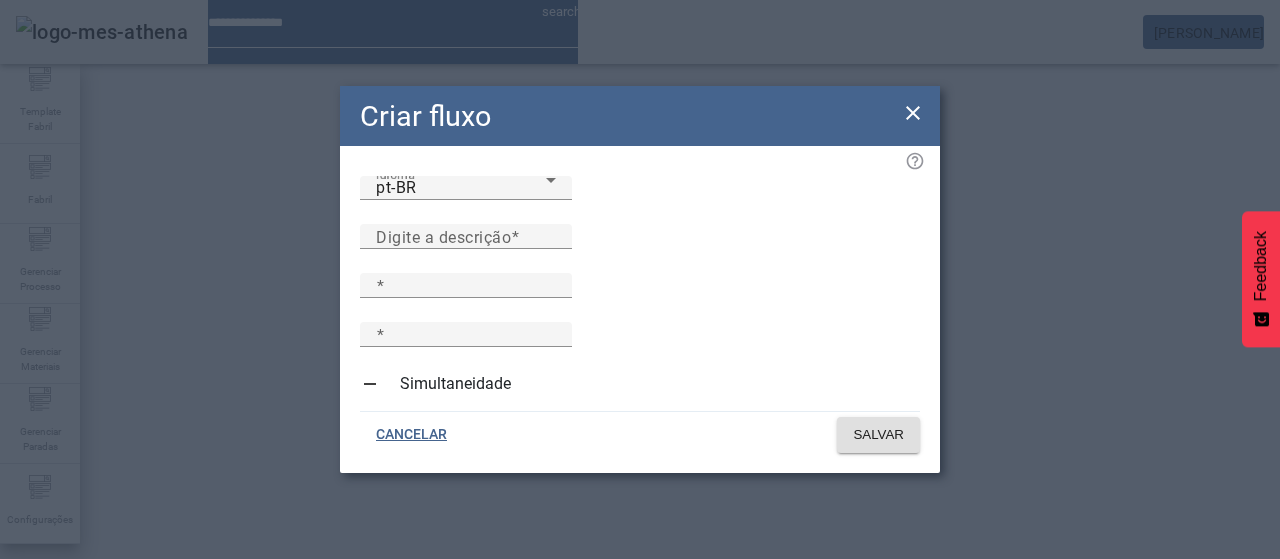 drag, startPoint x: 584, startPoint y: 229, endPoint x: 544, endPoint y: 265, distance: 53.814495 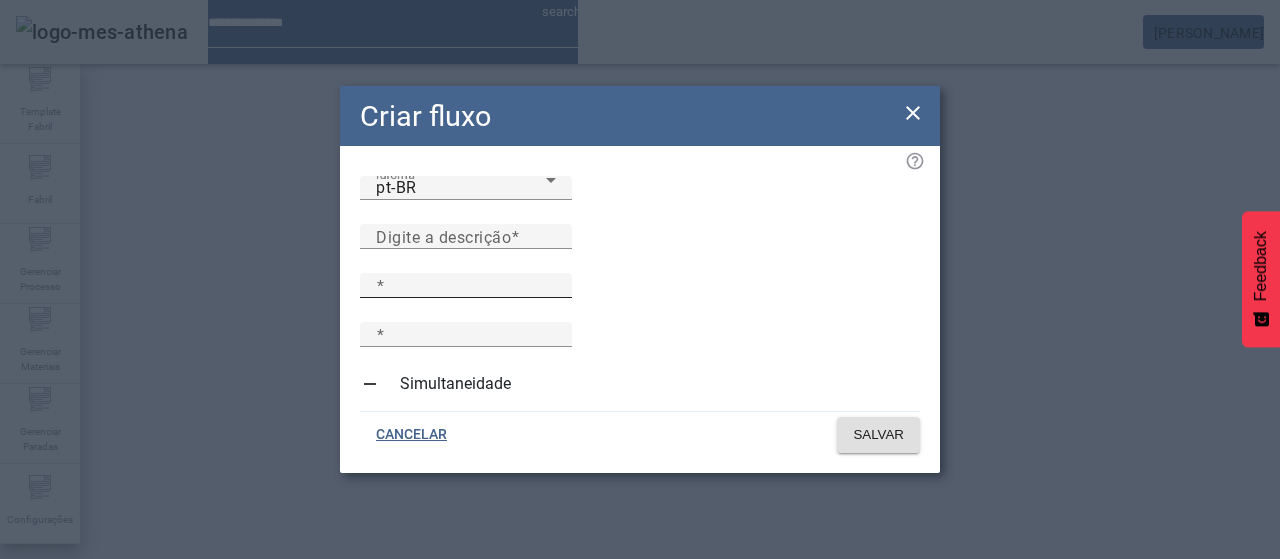 paste on "**********" 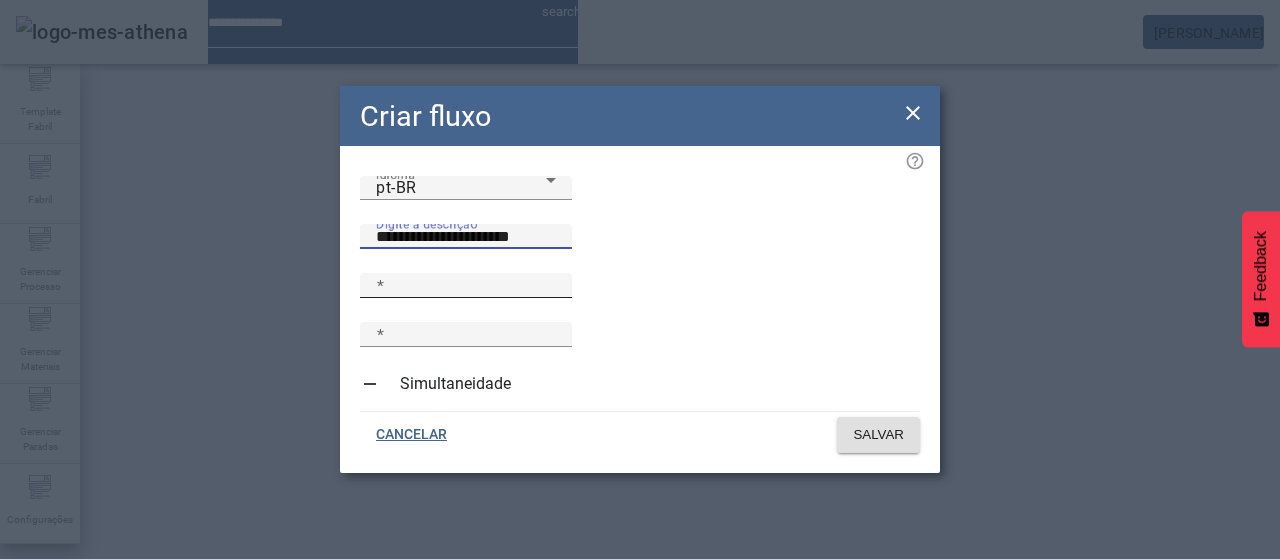 type on "**********" 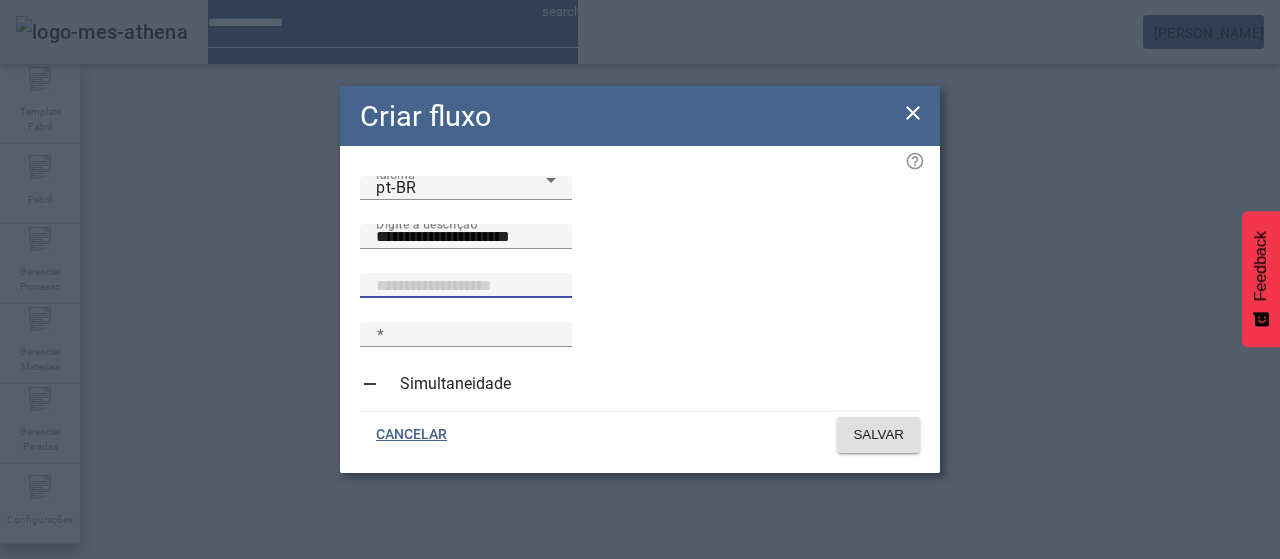 drag, startPoint x: 532, startPoint y: 317, endPoint x: 554, endPoint y: 317, distance: 22 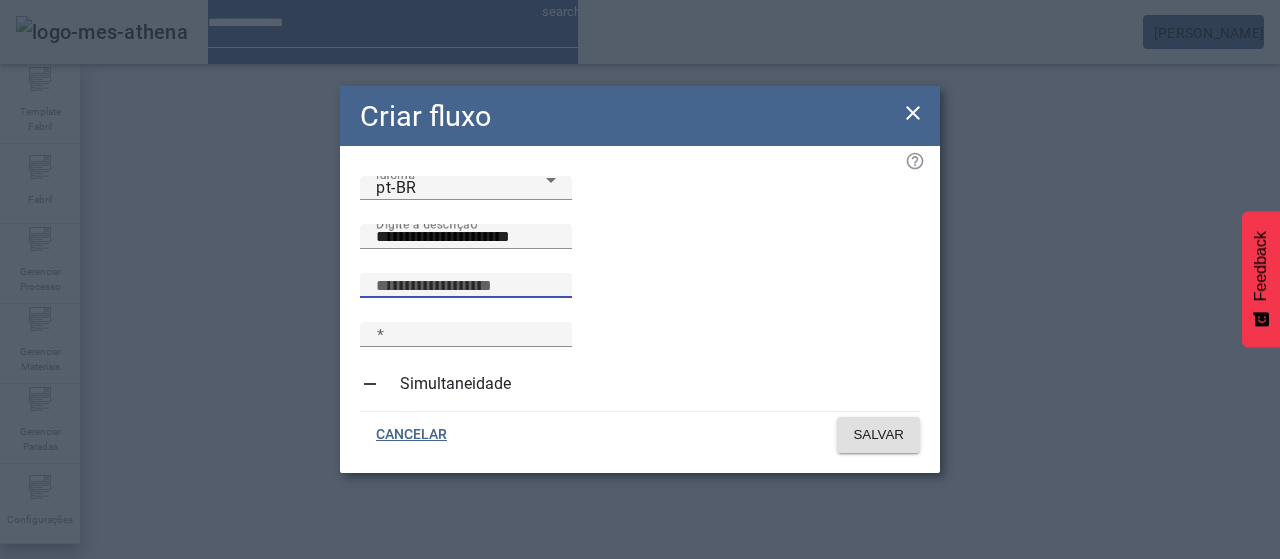 click at bounding box center [466, 286] 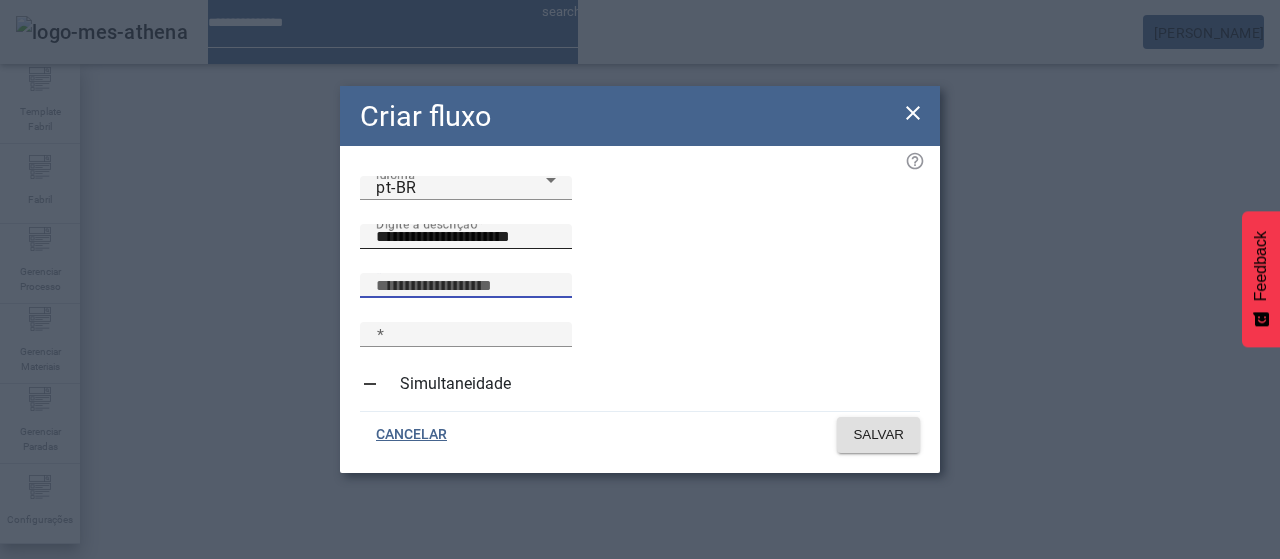 type on "*****" 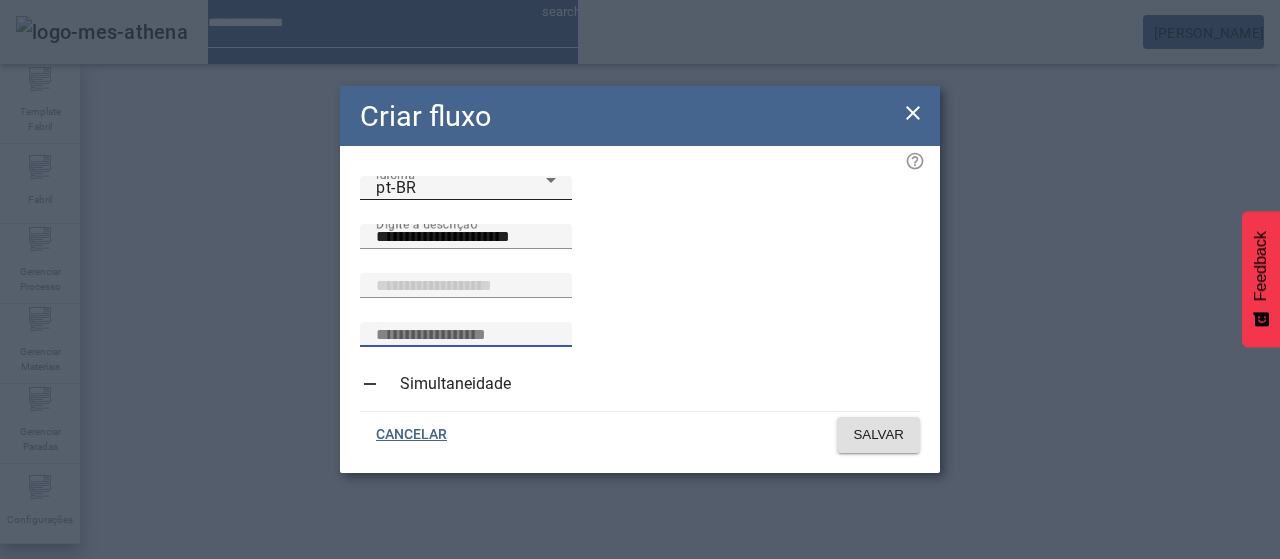 type on "***" 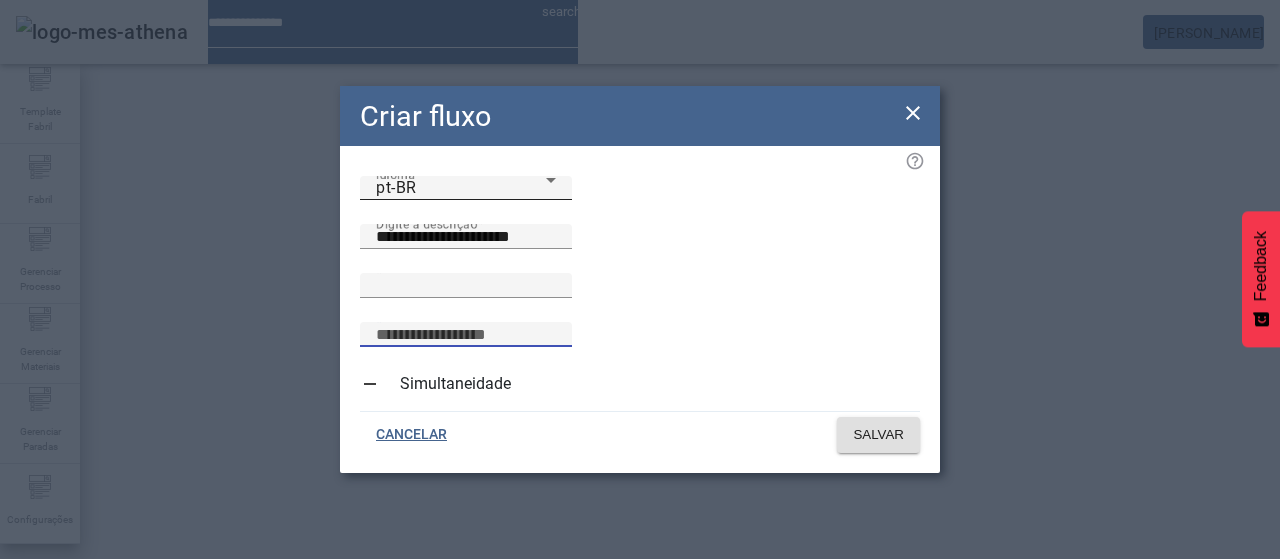 click on "pt-BR" at bounding box center (461, 188) 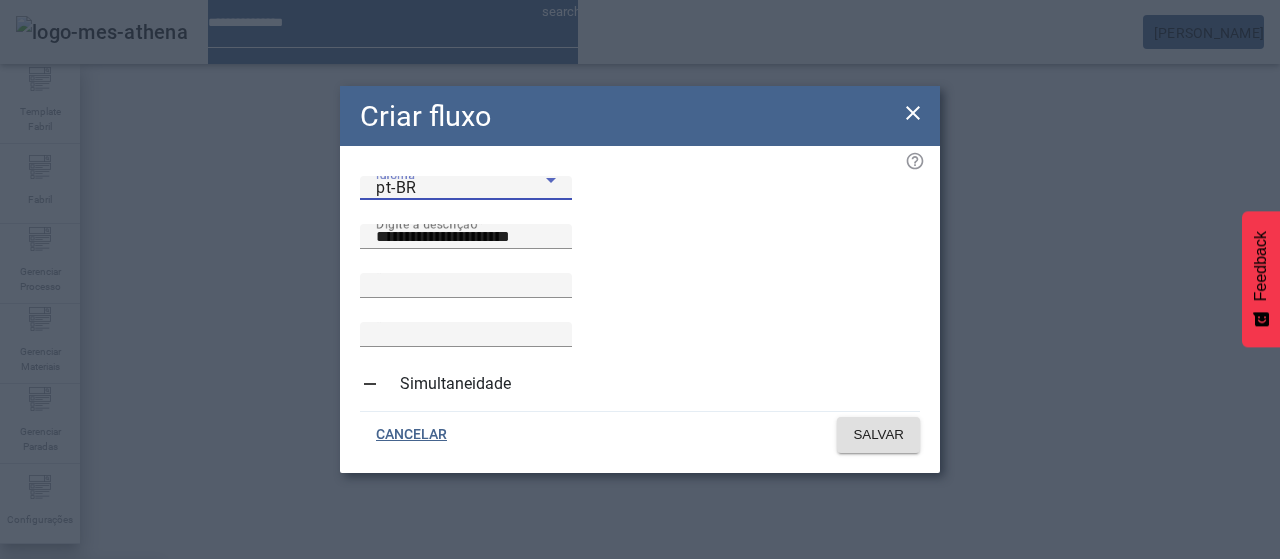 drag, startPoint x: 475, startPoint y: 389, endPoint x: 520, endPoint y: 355, distance: 56.400356 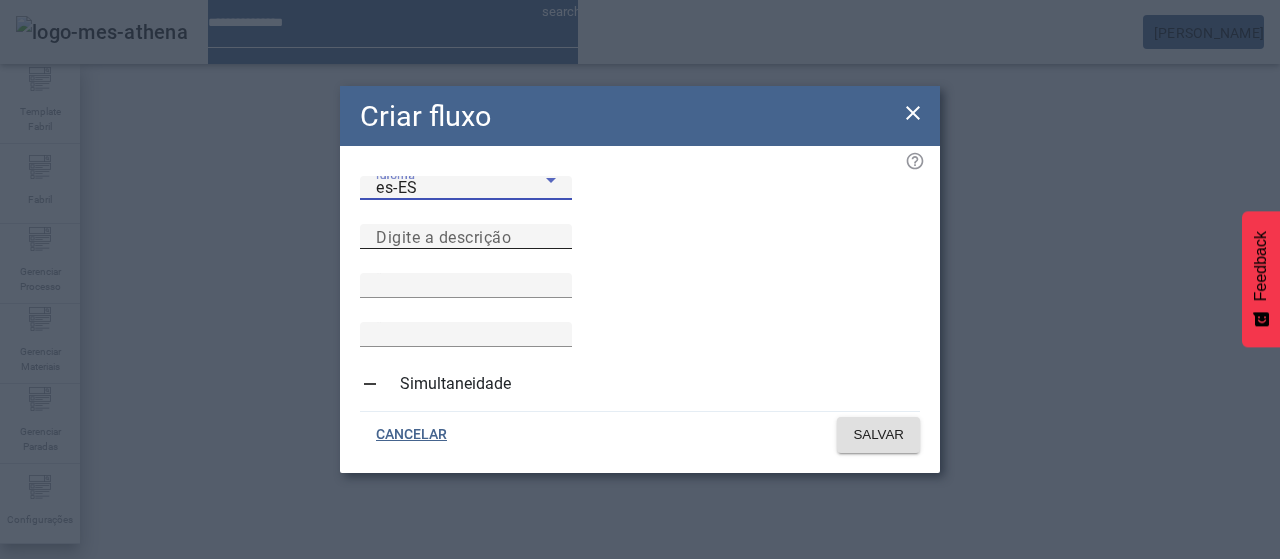click on "Digite a descrição" at bounding box center [443, 236] 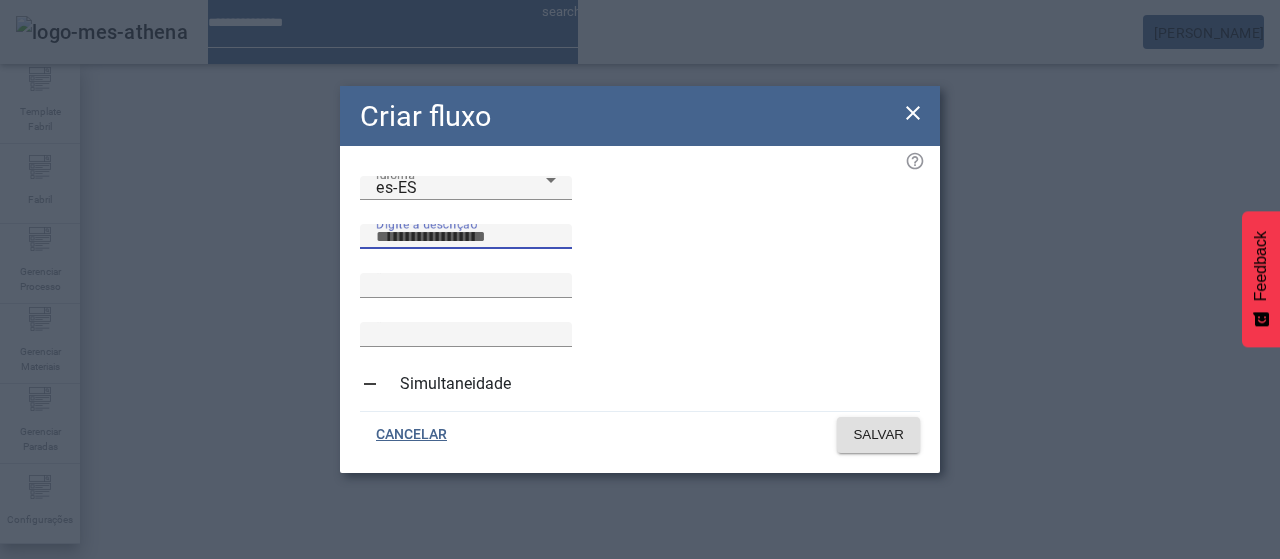 paste on "**********" 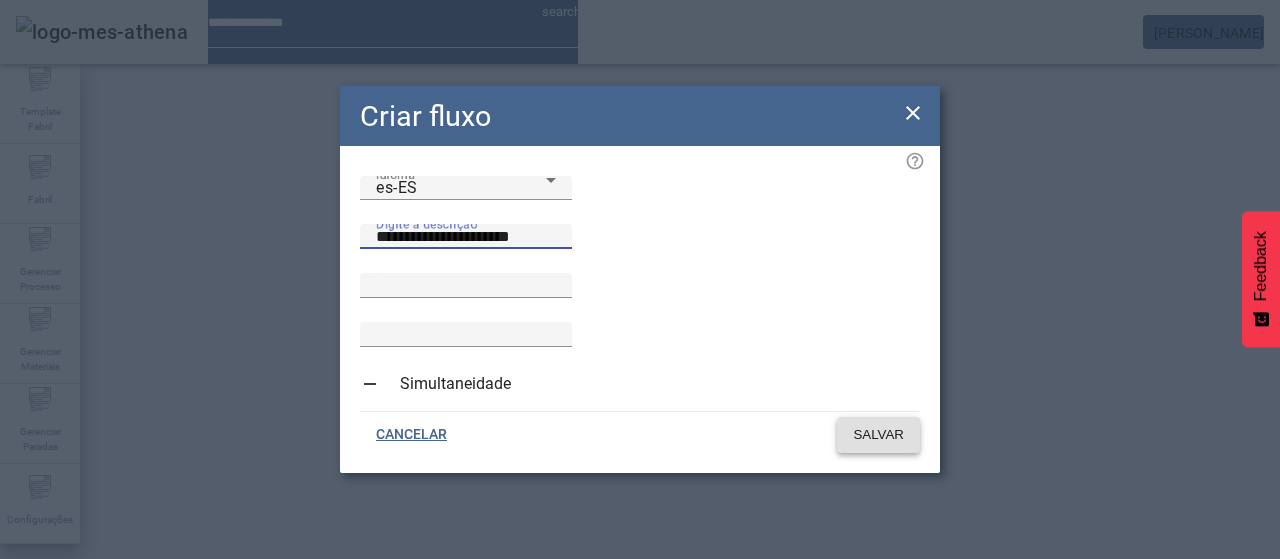 type on "**********" 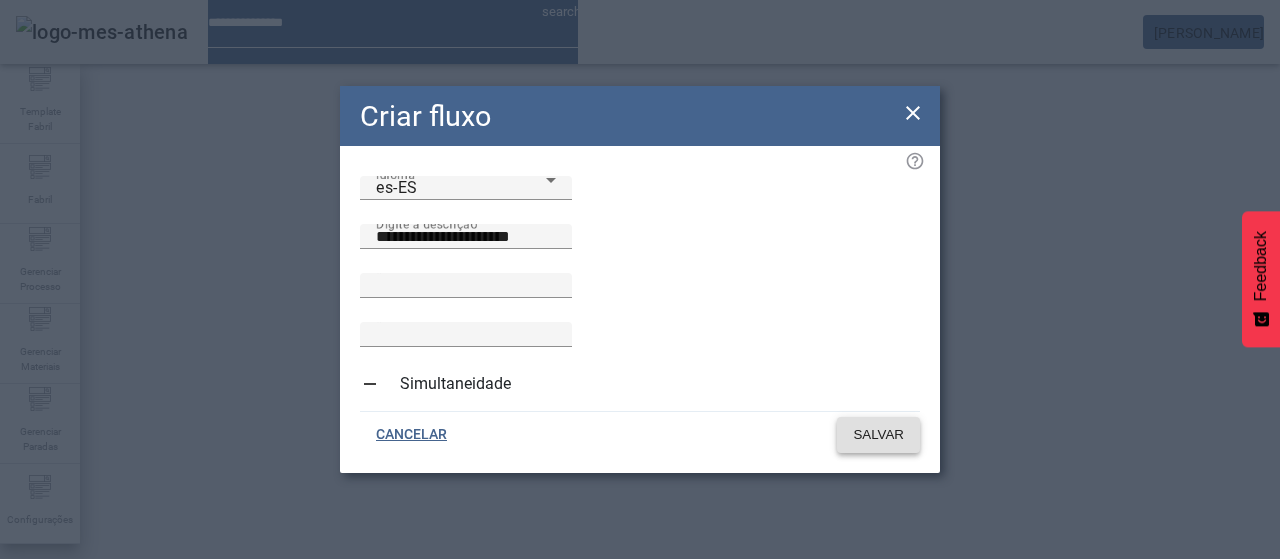 click on "SALVAR" 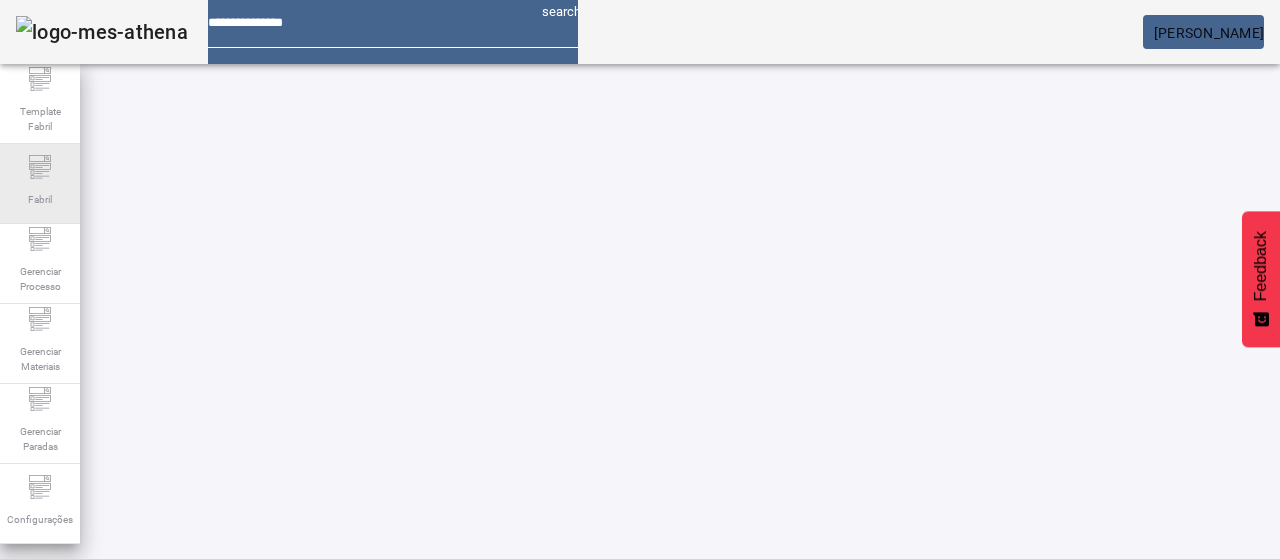 click on "Fabril" 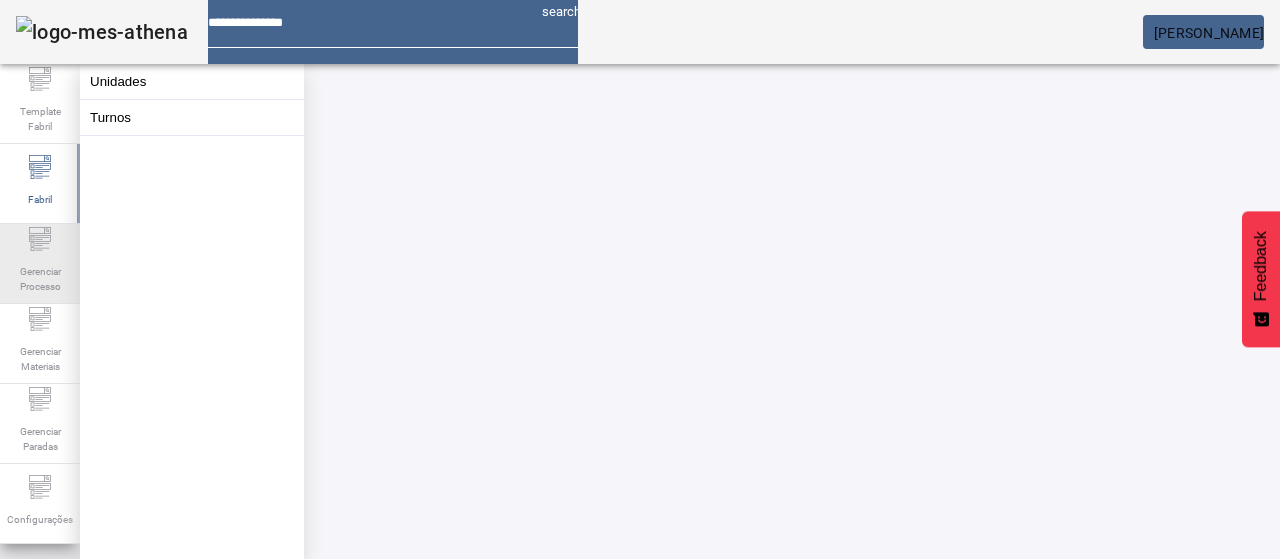 click 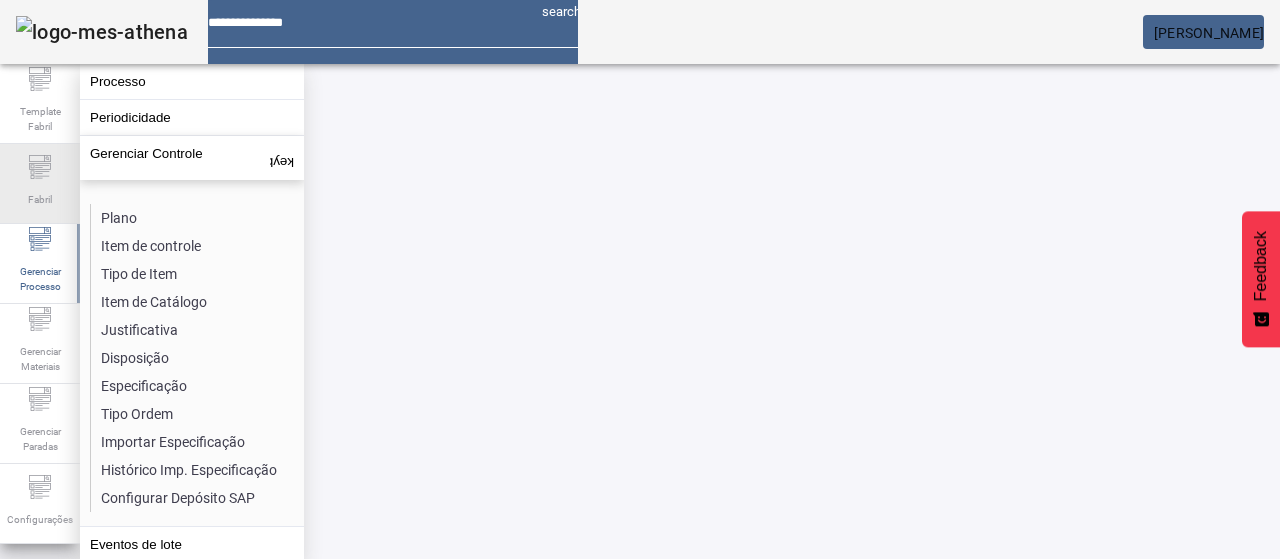 click on "Fabril" 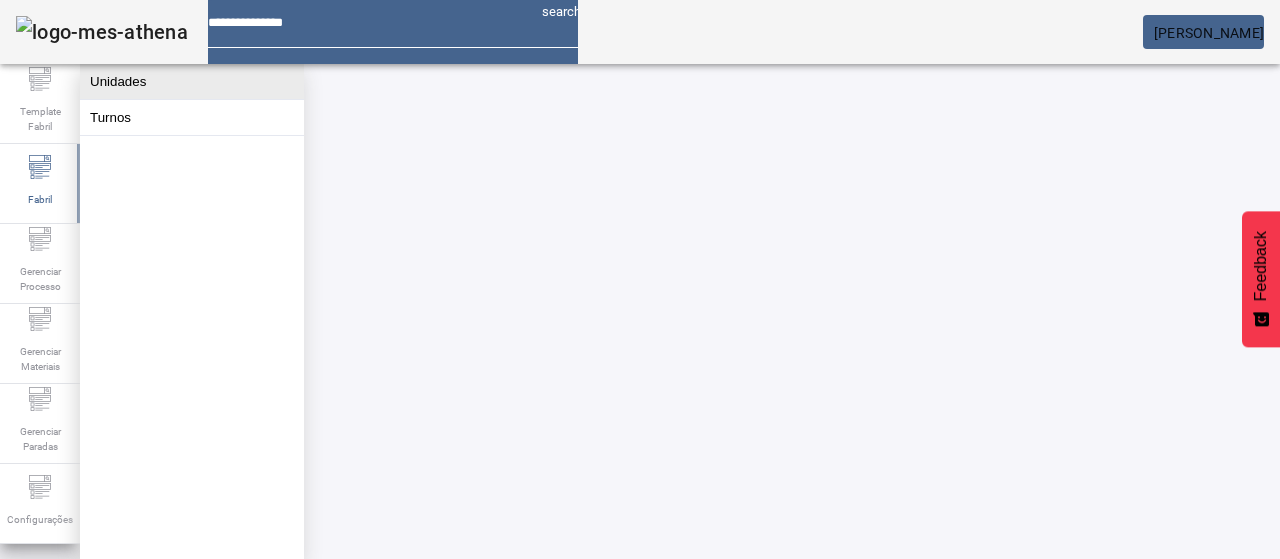 click on "Unidades" 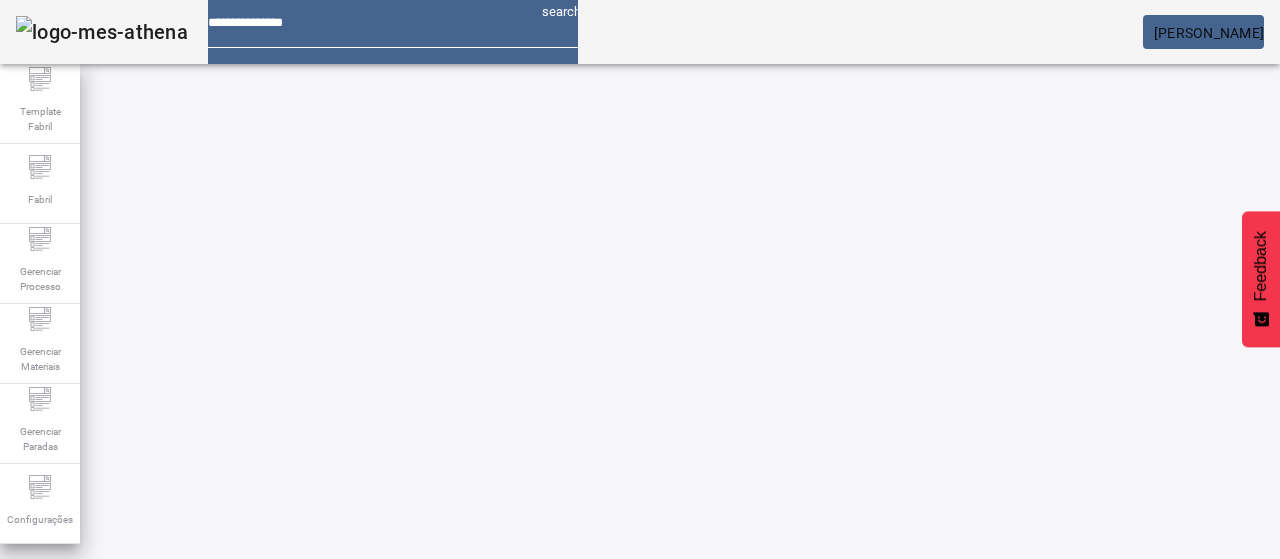 click 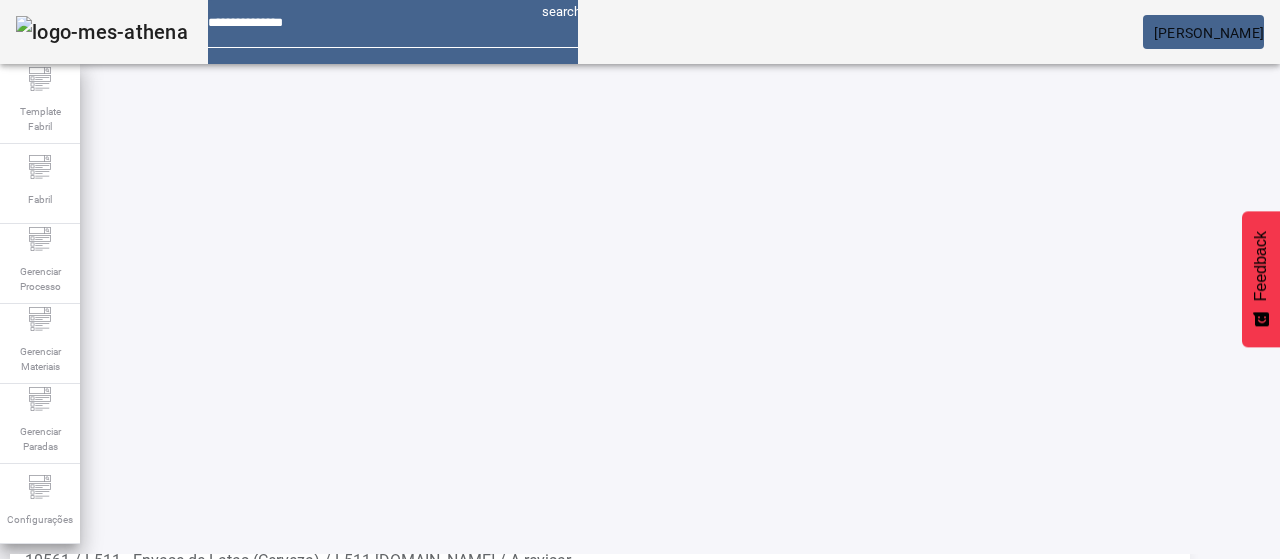 scroll, scrollTop: 236, scrollLeft: 0, axis: vertical 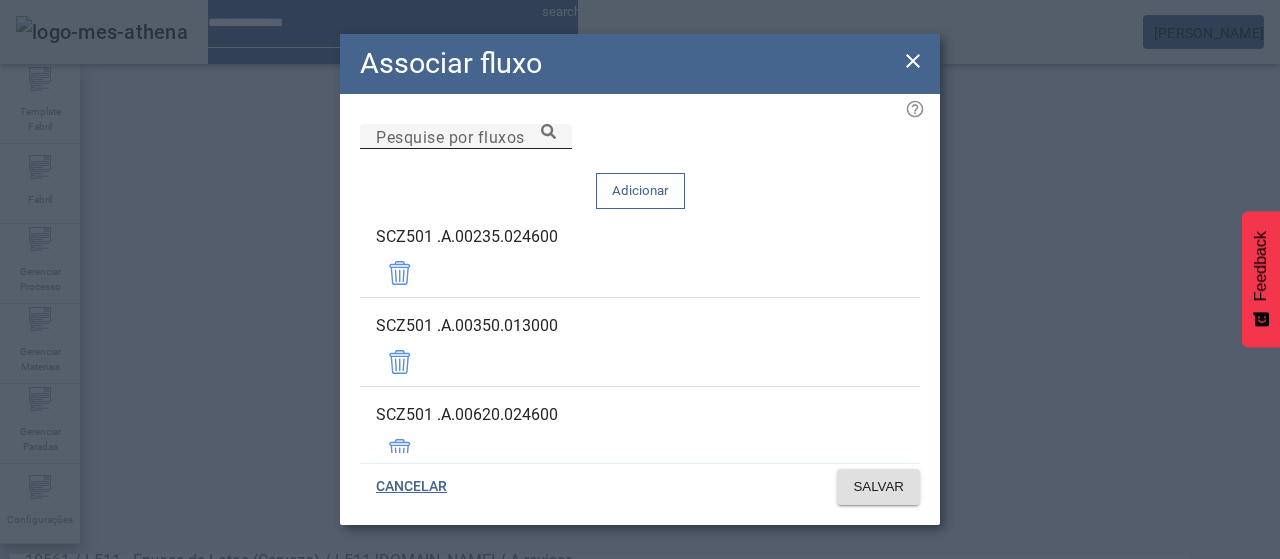 click on "Pesquise por fluxos" at bounding box center [466, 137] 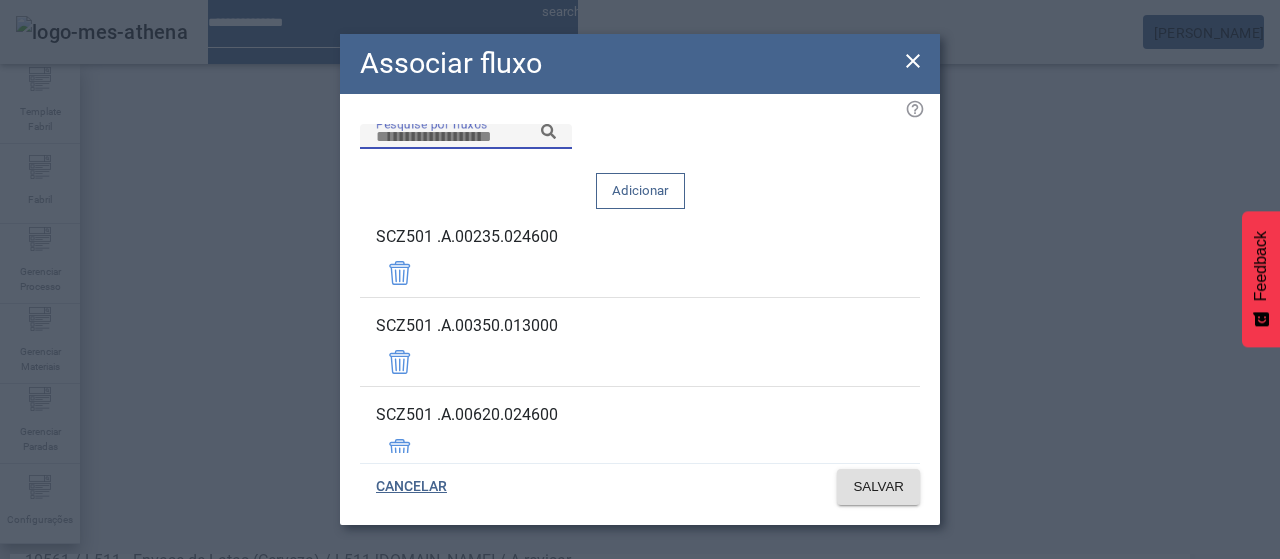 scroll, scrollTop: 260, scrollLeft: 0, axis: vertical 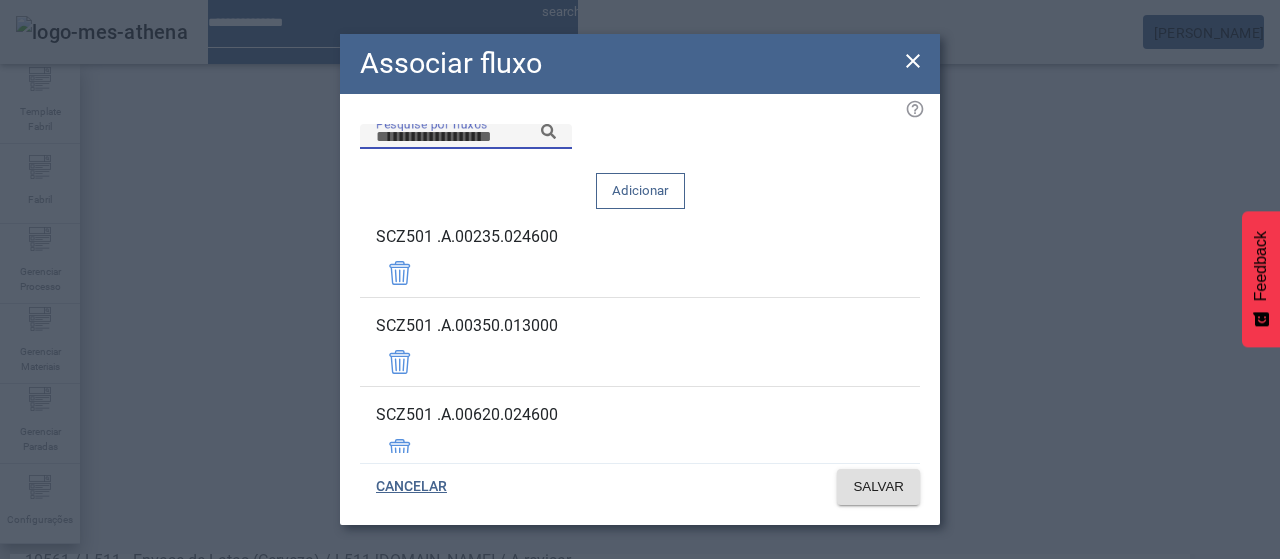 paste on "**********" 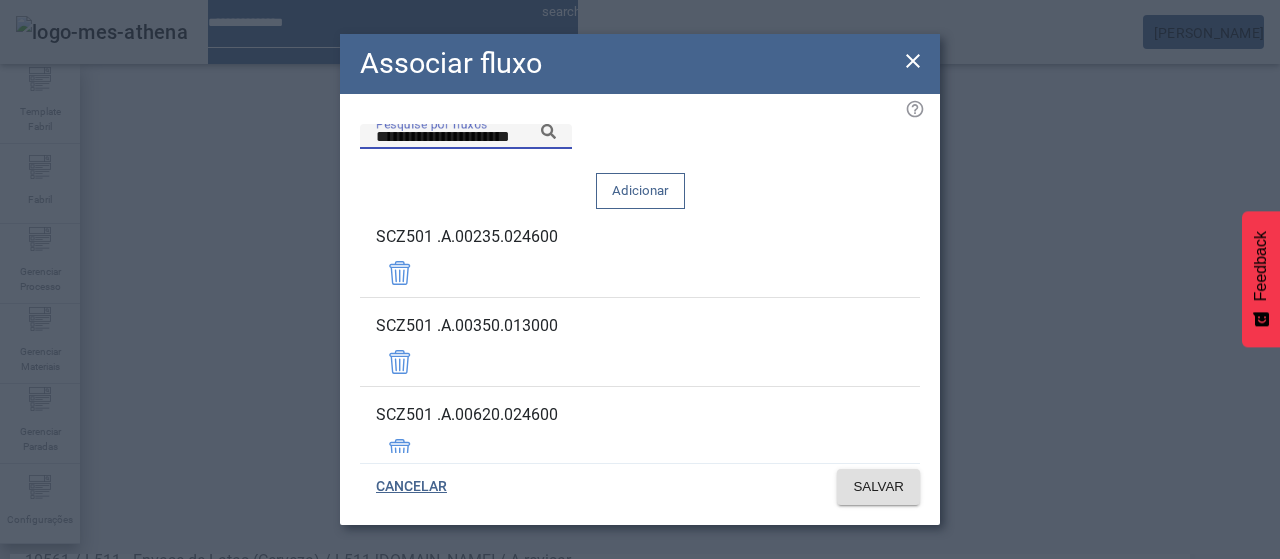 click 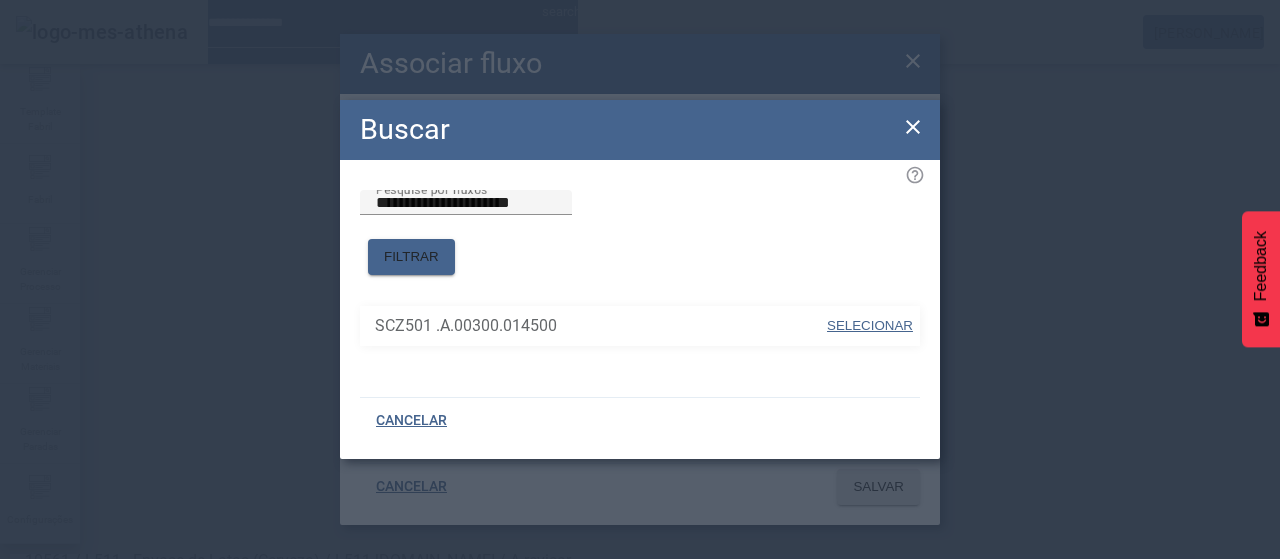 click on "SELECIONAR" at bounding box center (870, 325) 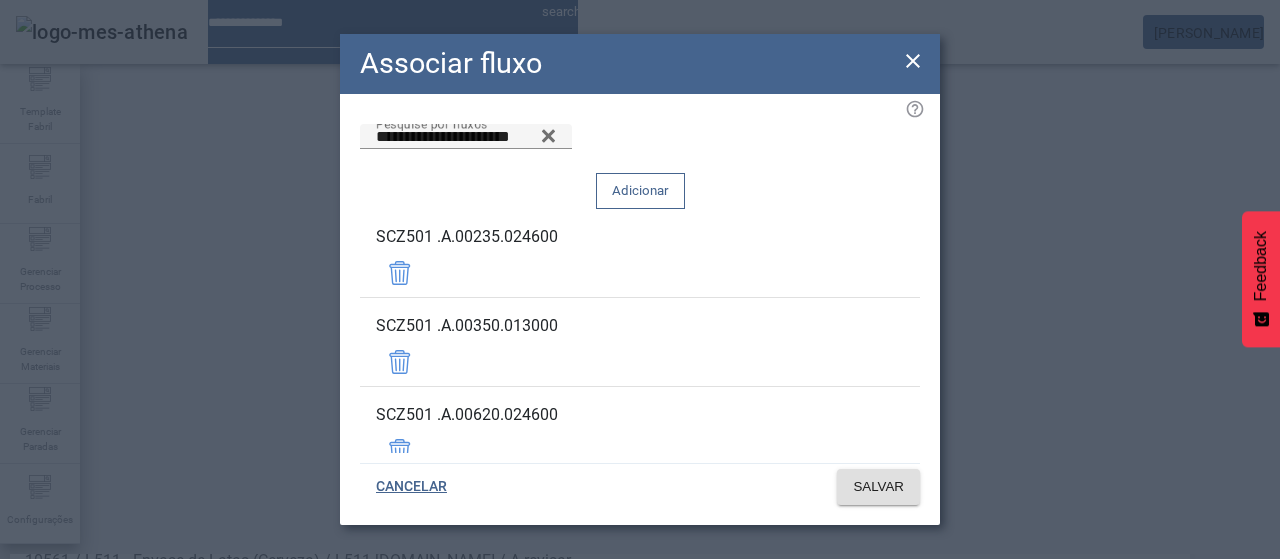 click on "Adicionar" 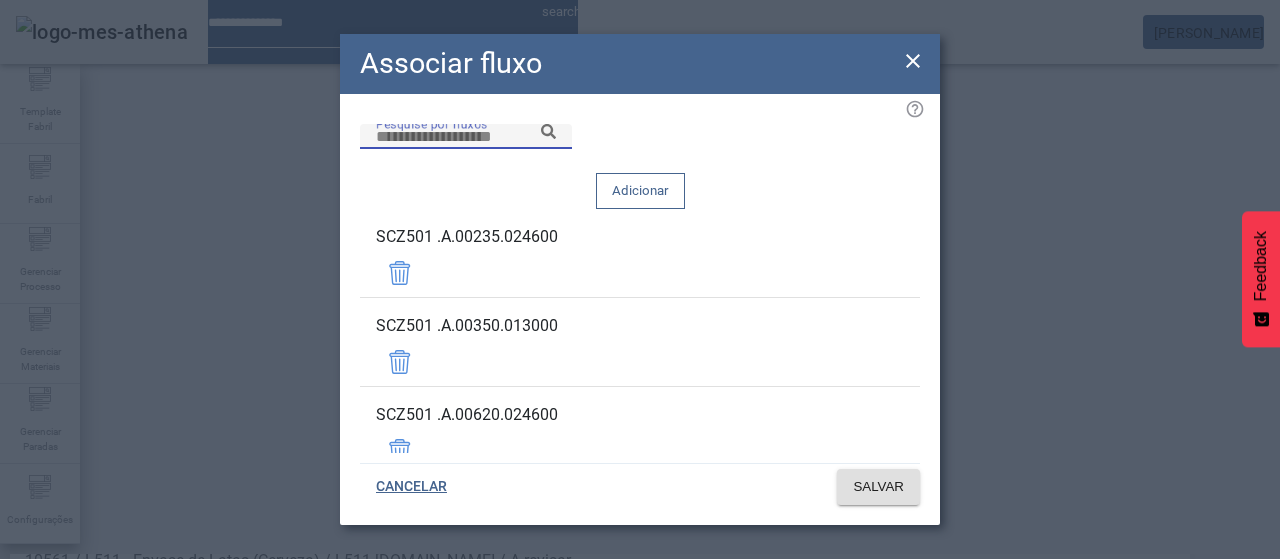 click on "Pesquise por fluxos" at bounding box center [466, 137] 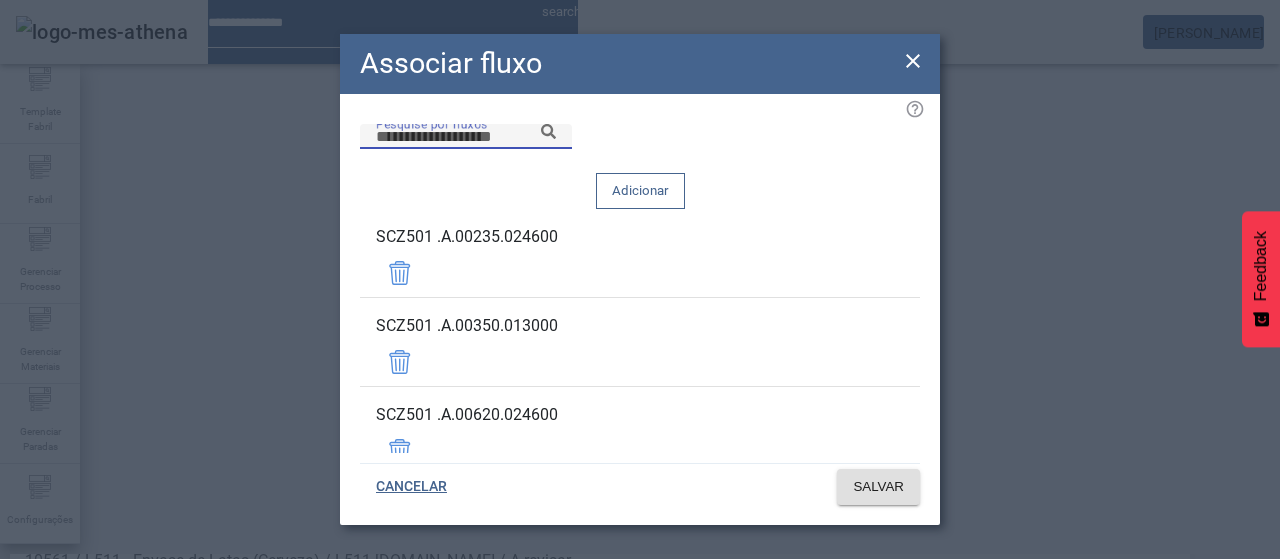 paste on "**********" 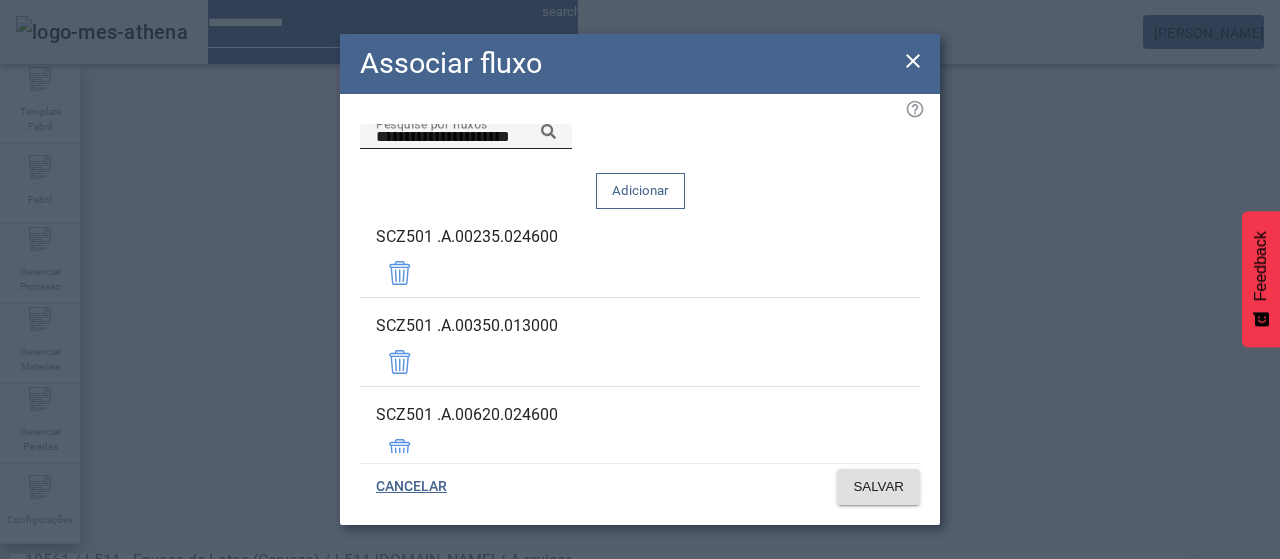 click 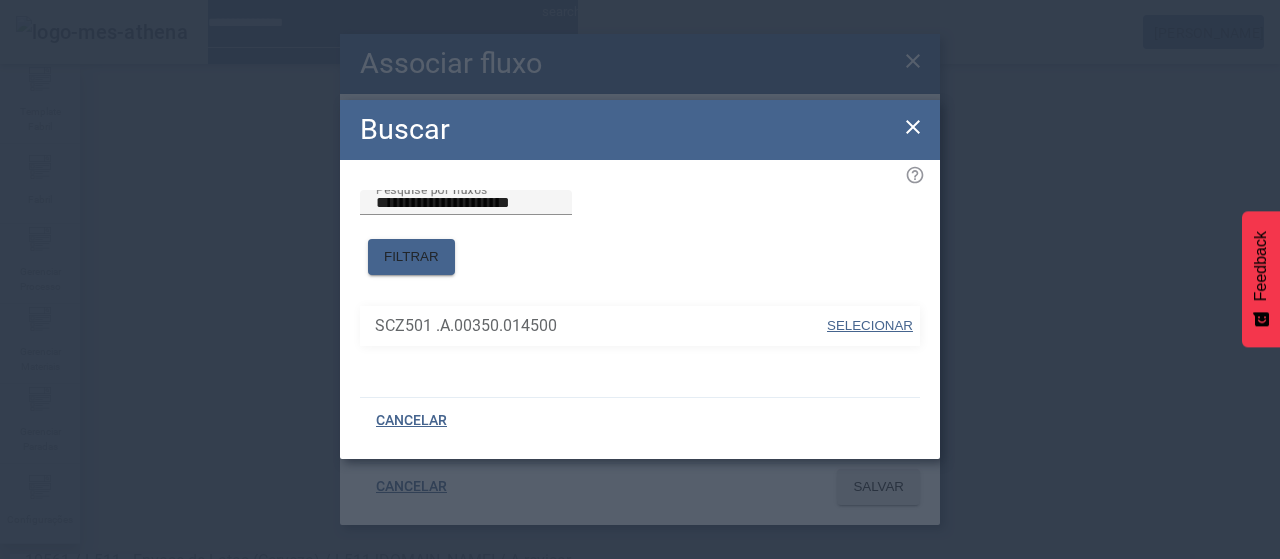 click on "SELECIONAR" at bounding box center [870, 326] 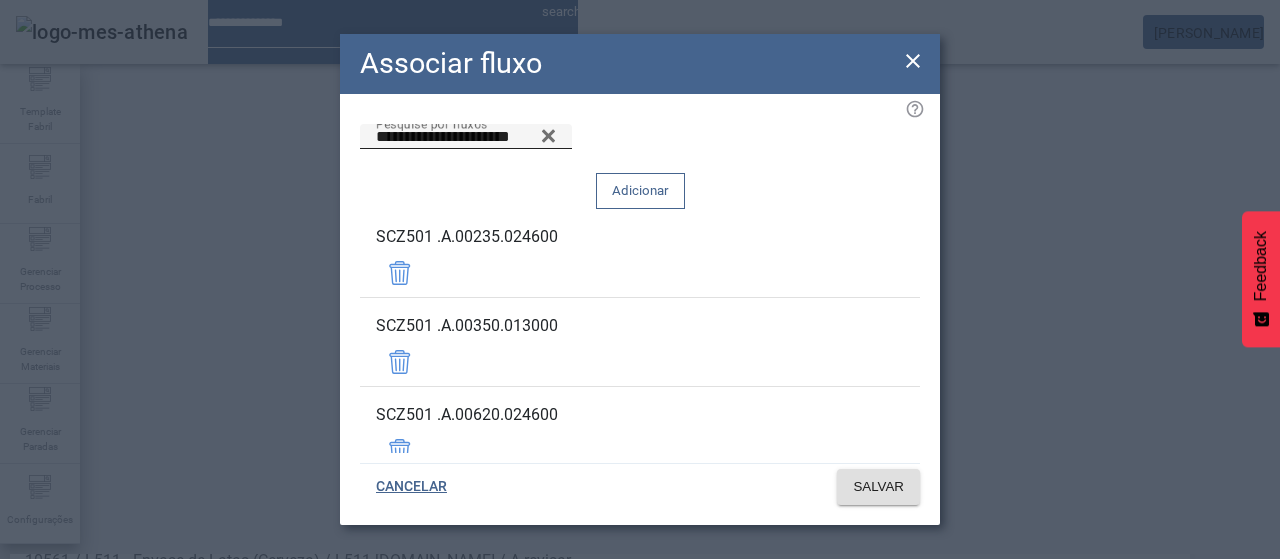 click 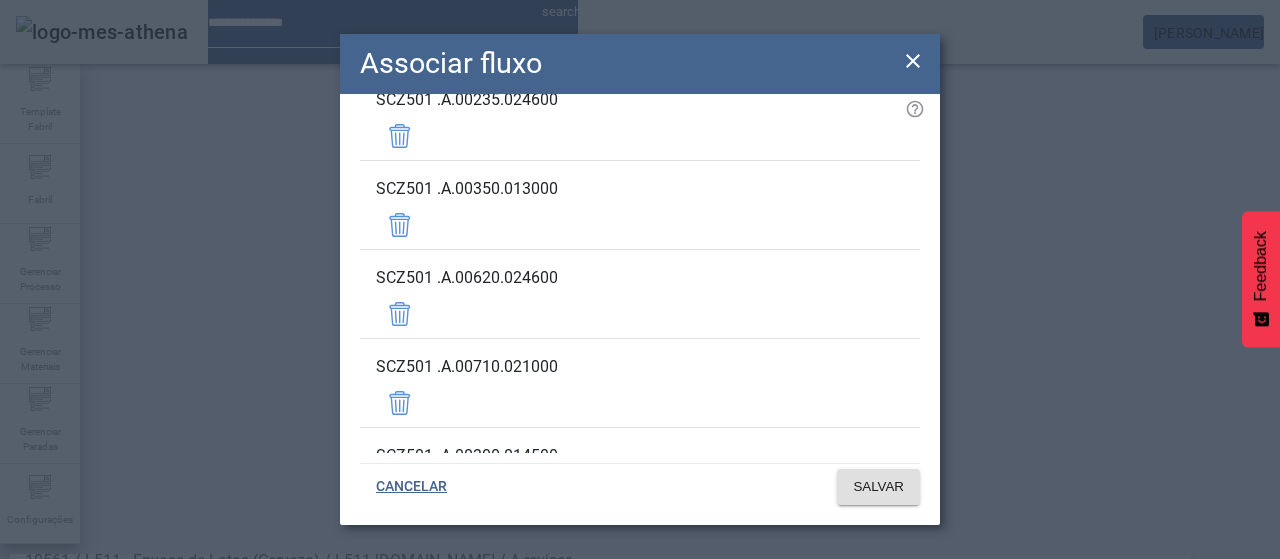scroll, scrollTop: 142, scrollLeft: 0, axis: vertical 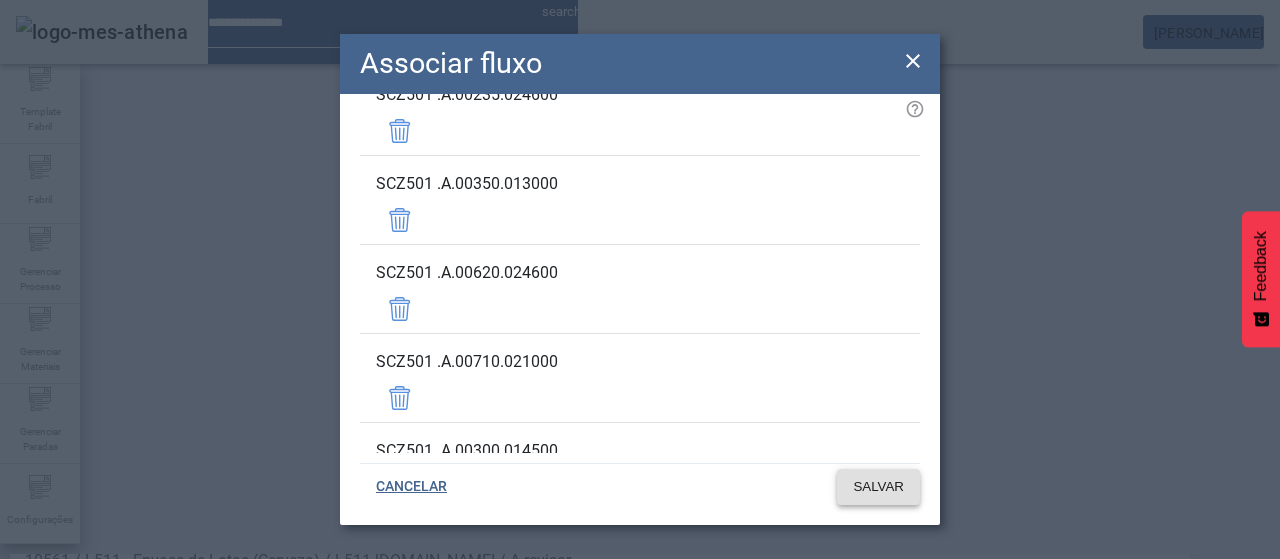click on "SALVAR" 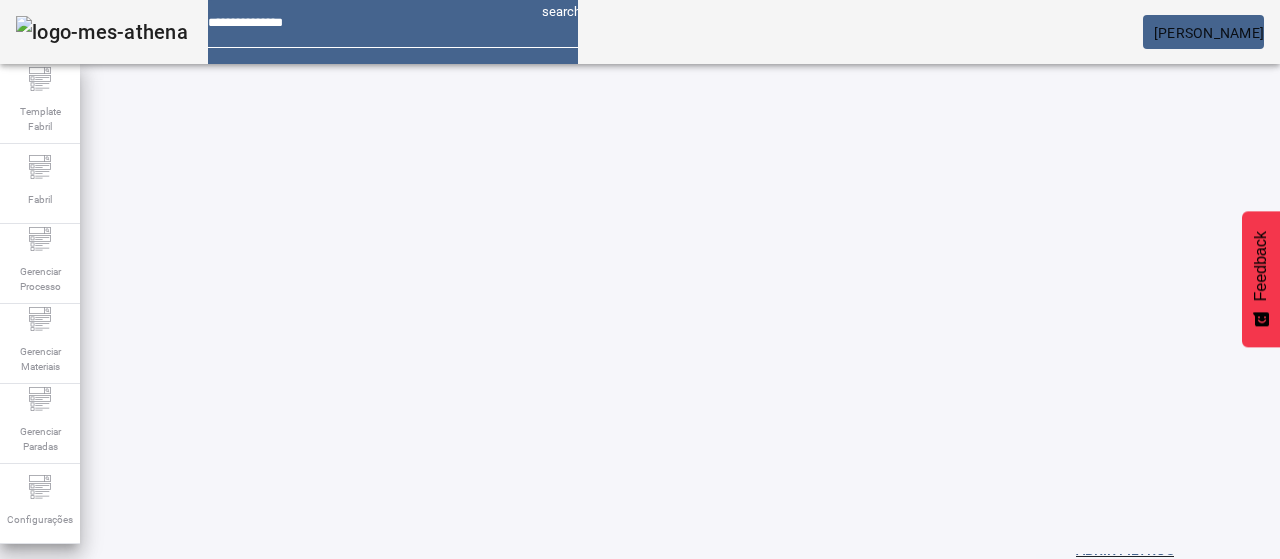 scroll, scrollTop: 260, scrollLeft: 0, axis: vertical 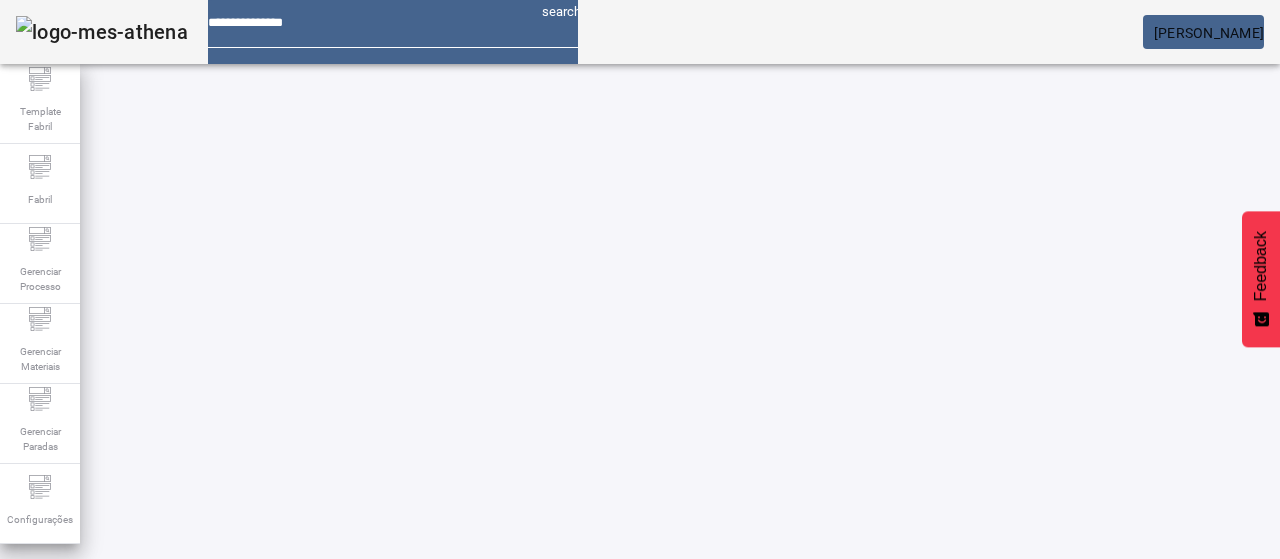 click 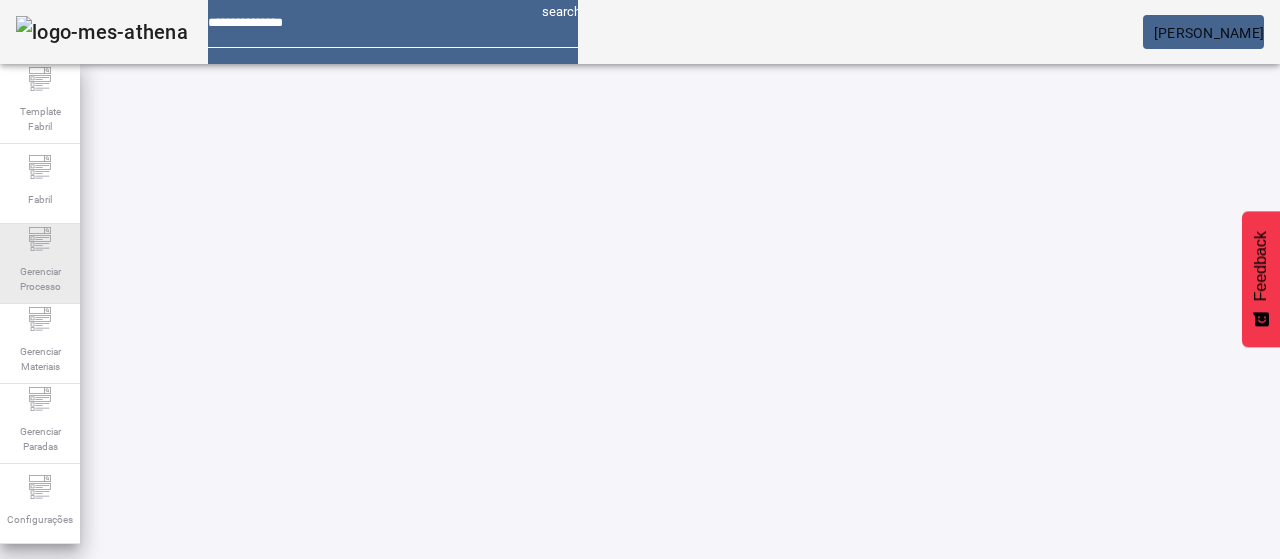 click 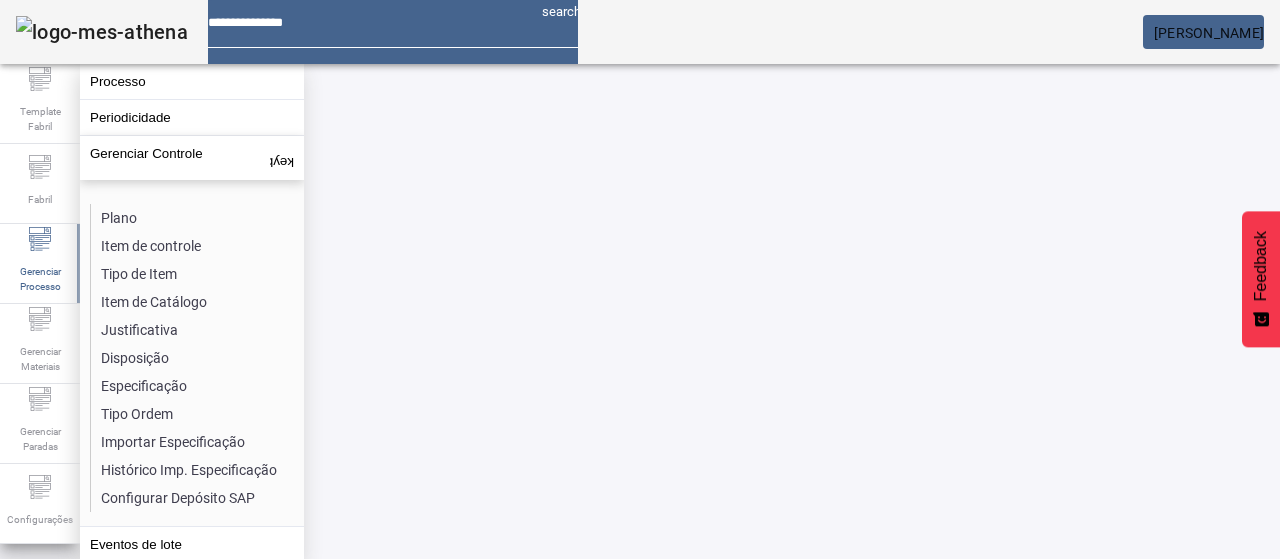 click on "Item de controle" 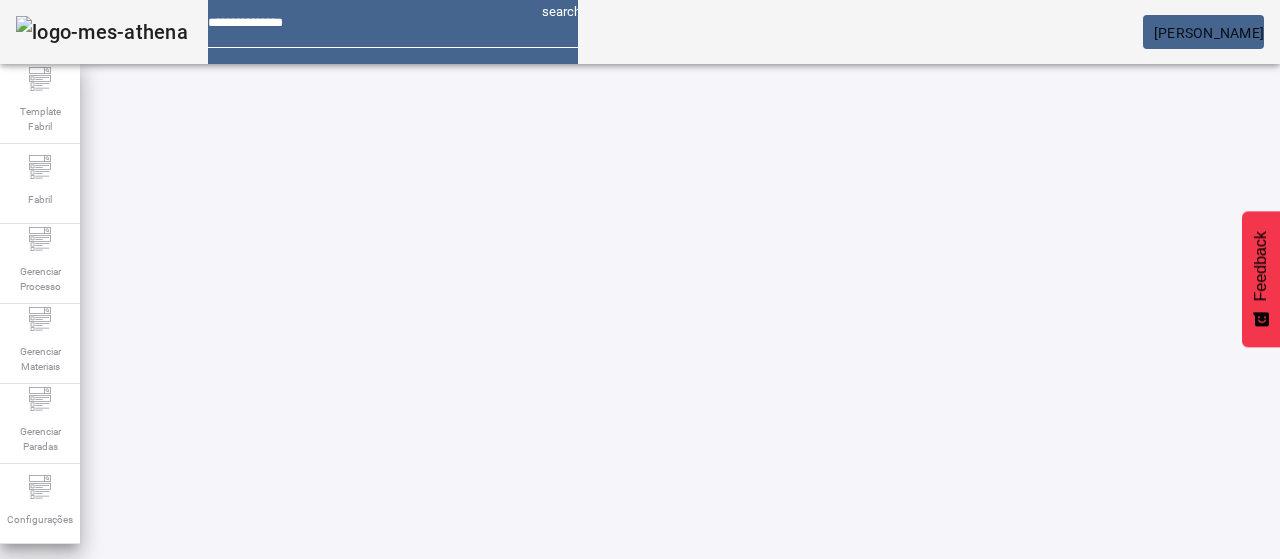 click on "ABRIR FILTROS" 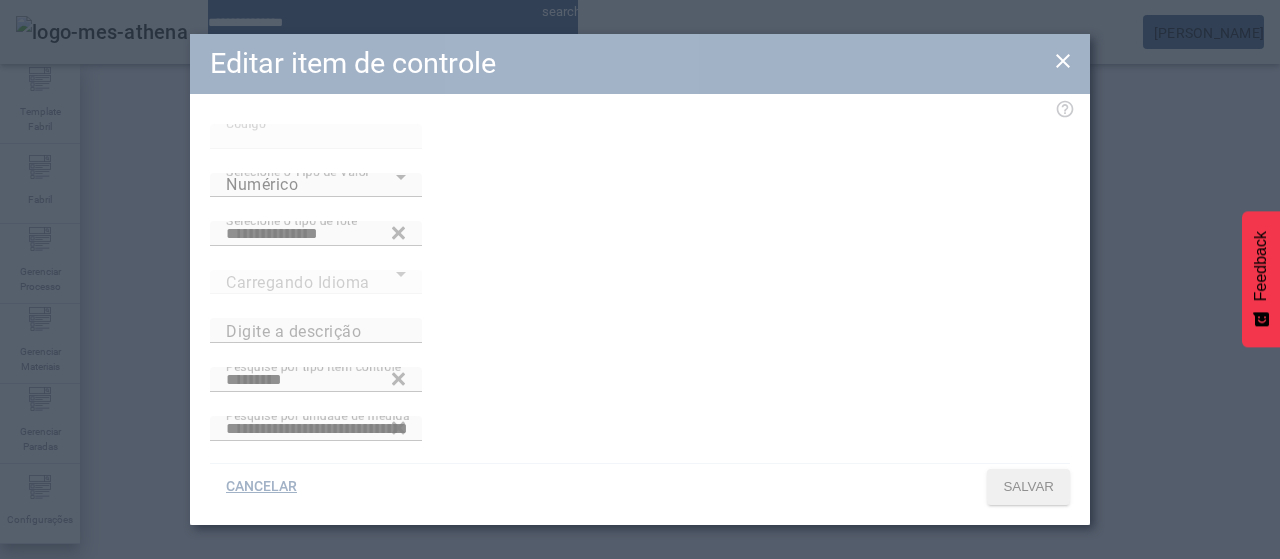 type on "**********" 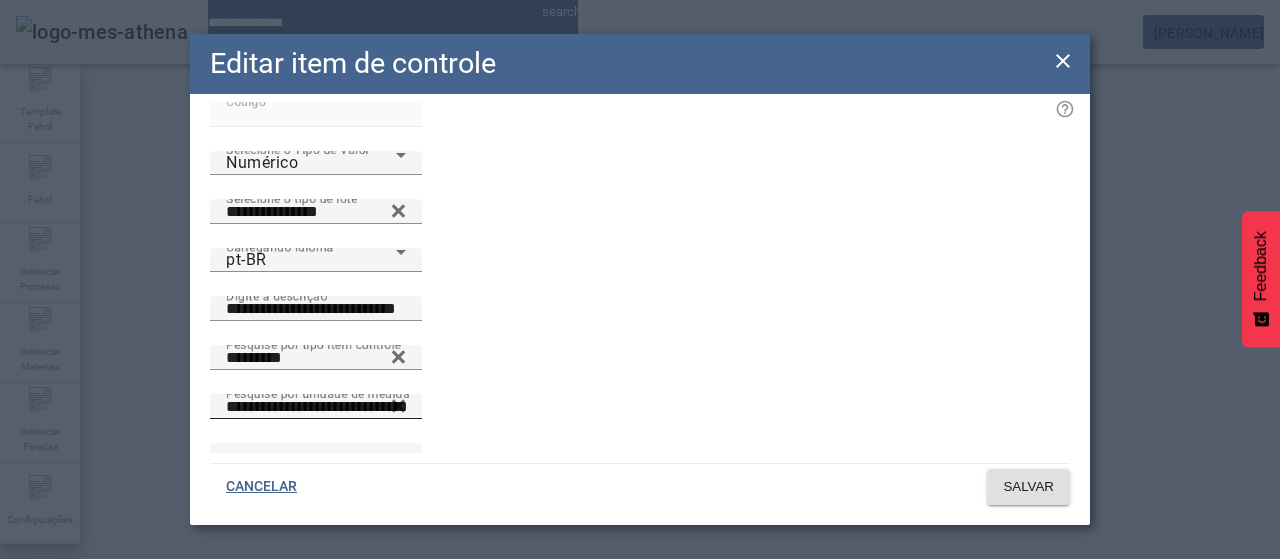 scroll, scrollTop: 41, scrollLeft: 0, axis: vertical 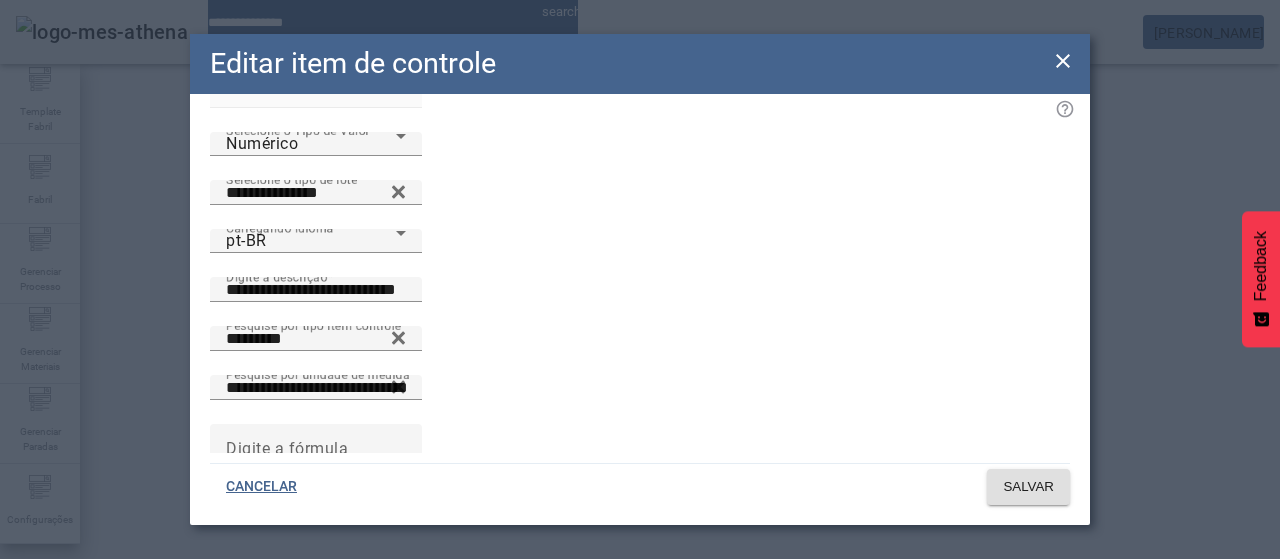 click 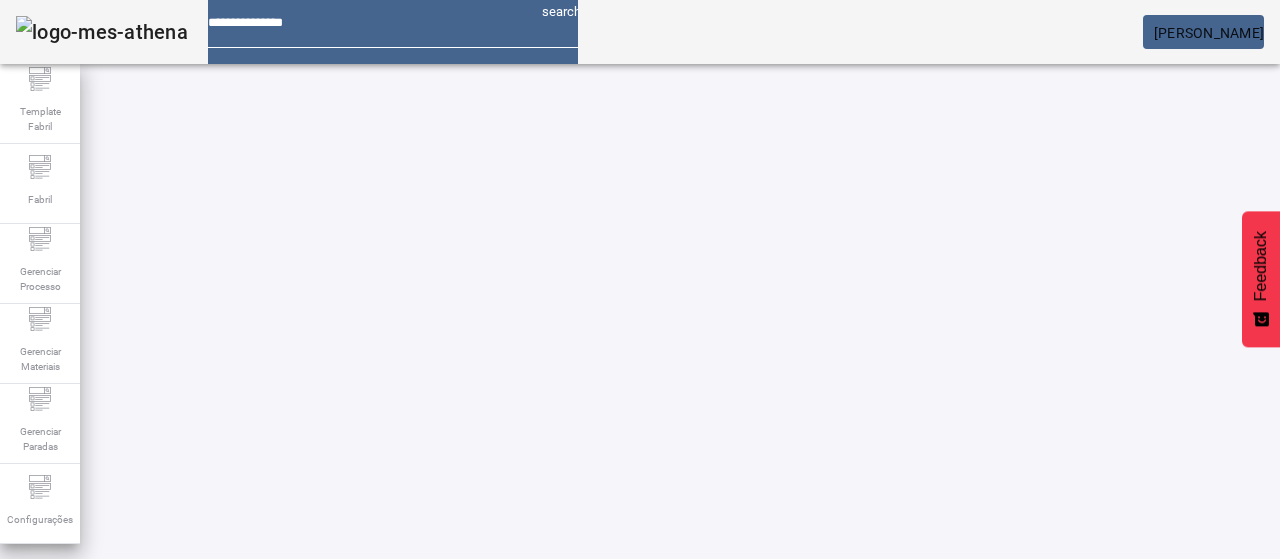 click at bounding box center (572, 828) 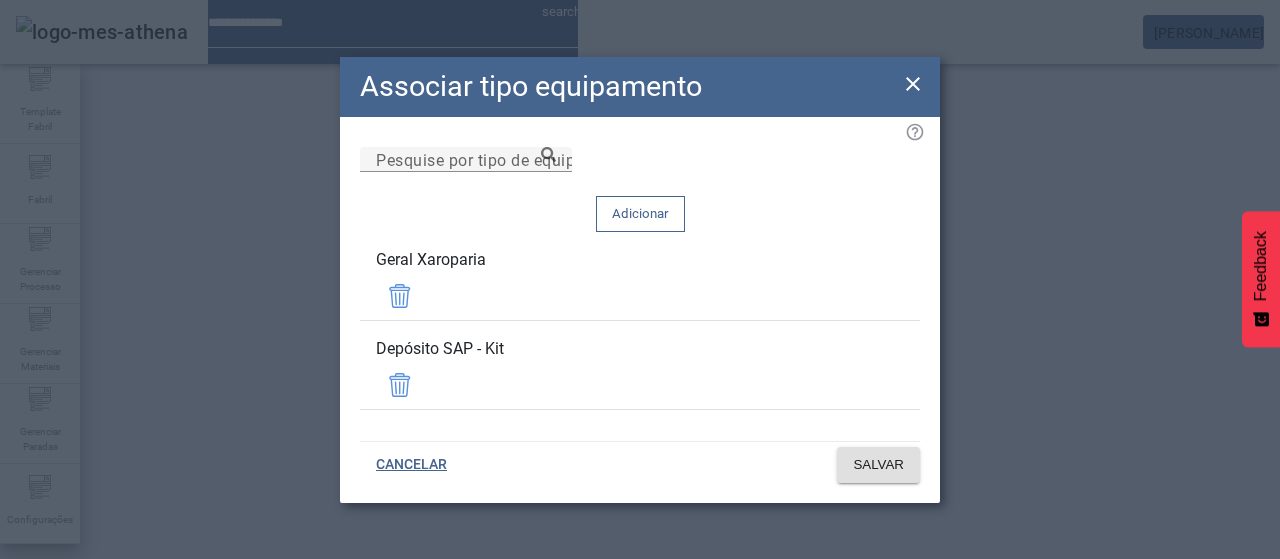 click 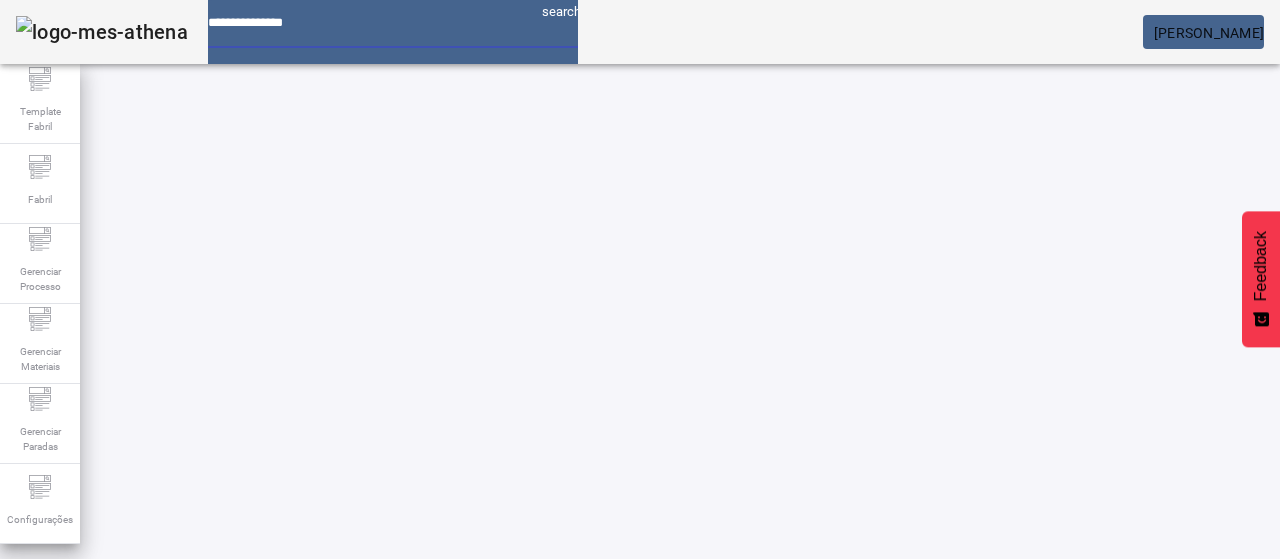 click at bounding box center (367, 15) 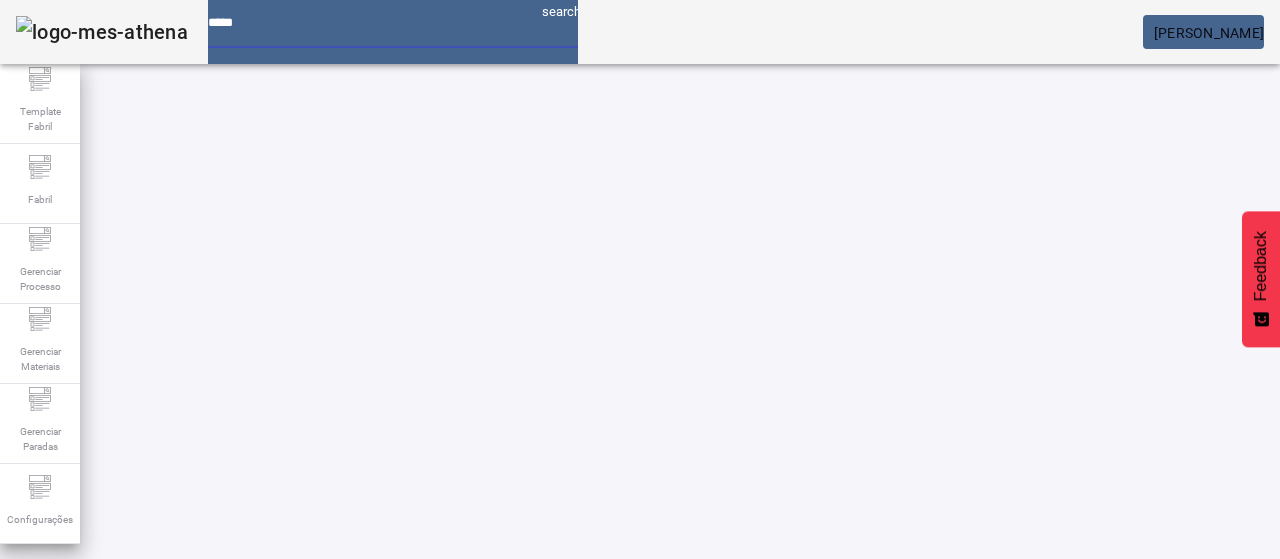 type on "*****" 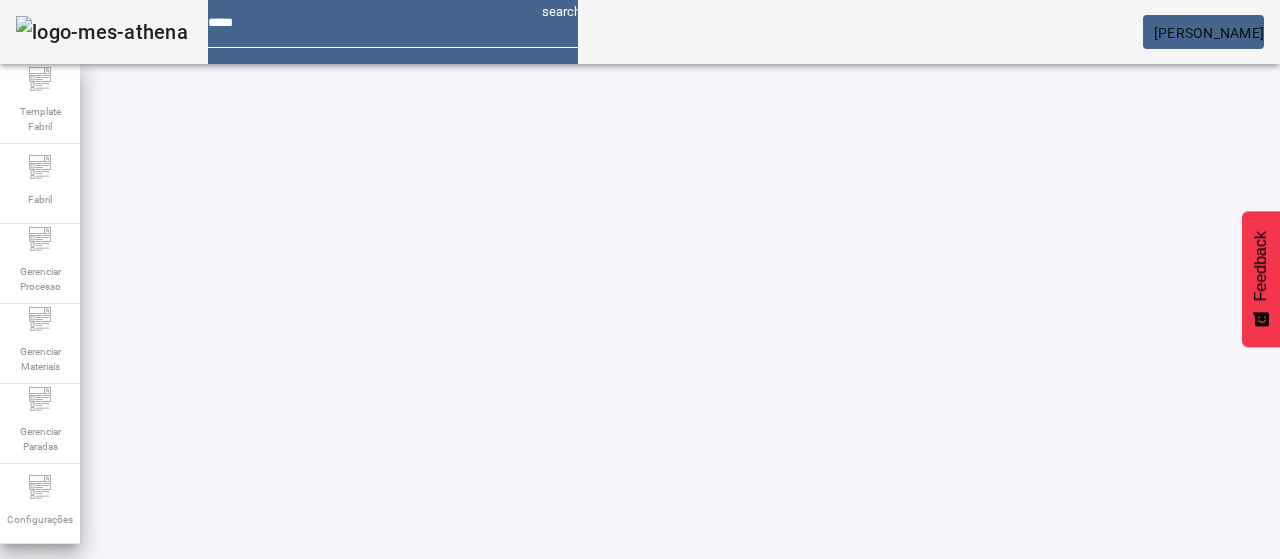 click on "Gerenciar Processo > Lista técnica" at bounding box center [145, 614] 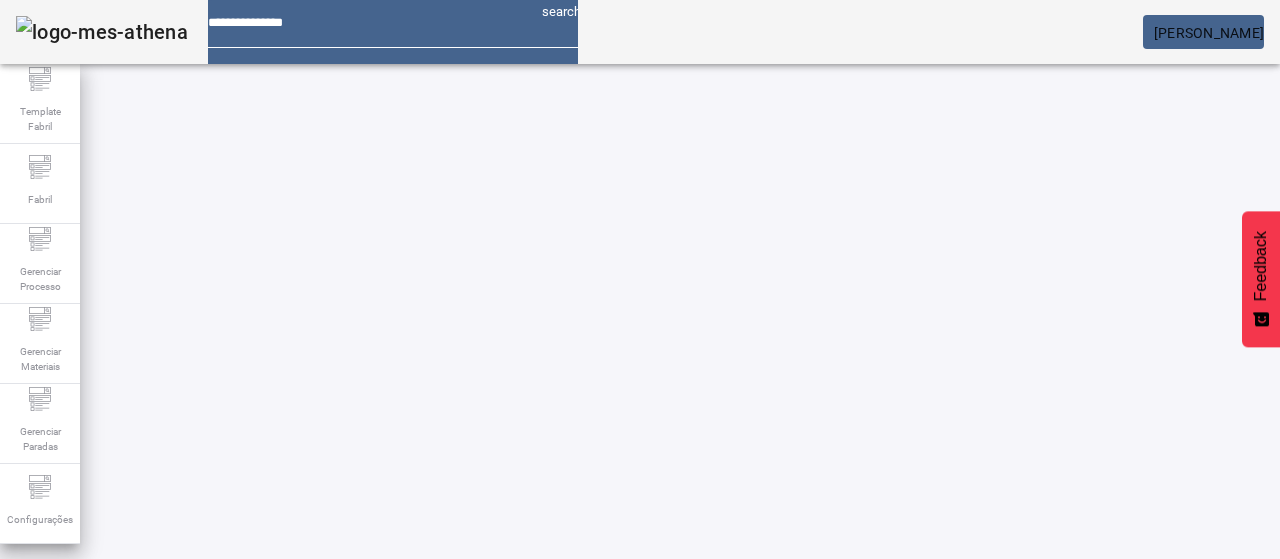 click 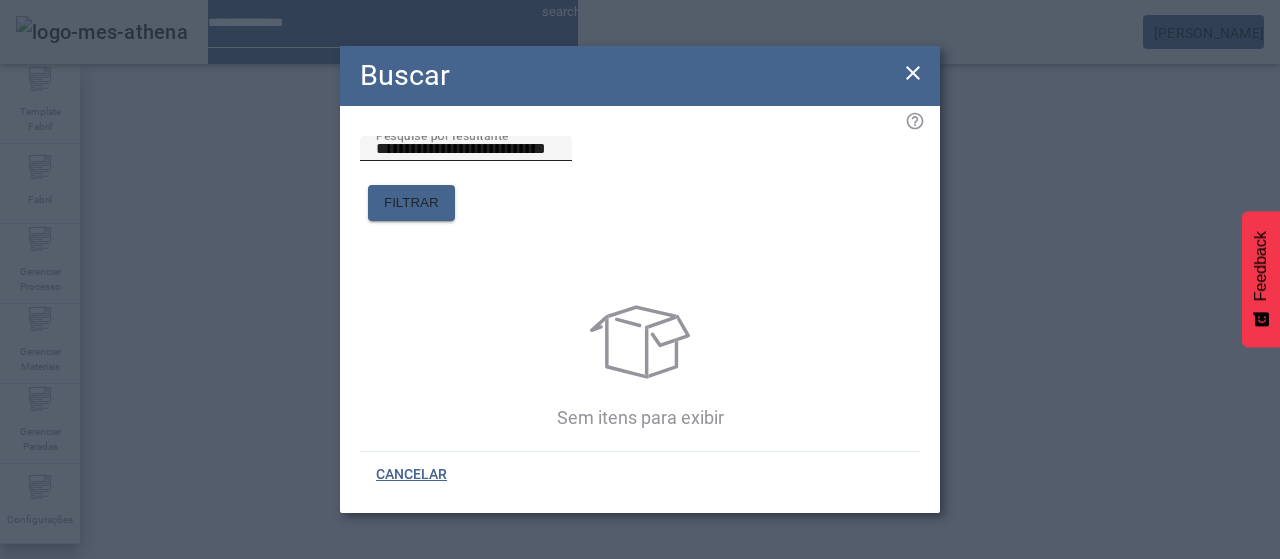 click on "**********" 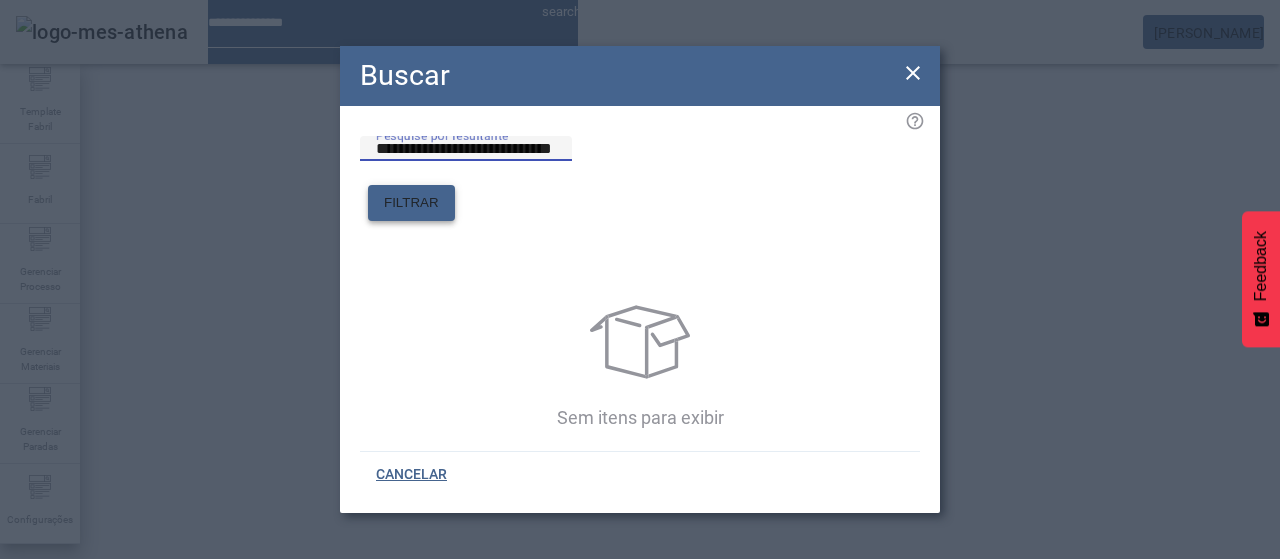 type on "**********" 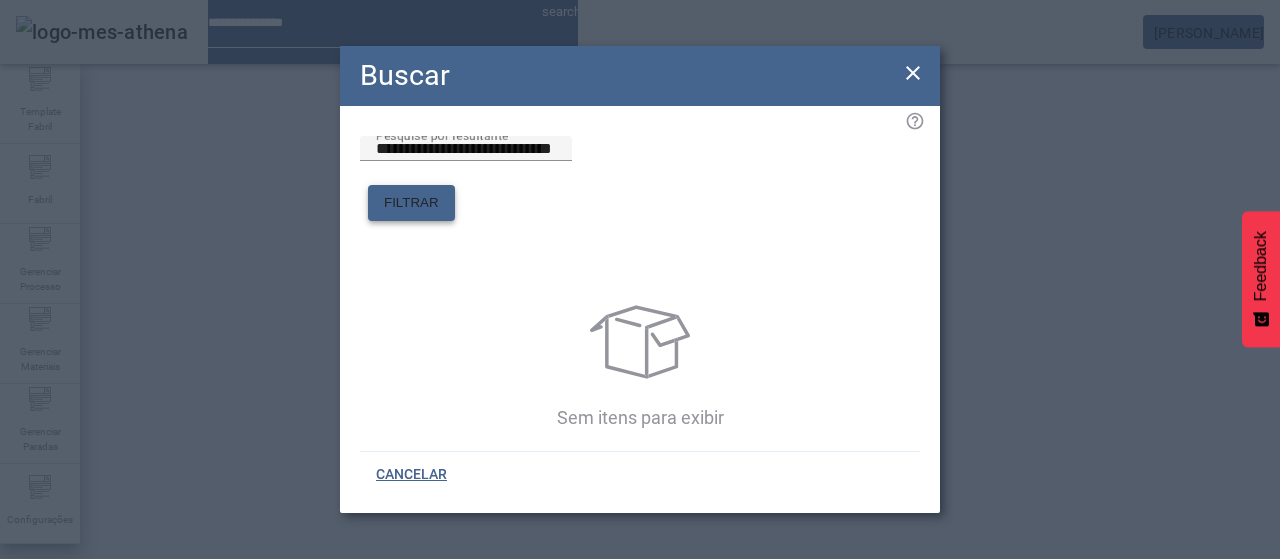 drag, startPoint x: 875, startPoint y: 153, endPoint x: 858, endPoint y: 167, distance: 22.022715 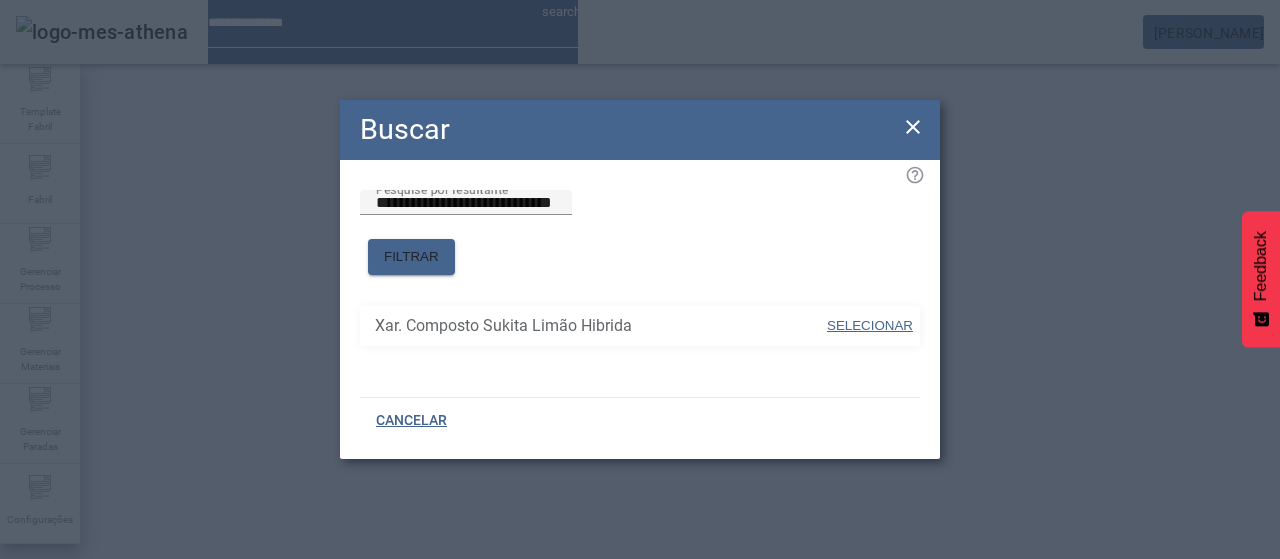 drag, startPoint x: 857, startPoint y: 323, endPoint x: 772, endPoint y: 249, distance: 112.698715 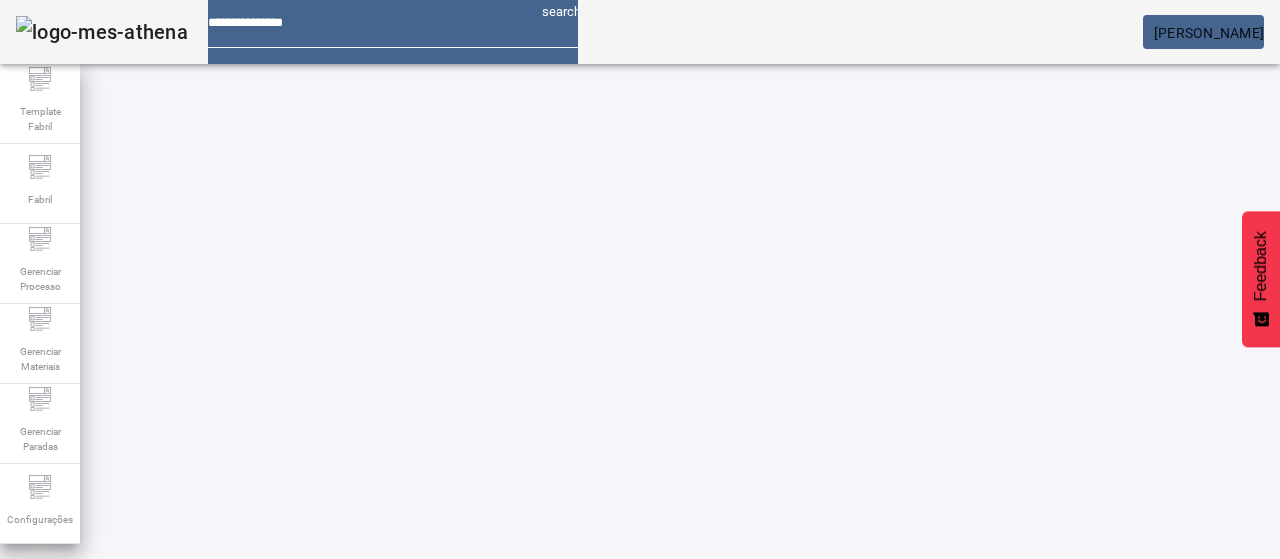 click on "Pesquise por unidade" at bounding box center (116, 686) 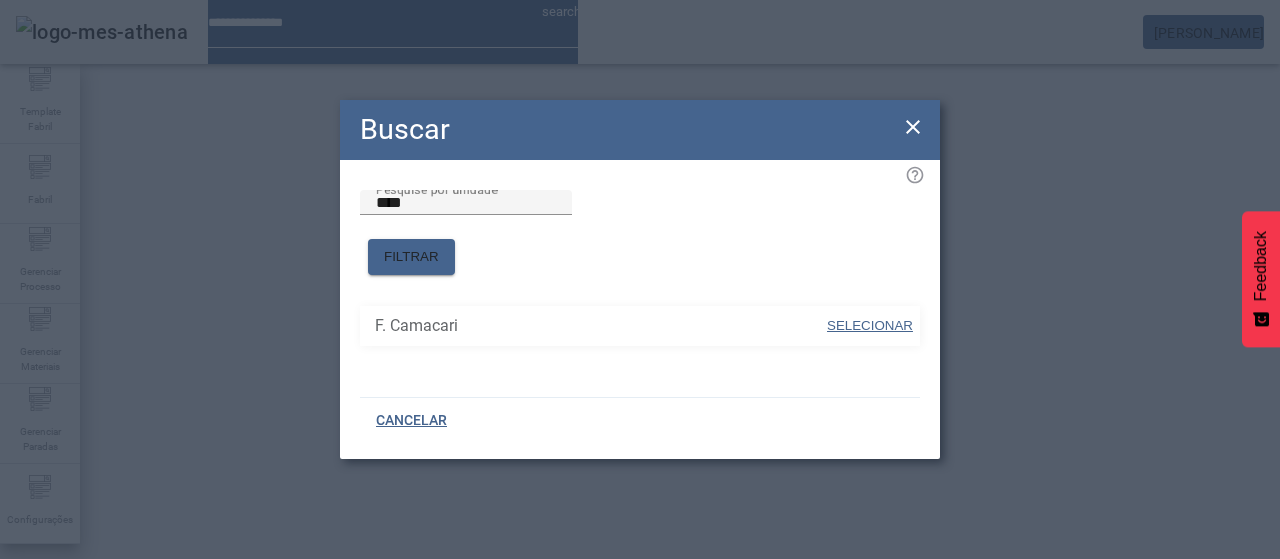 click on "SELECIONAR" at bounding box center (870, 325) 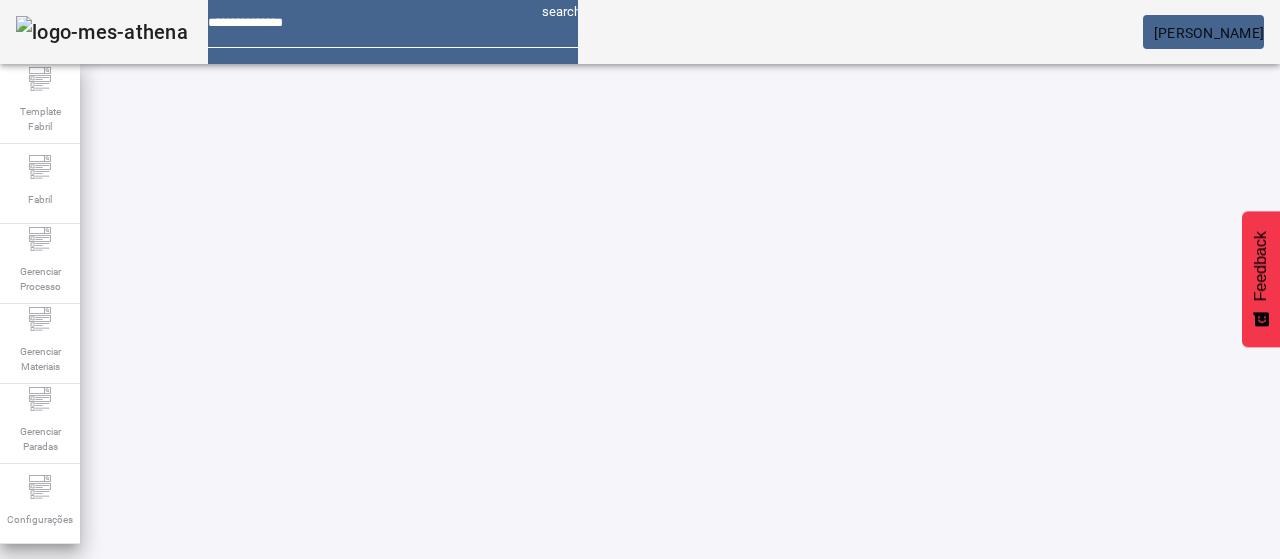 click 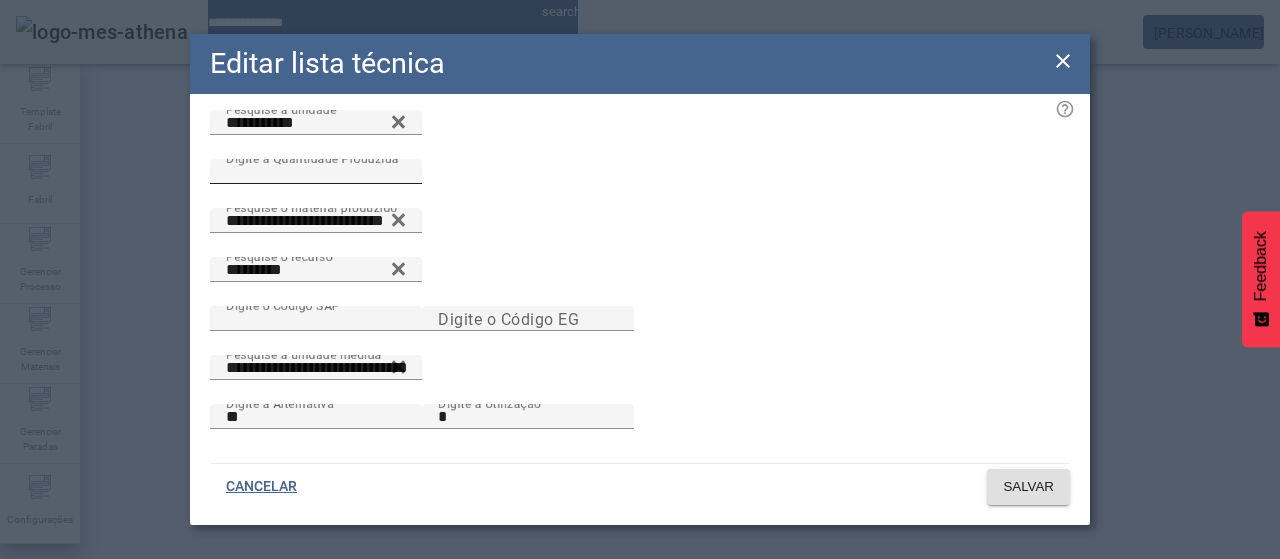 scroll, scrollTop: 0, scrollLeft: 0, axis: both 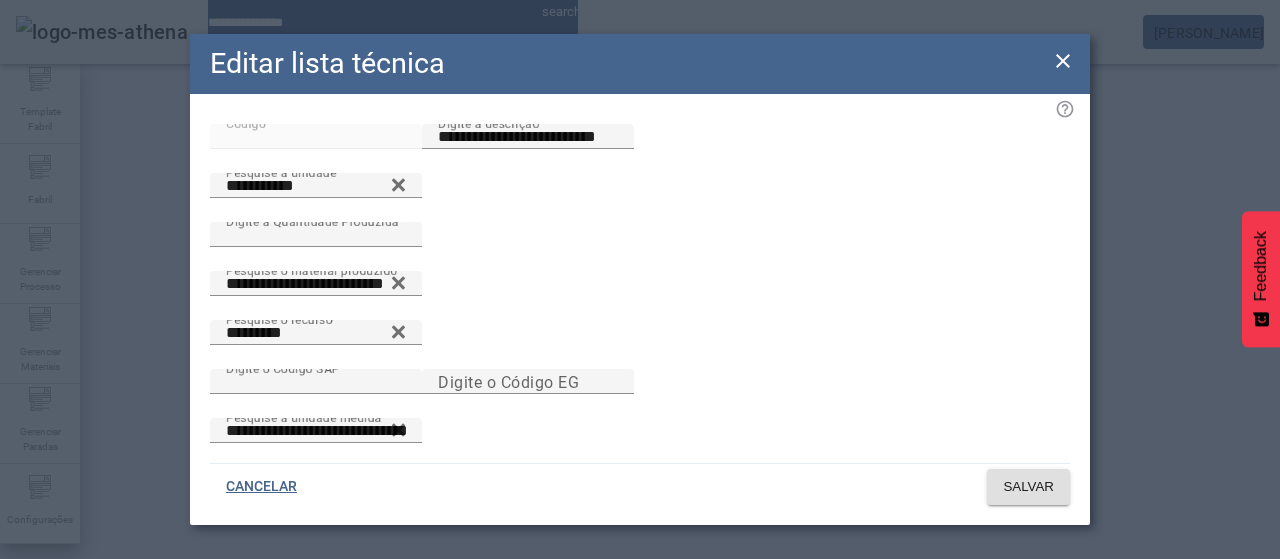 click 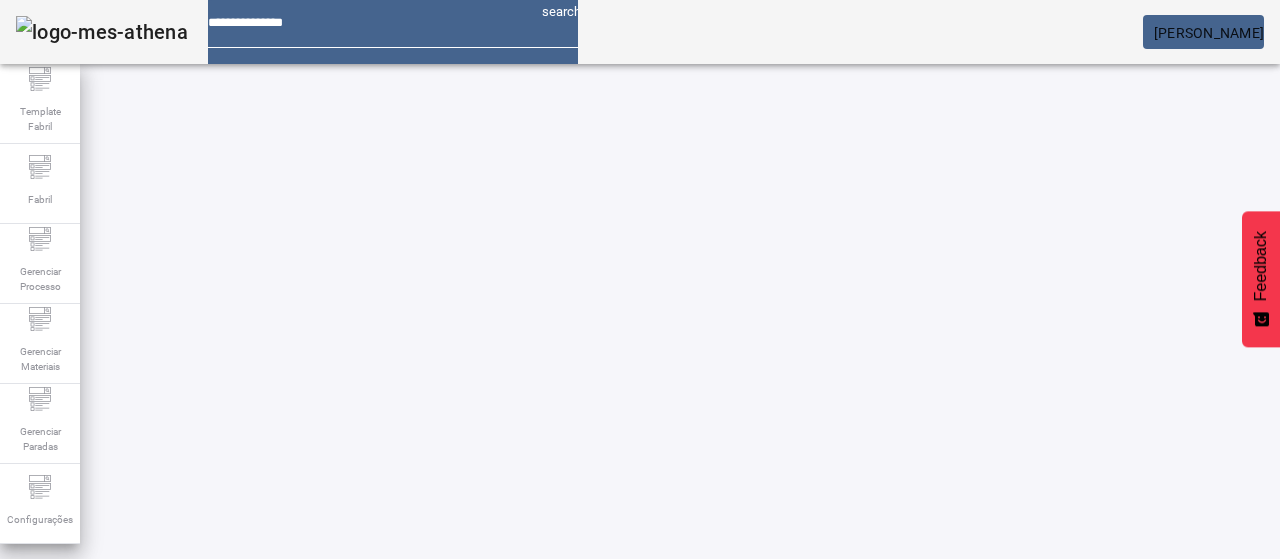 click at bounding box center (572, 926) 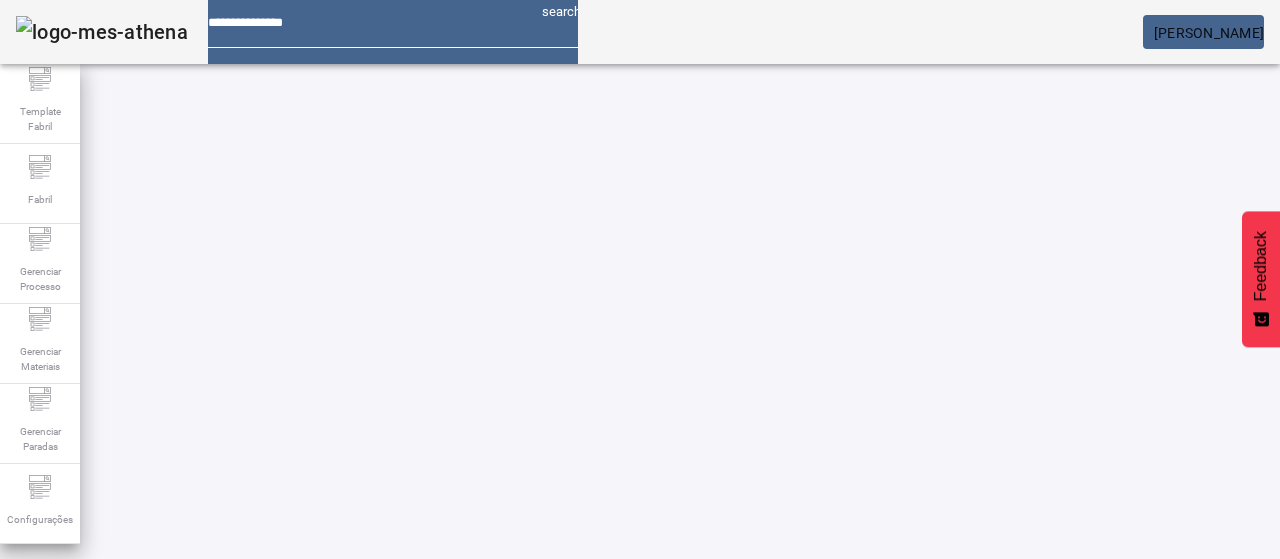 scroll, scrollTop: 100, scrollLeft: 0, axis: vertical 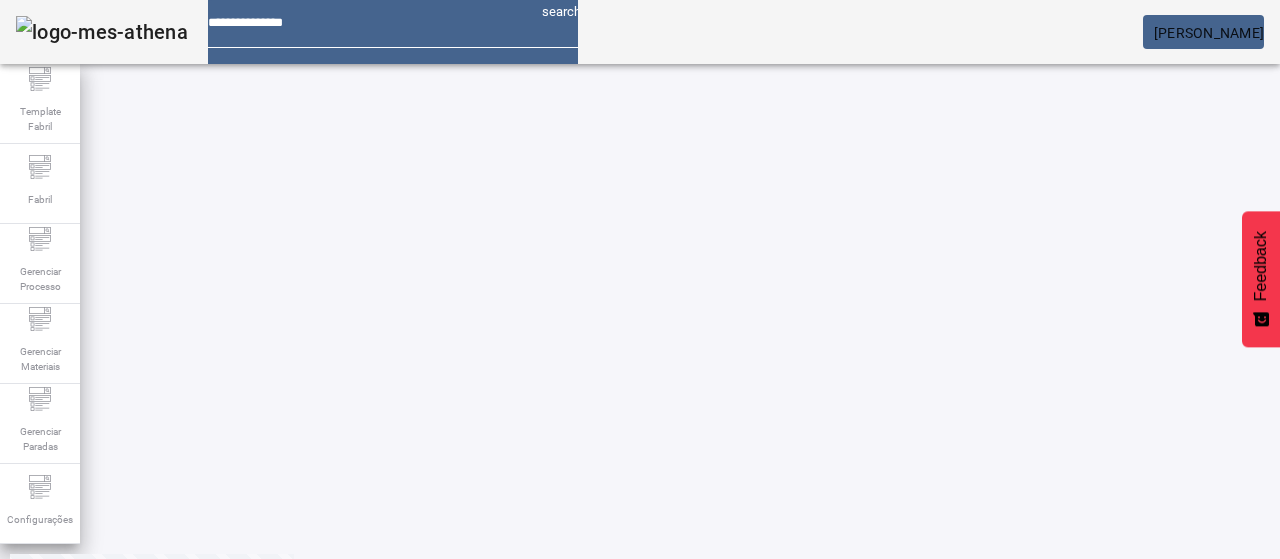 click at bounding box center [353, 643] 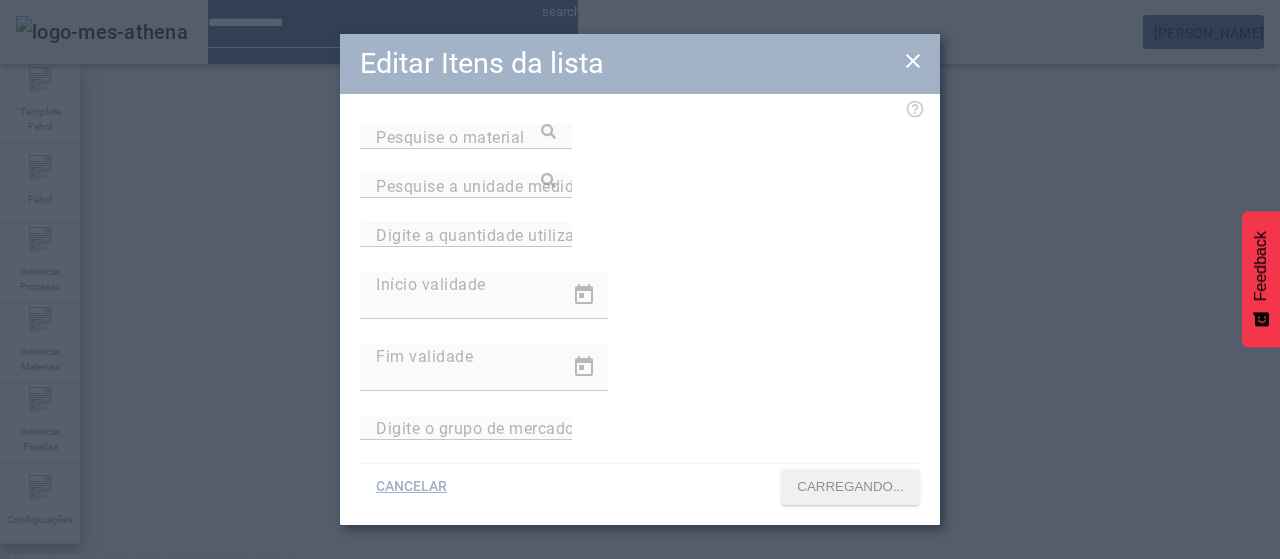 type on "**********" 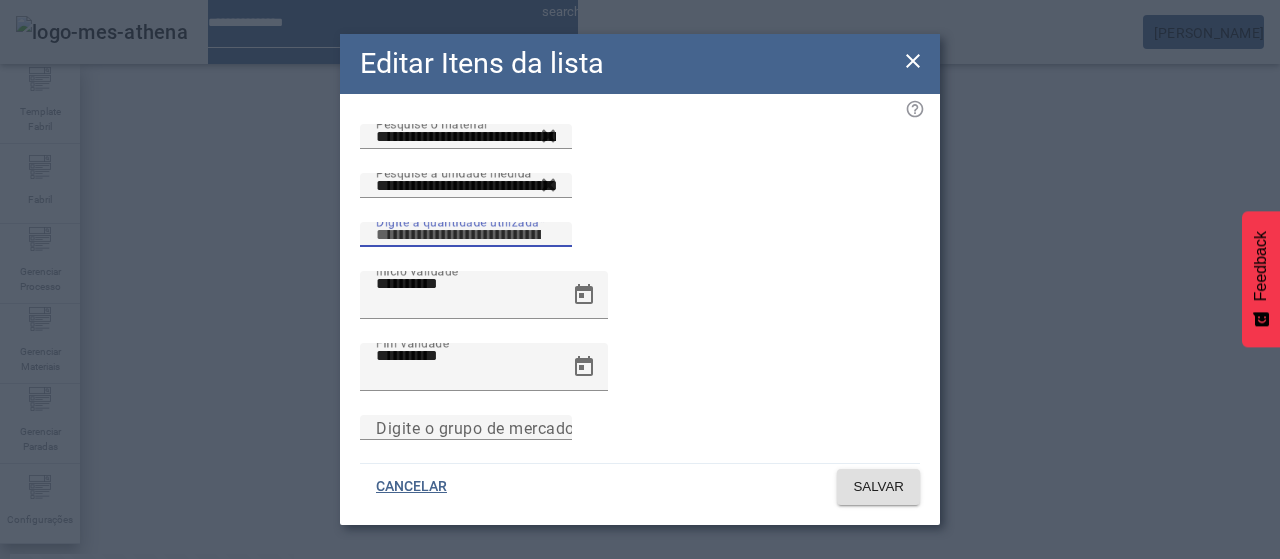 drag, startPoint x: 782, startPoint y: 244, endPoint x: 674, endPoint y: 275, distance: 112.36102 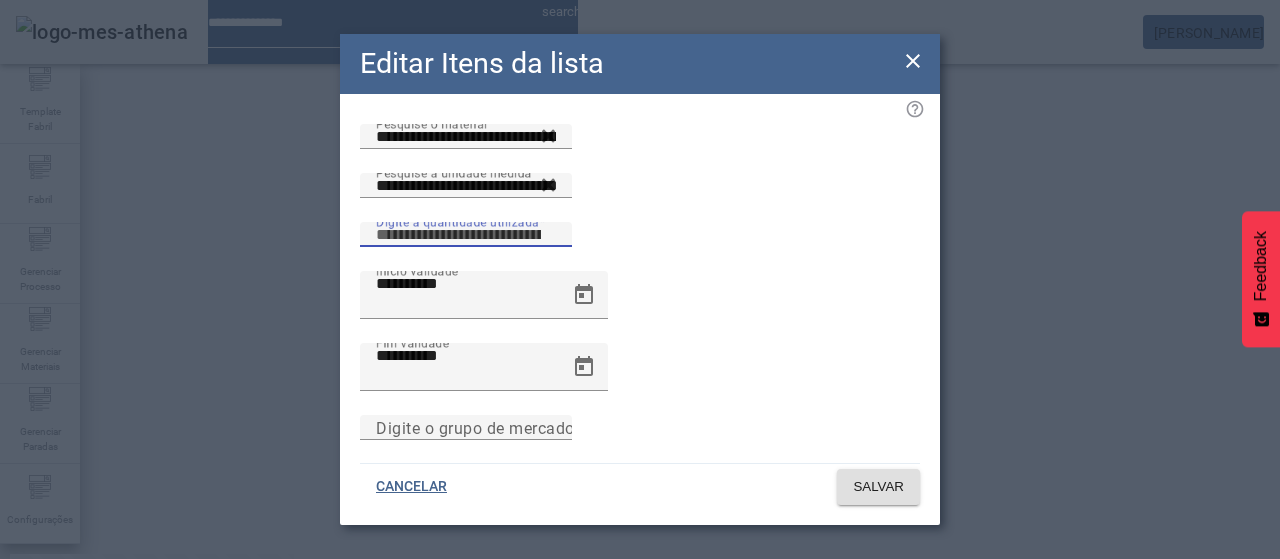 click on "Pesquise a unidade medida ********* Digite a quantidade utilizada *****" 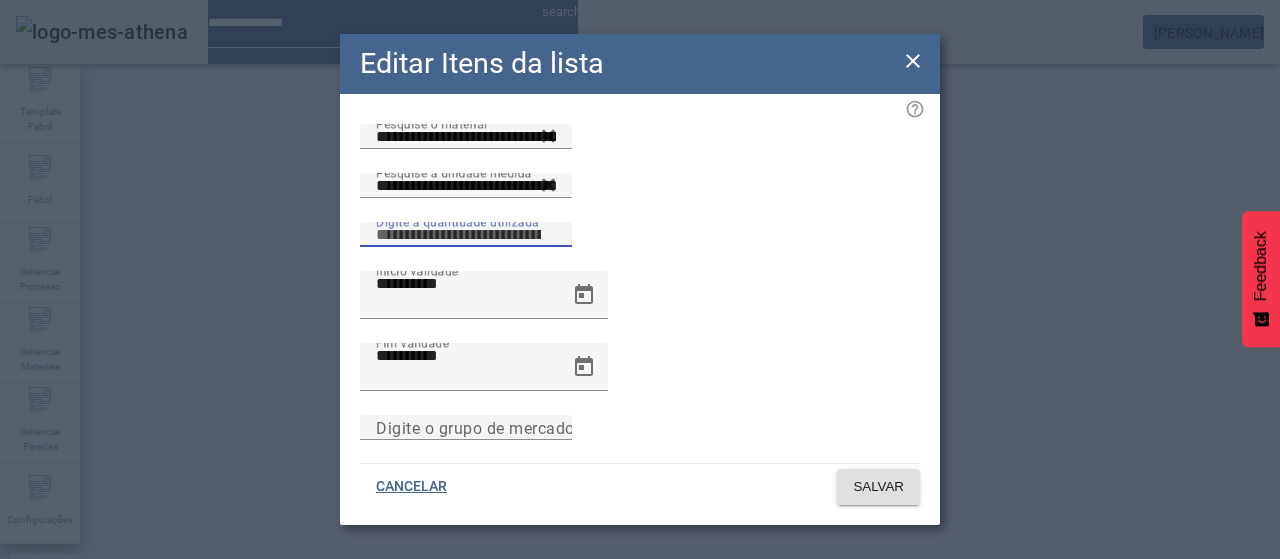 click 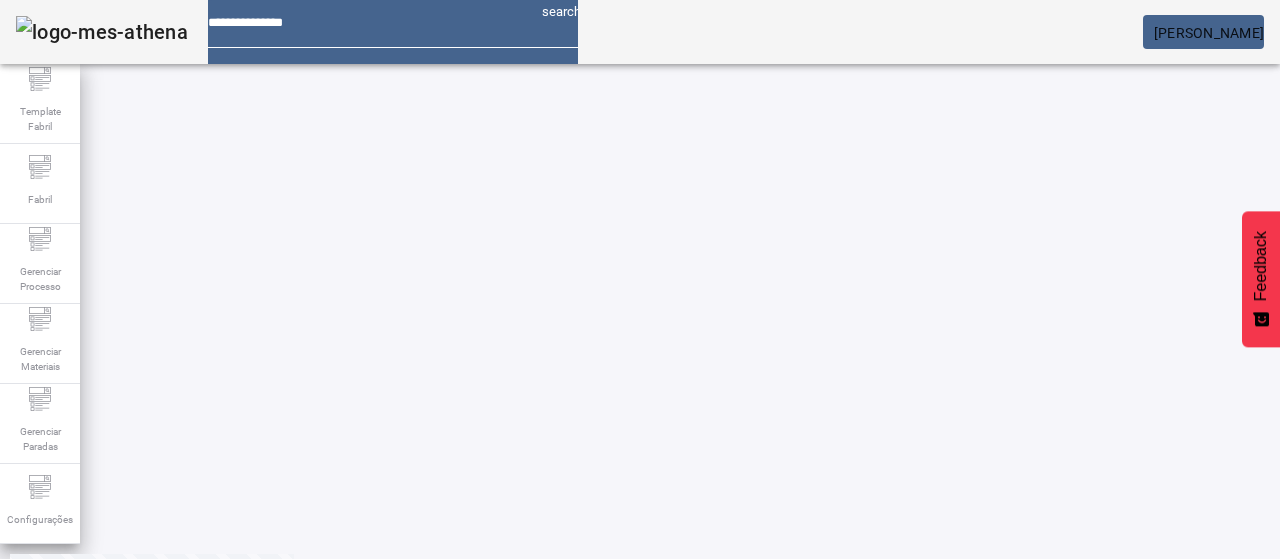 click on "CRIAR ITENS DA LISTA" at bounding box center (151, 624) 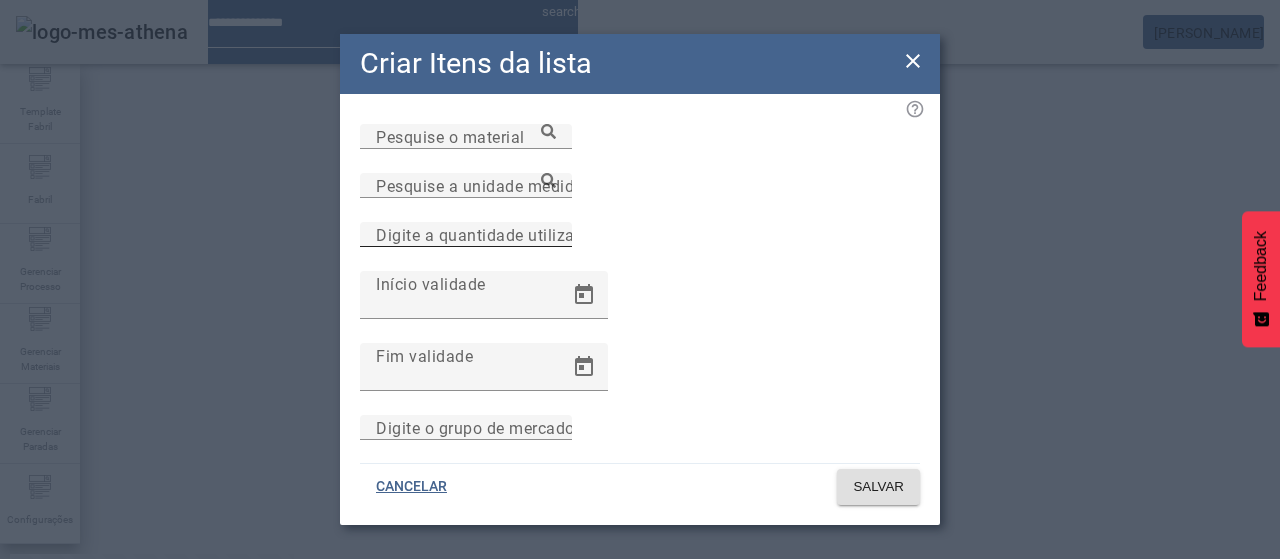 click on "Digite a quantidade utilizada" at bounding box center (485, 234) 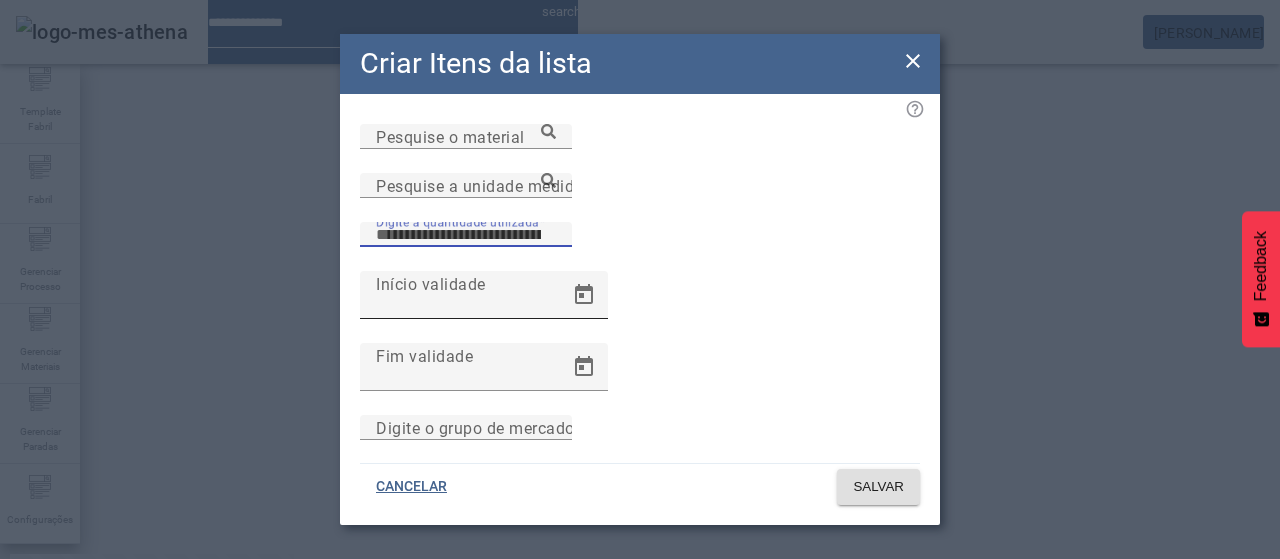 type on "****" 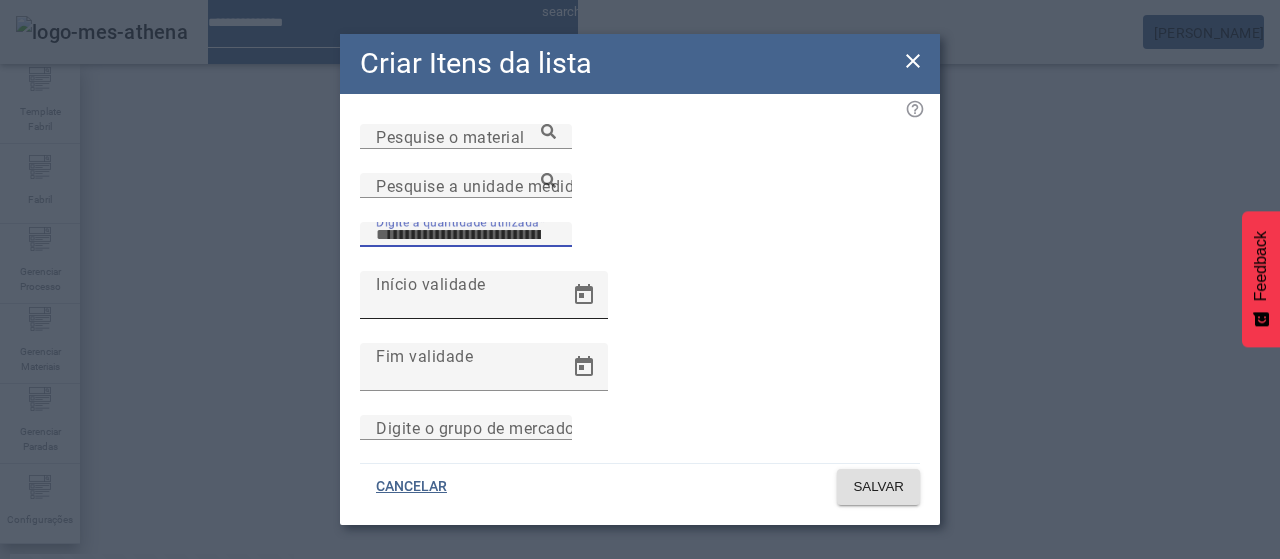 click on "Início validade" at bounding box center (466, 284) 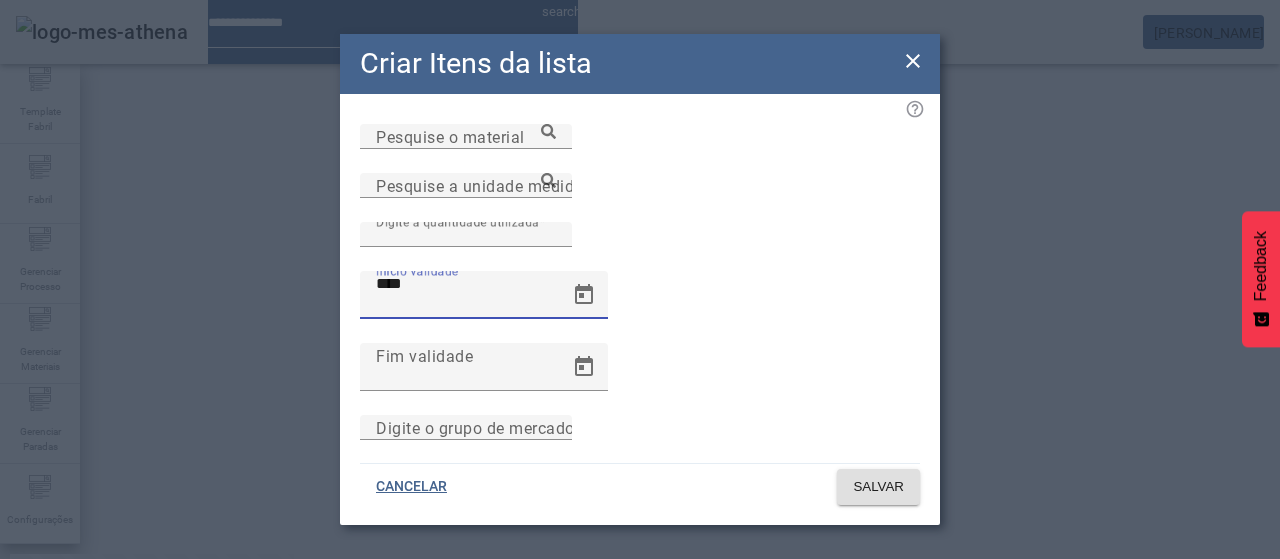 type on "**********" 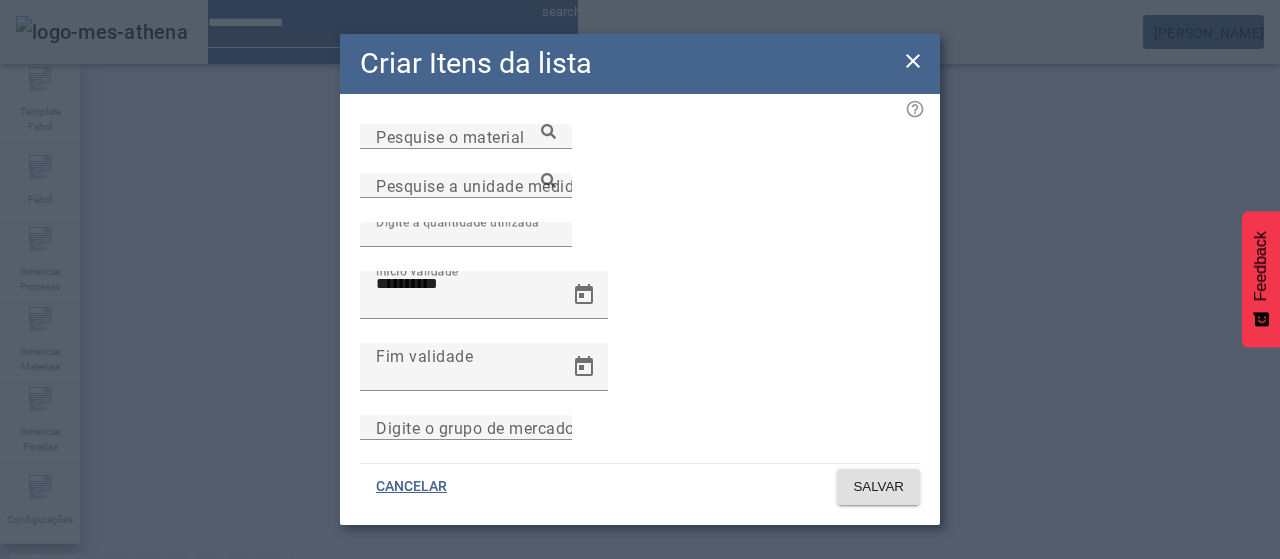 click on "Criar Itens da lista" 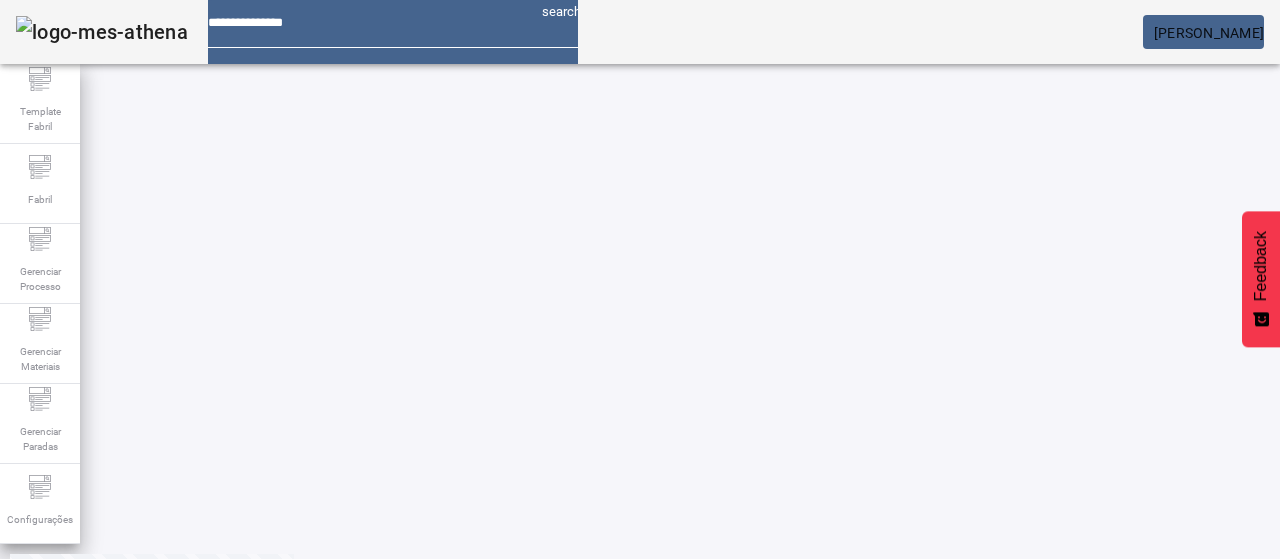 click at bounding box center (652, 793) 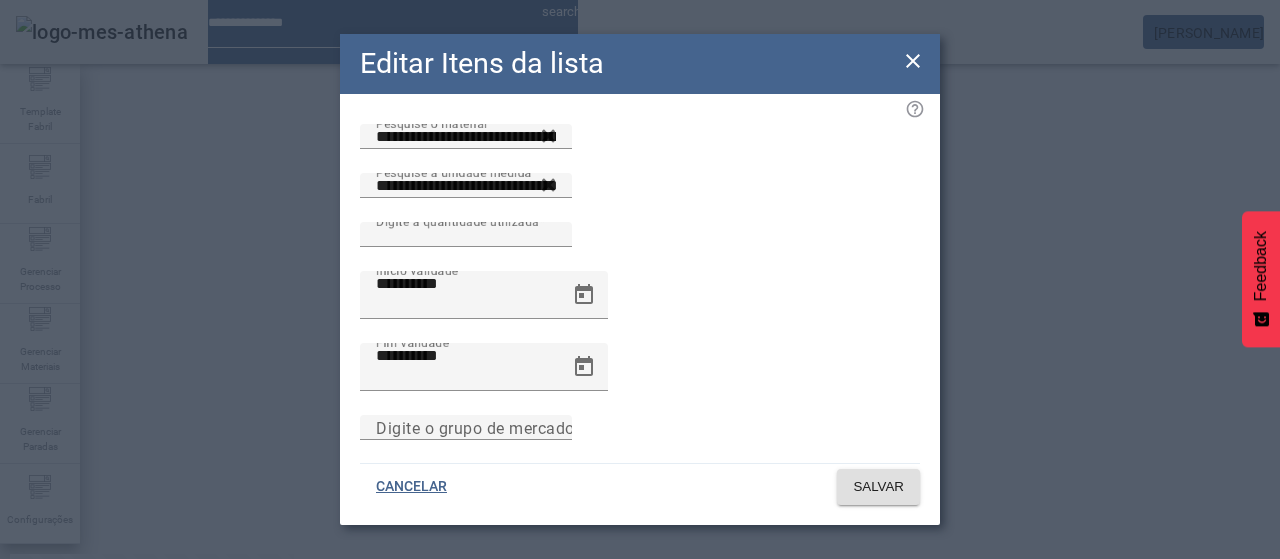 click 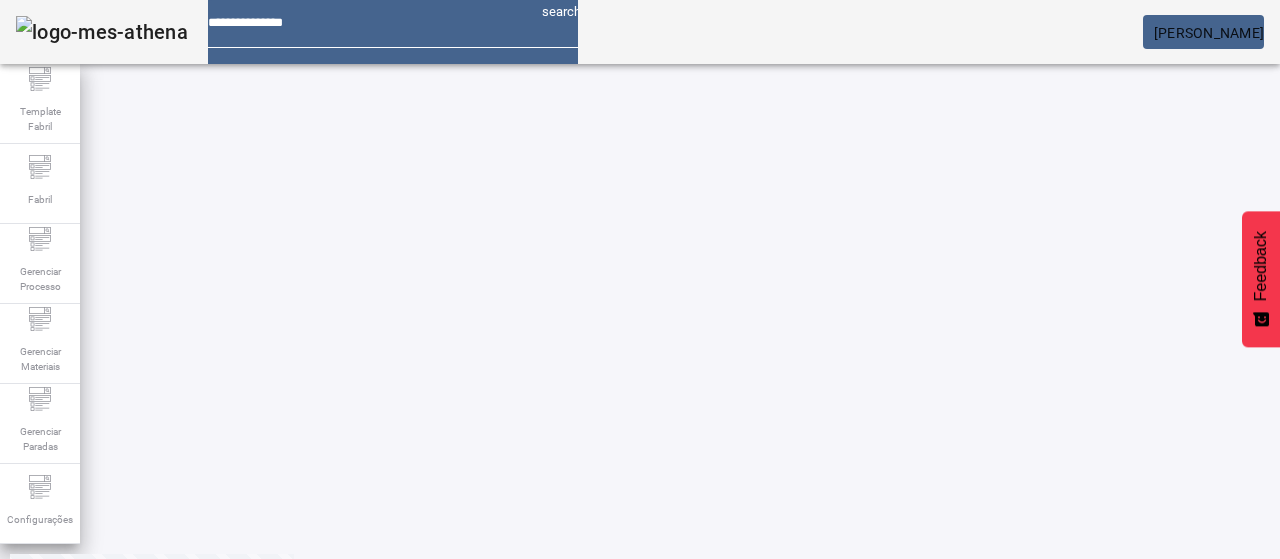 click on "CRIAR ITENS DA LISTA" at bounding box center (151, 624) 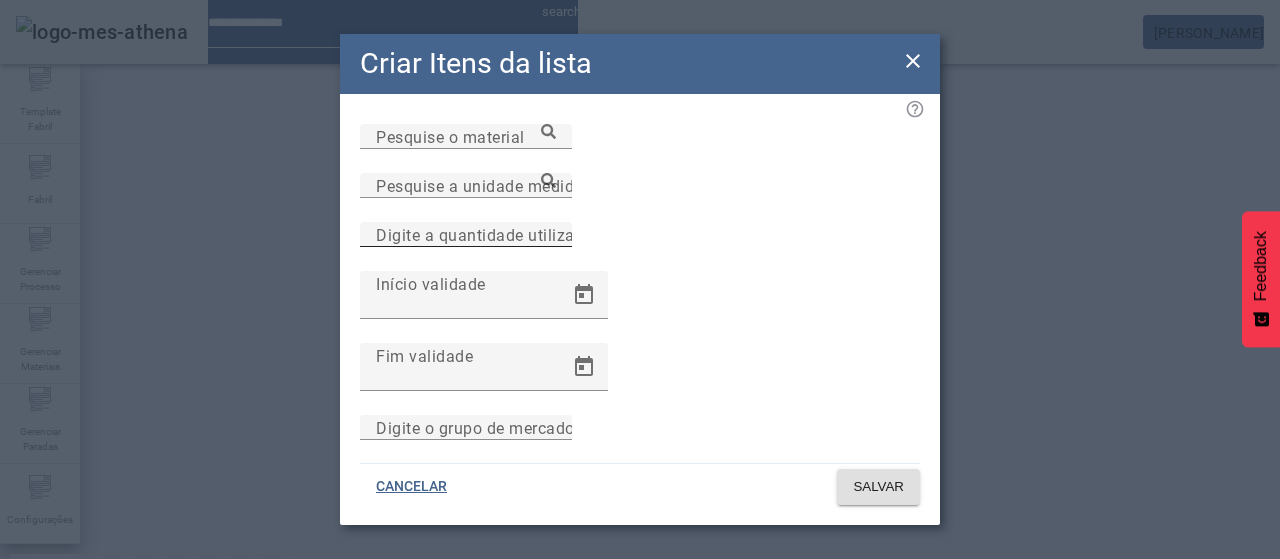 click on "Digite a quantidade utilizada" at bounding box center (485, 234) 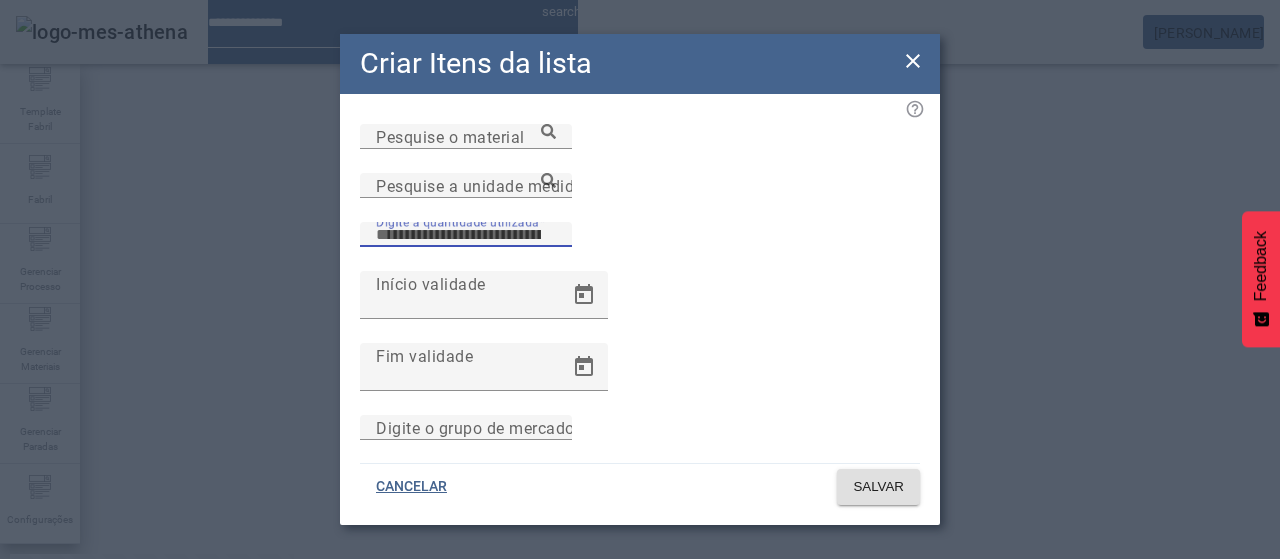 type on "*****" 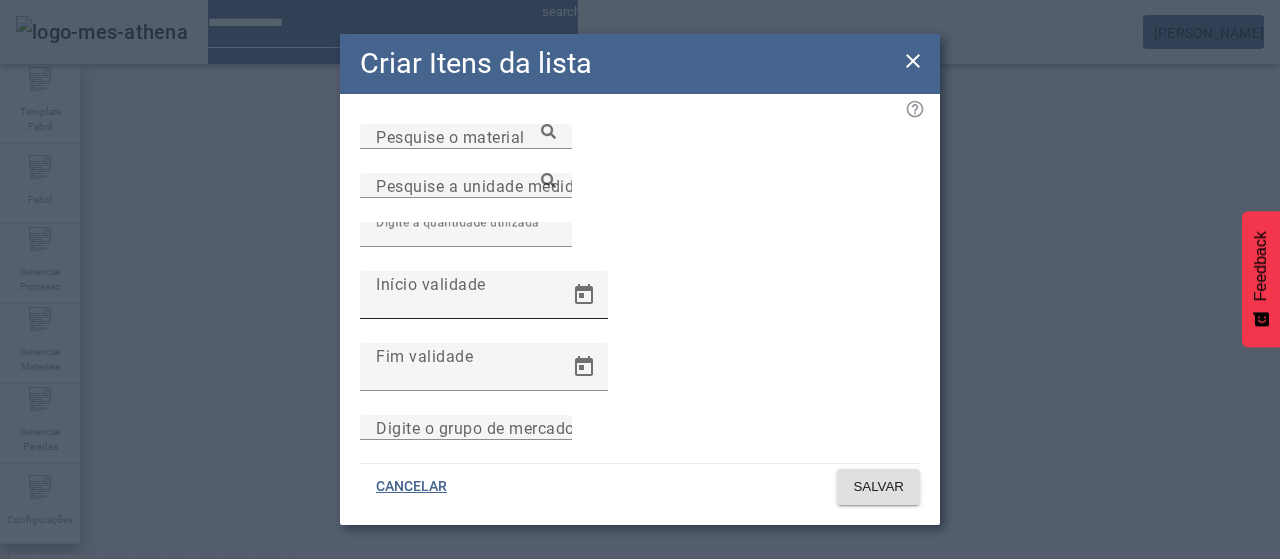 click 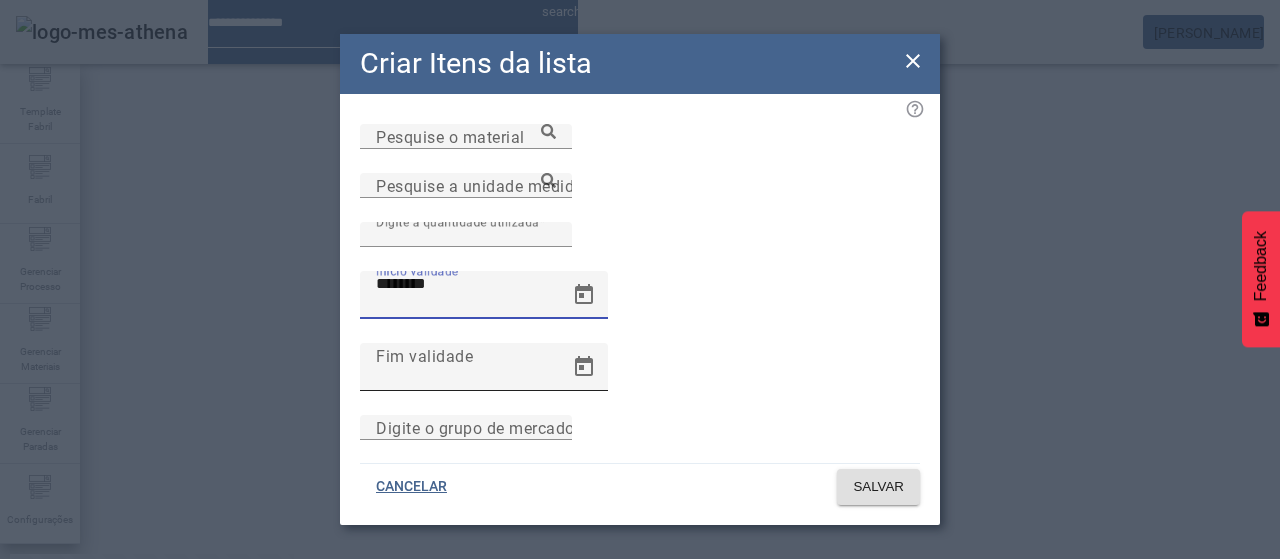 type on "**********" 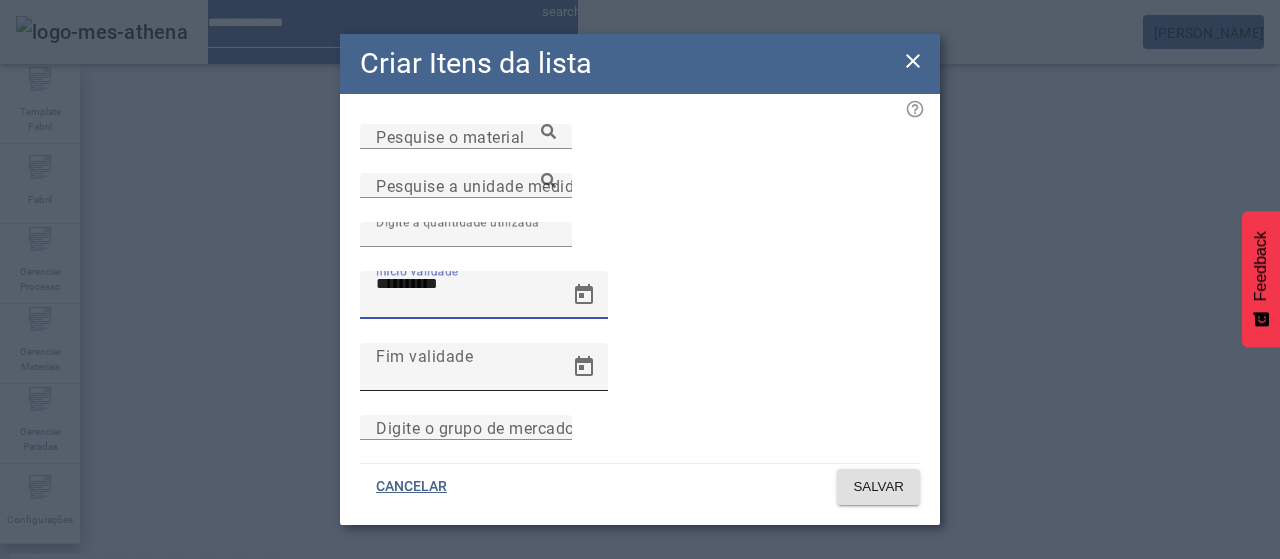 click on "Fim validade" 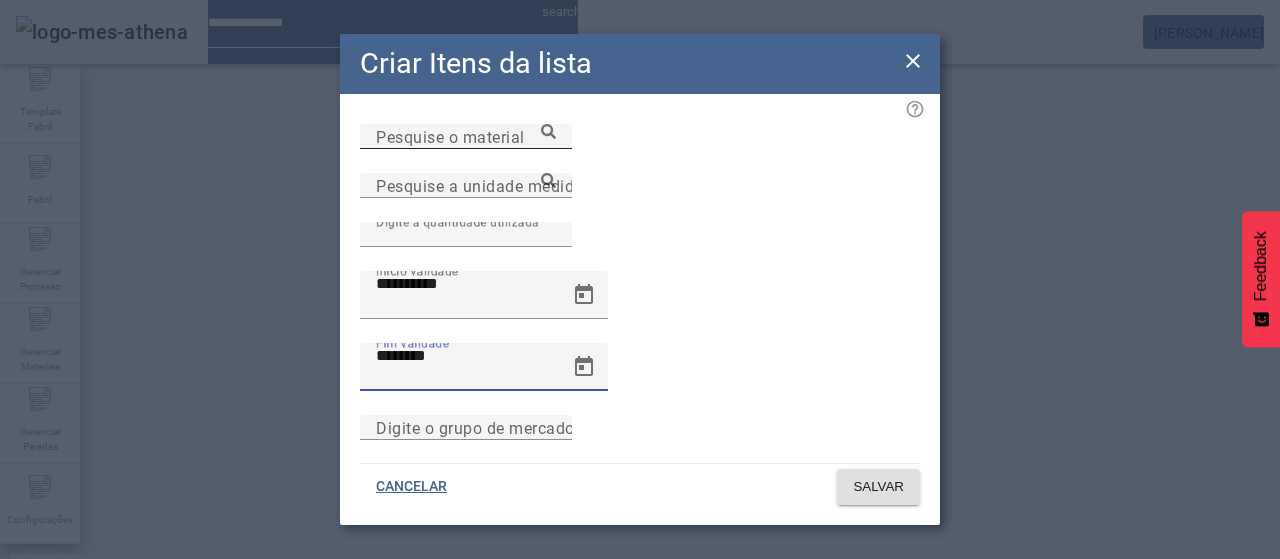 type on "**********" 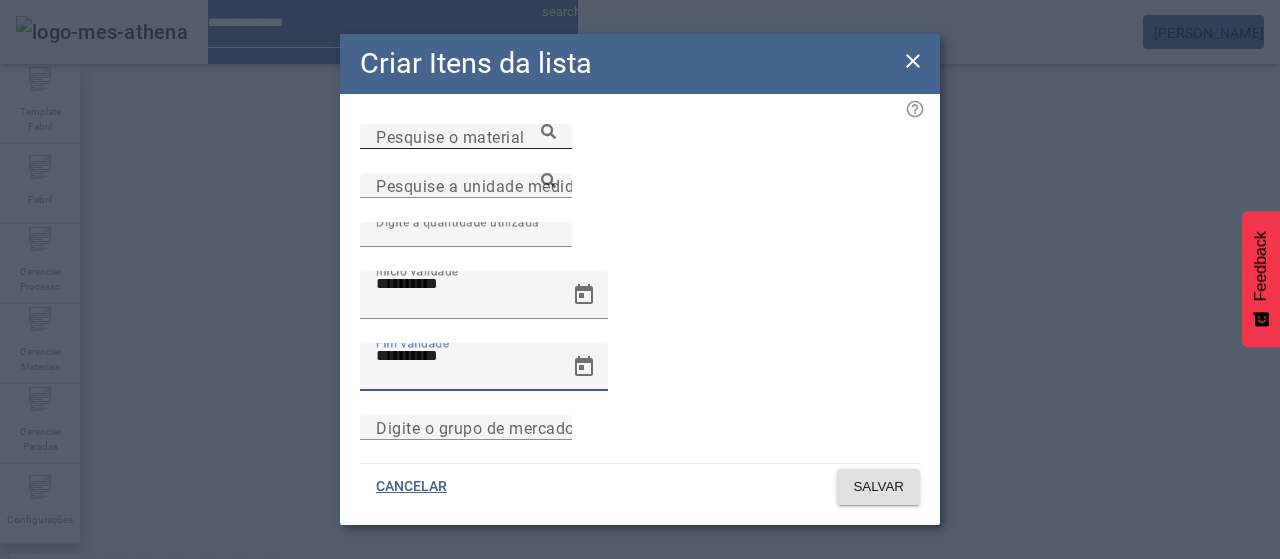 click on "Pesquise o material" at bounding box center (466, 137) 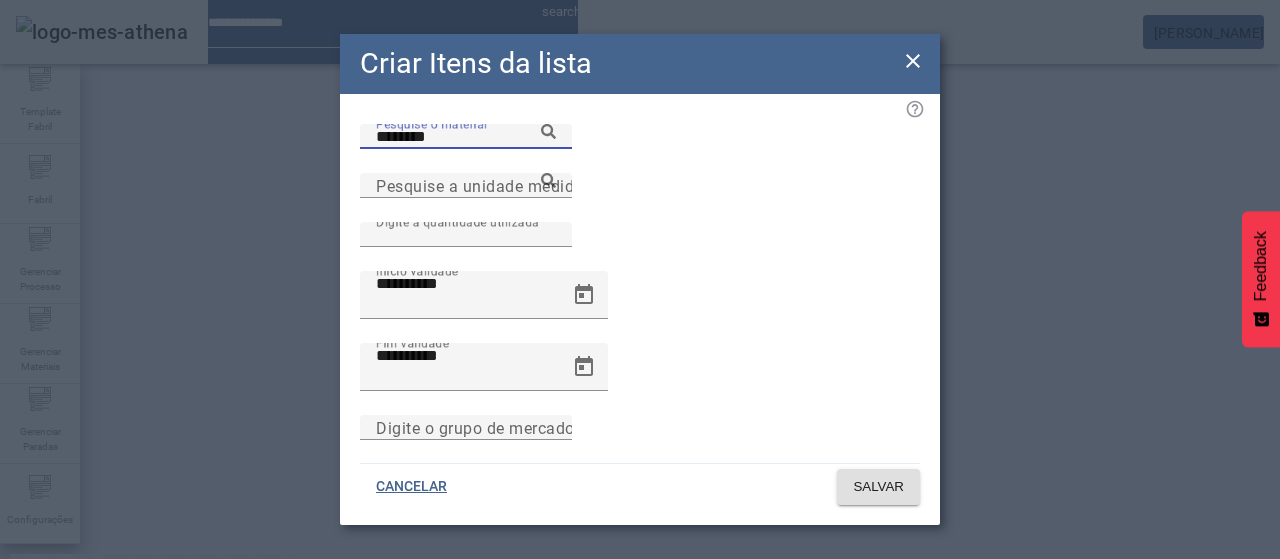 click 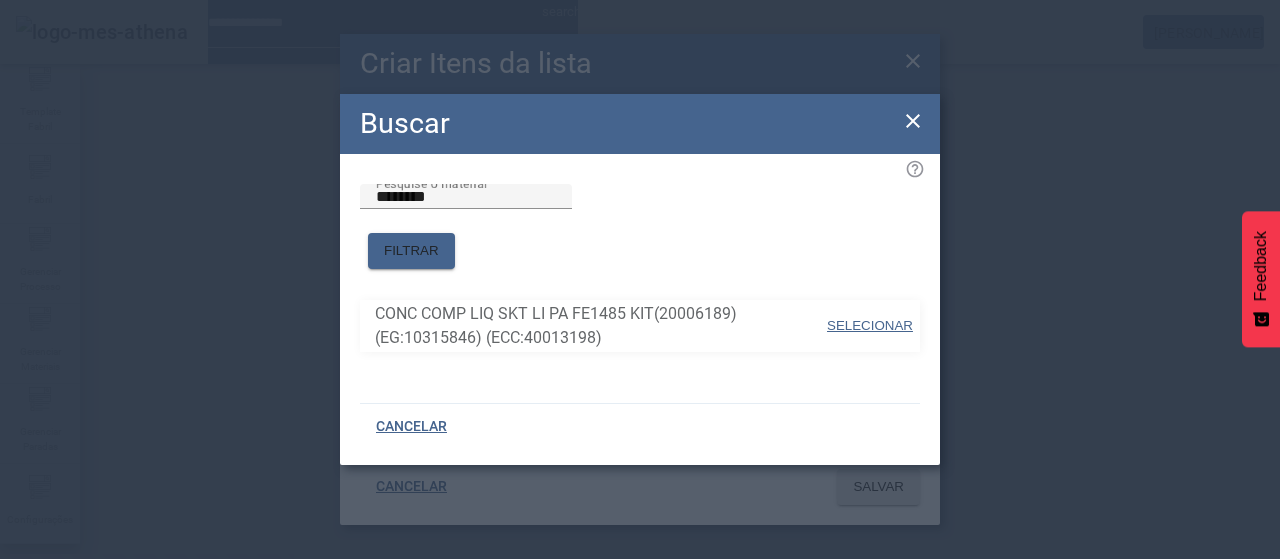 click on "CONC COMP LIQ SKT LI PA FE1485 KIT(20006189) (EG:10315846) (ECC:40013198)" at bounding box center (600, 326) 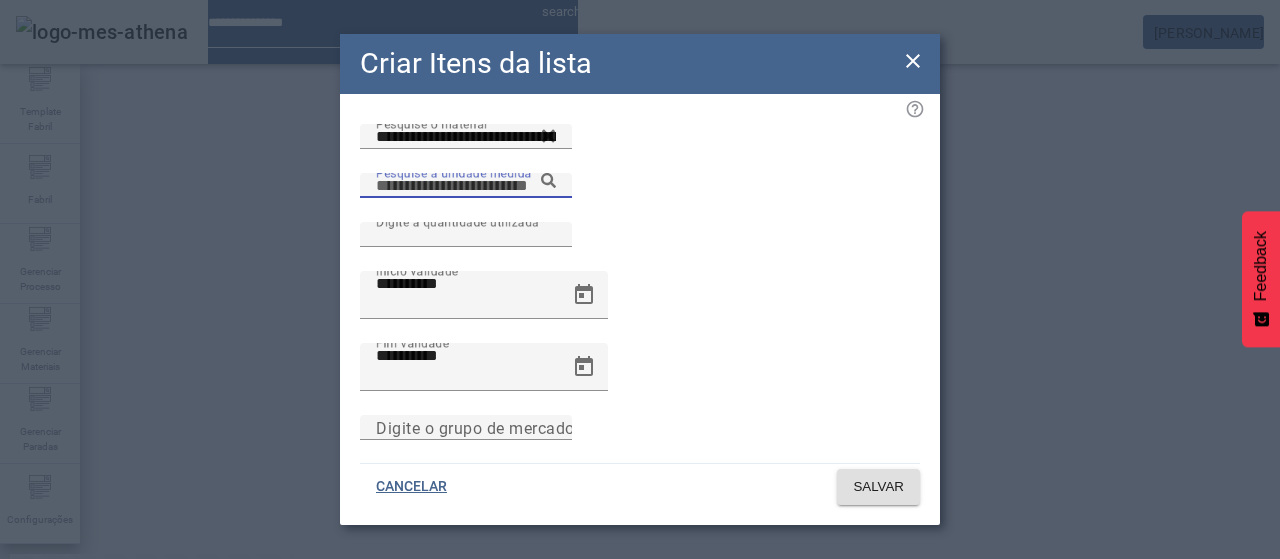 click on "Pesquise a unidade medida" at bounding box center [466, 186] 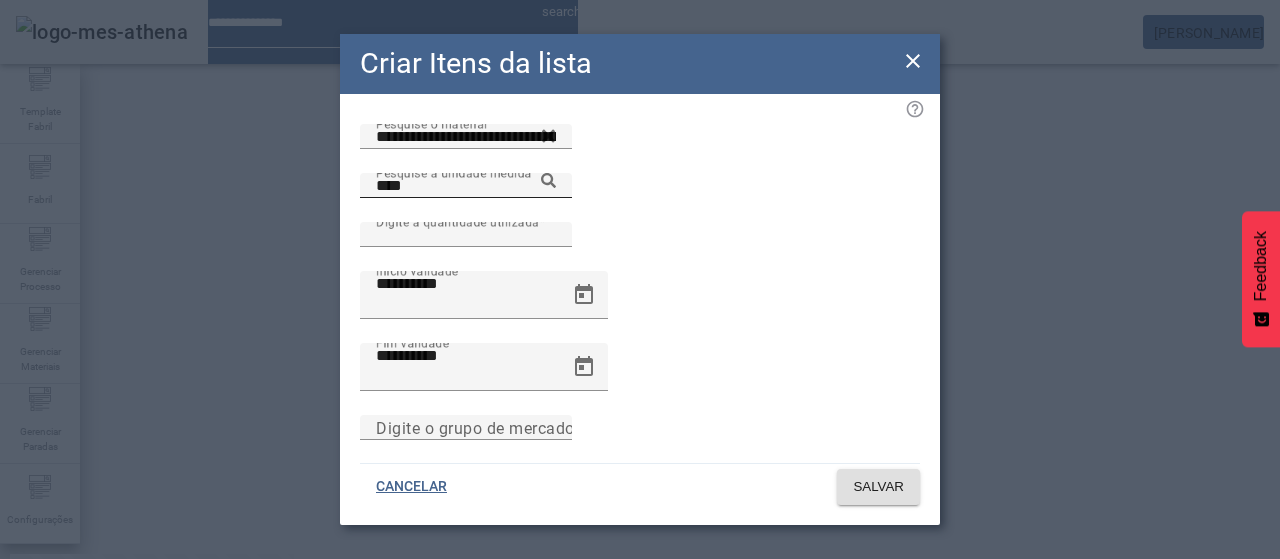 click 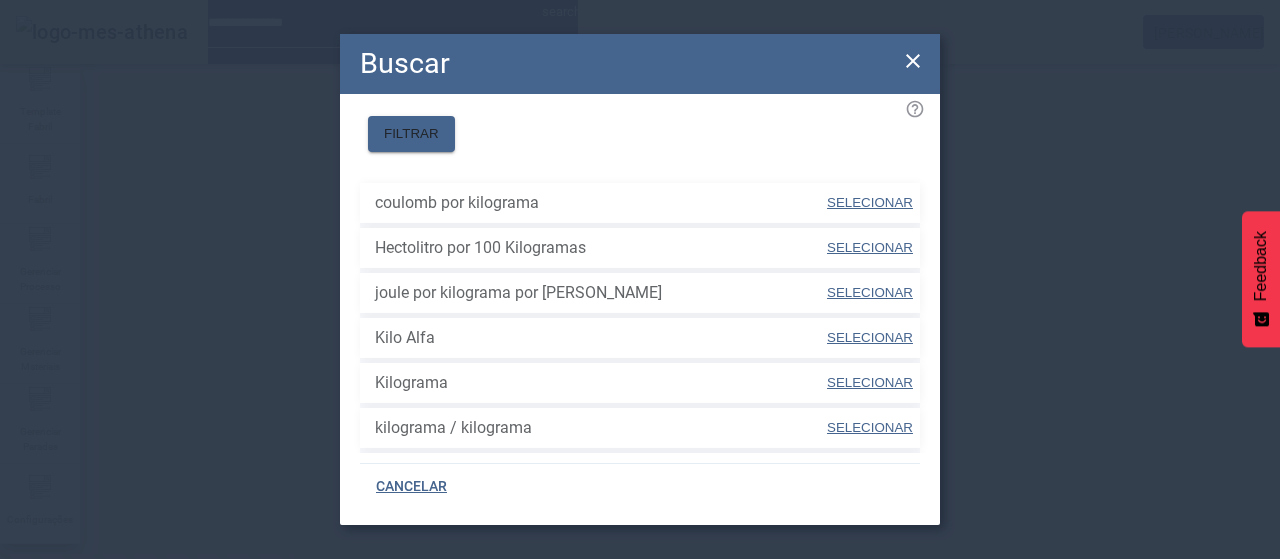 scroll, scrollTop: 100, scrollLeft: 0, axis: vertical 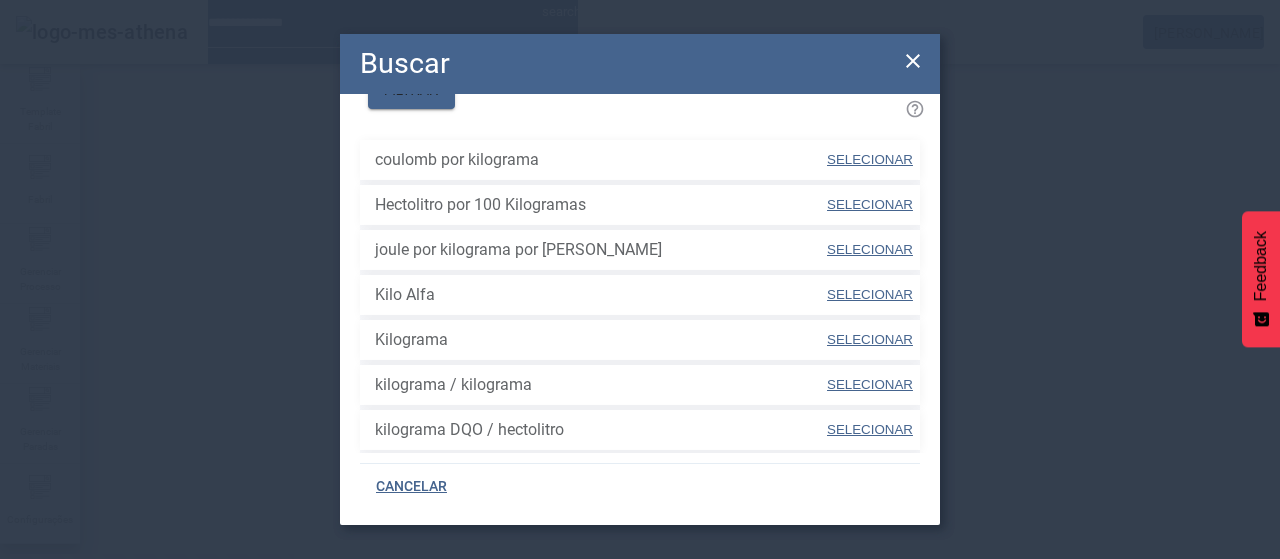 click at bounding box center (870, 340) 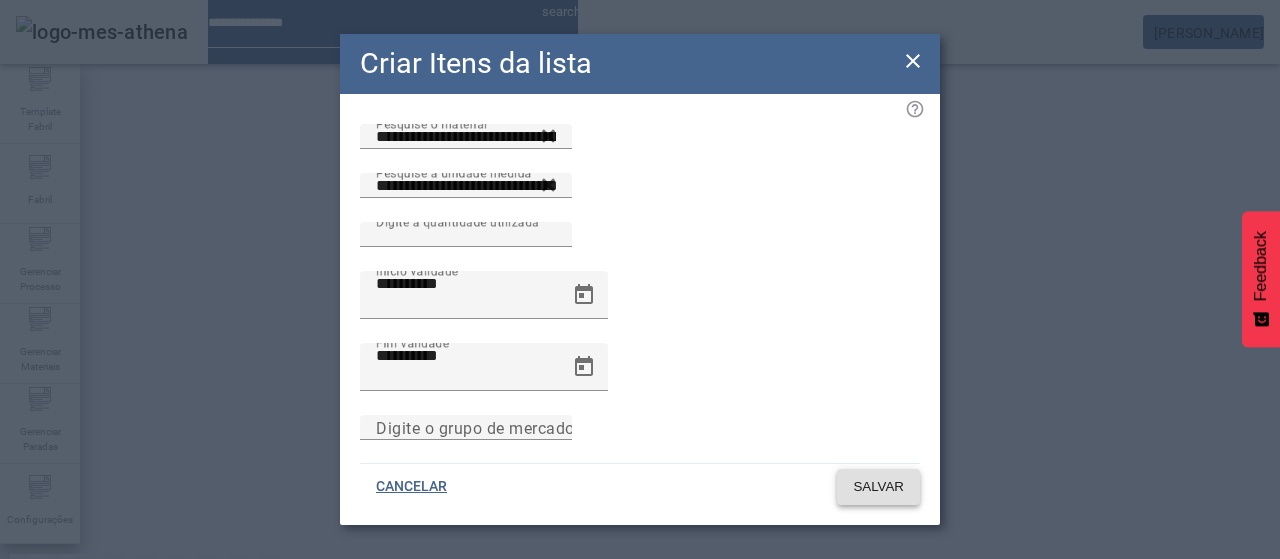 click on "SALVAR" 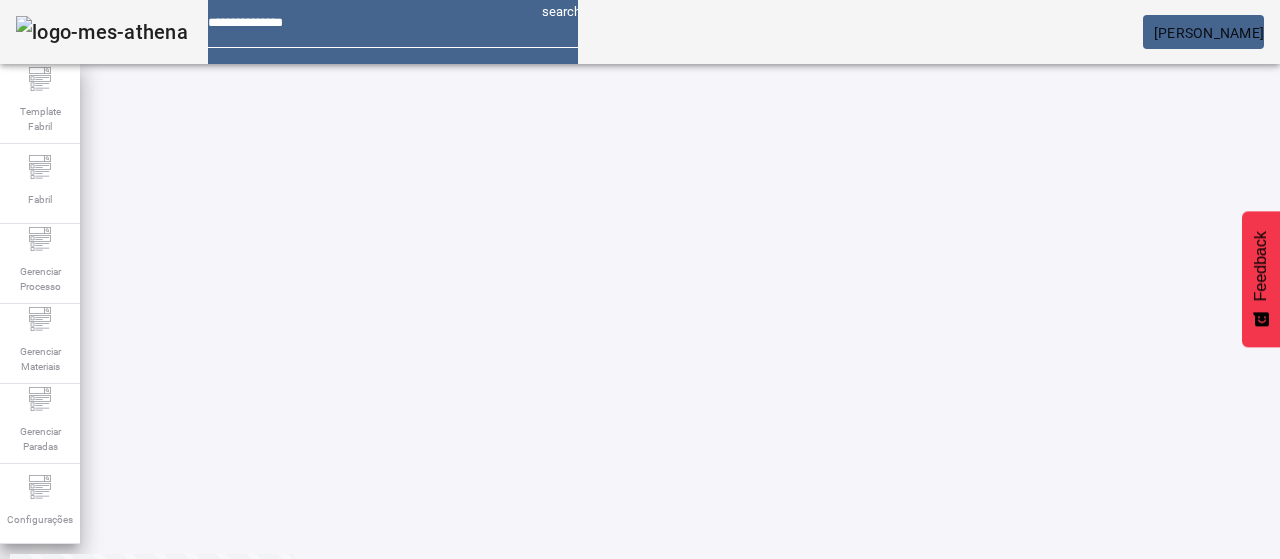 click at bounding box center [430, 643] 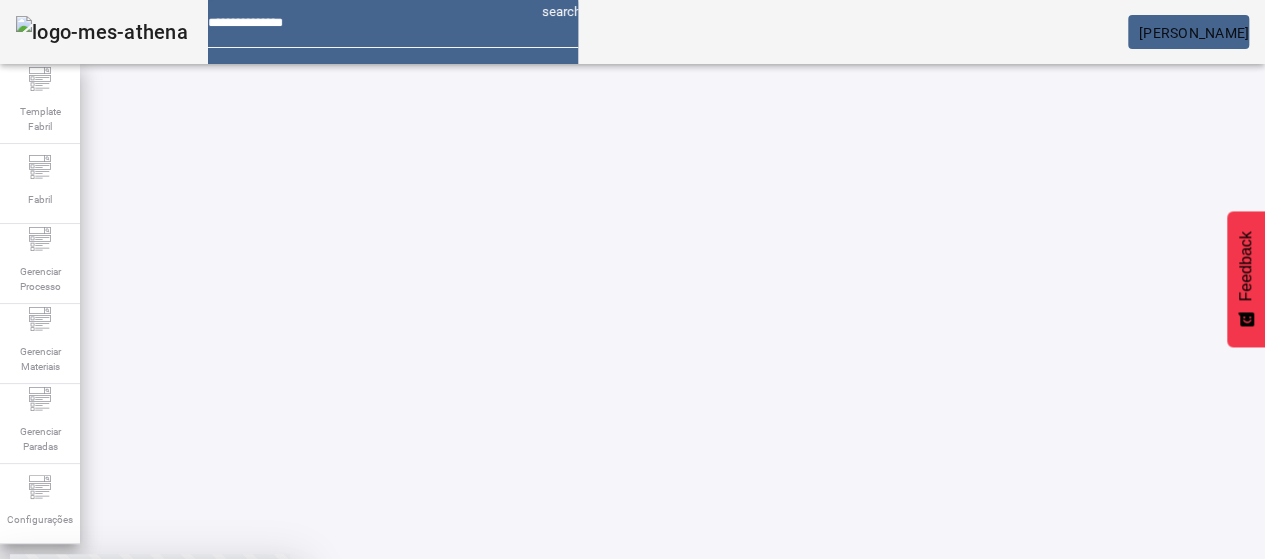click at bounding box center [248, 707] 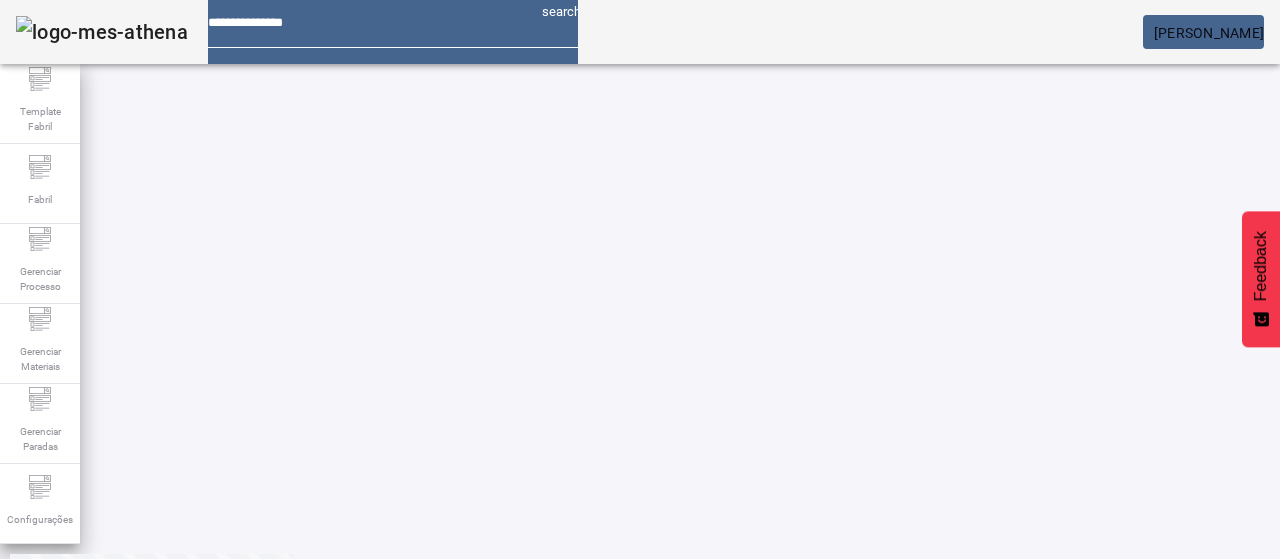 click on "CRIAR ITENS DA LISTA  CONC COMP LIQ SKT LI PA FE1485 KIT(20006189) (EG:10315846) (ECC:40013198) / Kilograma                      brhbs0007 EDITAR REMOVER  CONCENTRADO COMPONENTE BR140.02.FE1485 / Kilograma                      Anonymous EDITAR REMOVER  CONCENTRADO COMPONENTE KR30.30.FE1485 / Kilograma                      Anonymous EDITAR REMOVER  CONCENTRADO COMPONENTE PR140.05.FE1485(20006104) / Kilograma                      Anonymous EDITAR REMOVER  CONCENTRADO COMPONENTE TR80.07.FE1485 (20006103) / Kilograma                      Anonymous EDITAR REMOVER  CONCENTRADO COMPONENTE XR70.10.FE1485 (20006102) / Kilograma                      Anonymous EDITAR REMOVER  SUCO CONCENT LIMÃO;CLARIFIC.C/SO2;PEPSI; (30003581) / Kilograma                      Anonymous EDITAR REMOVER  XAROPE FAB.XAR.SIMPLES (38666) / Litro                          Anonymous EDITAR REMOVER" at bounding box center [600, 756] 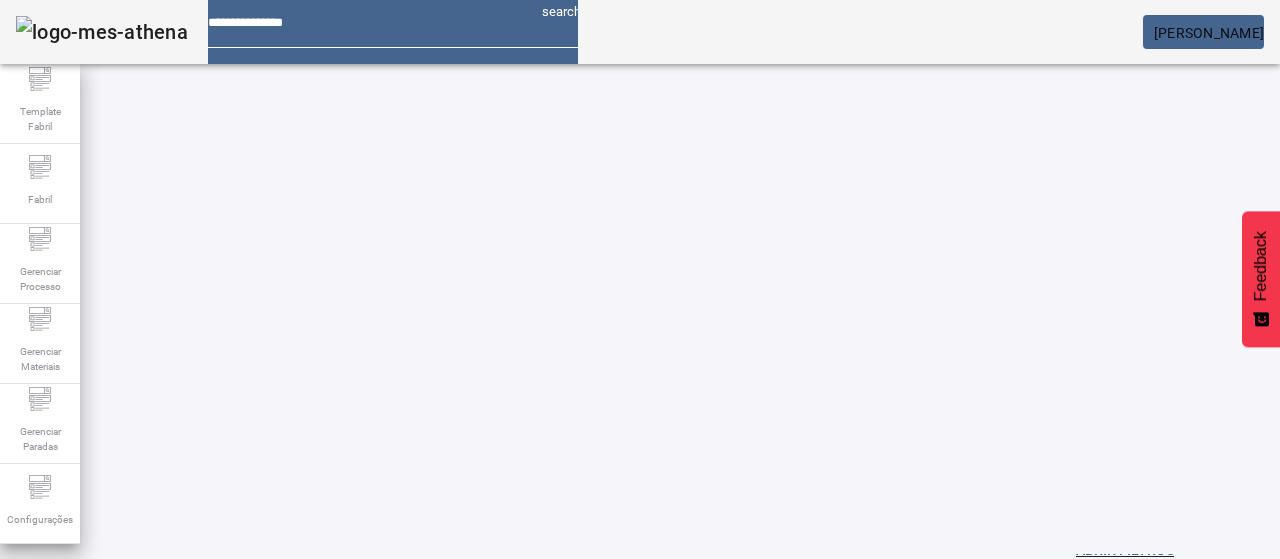 scroll, scrollTop: 0, scrollLeft: 0, axis: both 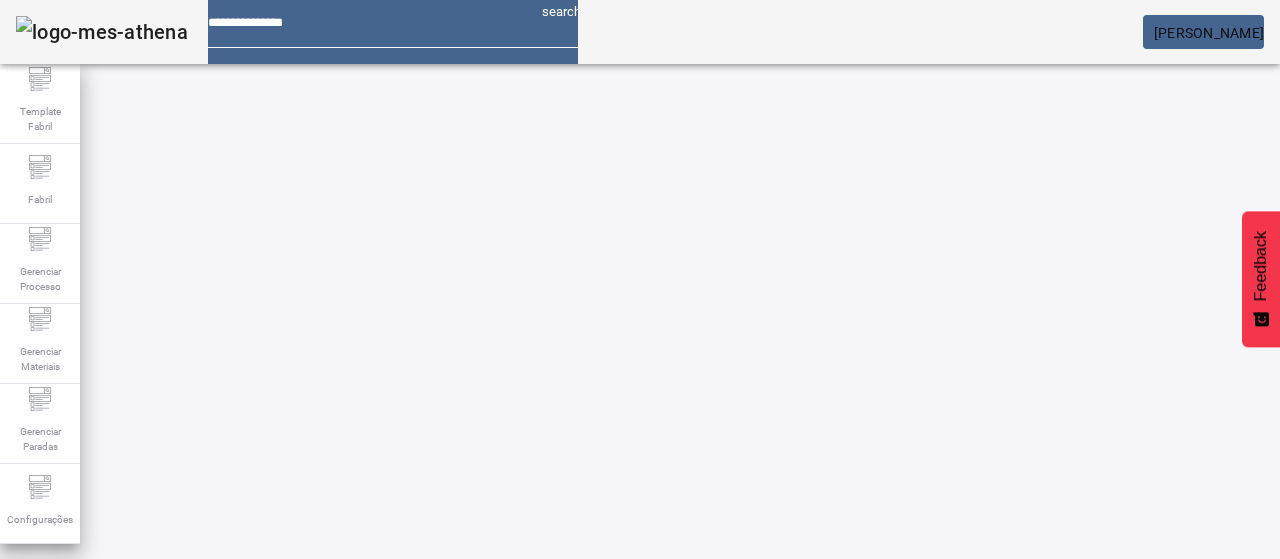 click on "ABRIR FILTROS" 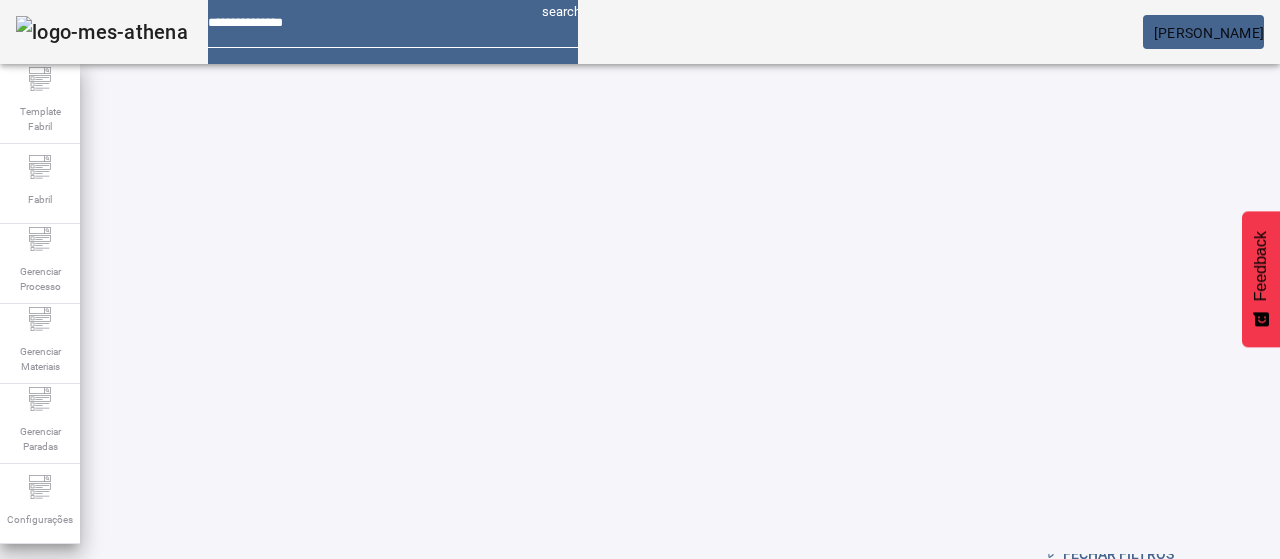 scroll, scrollTop: 100, scrollLeft: 0, axis: vertical 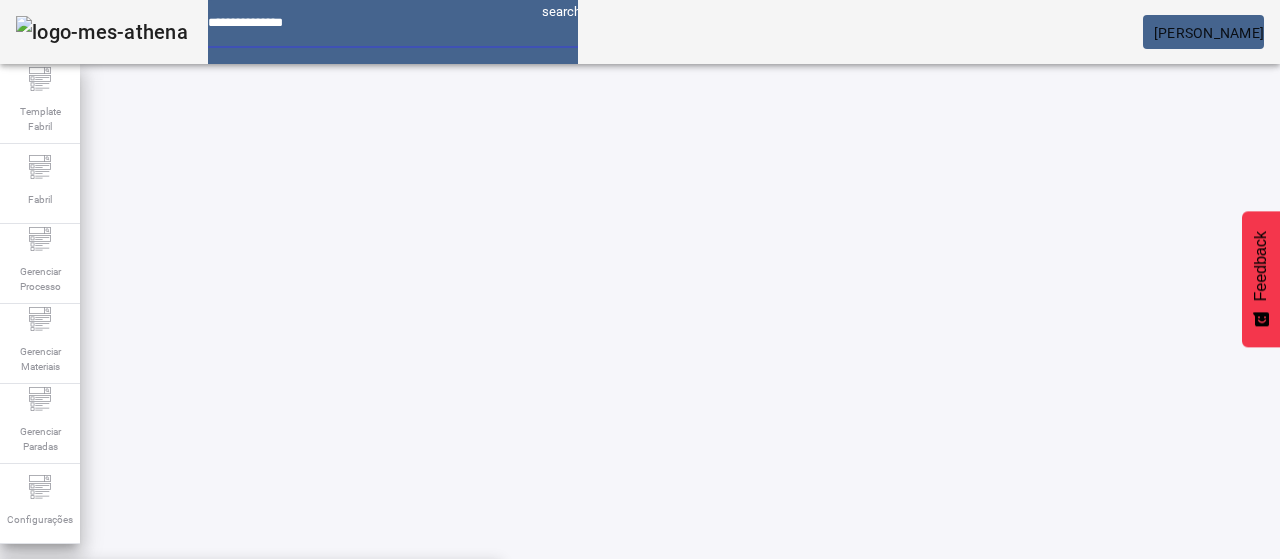 click at bounding box center [367, 15] 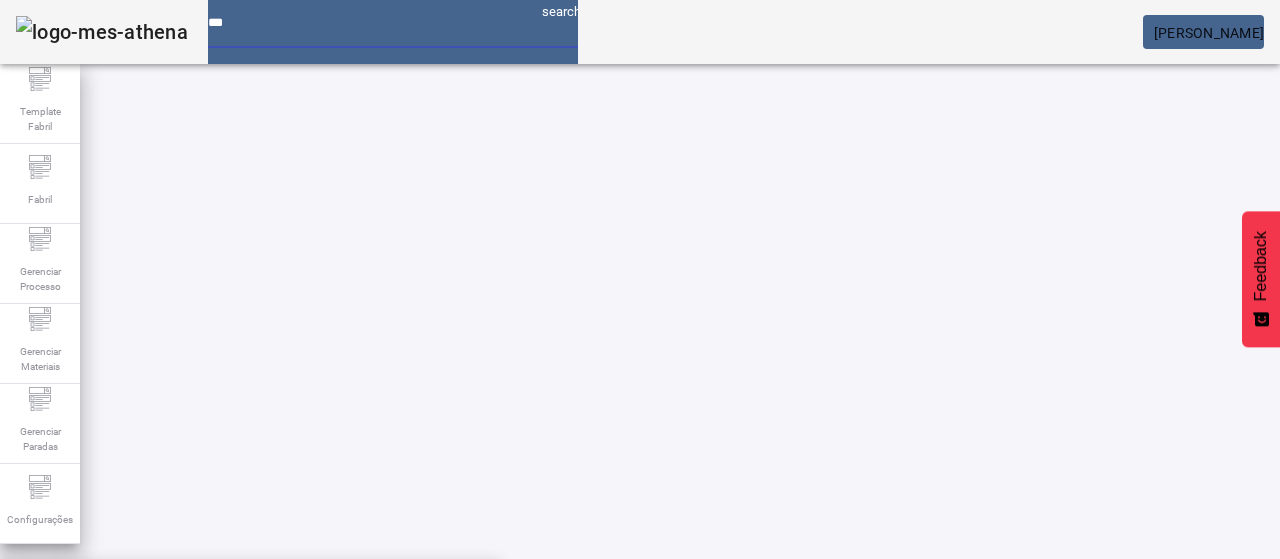 type on "***" 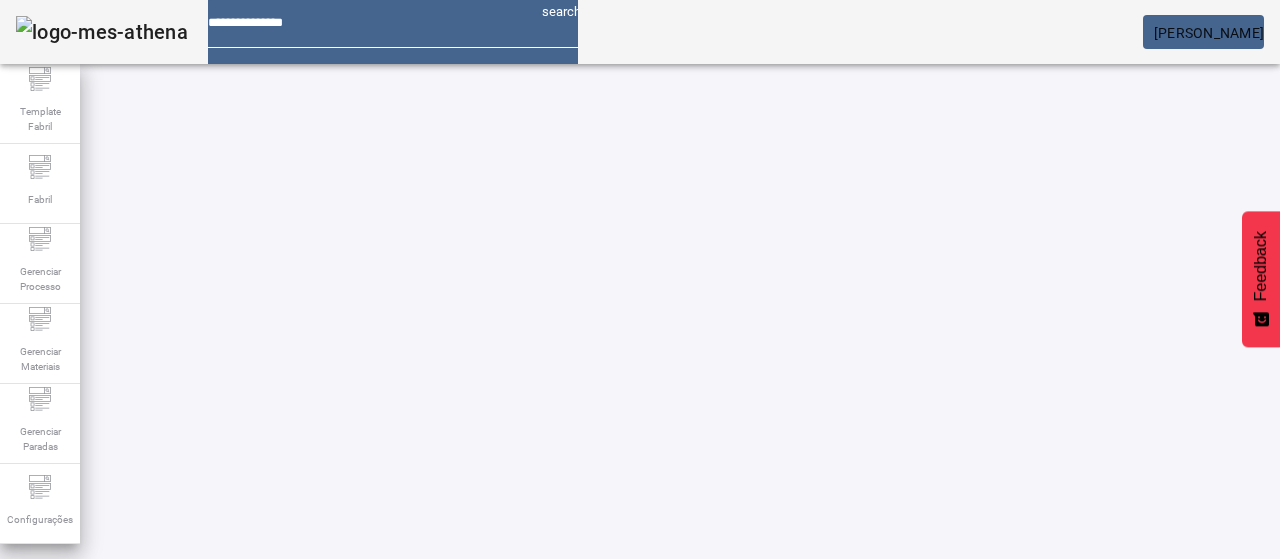drag, startPoint x: 1109, startPoint y: 129, endPoint x: 994, endPoint y: 173, distance: 123.13001 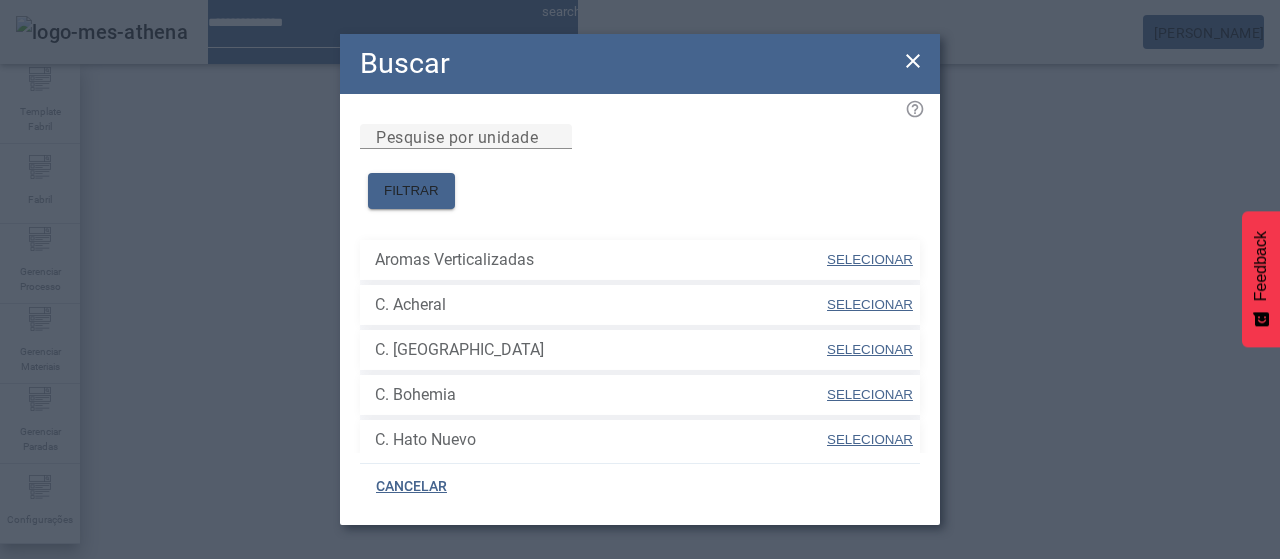 click 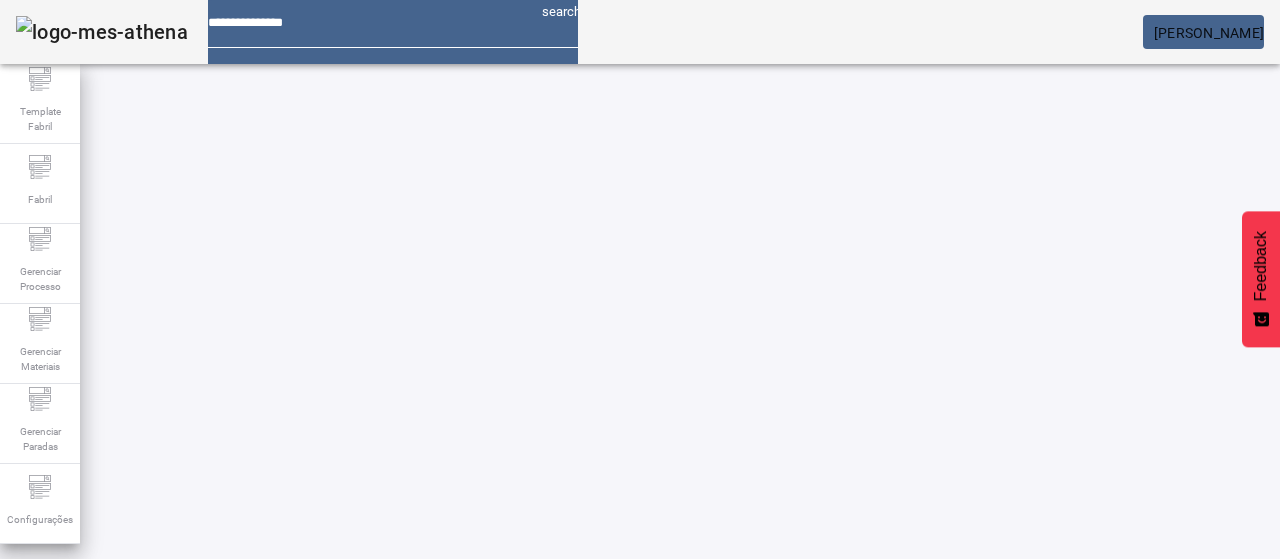click on "Pesquise por unidade" 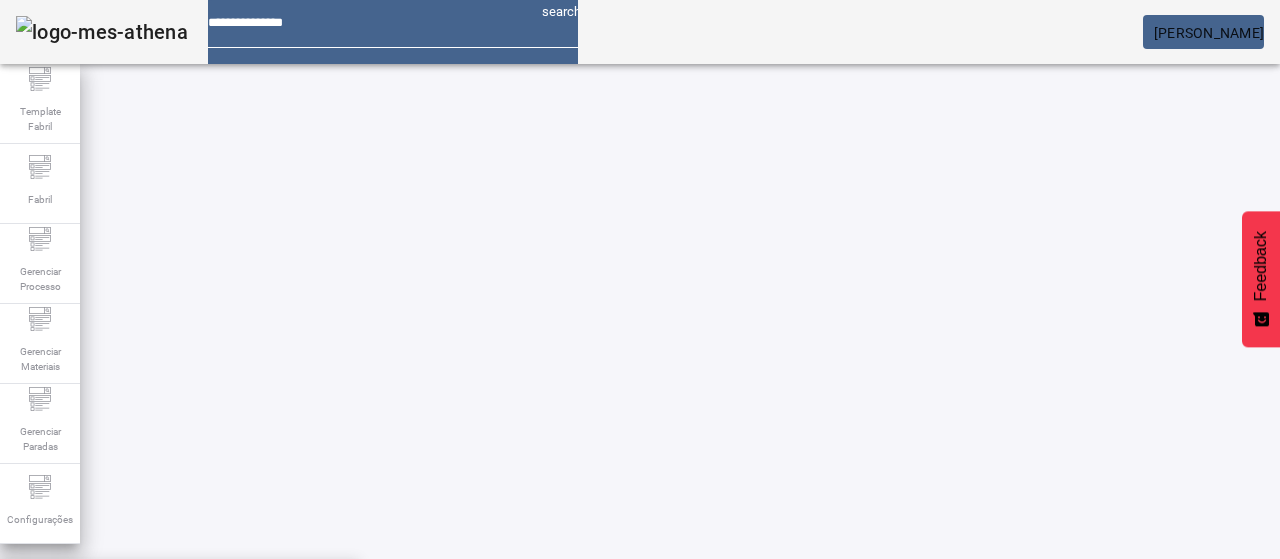 click on "F. Cebrasa" at bounding box center [179, 591] 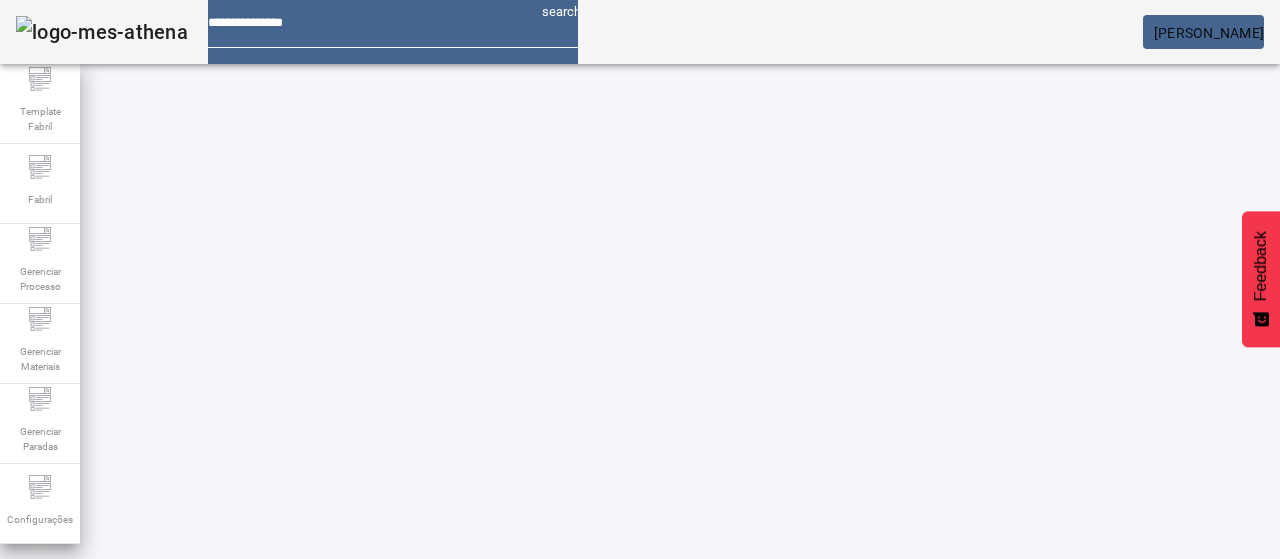 click 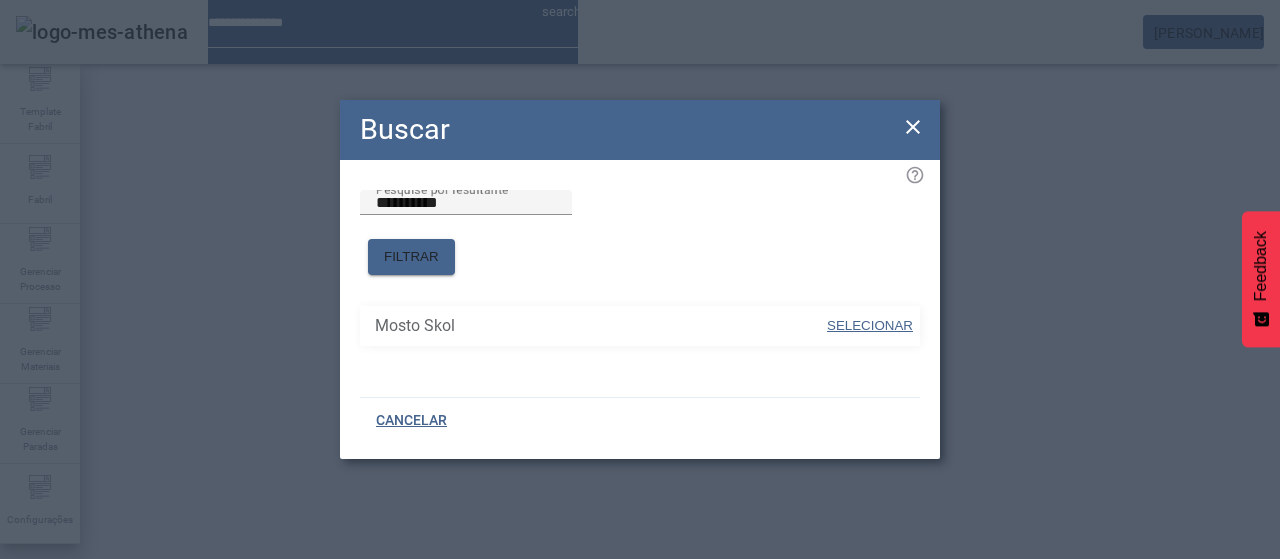 drag, startPoint x: 842, startPoint y: 329, endPoint x: 1116, endPoint y: 232, distance: 290.66302 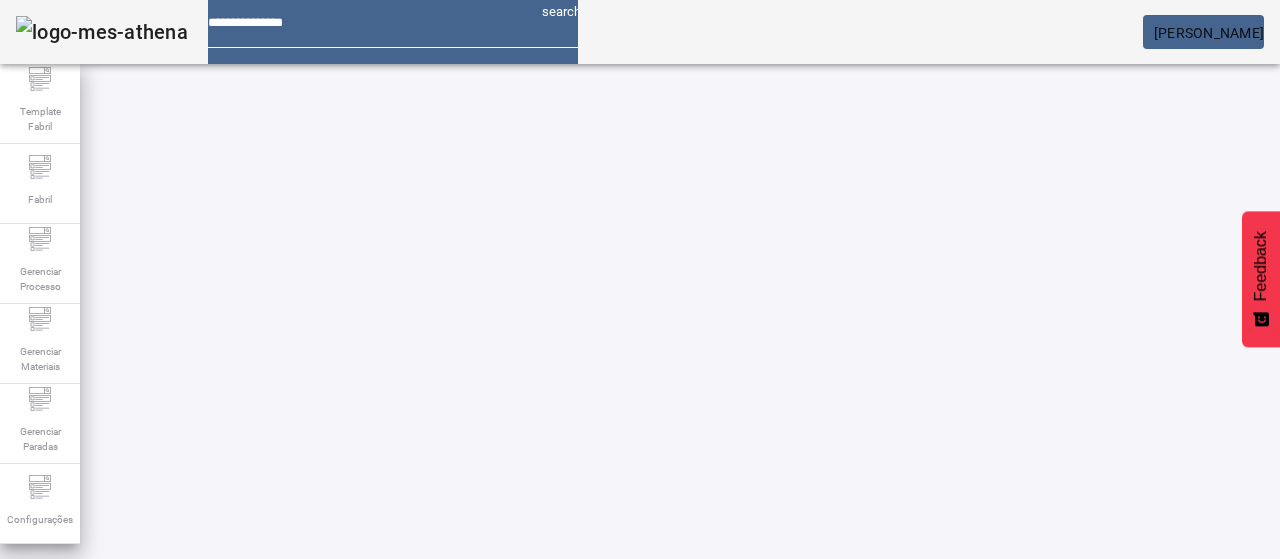 click on "FILTRAR" 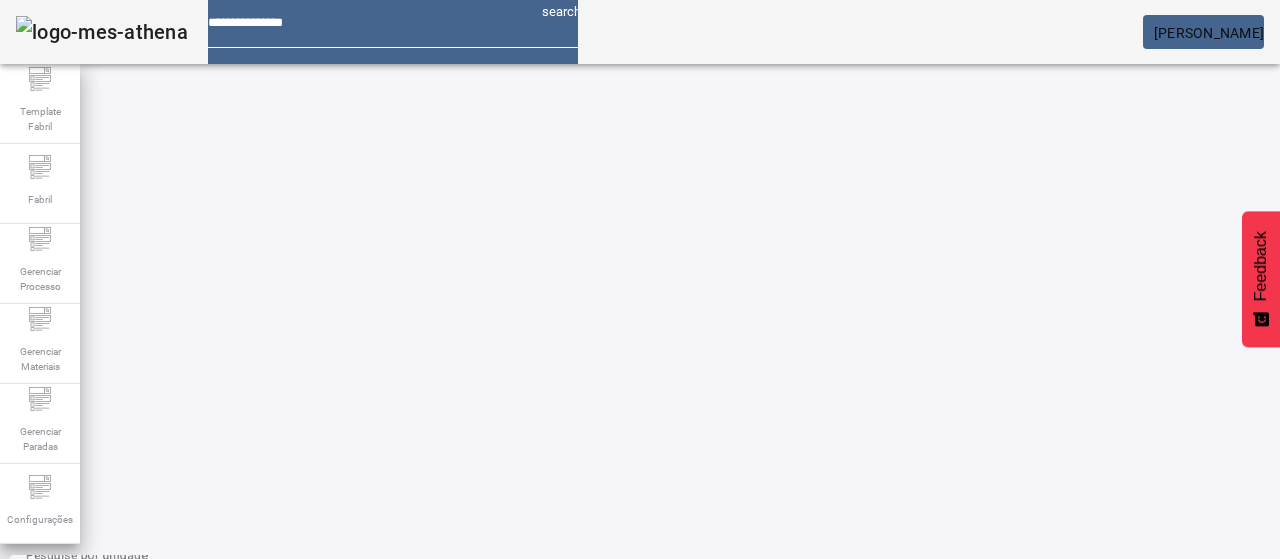 click on "EDITAR" at bounding box center [353, 808] 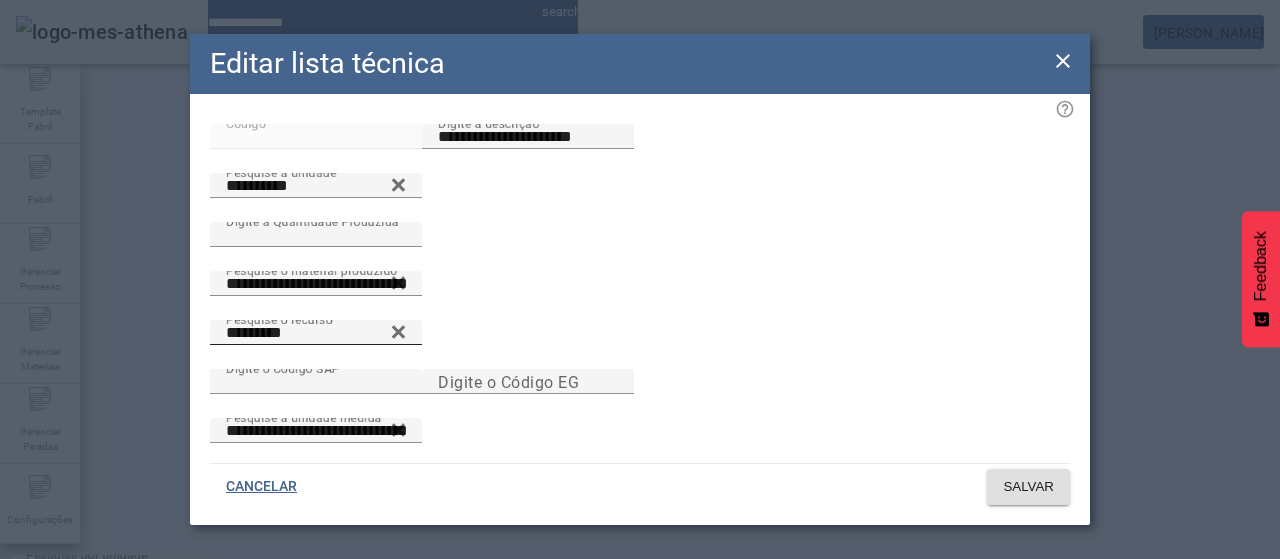 scroll, scrollTop: 144, scrollLeft: 0, axis: vertical 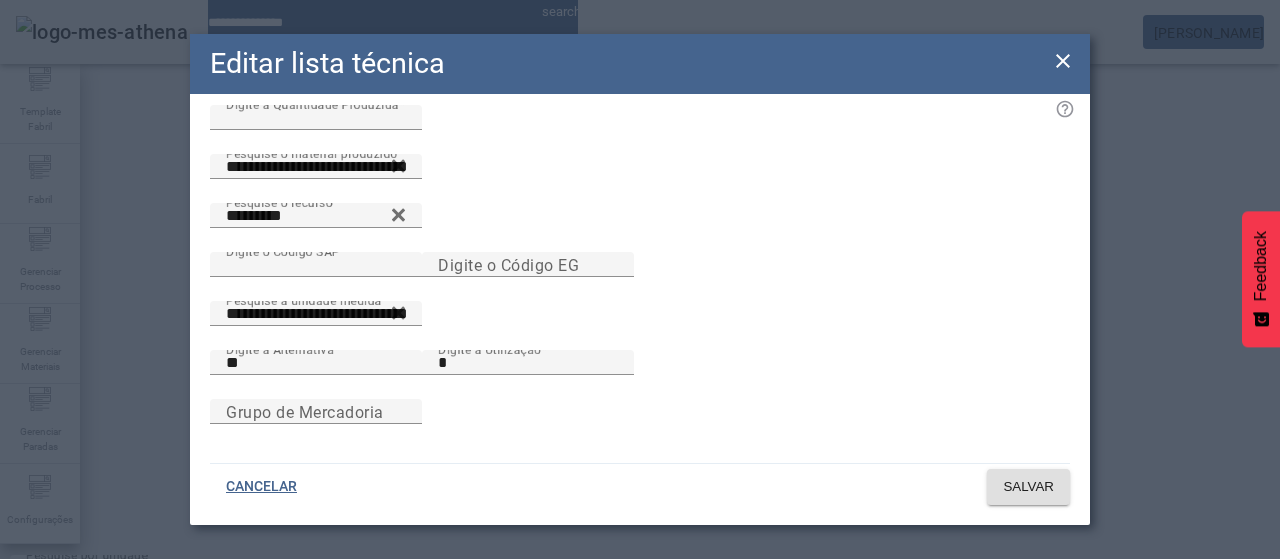 click 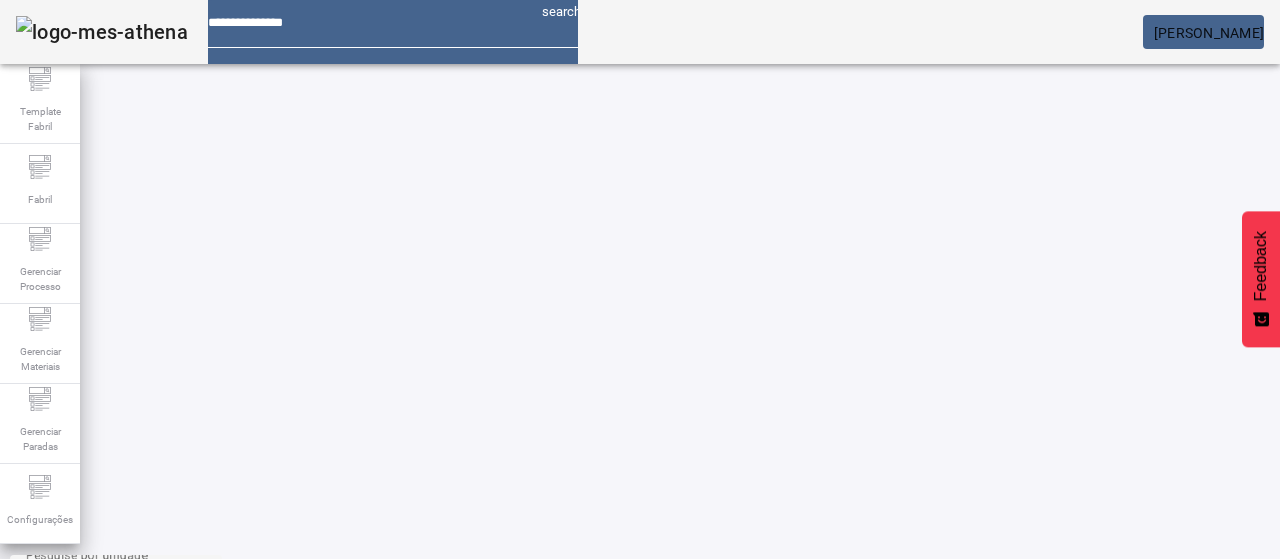 click on "EDITAR" at bounding box center [353, 808] 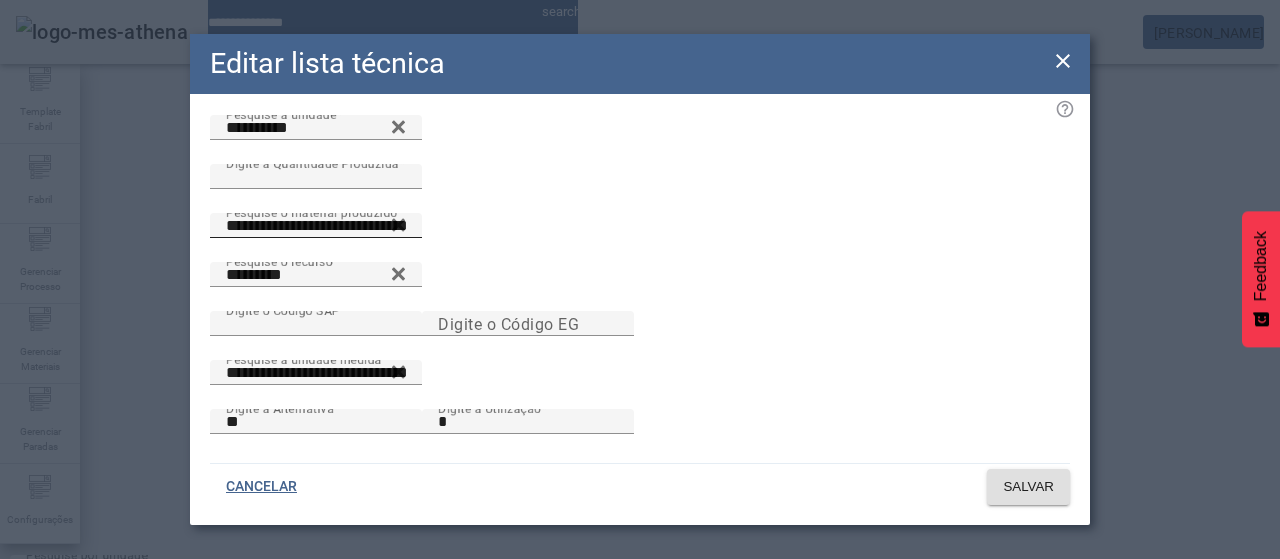 scroll, scrollTop: 144, scrollLeft: 0, axis: vertical 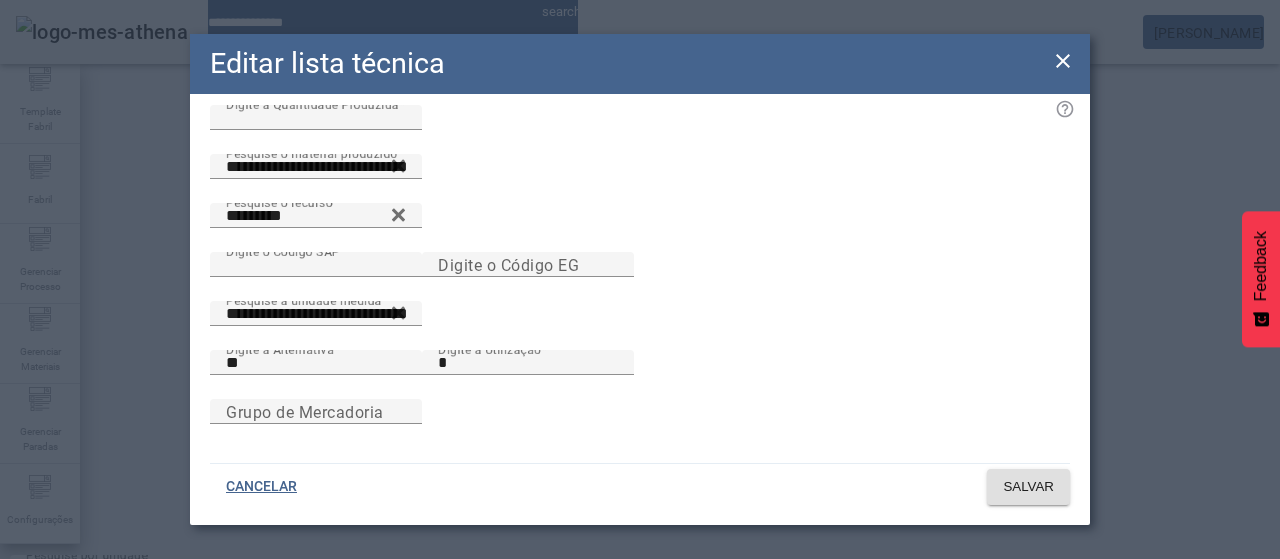 click 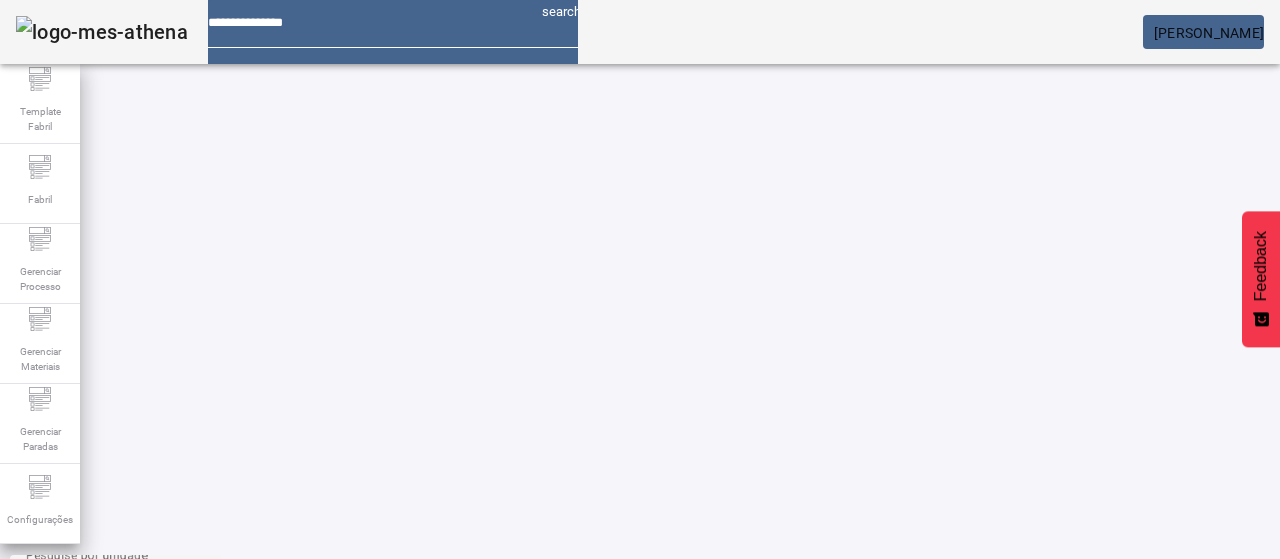 click on "EDITAR" at bounding box center (950, 808) 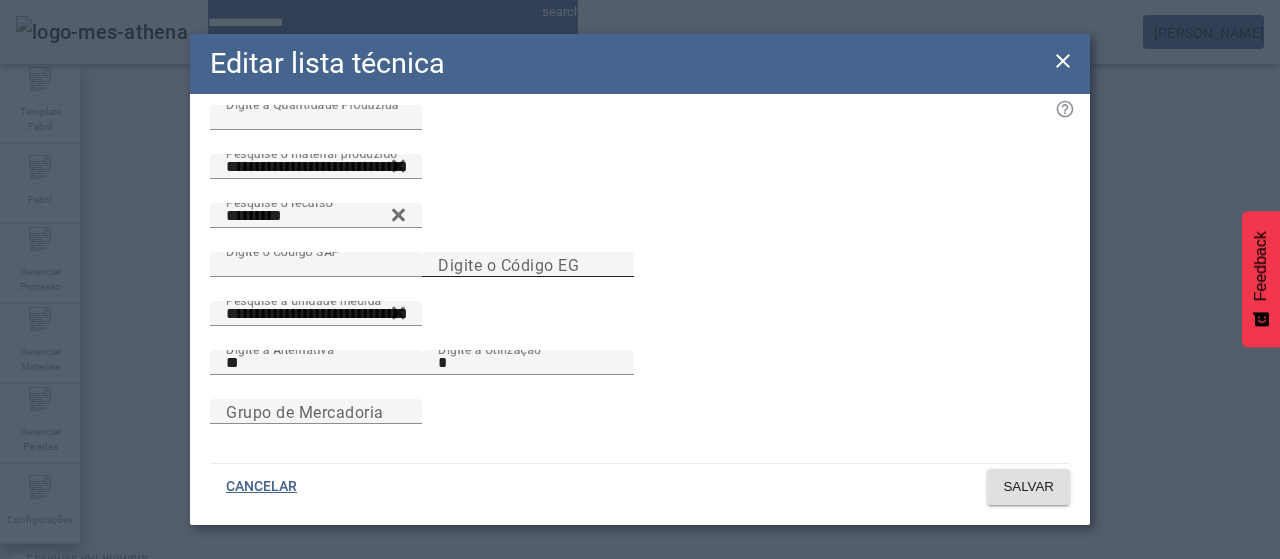 scroll, scrollTop: 144, scrollLeft: 0, axis: vertical 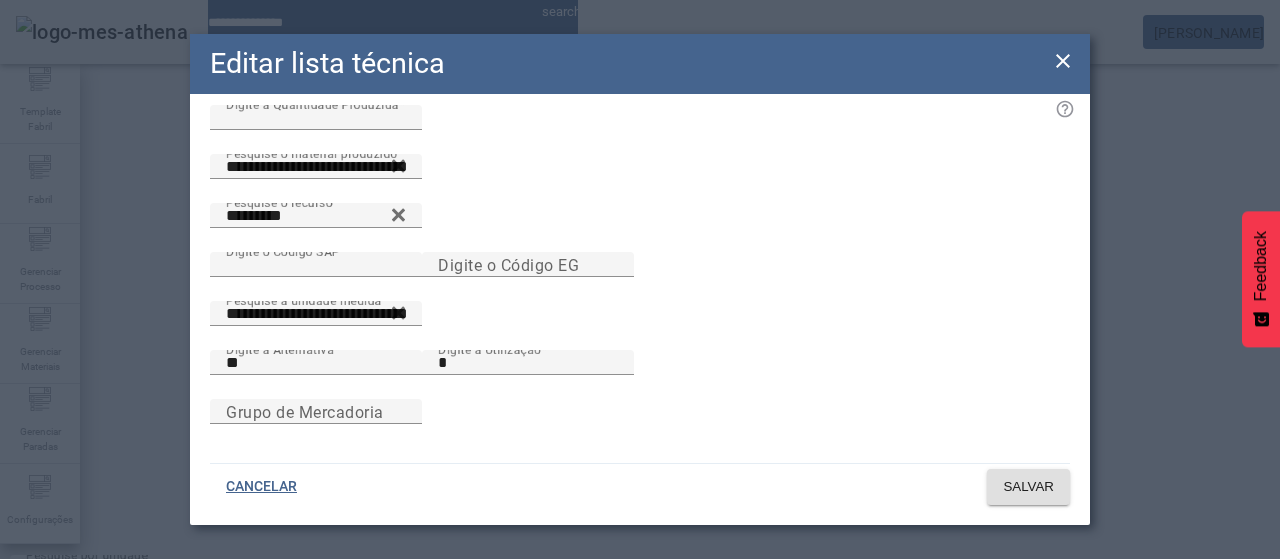 click 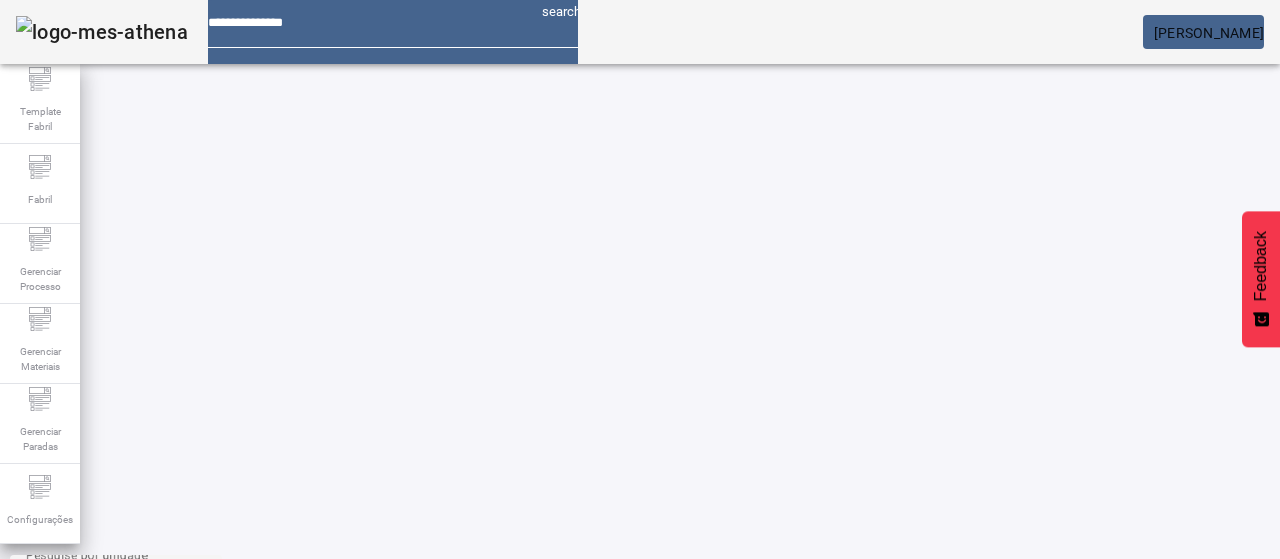 click on "EDITAR" at bounding box center [54, 958] 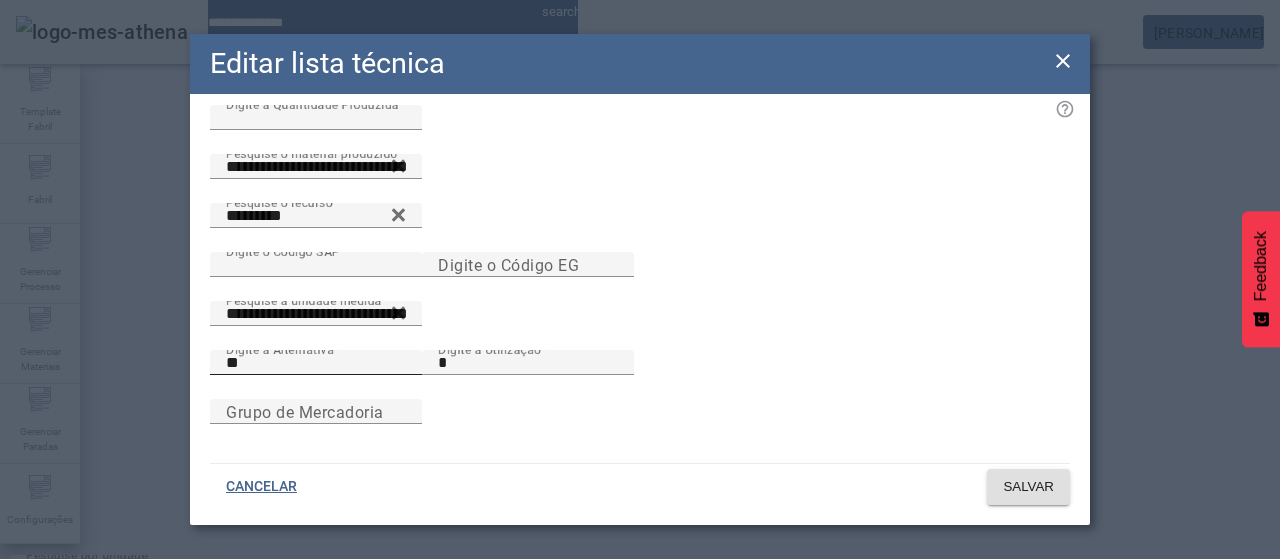 scroll, scrollTop: 144, scrollLeft: 0, axis: vertical 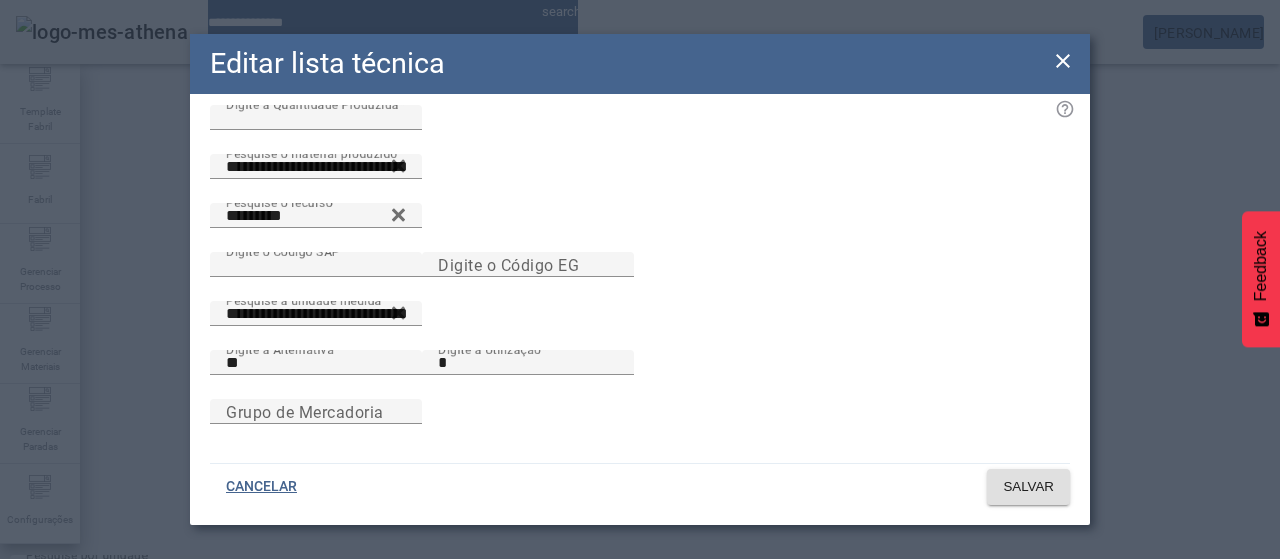 click 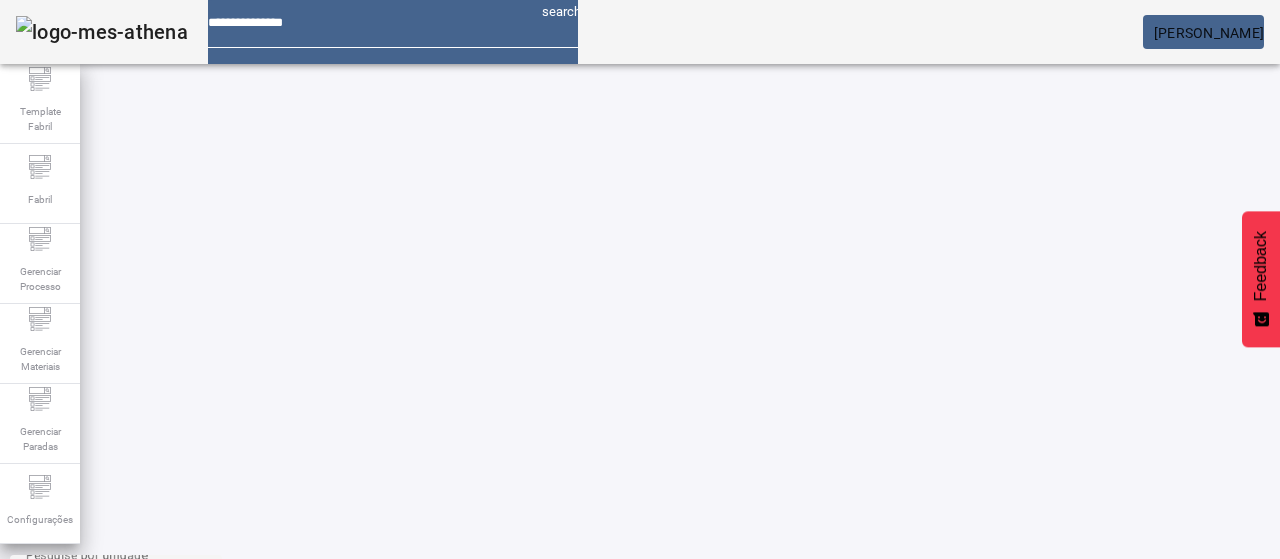 click on "EDITAR" at bounding box center (353, 808) 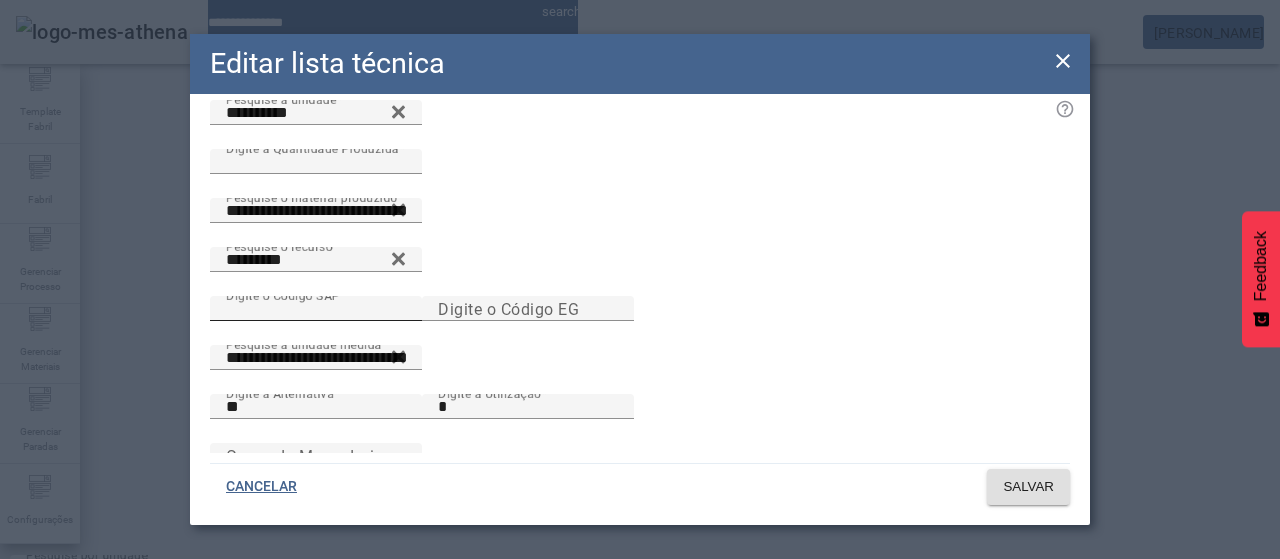 scroll, scrollTop: 144, scrollLeft: 0, axis: vertical 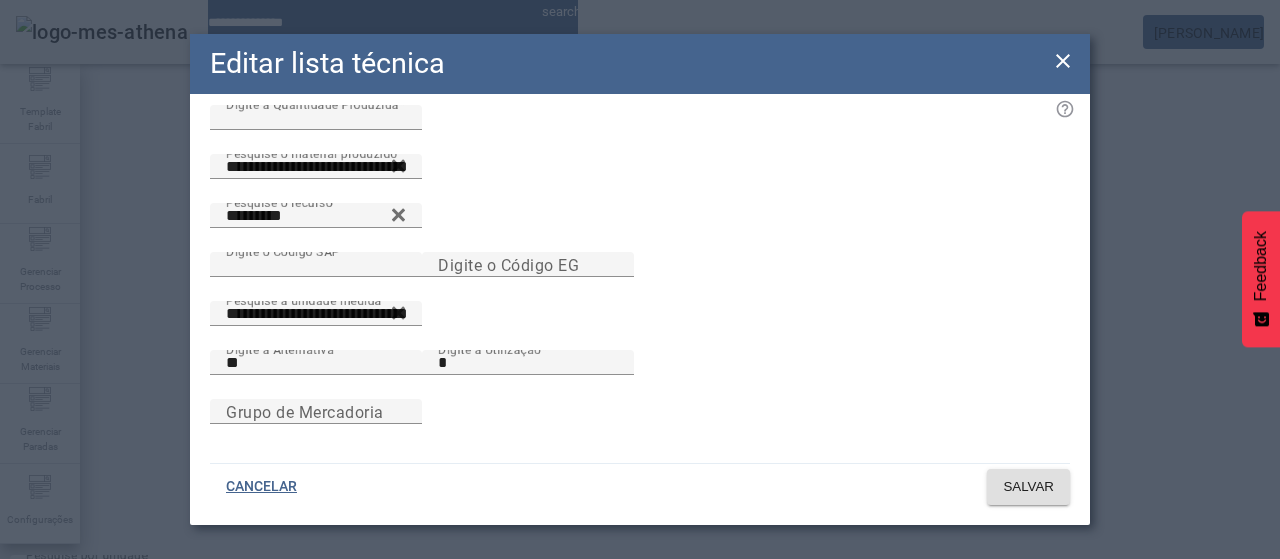 click 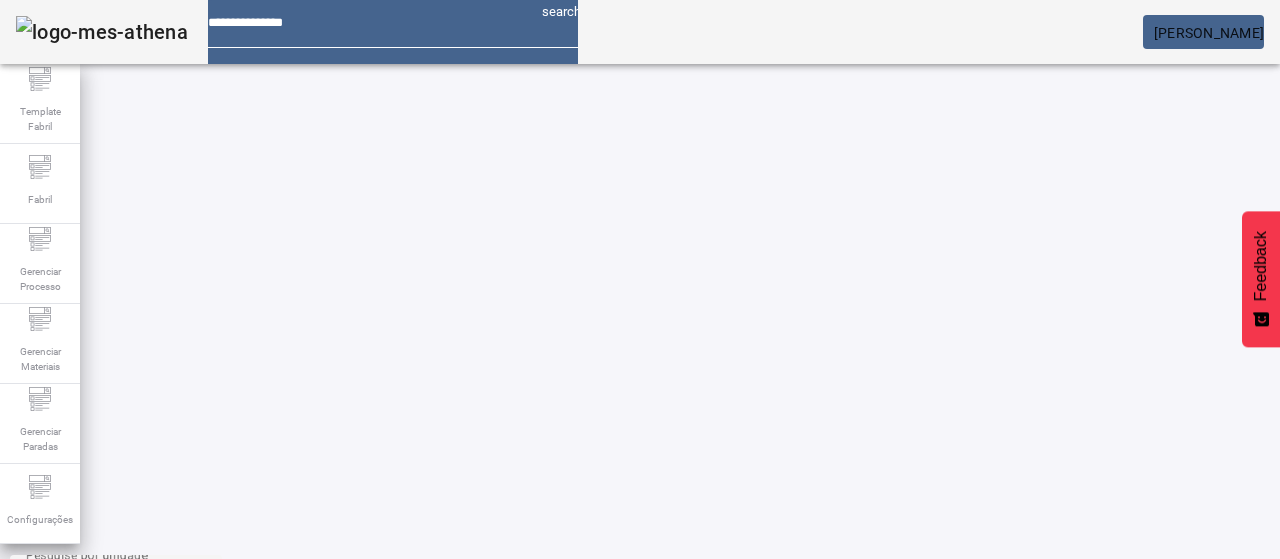 click on "EDITAR" at bounding box center [652, 958] 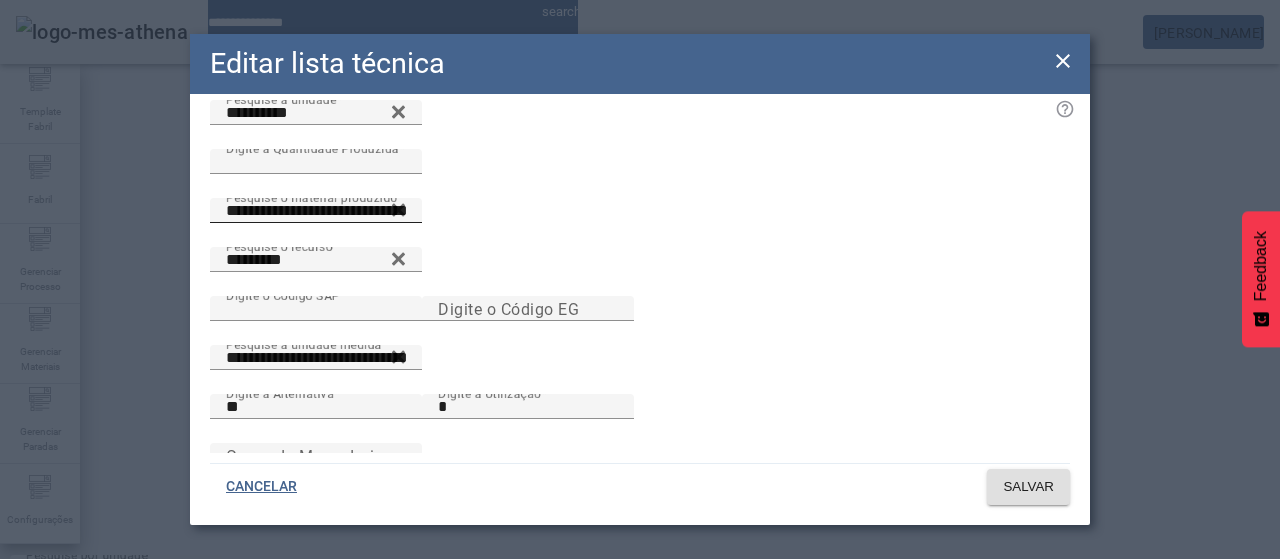 scroll, scrollTop: 144, scrollLeft: 0, axis: vertical 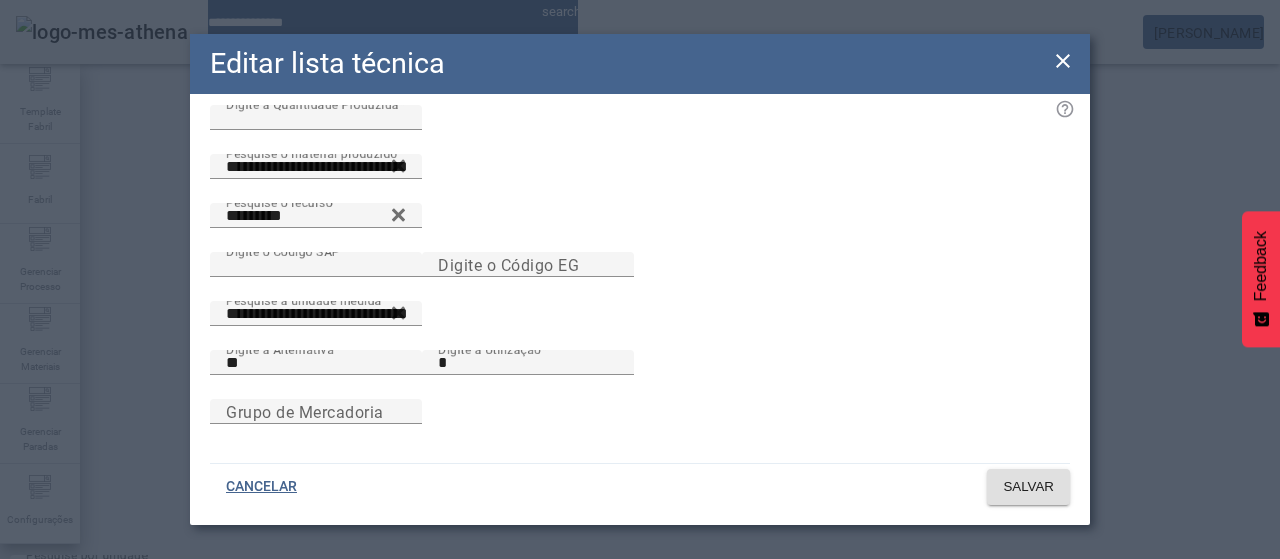click 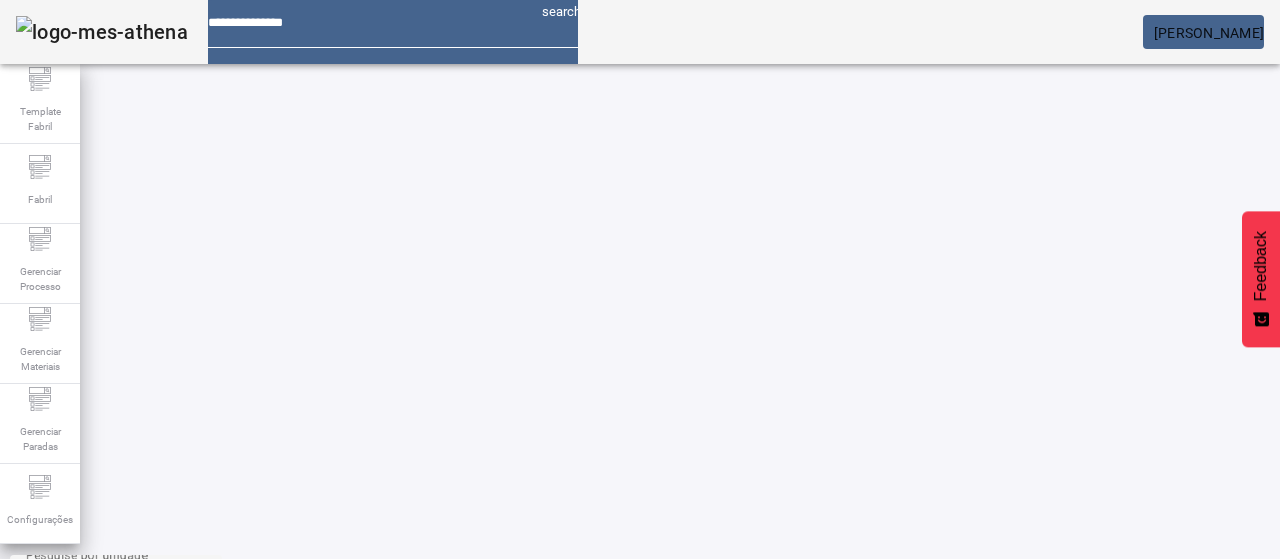 click on "EDITAR" at bounding box center (950, 958) 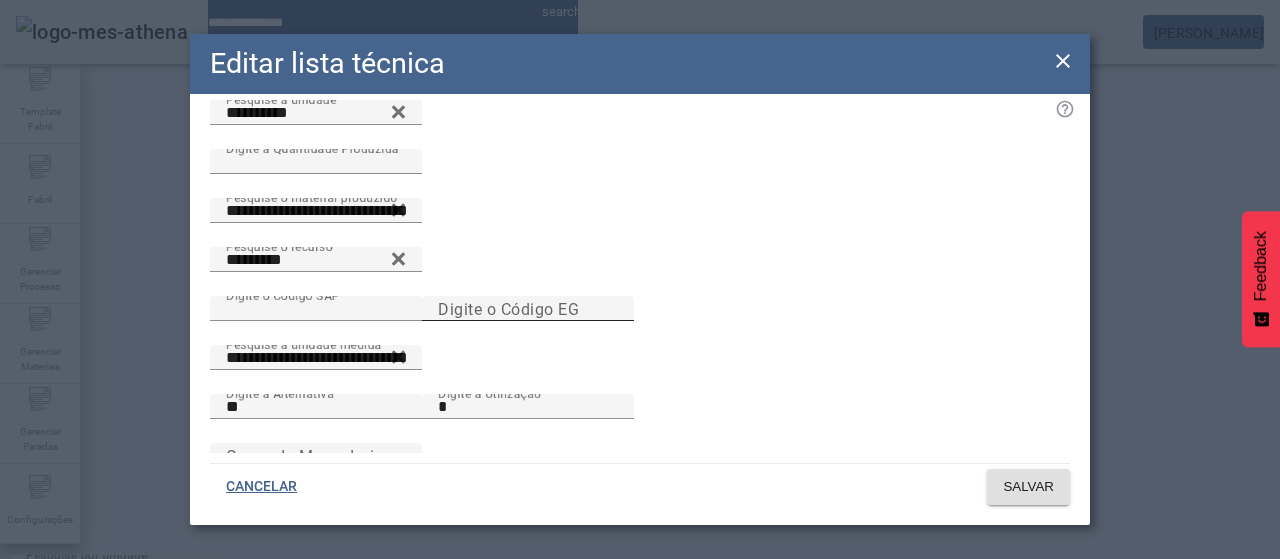 scroll, scrollTop: 144, scrollLeft: 0, axis: vertical 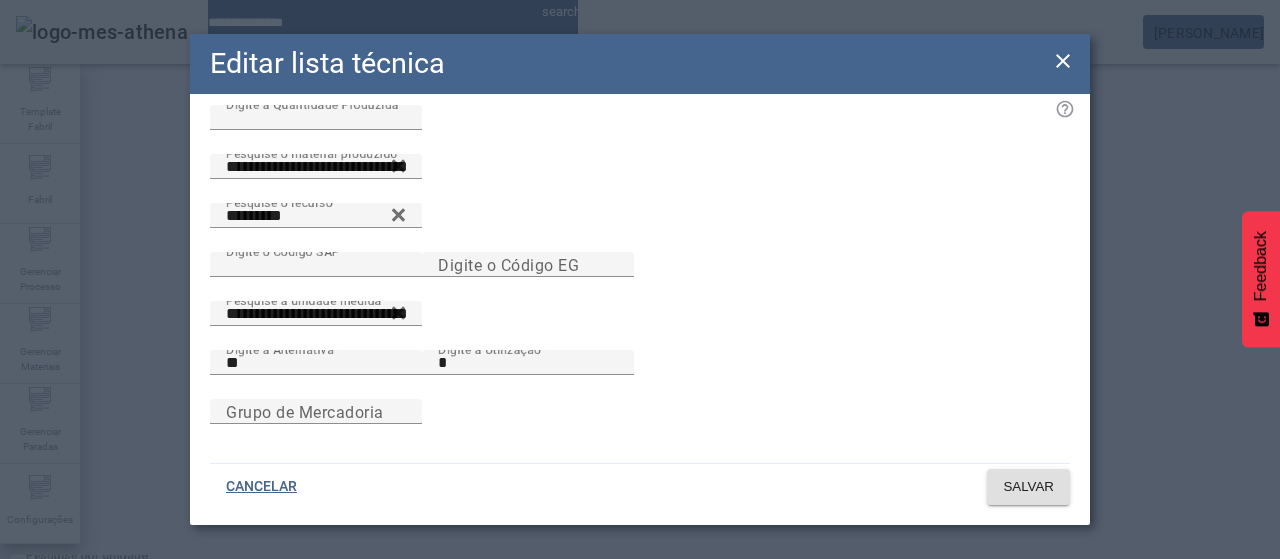 click 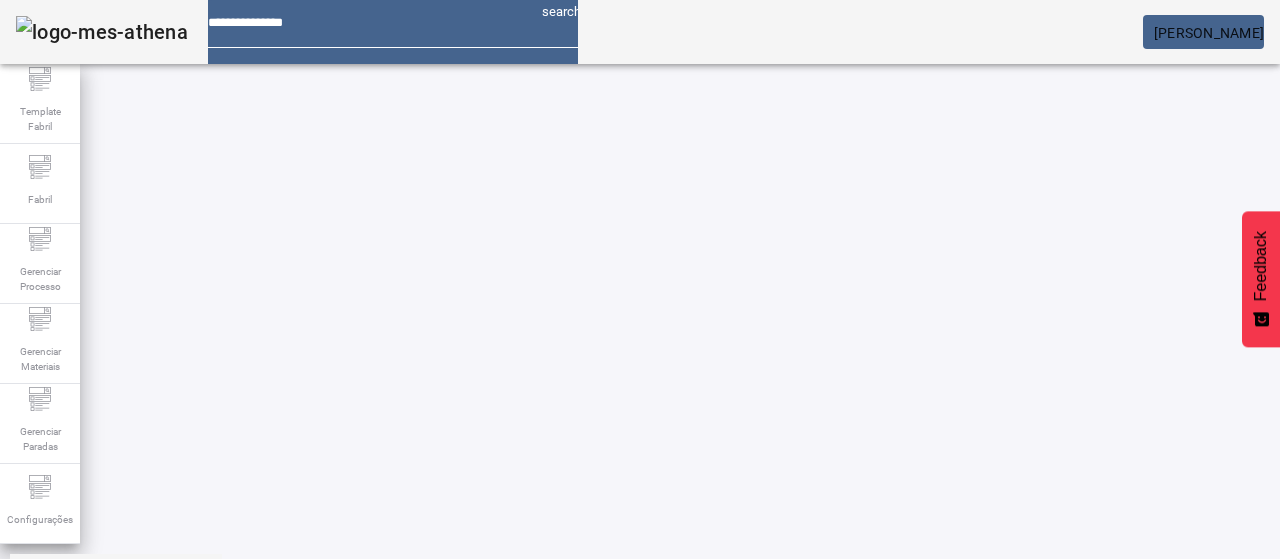 scroll, scrollTop: 218, scrollLeft: 0, axis: vertical 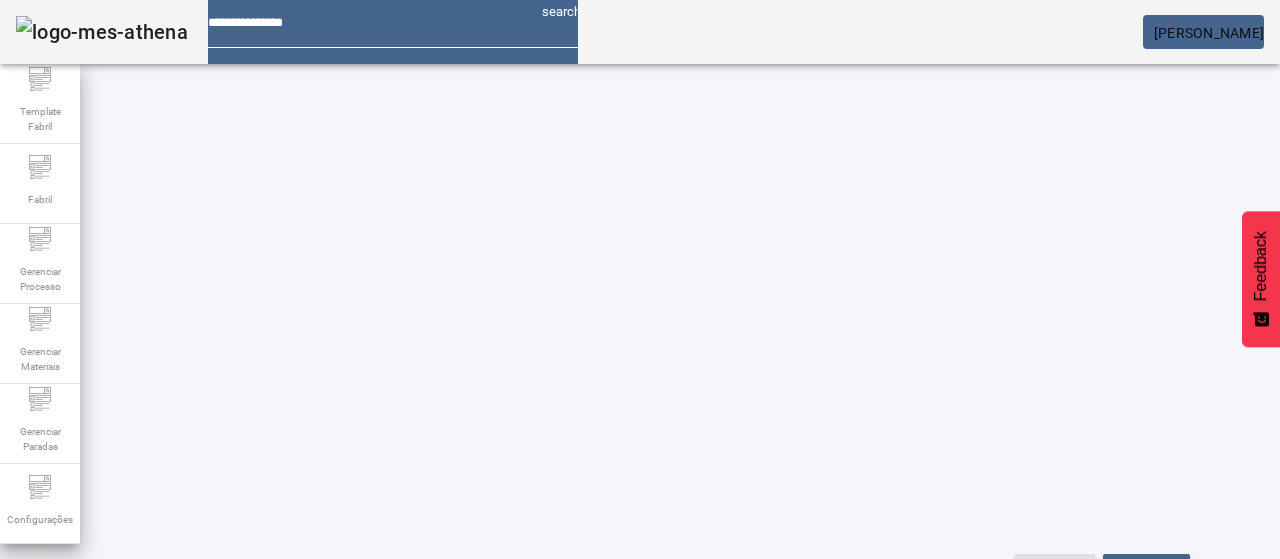 click at bounding box center (353, 708) 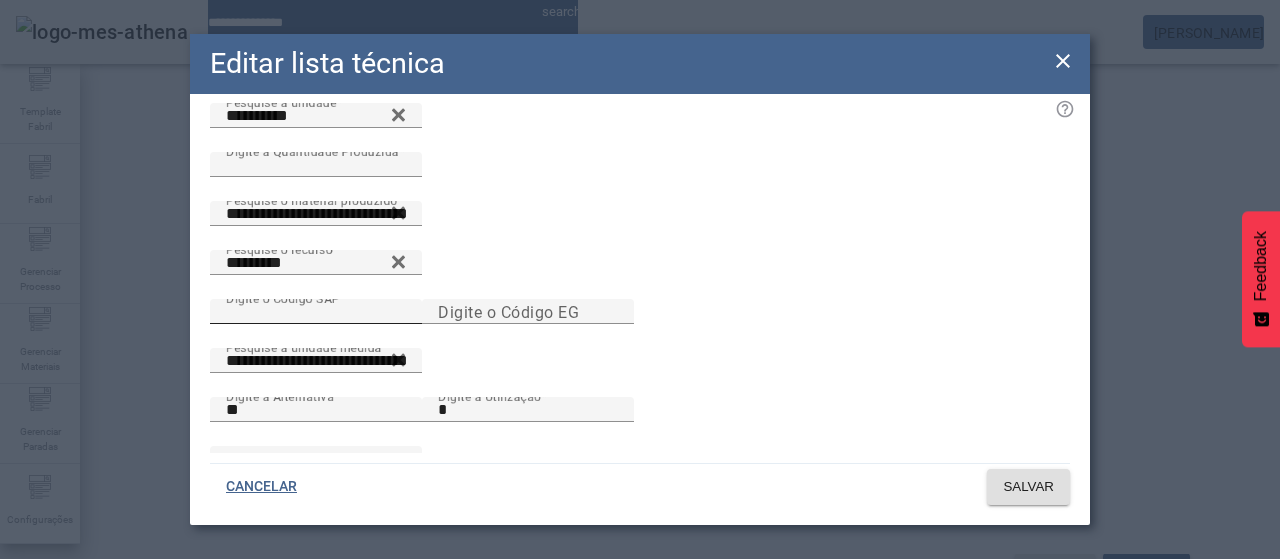 scroll, scrollTop: 144, scrollLeft: 0, axis: vertical 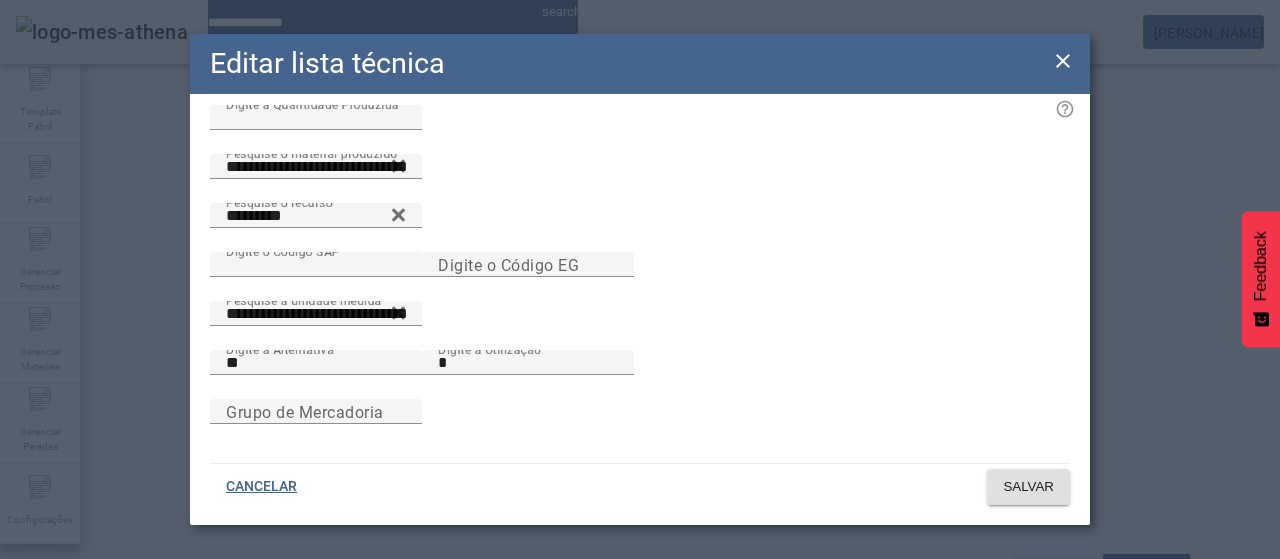 click 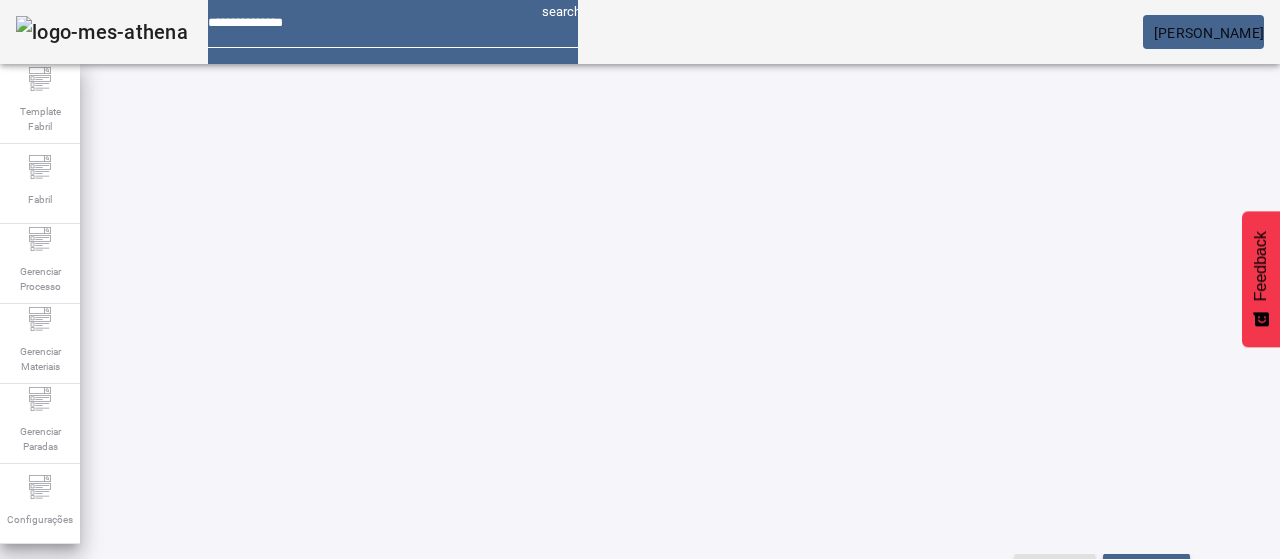 click on "EDITAR" at bounding box center (353, 708) 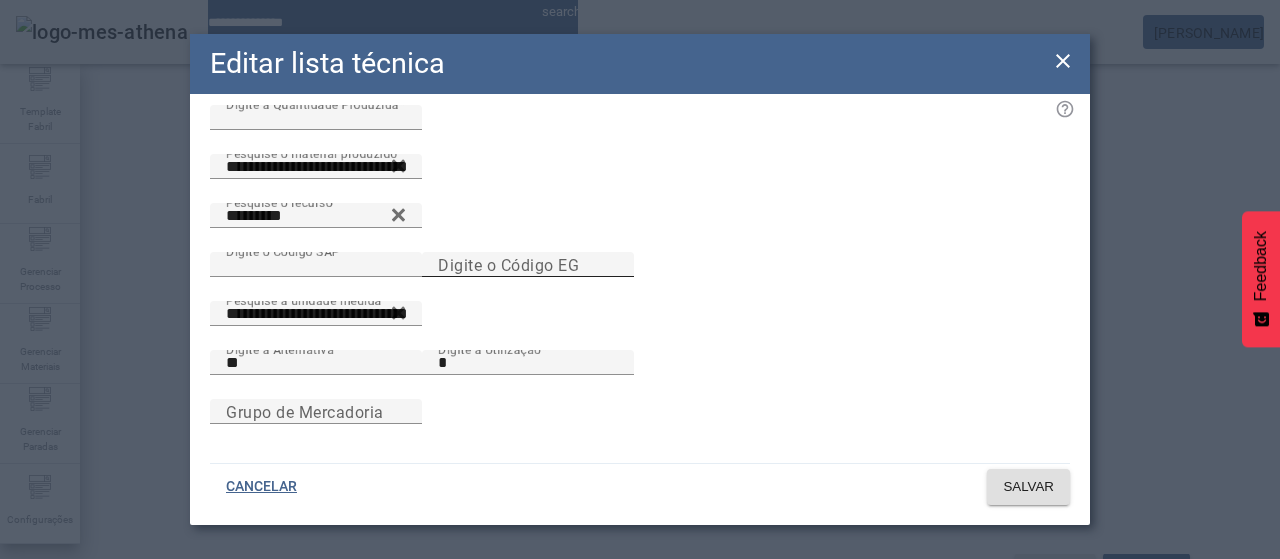 scroll, scrollTop: 144, scrollLeft: 0, axis: vertical 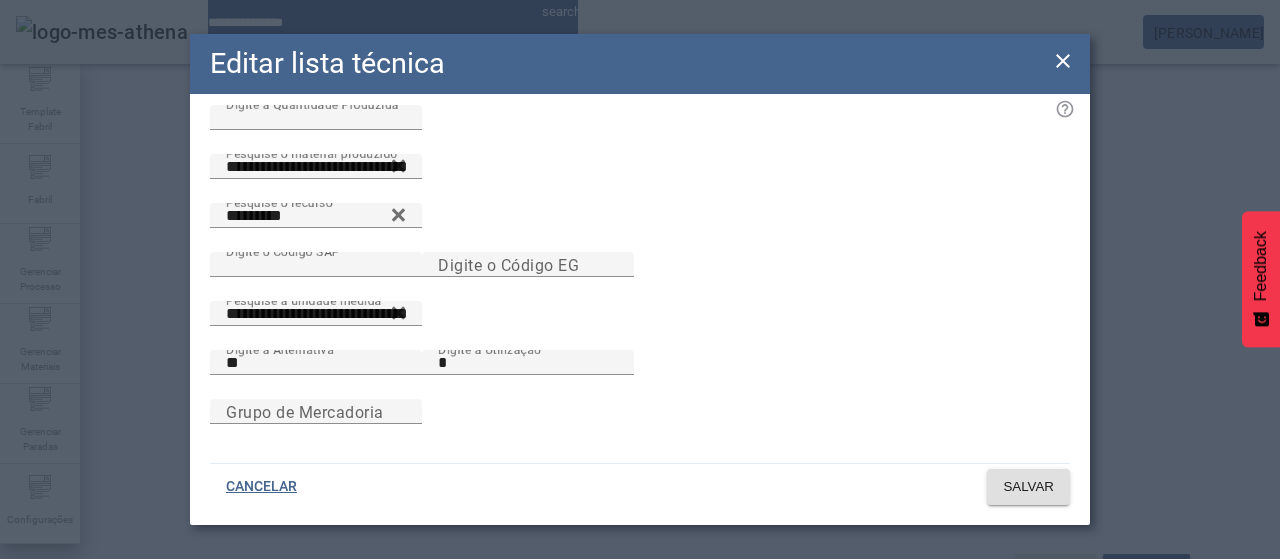 click 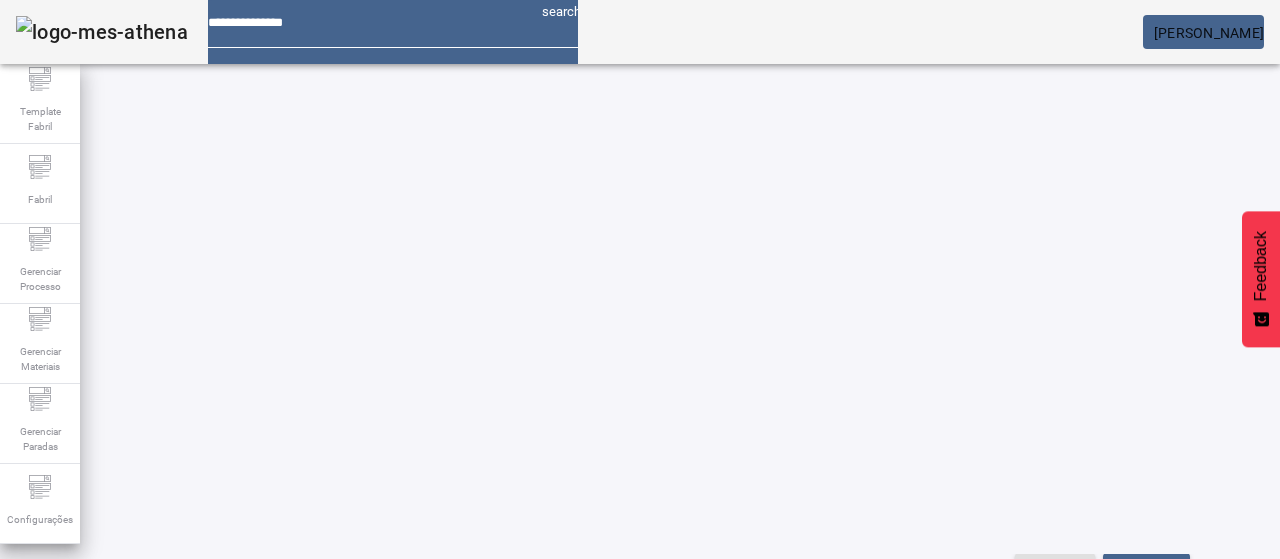 click at bounding box center (652, 1008) 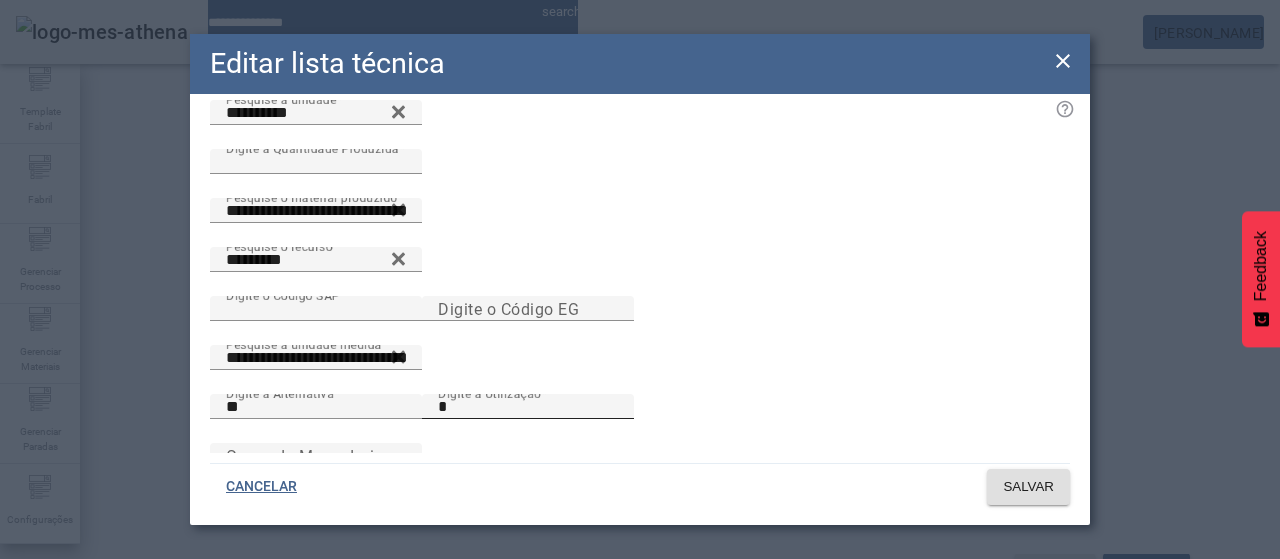 scroll, scrollTop: 144, scrollLeft: 0, axis: vertical 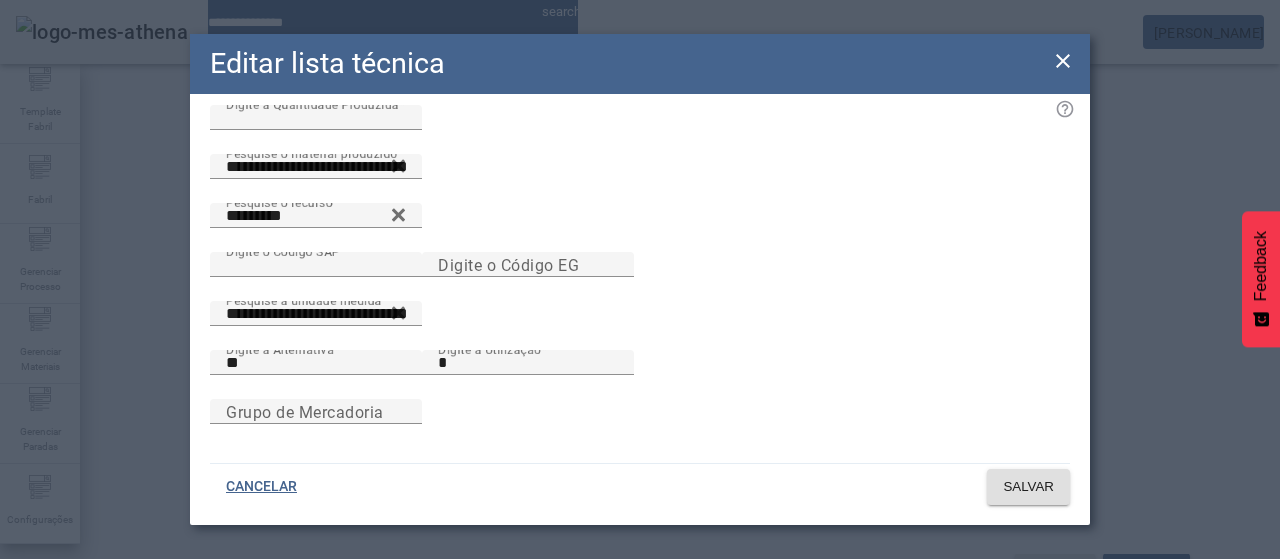 click 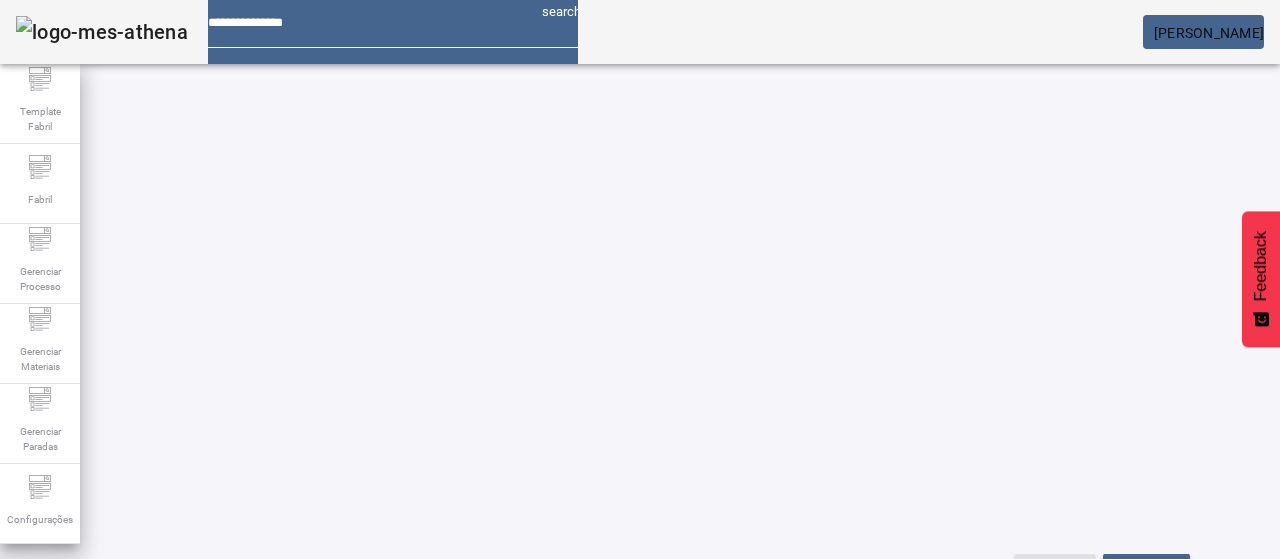 click on "EDITAR" at bounding box center [353, 1008] 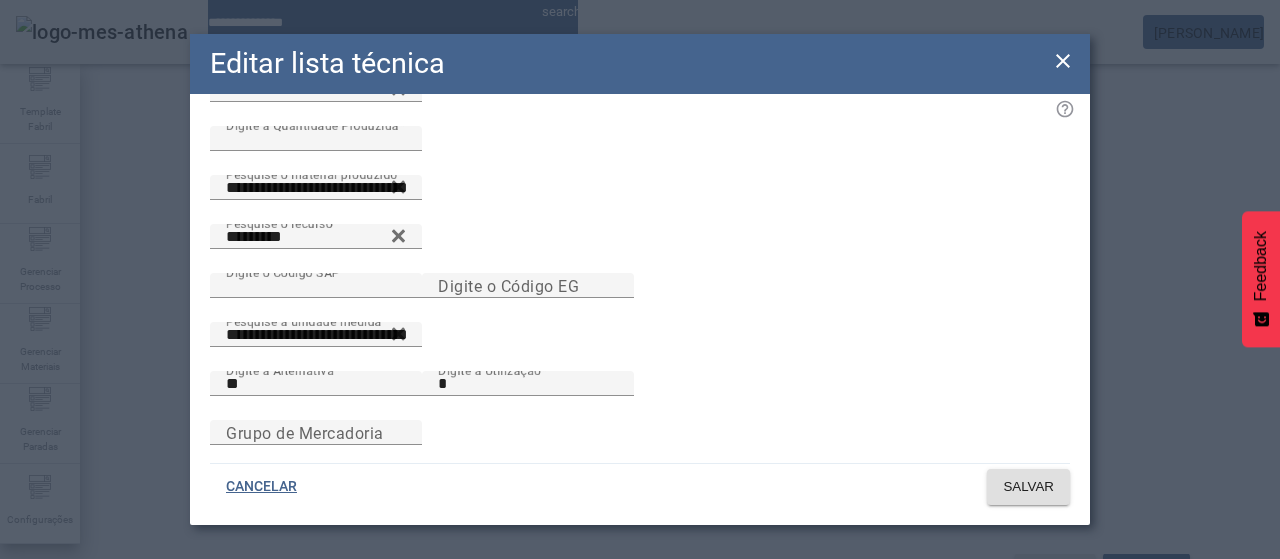 scroll, scrollTop: 144, scrollLeft: 0, axis: vertical 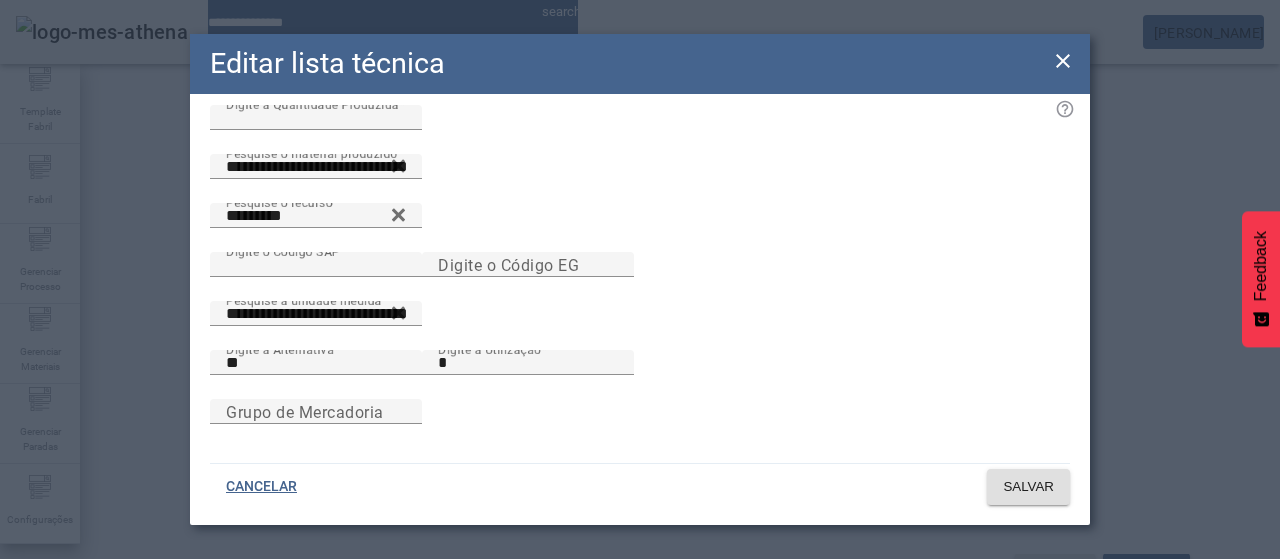 click 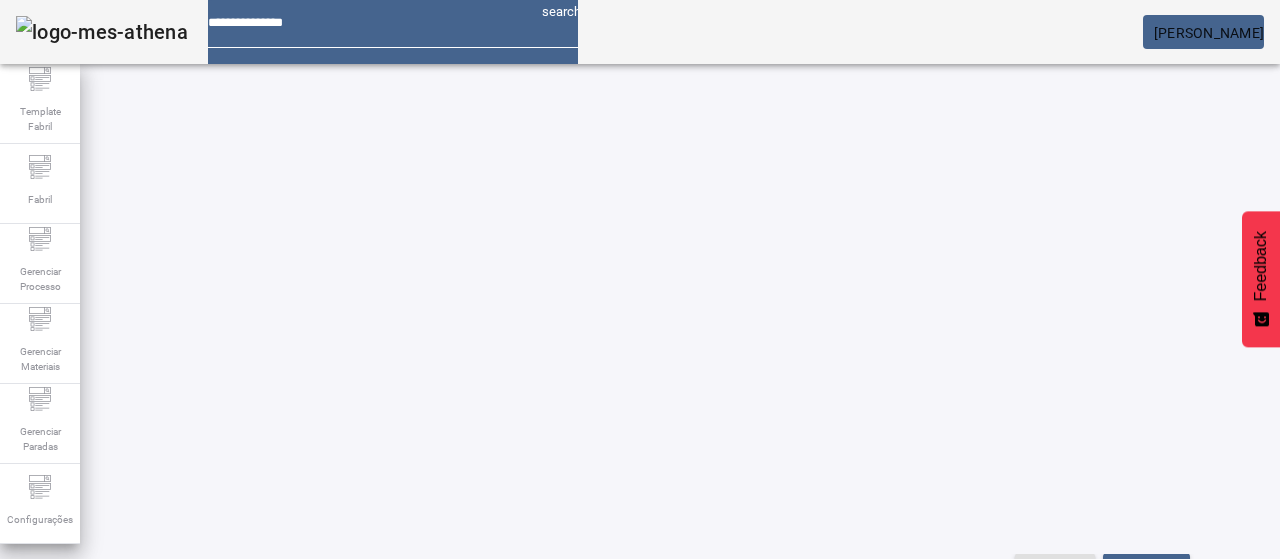 click at bounding box center [353, 708] 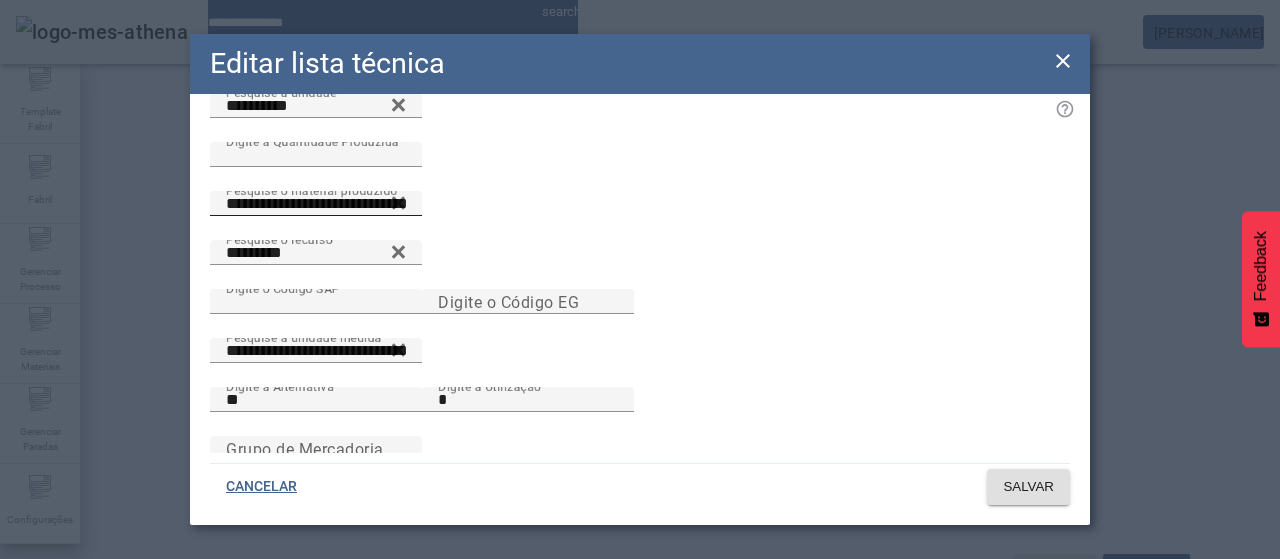 scroll, scrollTop: 144, scrollLeft: 0, axis: vertical 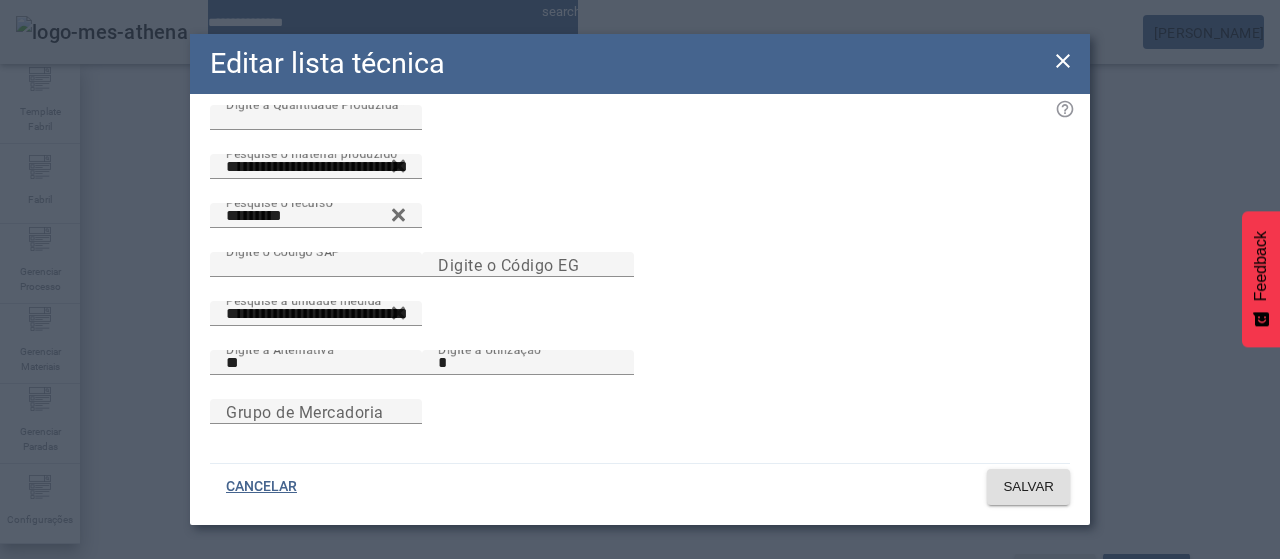 drag, startPoint x: 1061, startPoint y: 60, endPoint x: 980, endPoint y: 233, distance: 191.02356 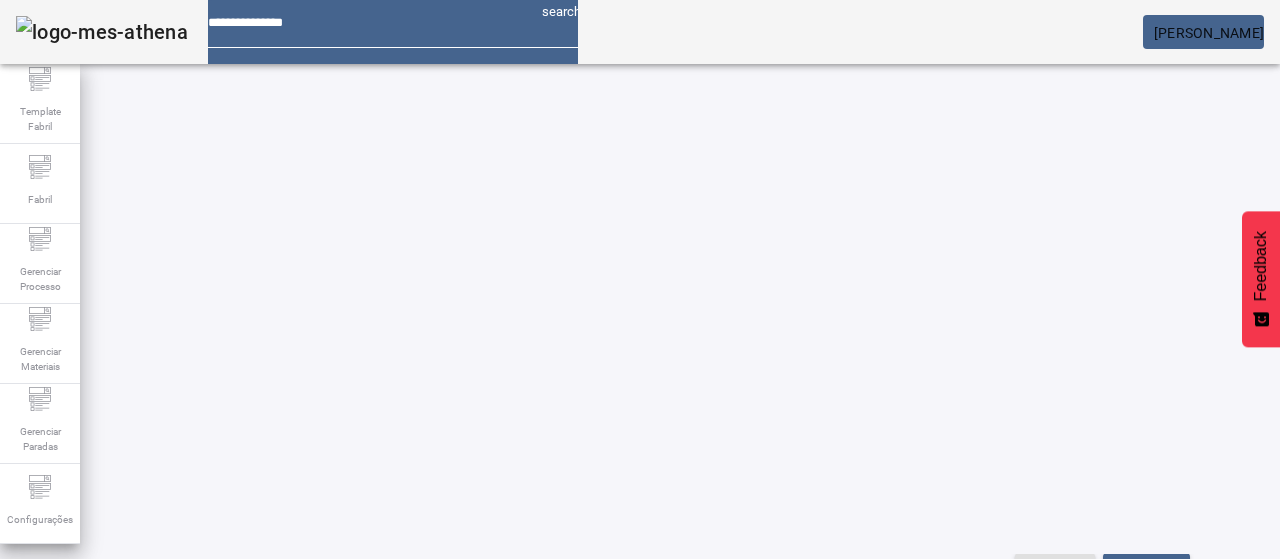 click at bounding box center (870, 1008) 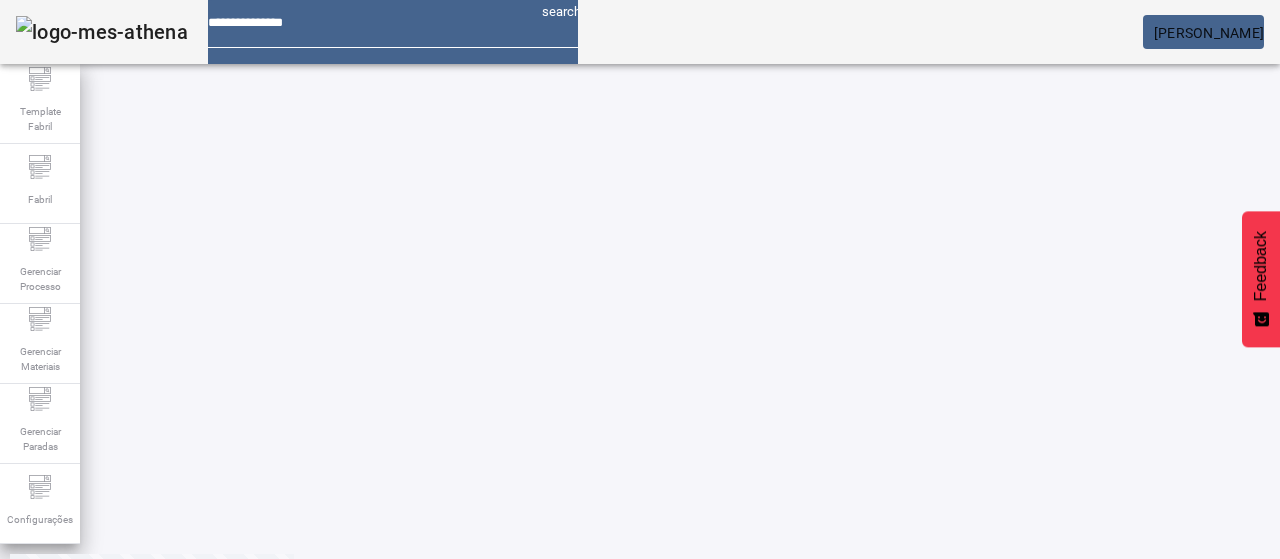 scroll, scrollTop: 0, scrollLeft: 0, axis: both 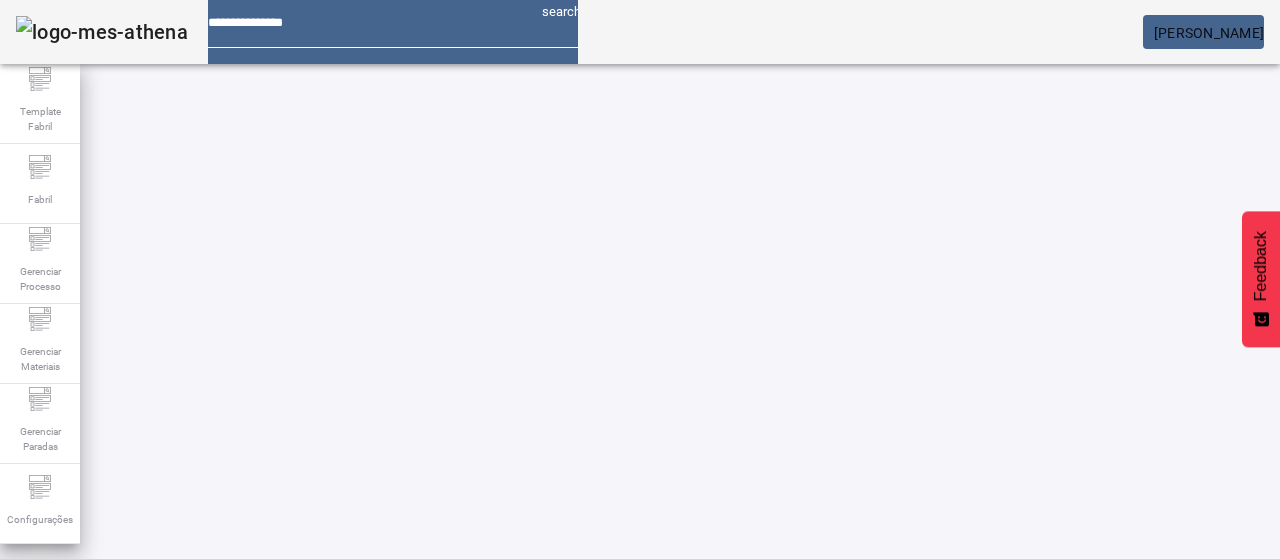 click at bounding box center (353, 743) 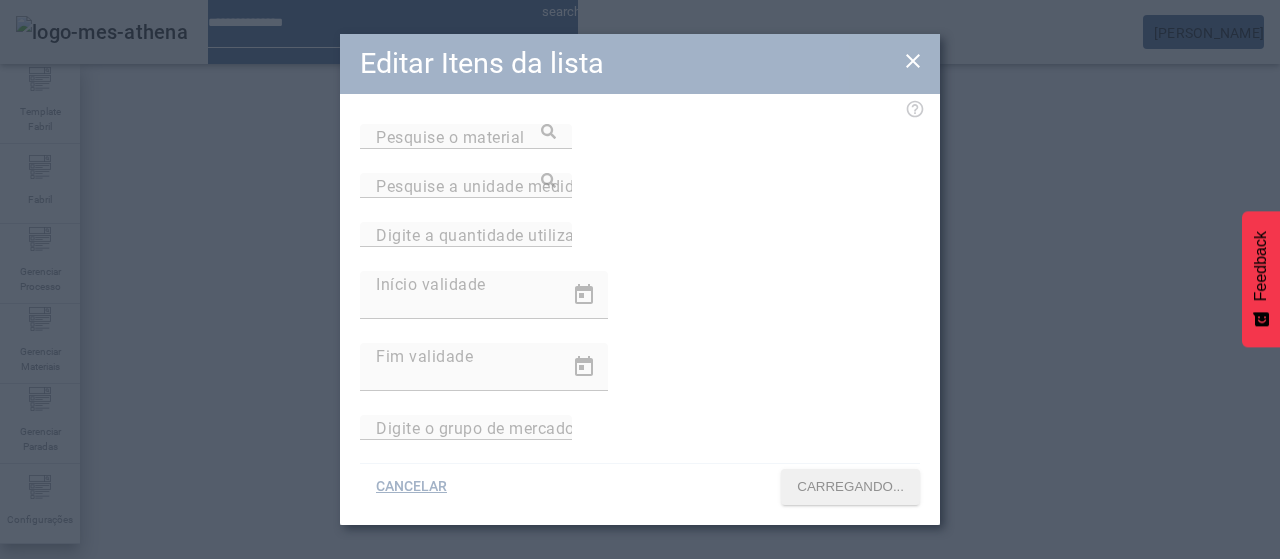 type on "**********" 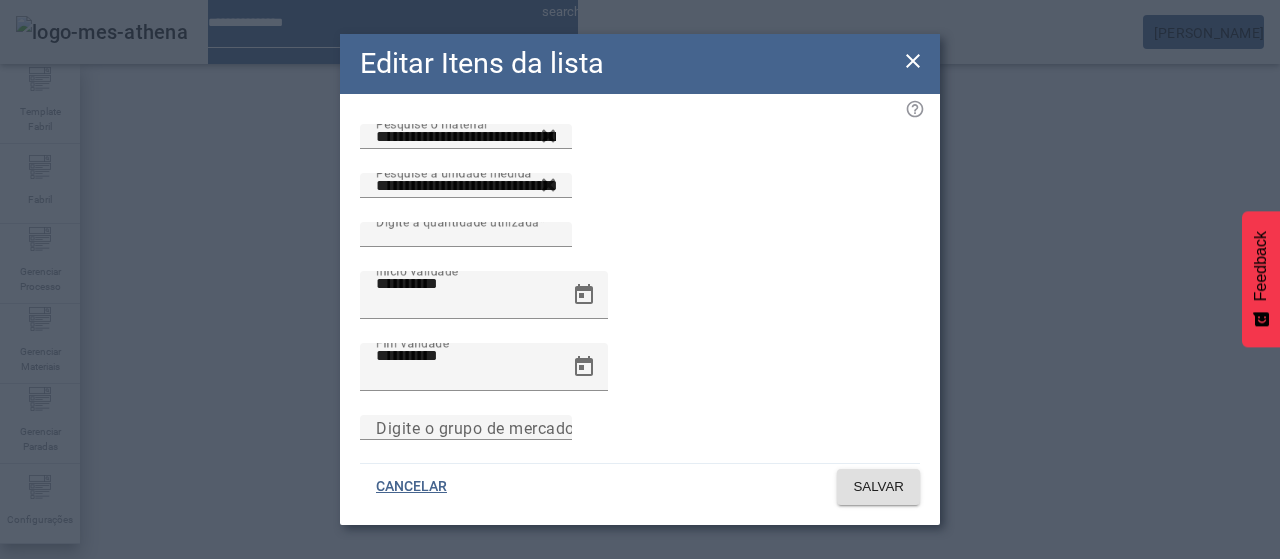 drag, startPoint x: 916, startPoint y: 65, endPoint x: 912, endPoint y: 101, distance: 36.221542 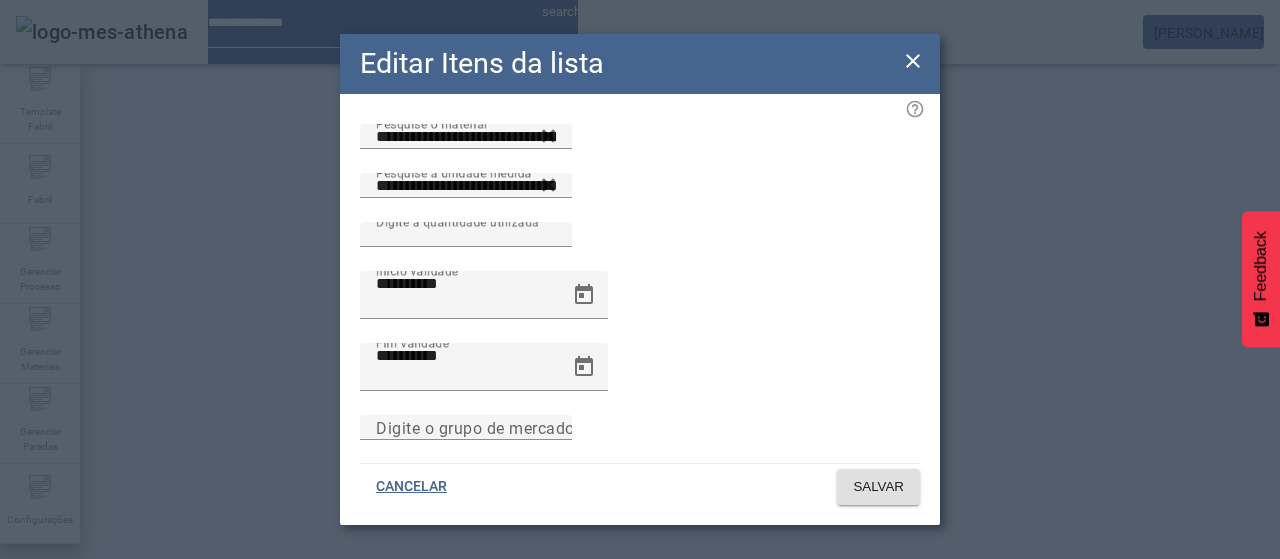click 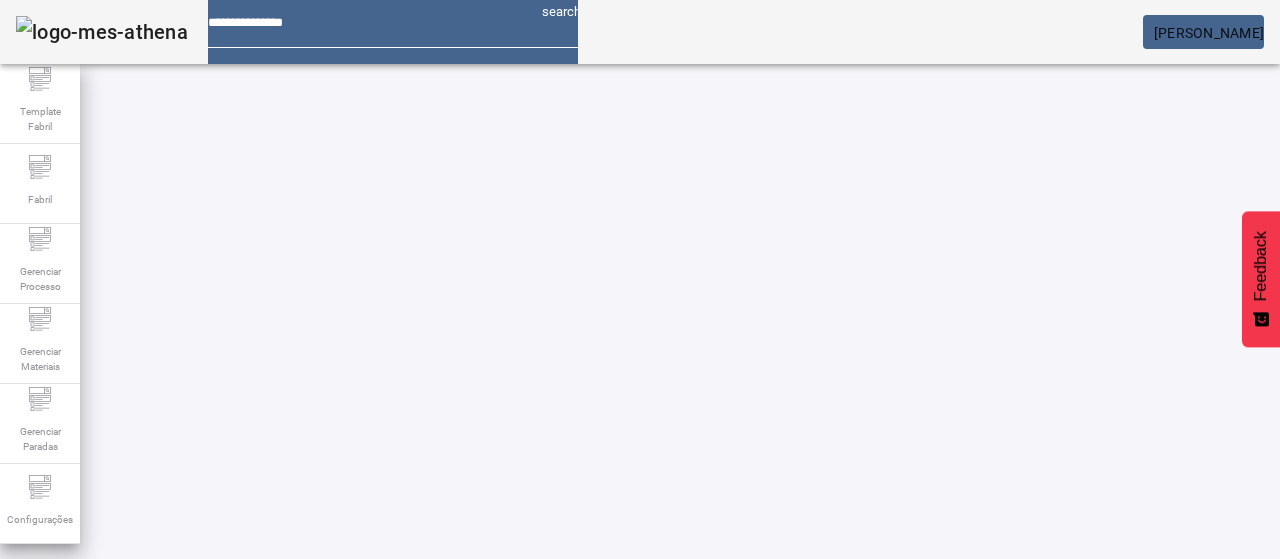 click at bounding box center [353, 743] 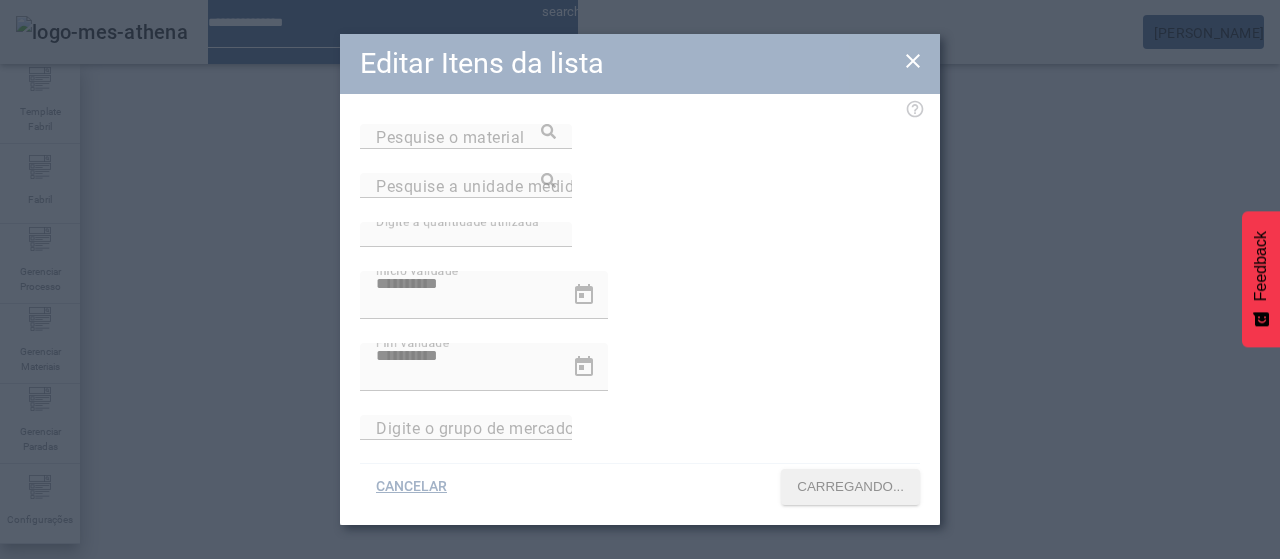 type on "**********" 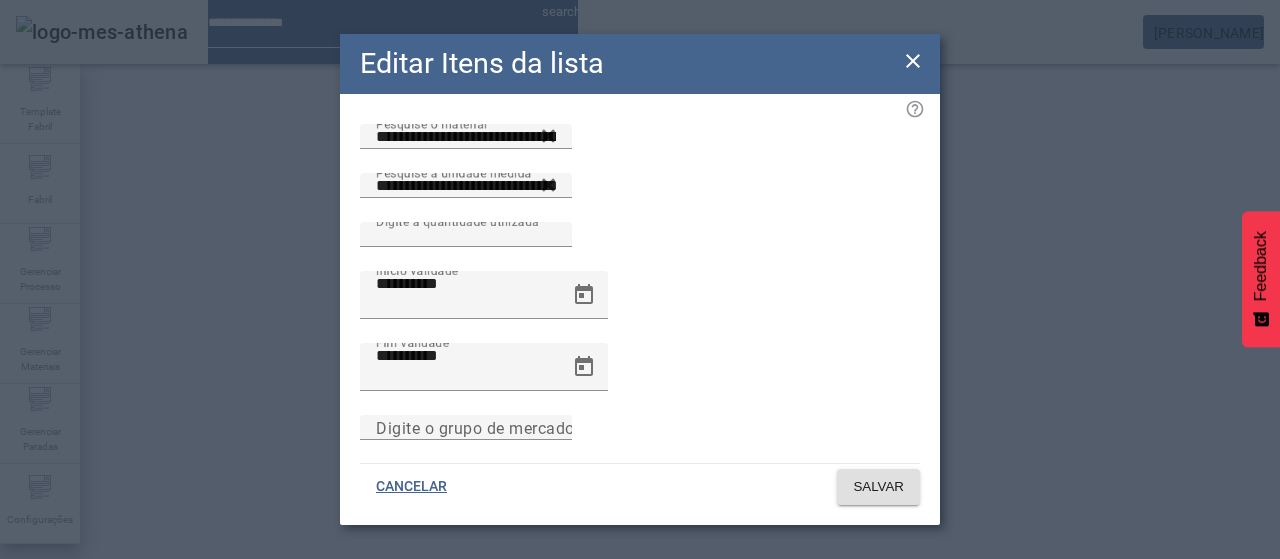 click 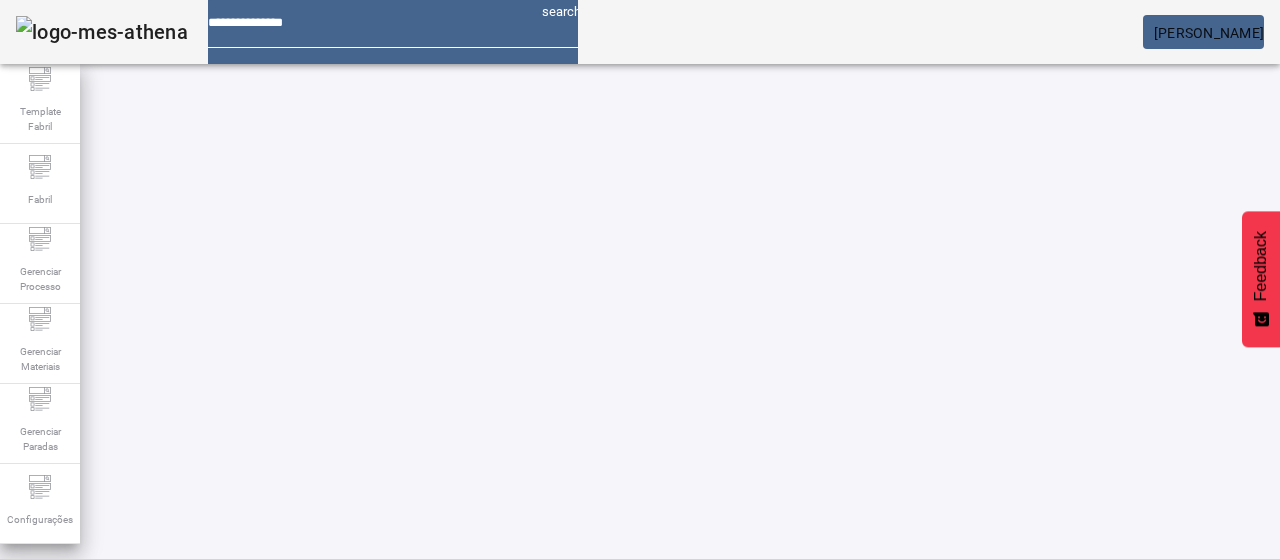 click on "REMOVER" at bounding box center [430, 743] 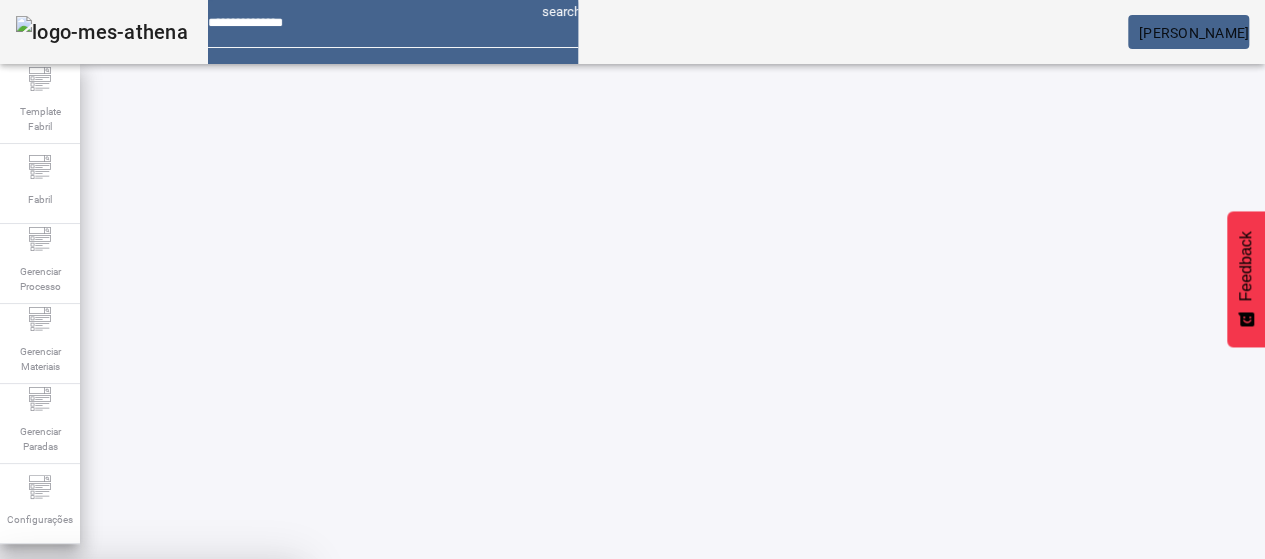 click at bounding box center (248, 707) 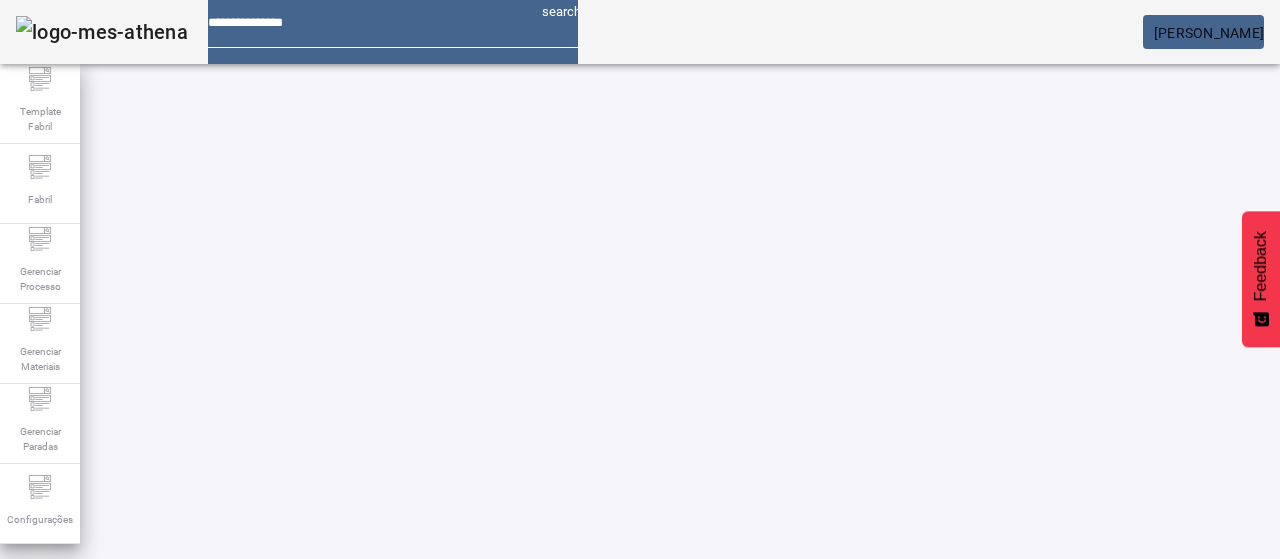 click at bounding box center (353, 743) 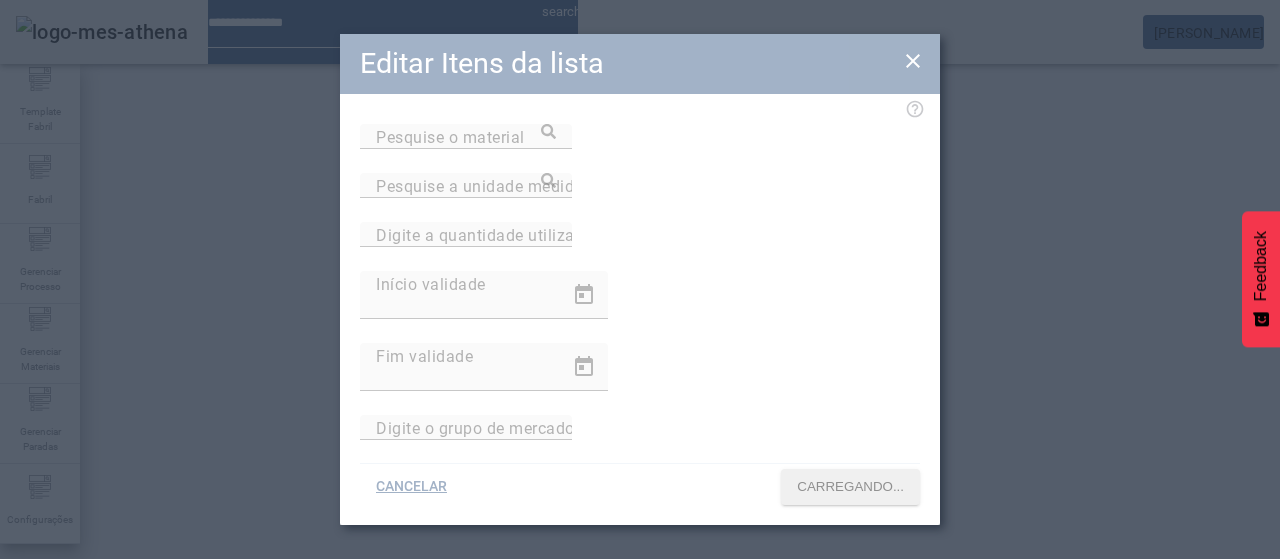 type on "**********" 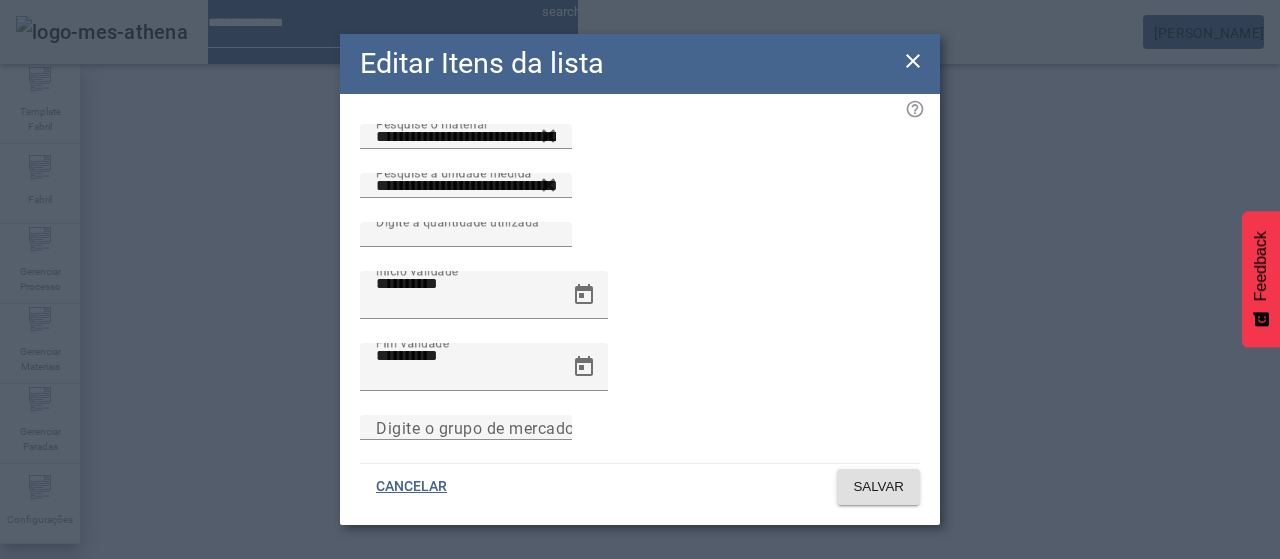 click 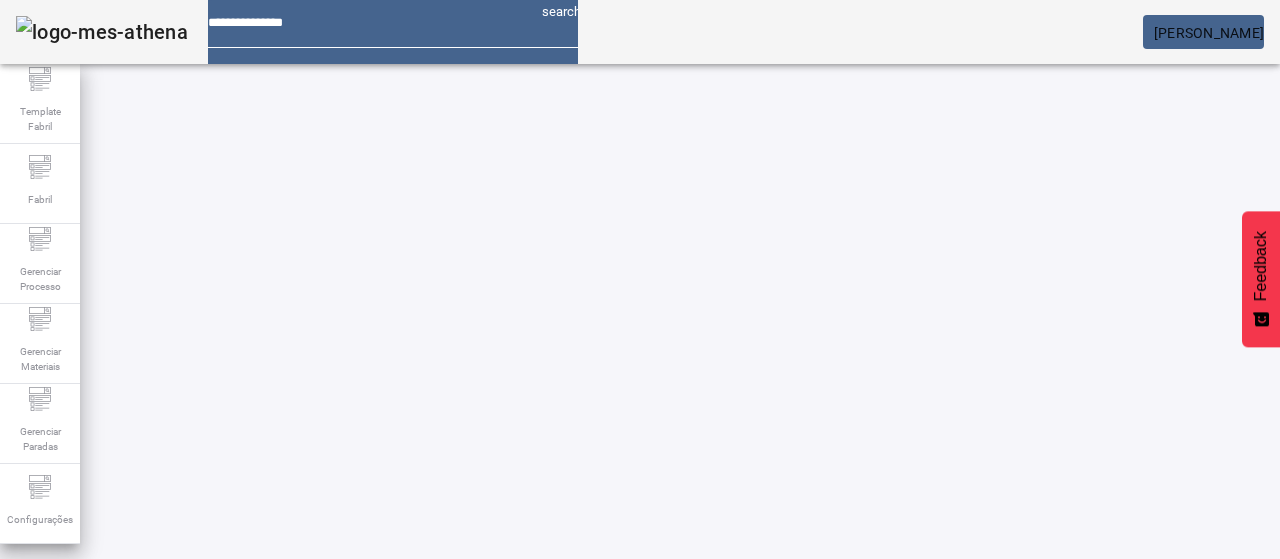 click on "REMOVER" at bounding box center [430, 743] 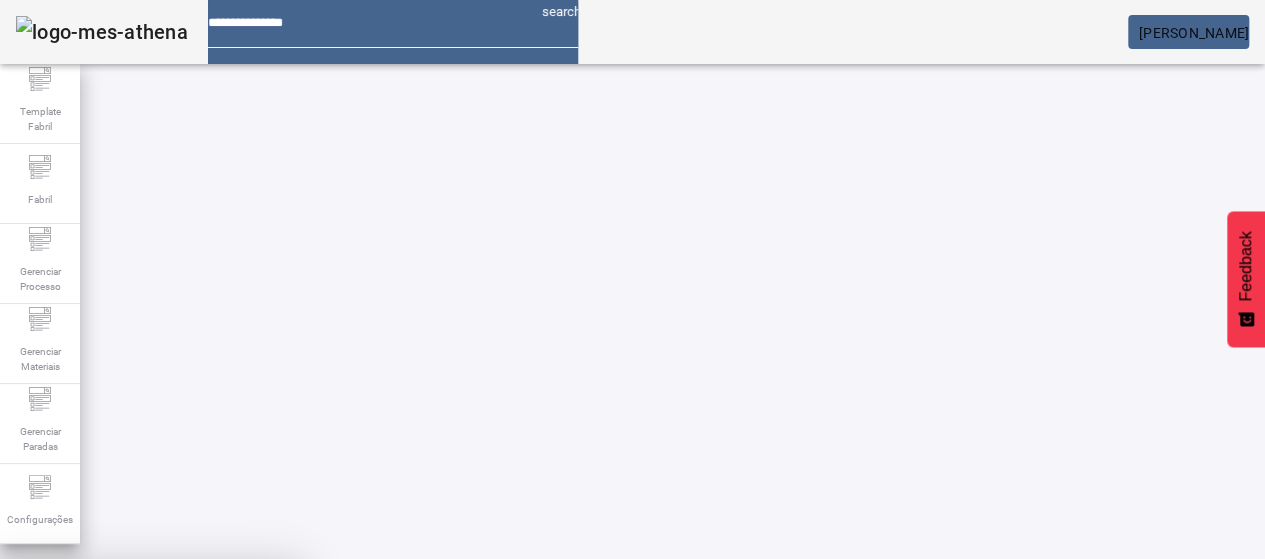 click at bounding box center (248, 707) 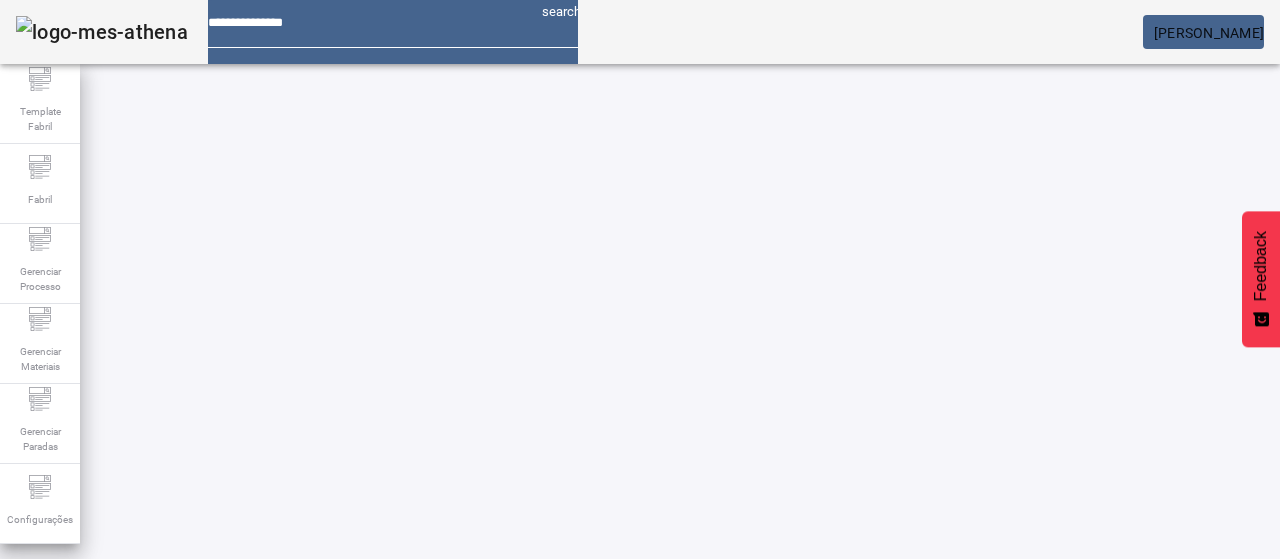 click on "EDITAR" at bounding box center [353, 743] 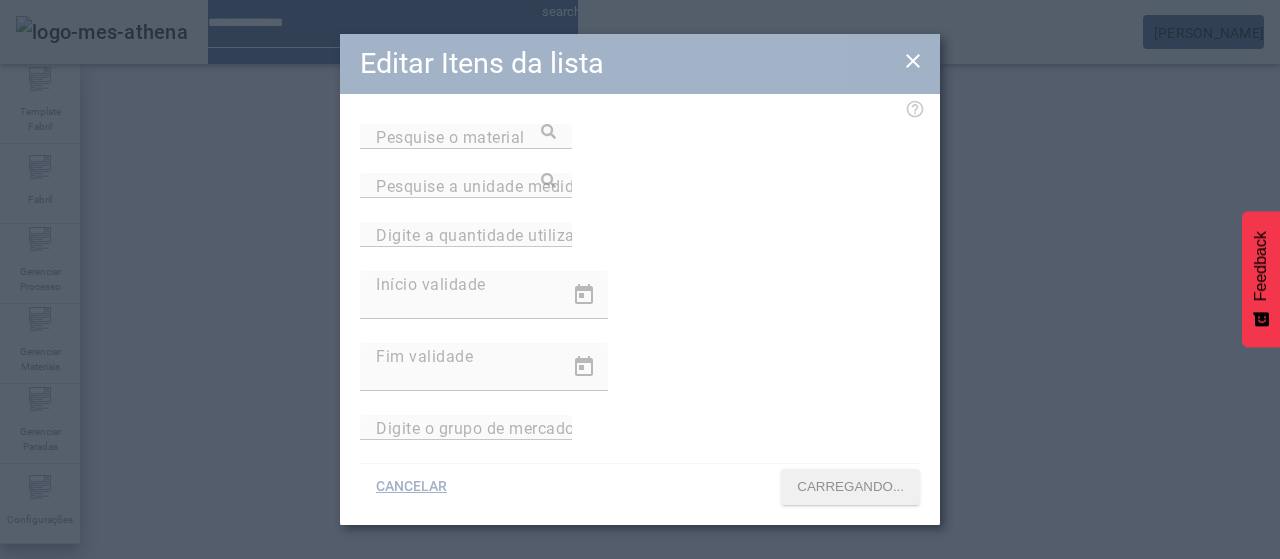 type on "**********" 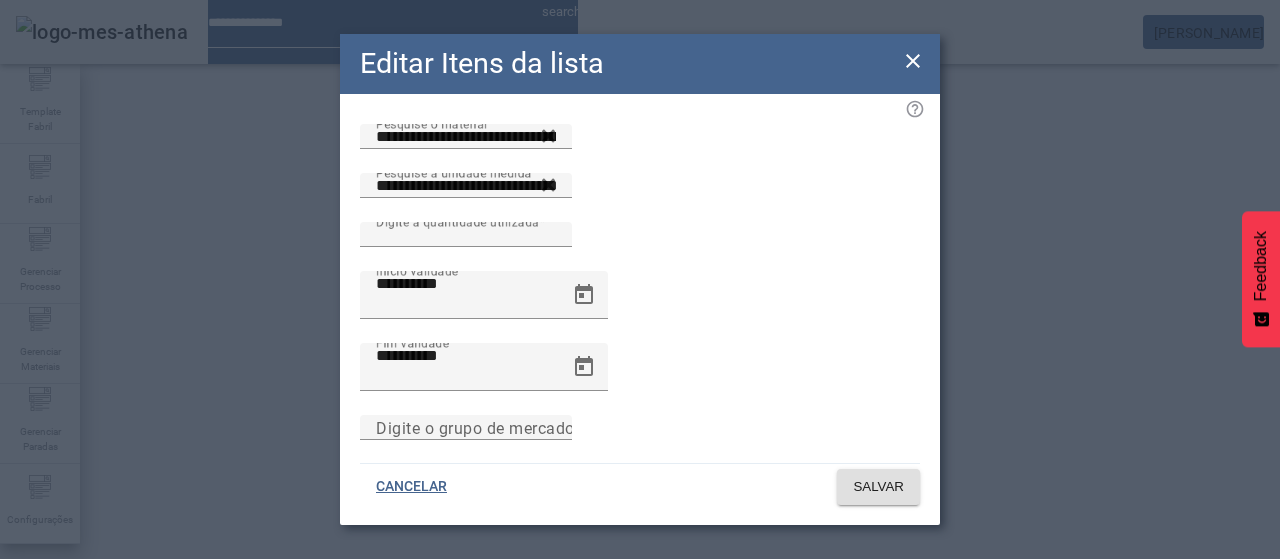 drag, startPoint x: 909, startPoint y: 72, endPoint x: 819, endPoint y: 201, distance: 157.29272 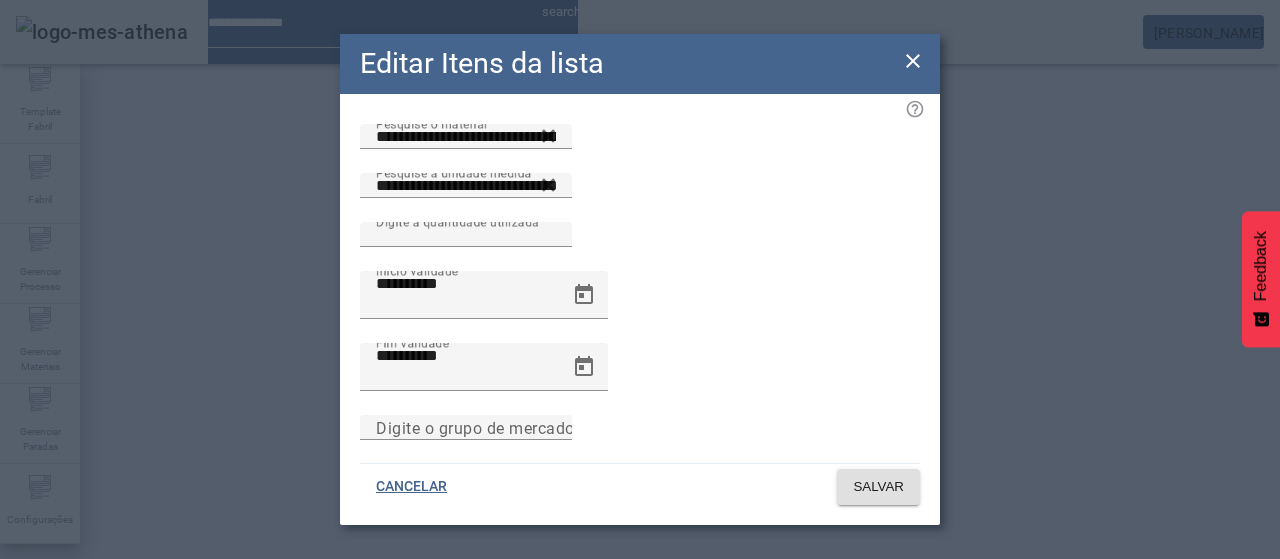 click 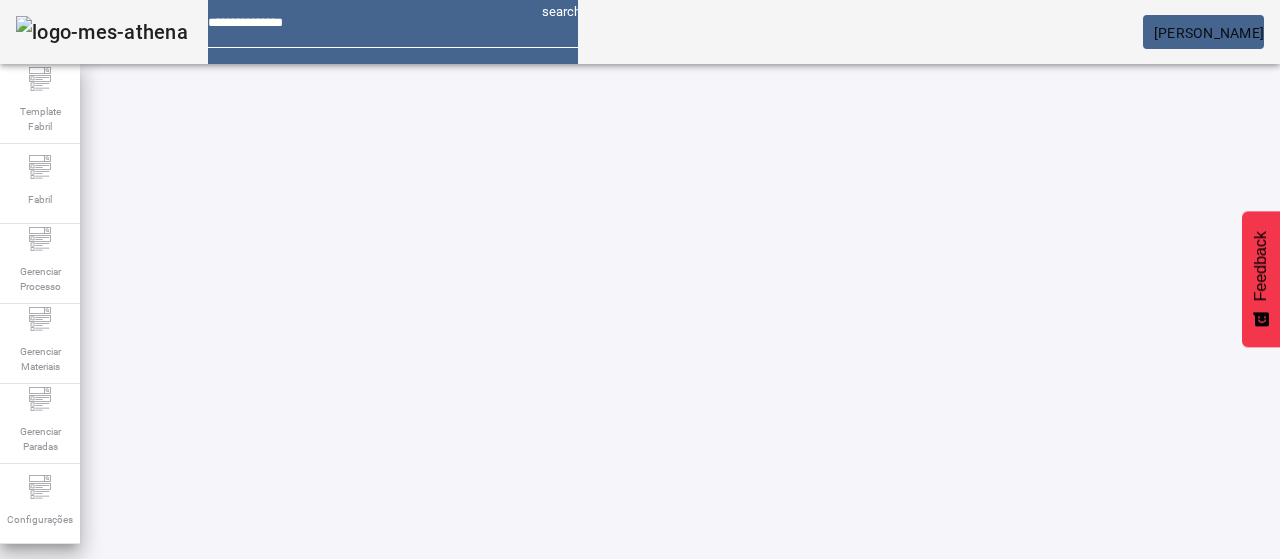 click on "REMOVER" at bounding box center (430, 743) 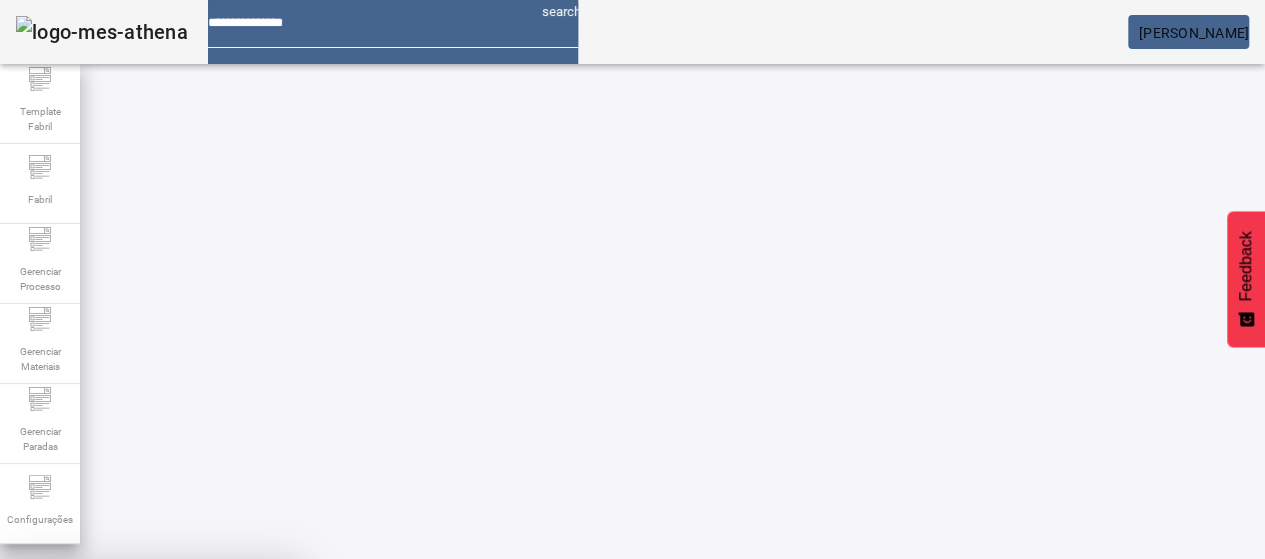 click at bounding box center (248, 707) 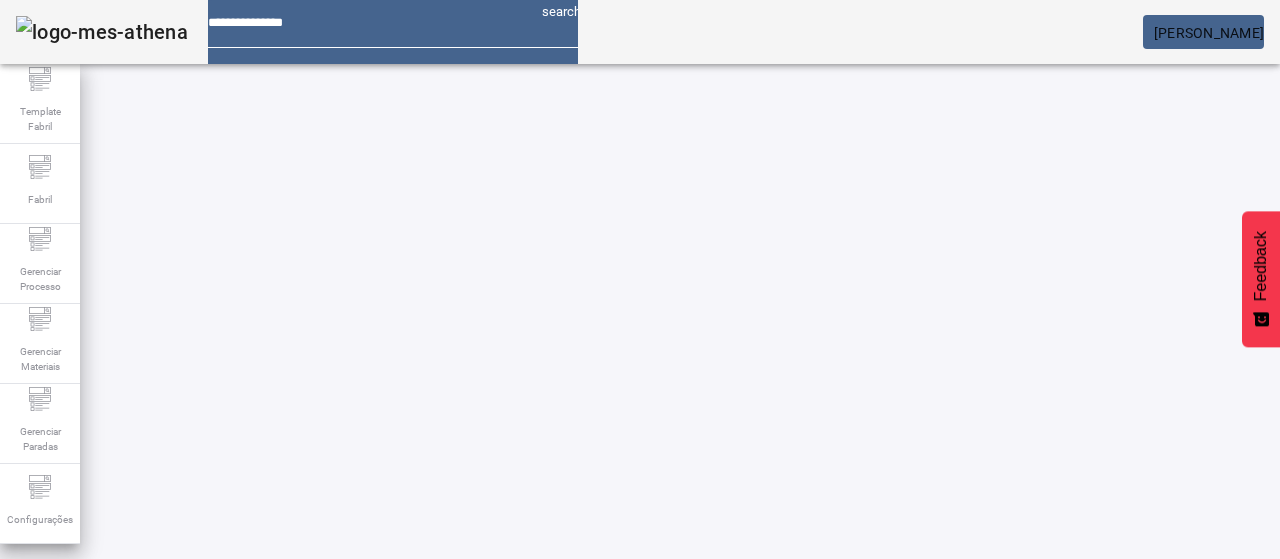 click on "EDITAR" at bounding box center [353, 743] 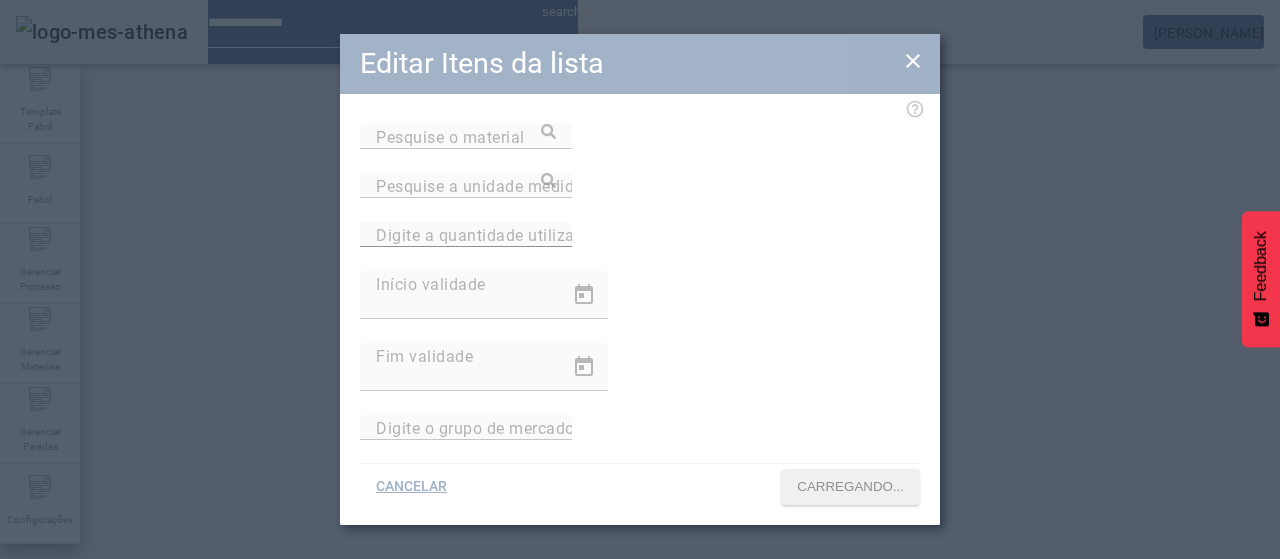 type on "**********" 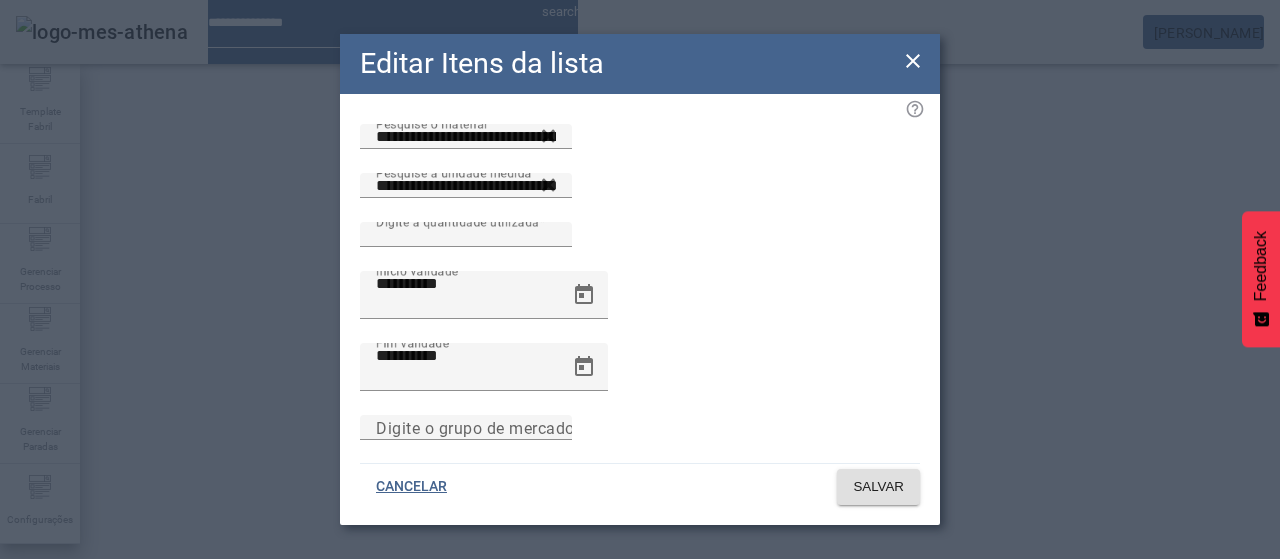 click 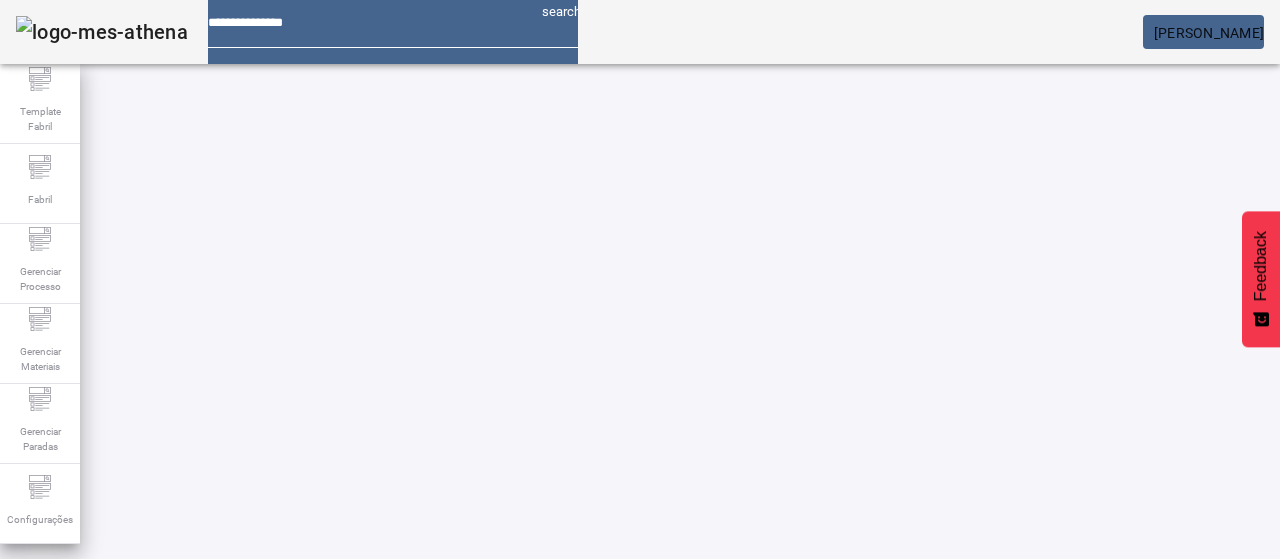 click on "REMOVER" at bounding box center (728, 743) 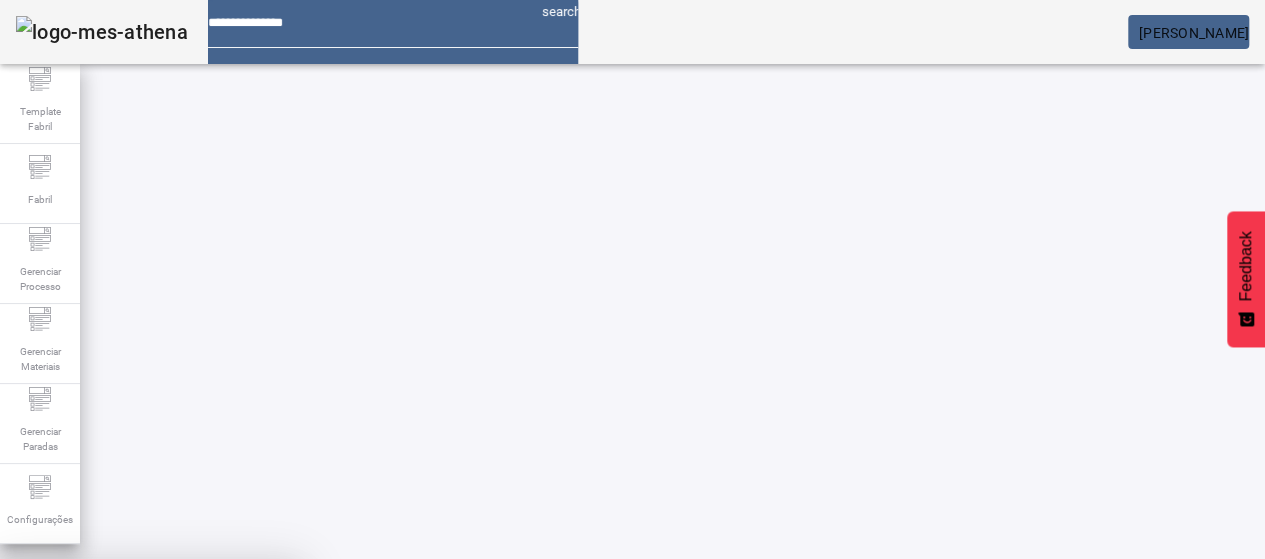 click at bounding box center (248, 707) 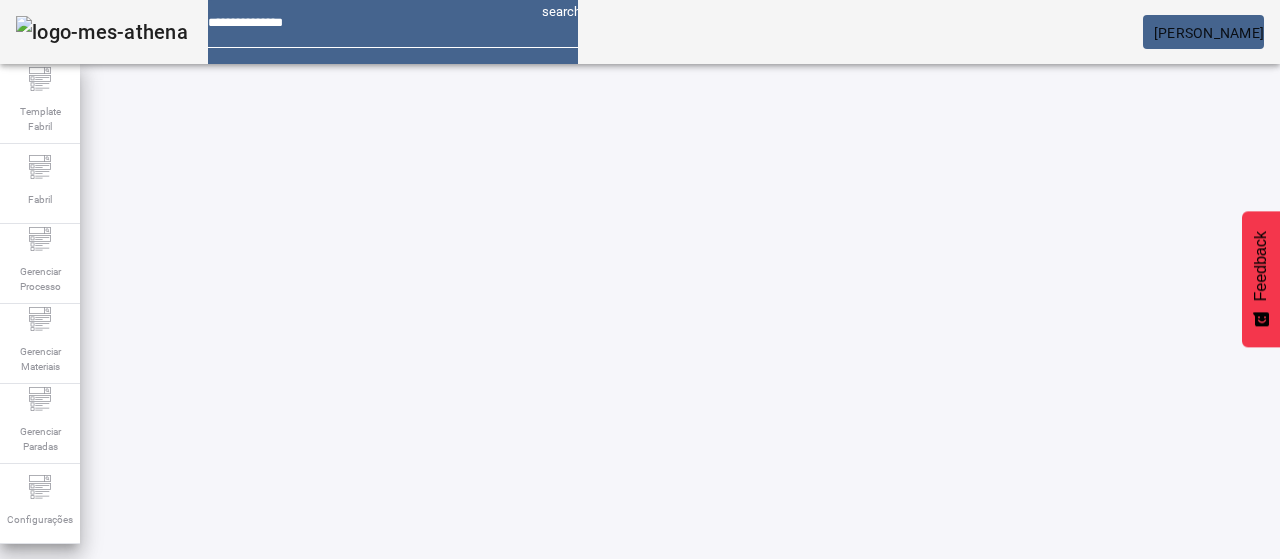 click on "EDITAR" at bounding box center (353, 743) 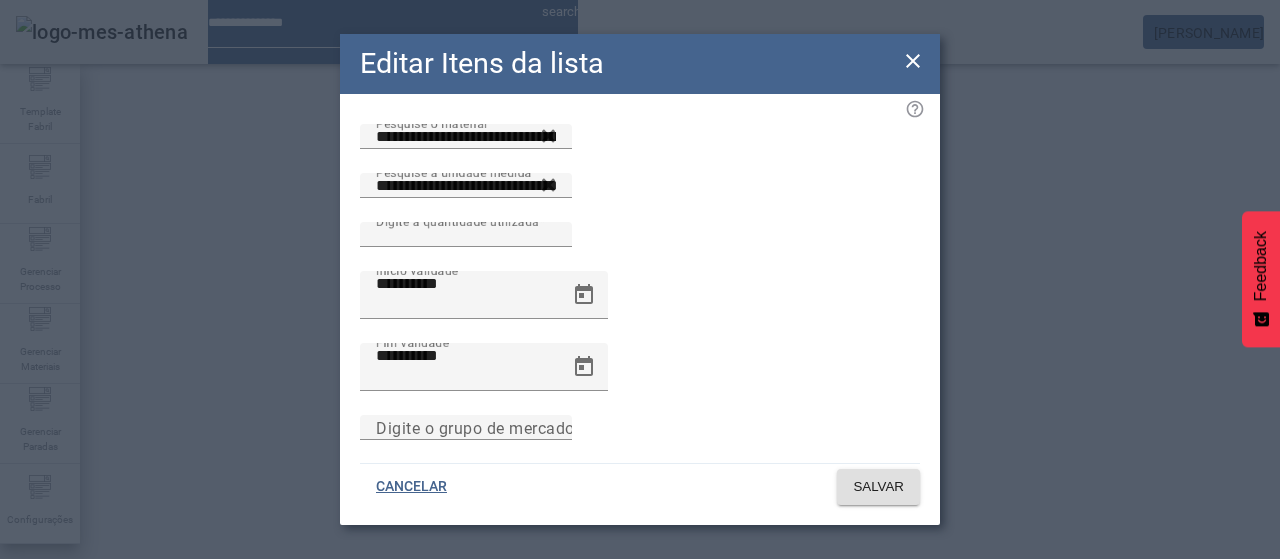 drag, startPoint x: 910, startPoint y: 73, endPoint x: 850, endPoint y: 224, distance: 162.48384 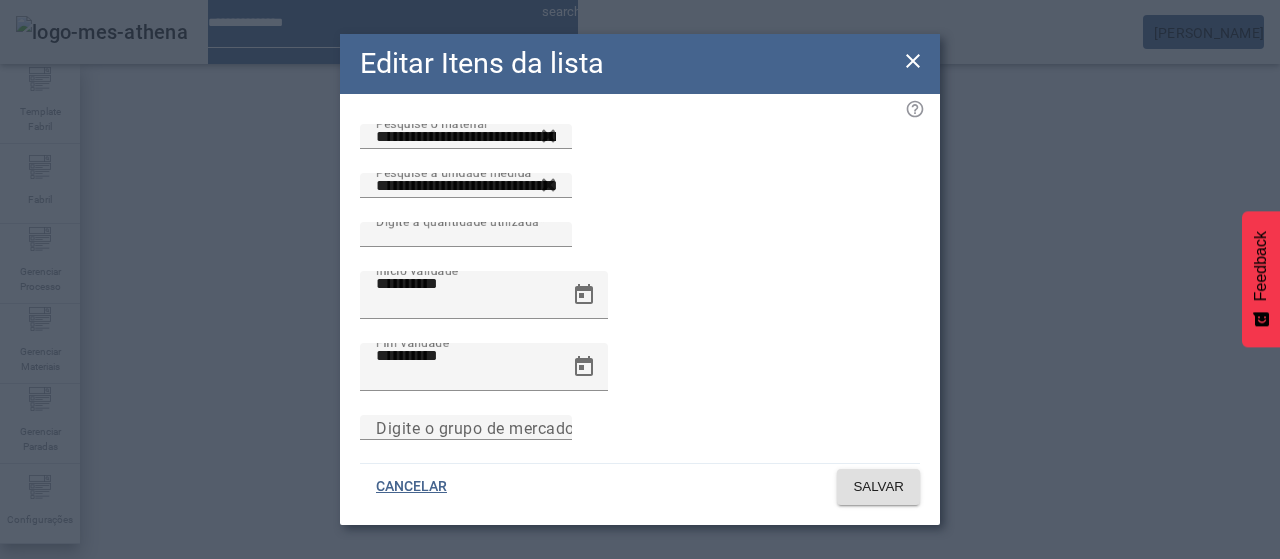 click 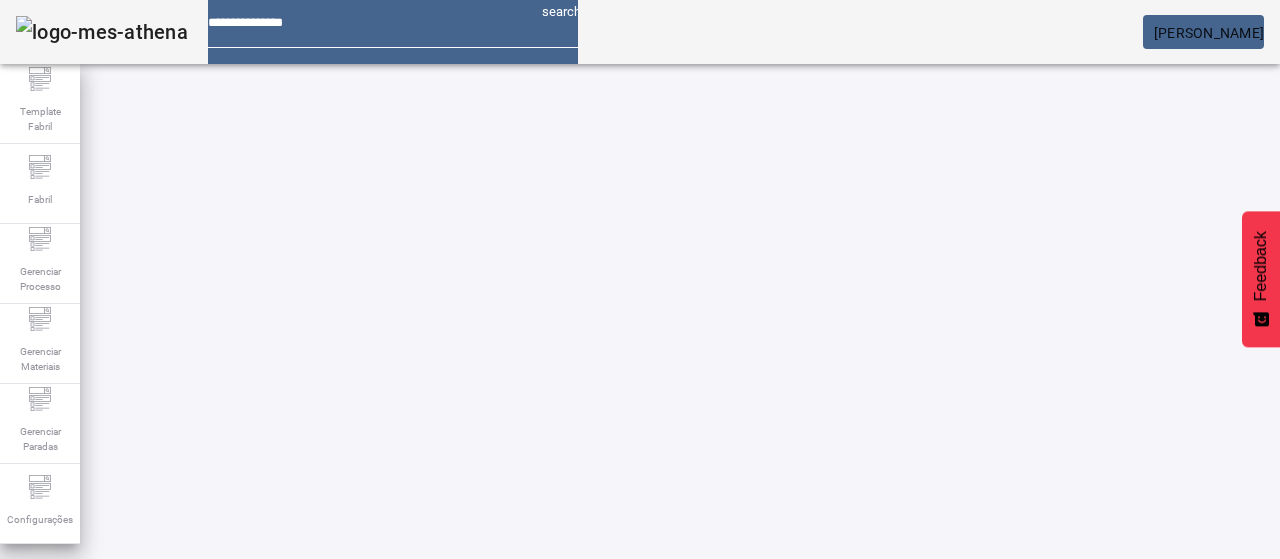 click at bounding box center [430, 743] 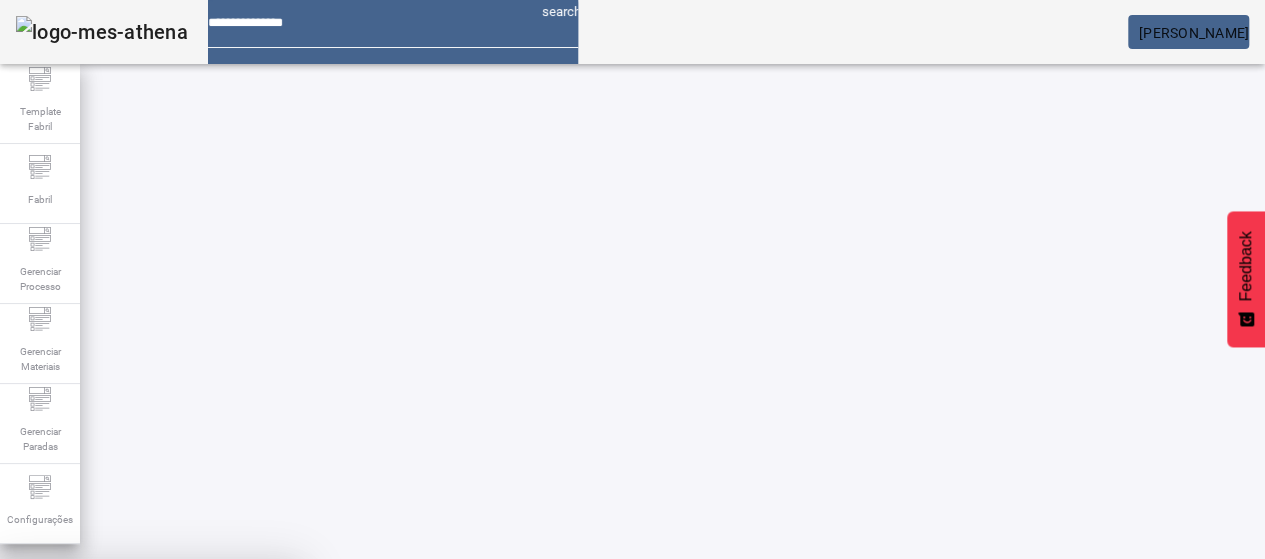 drag, startPoint x: 744, startPoint y: 349, endPoint x: 748, endPoint y: 338, distance: 11.7046995 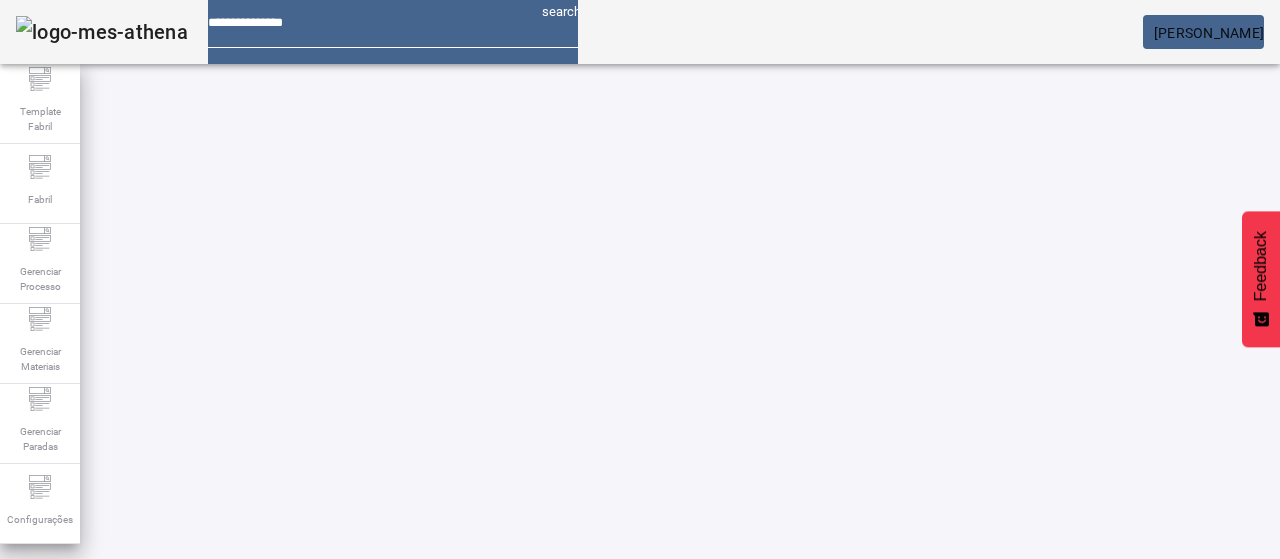 click on "EDITAR" at bounding box center [353, 743] 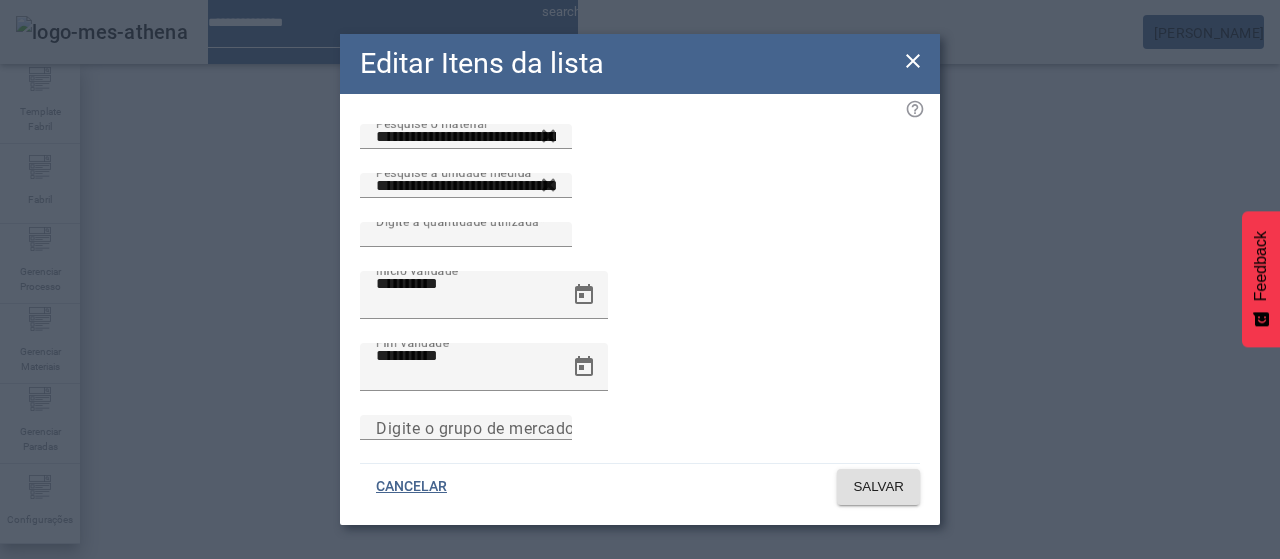 click 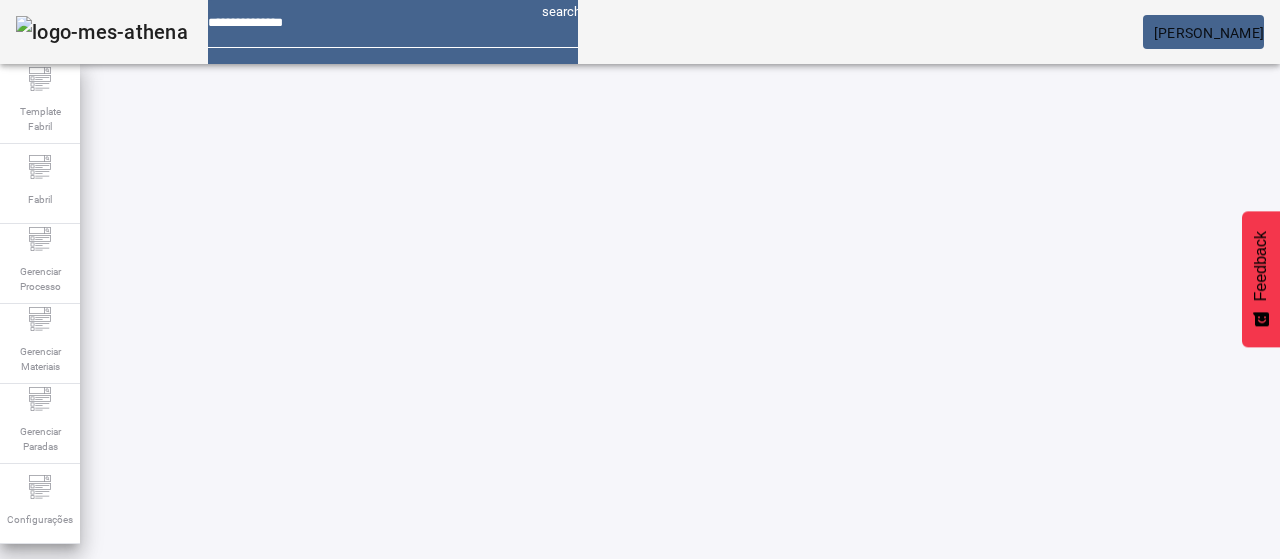 click on "EDITAR" at bounding box center [950, 743] 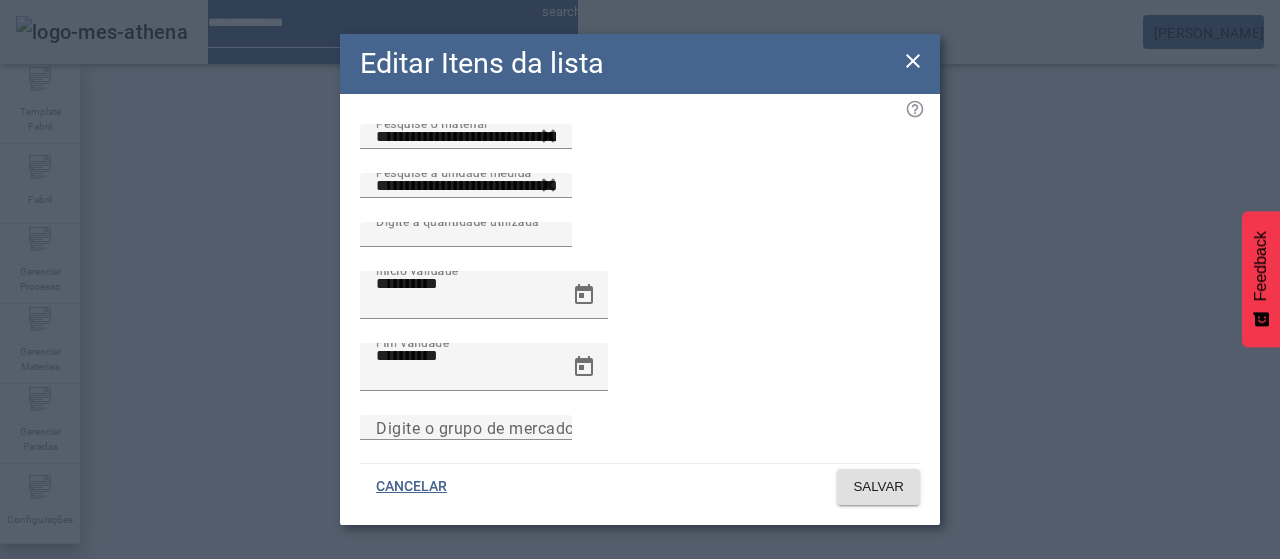 click 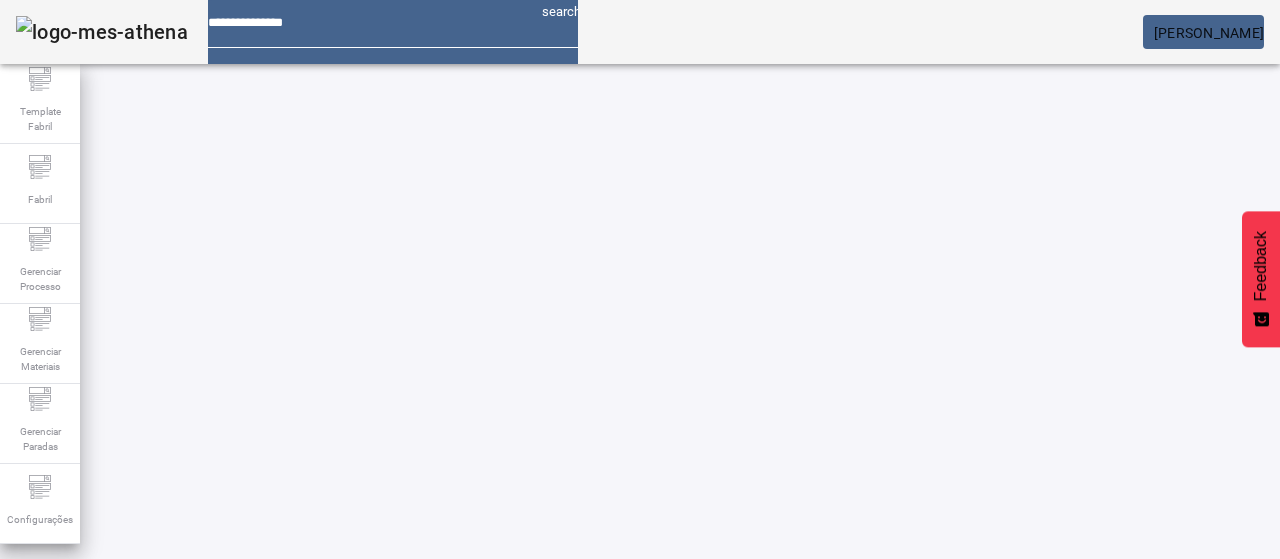 click on "REMOVER" at bounding box center (430, 743) 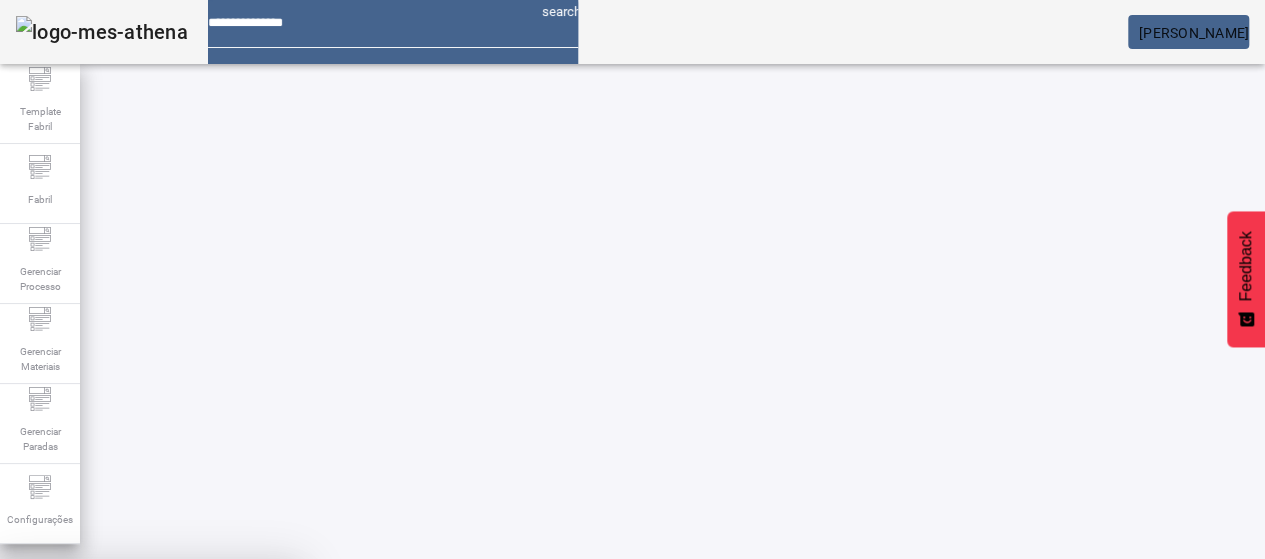 click at bounding box center [248, 707] 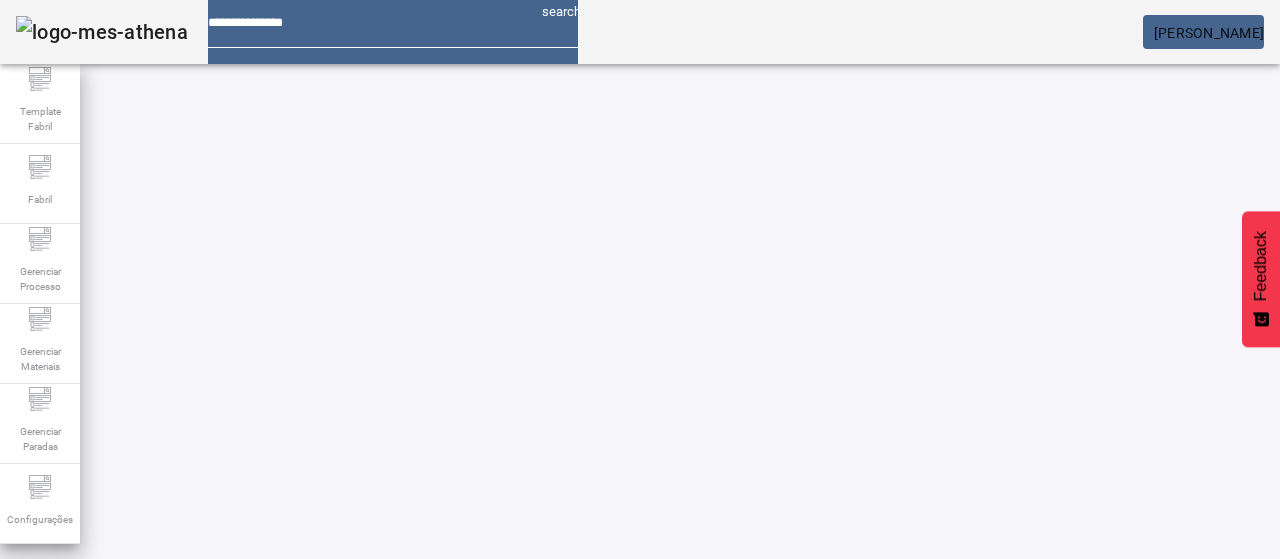 click on "EDITAR" at bounding box center (353, 743) 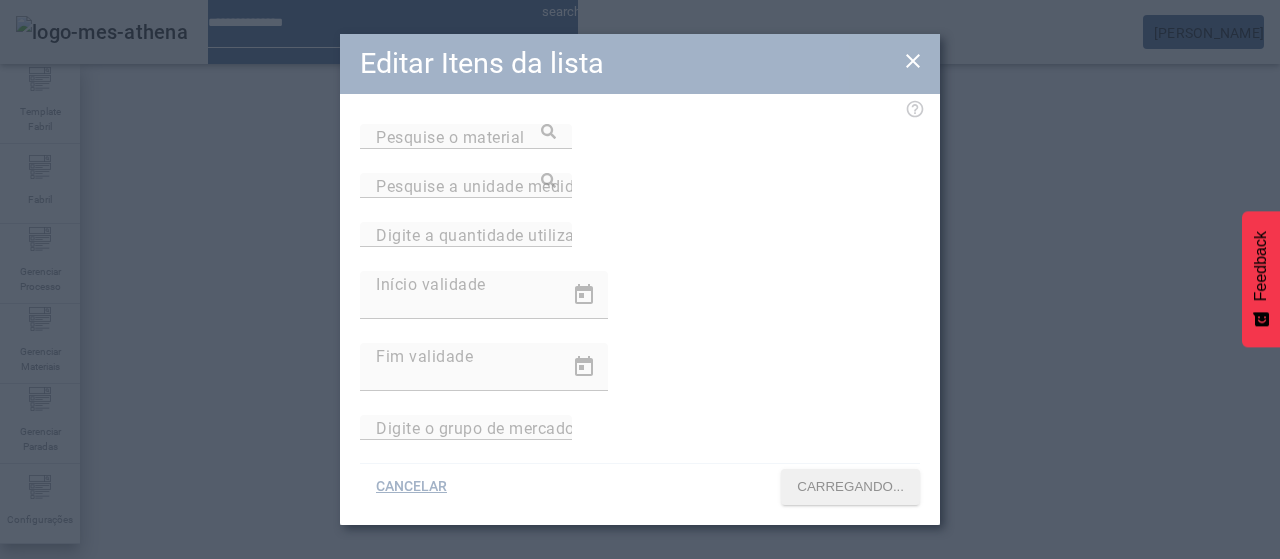 type on "**********" 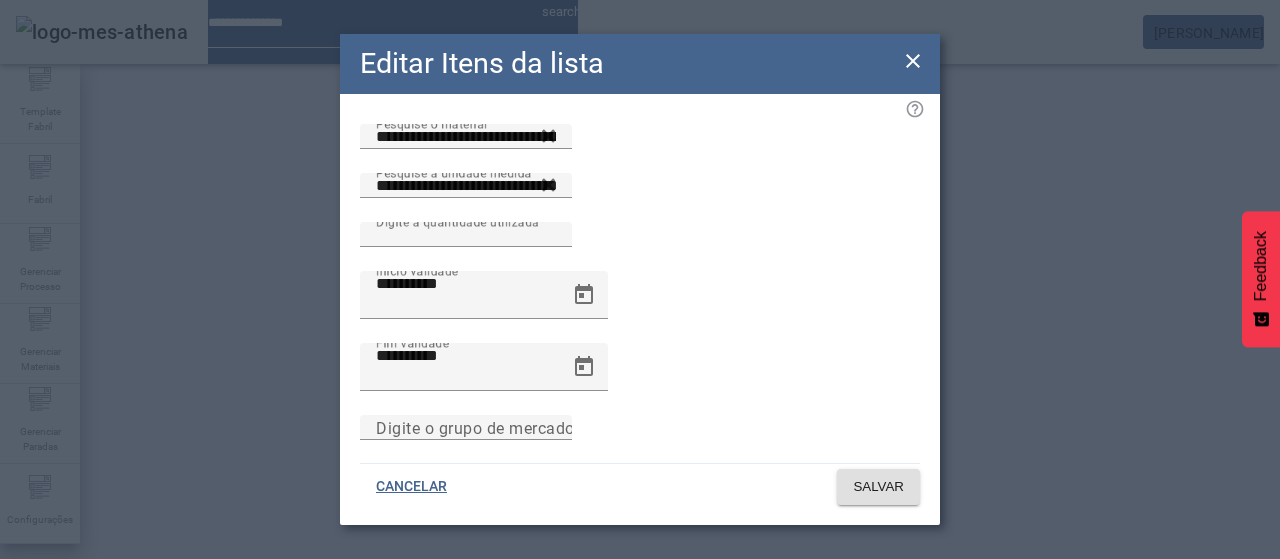click 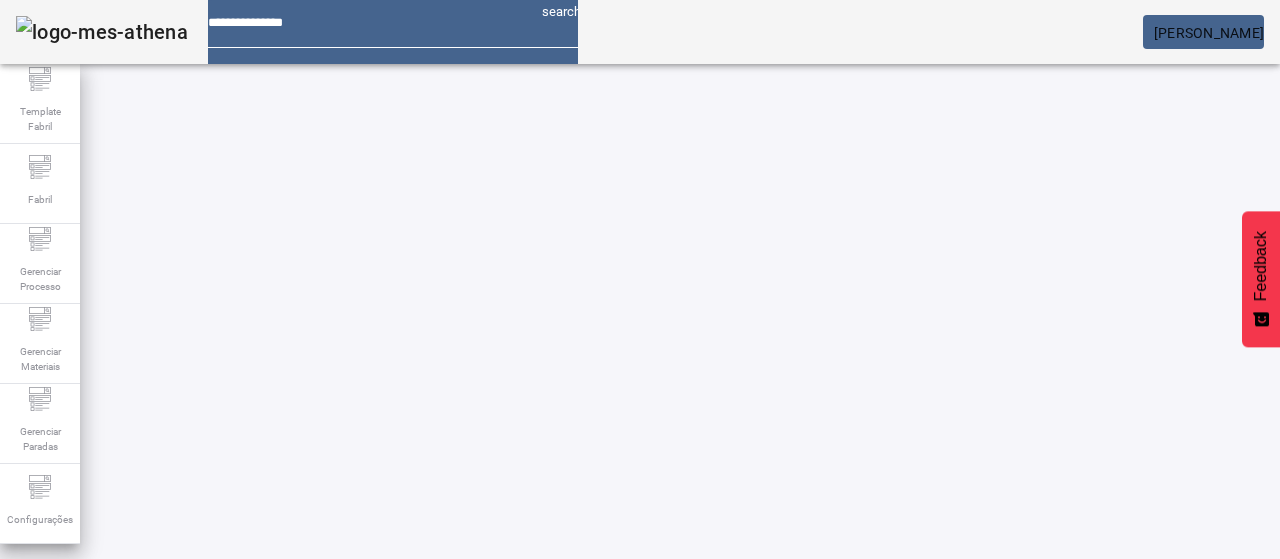 click on "REMOVER" at bounding box center [430, 743] 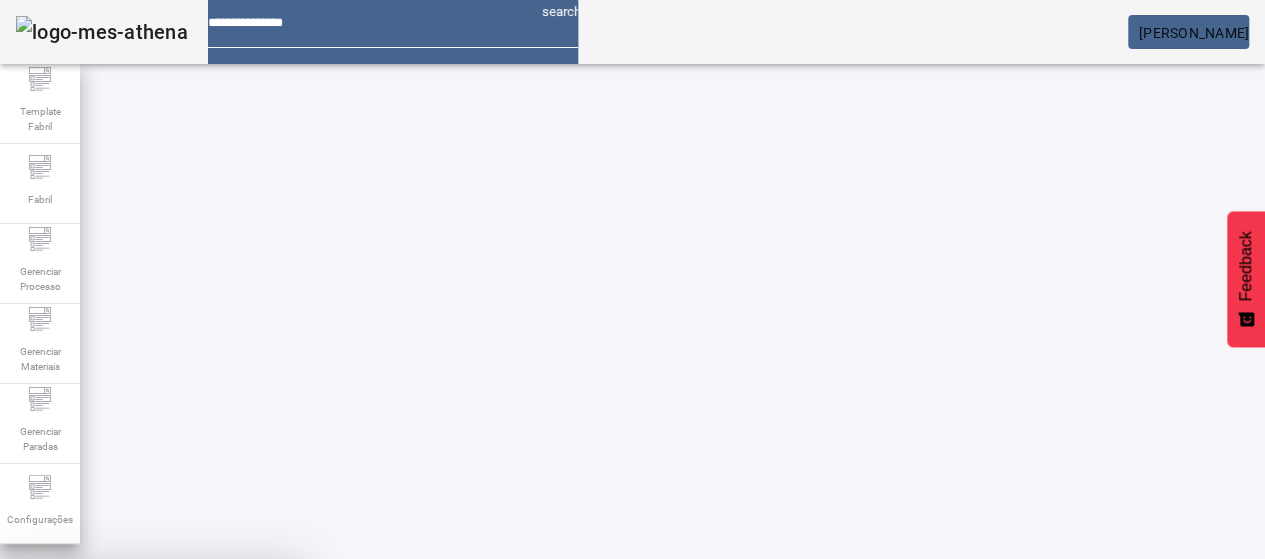 click at bounding box center (248, 707) 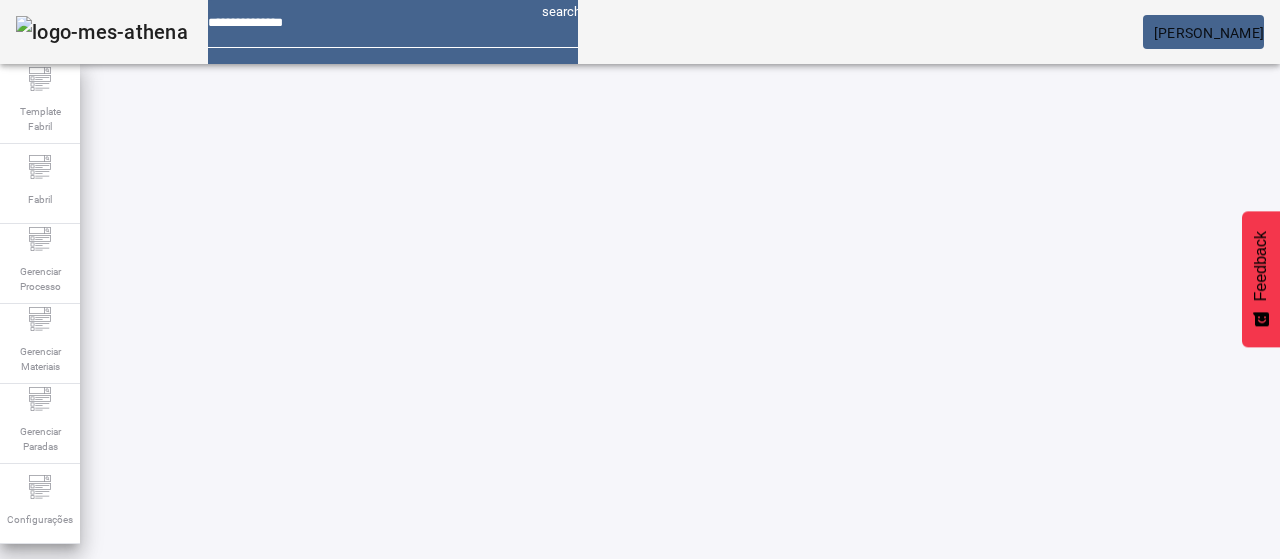 click on "EDITAR" at bounding box center [353, 743] 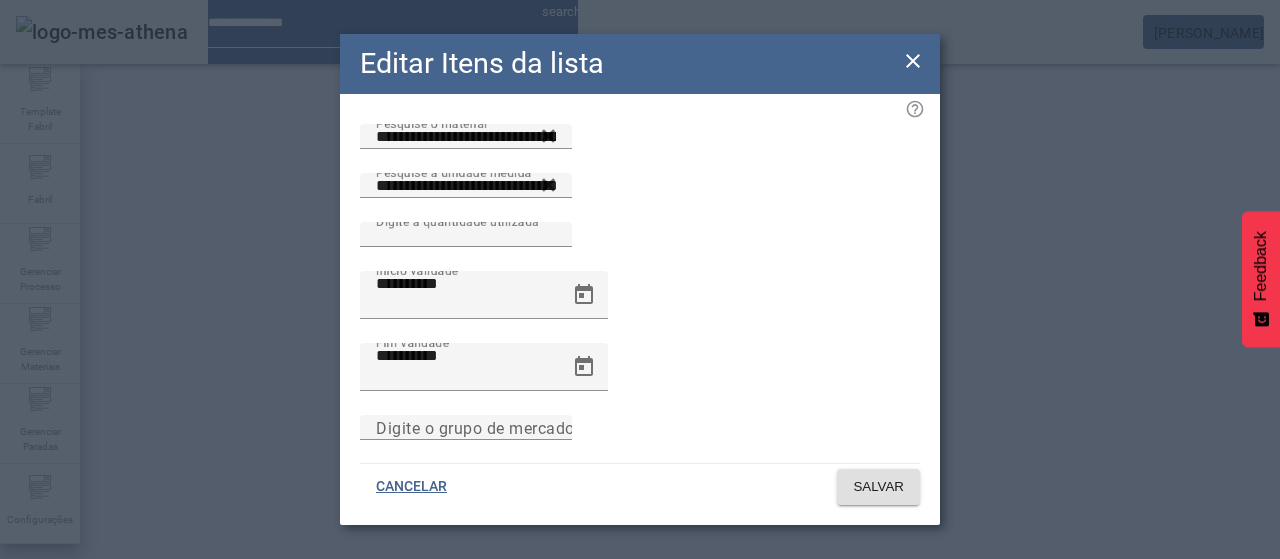 drag, startPoint x: 754, startPoint y: 251, endPoint x: 700, endPoint y: 245, distance: 54.33231 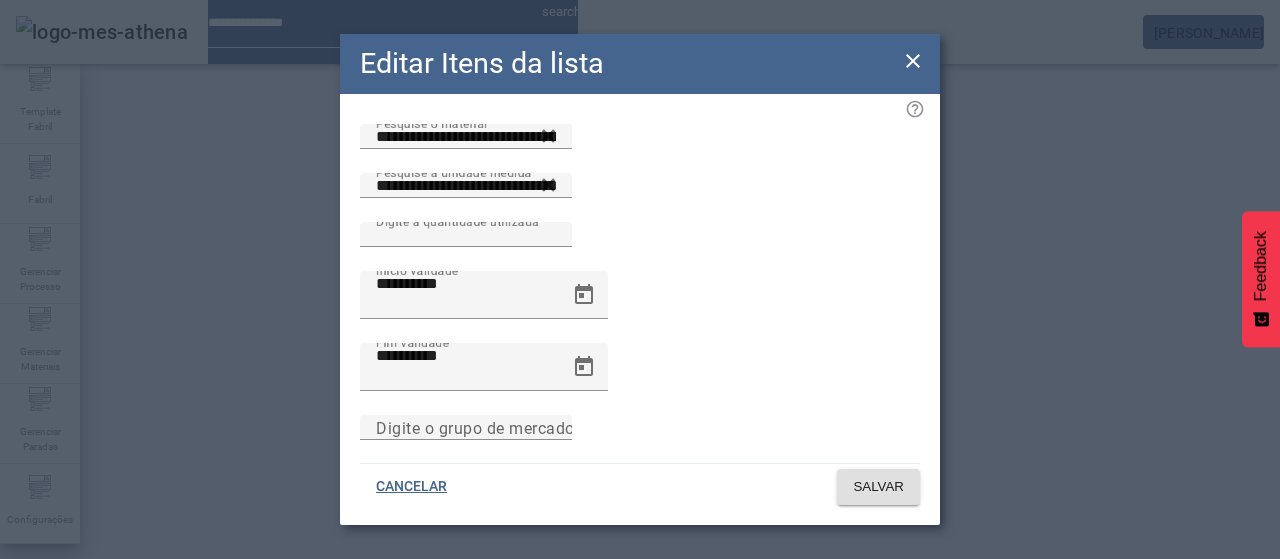 click on "Digite a quantidade utilizada ***" 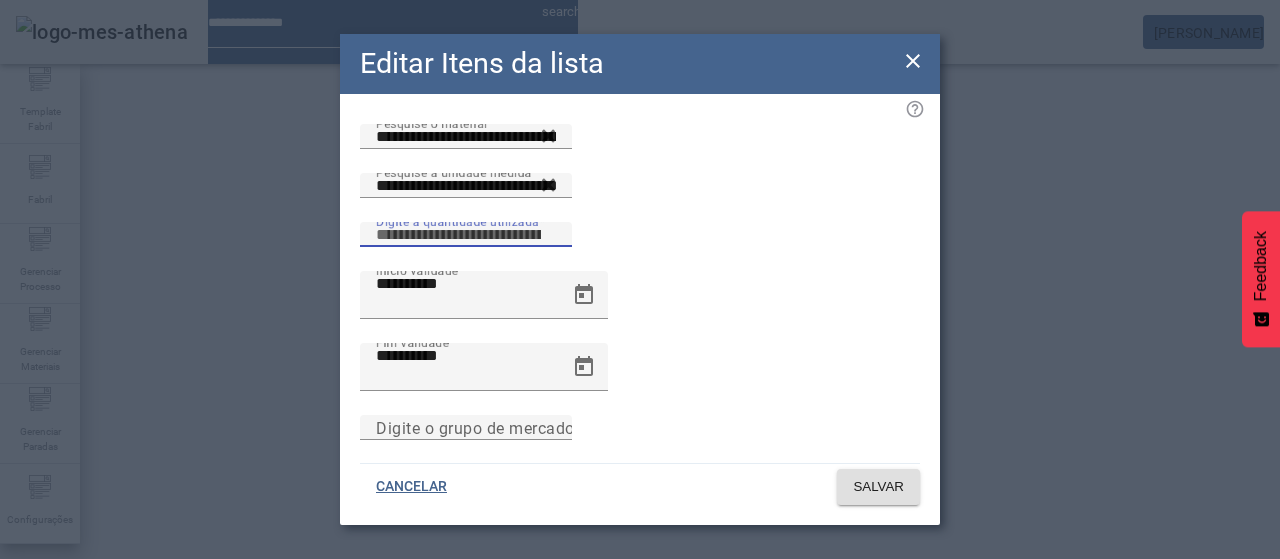 type on "***" 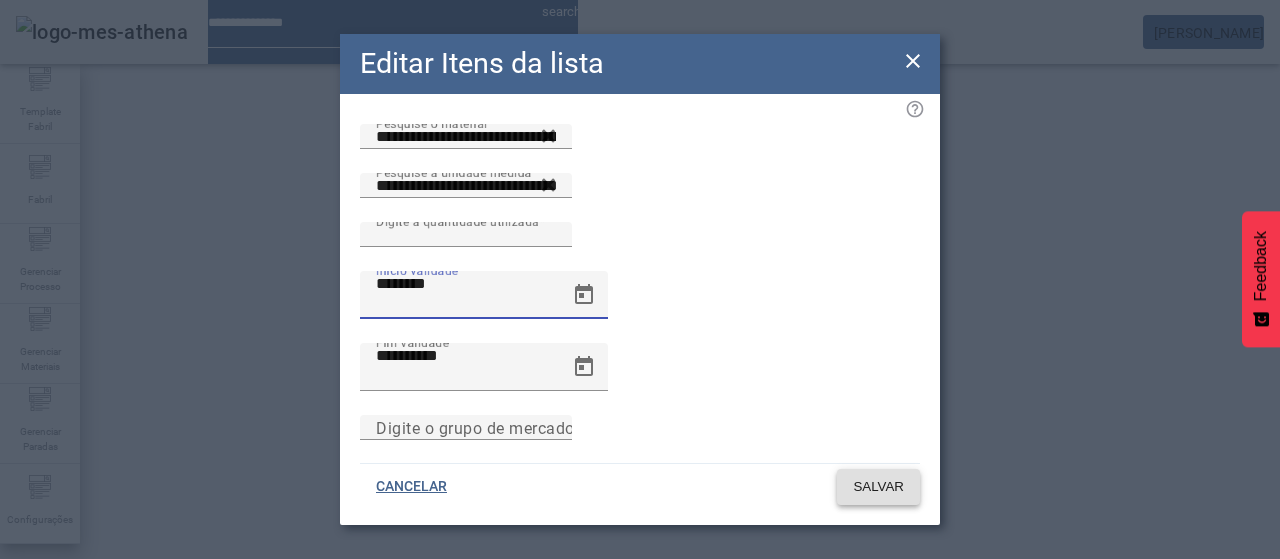 type on "**********" 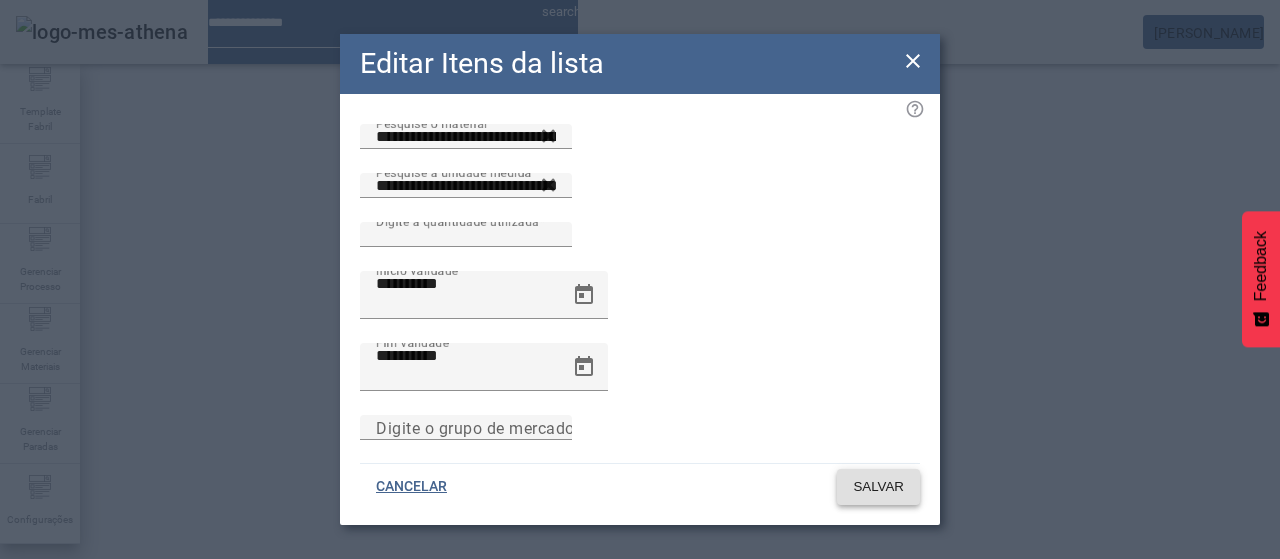 click on "SALVAR" 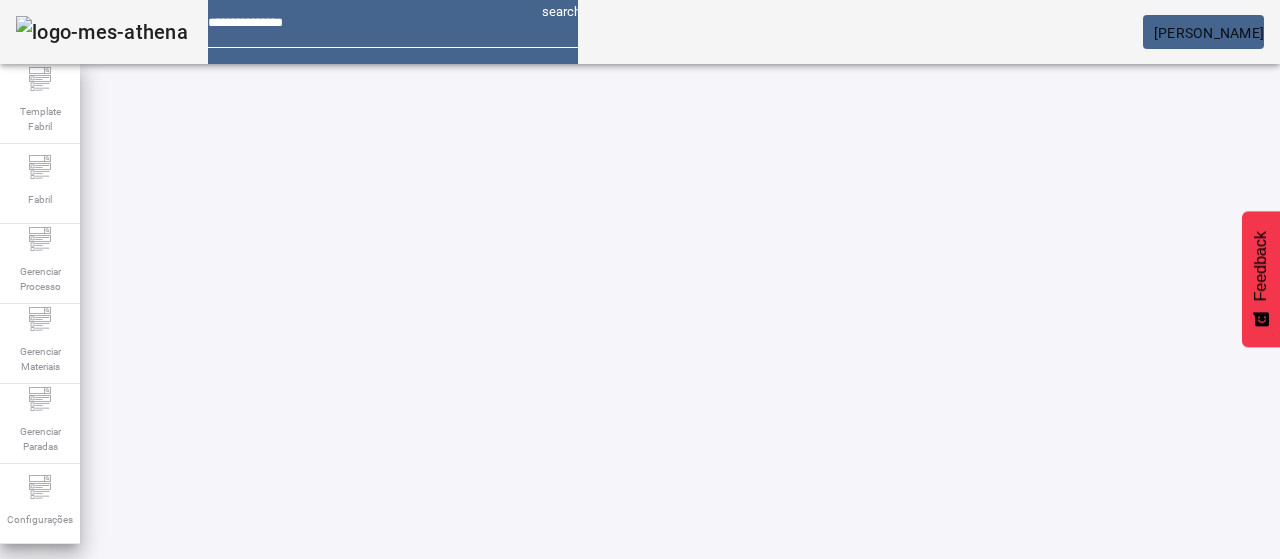 click on "EDITAR" at bounding box center [353, 743] 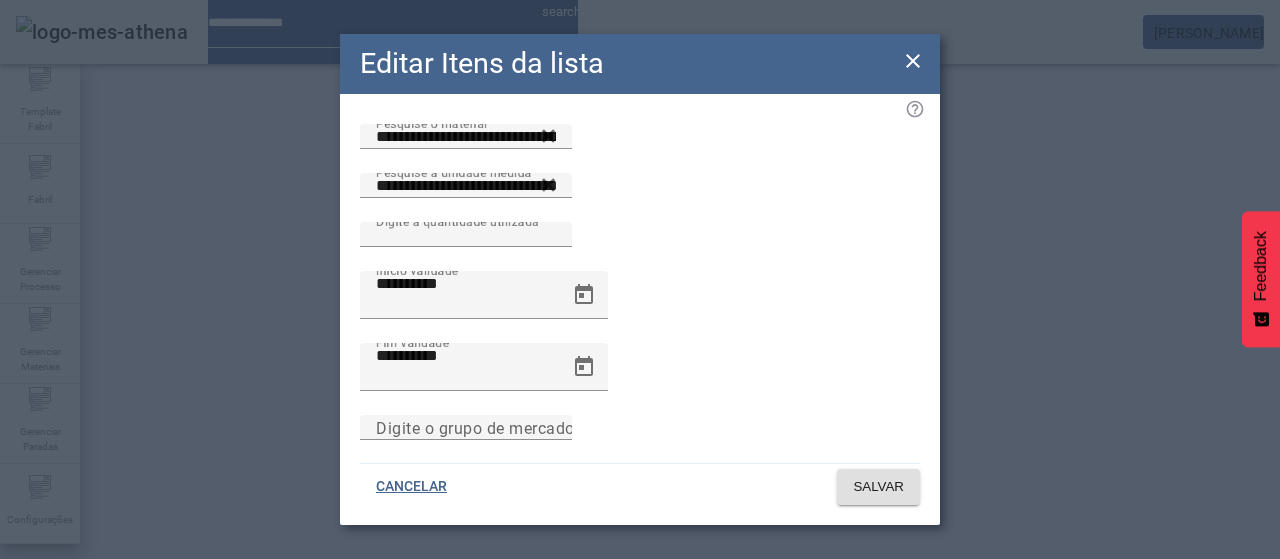 click 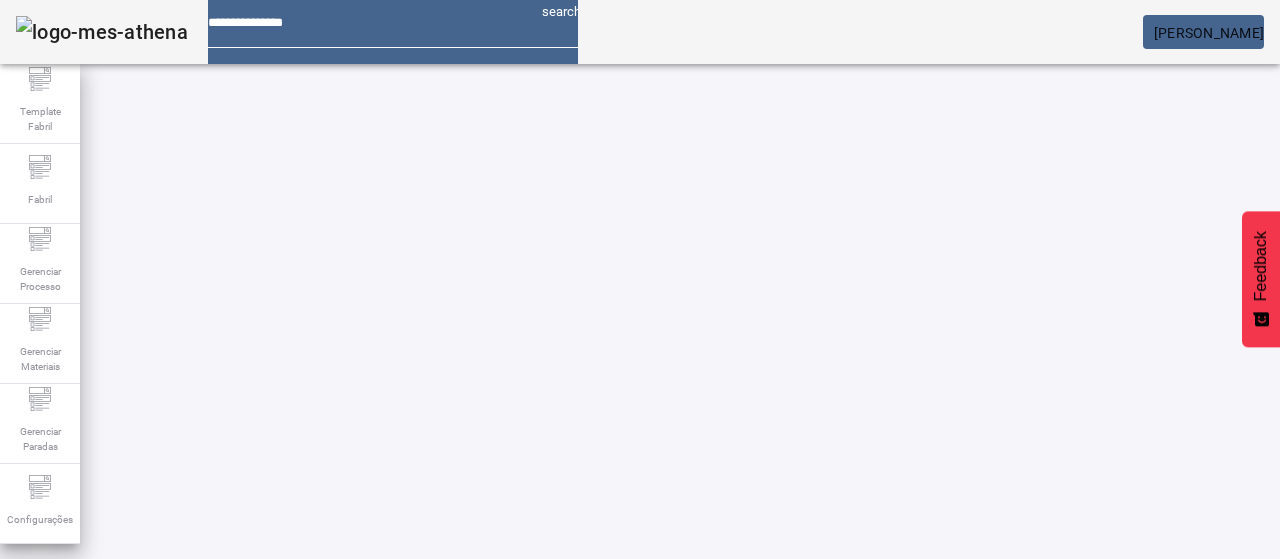 click on "REMOVER" at bounding box center [430, 743] 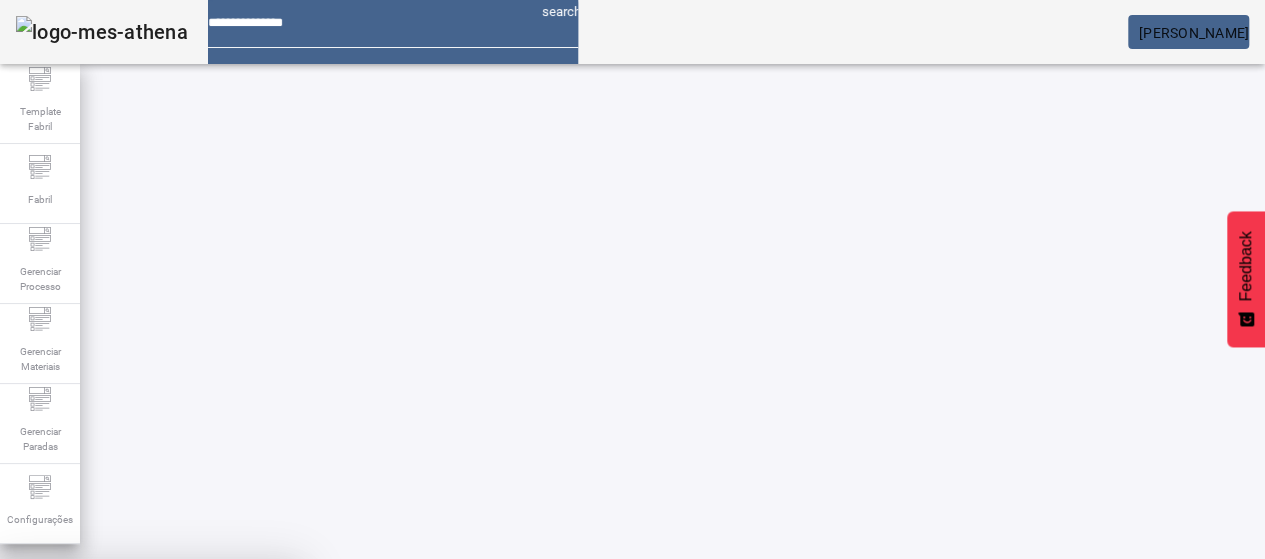 click on "SIM" at bounding box center (249, 707) 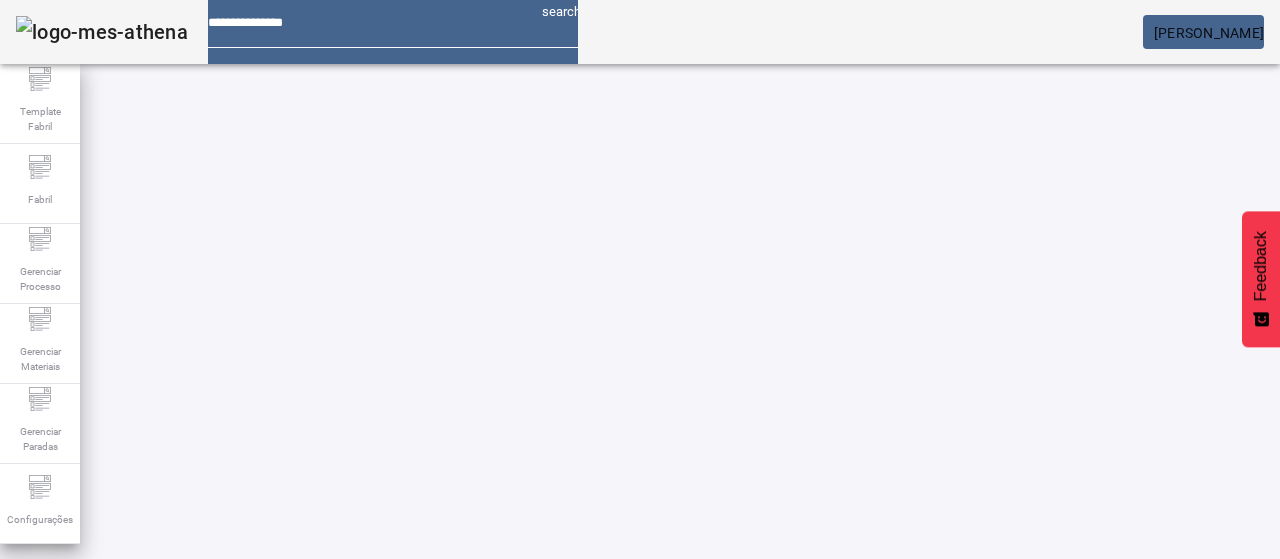click on "EDITAR" at bounding box center (54, 893) 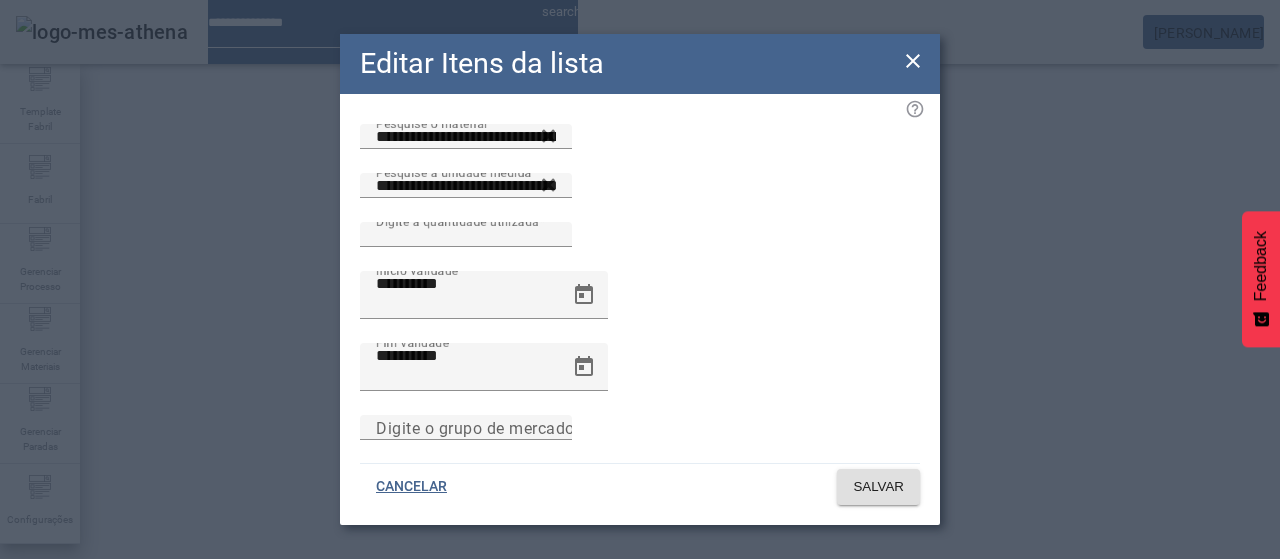 drag, startPoint x: 910, startPoint y: 69, endPoint x: 884, endPoint y: 94, distance: 36.069378 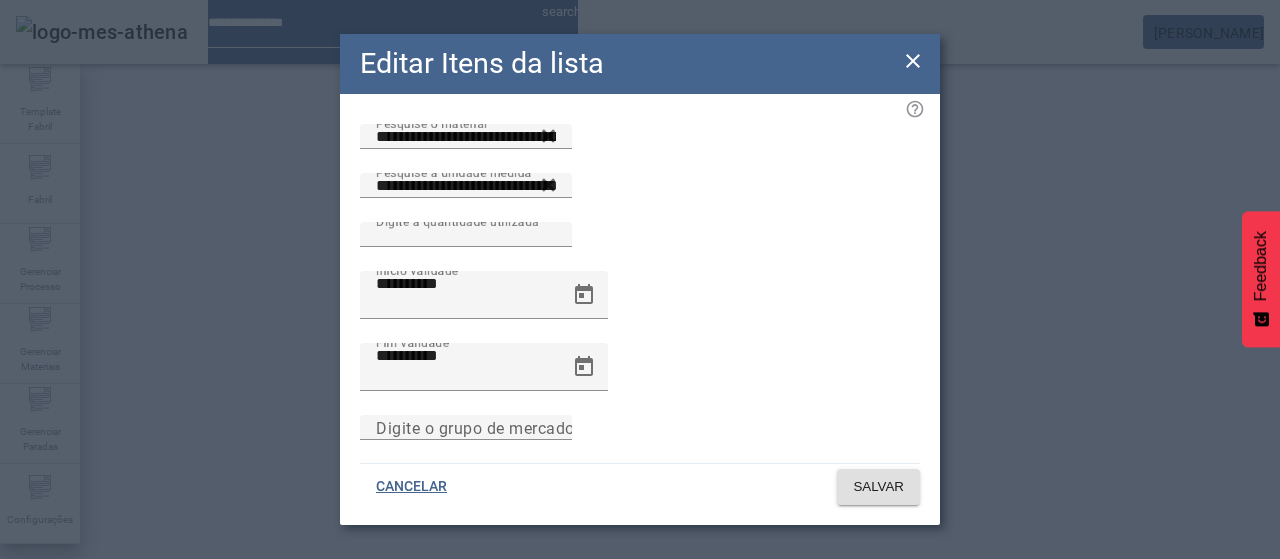 click 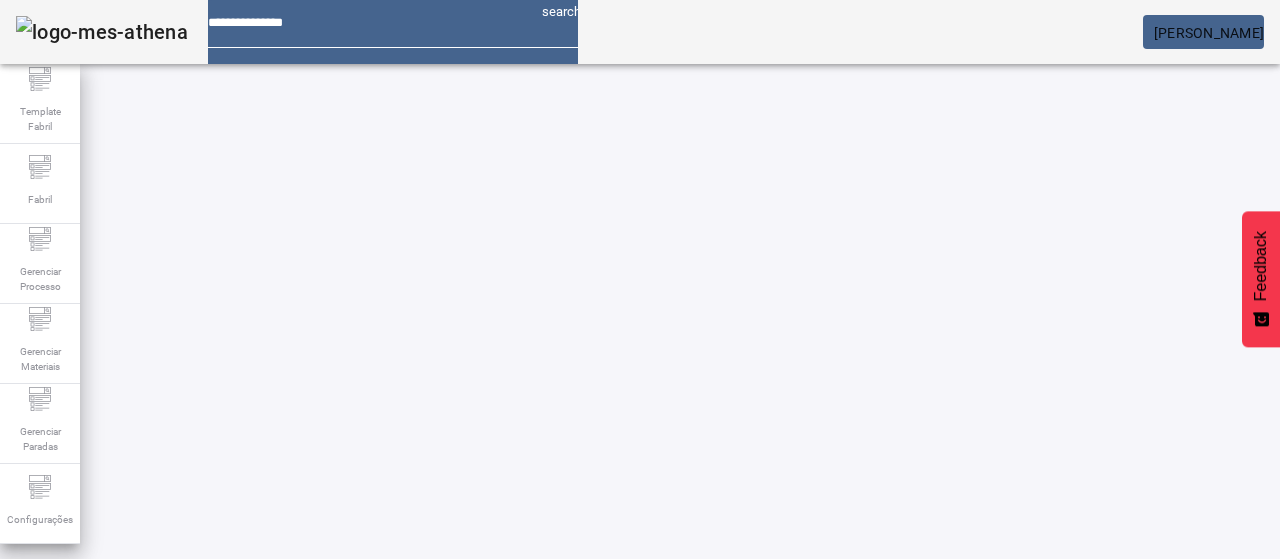 click on "EDITAR" at bounding box center [353, 893] 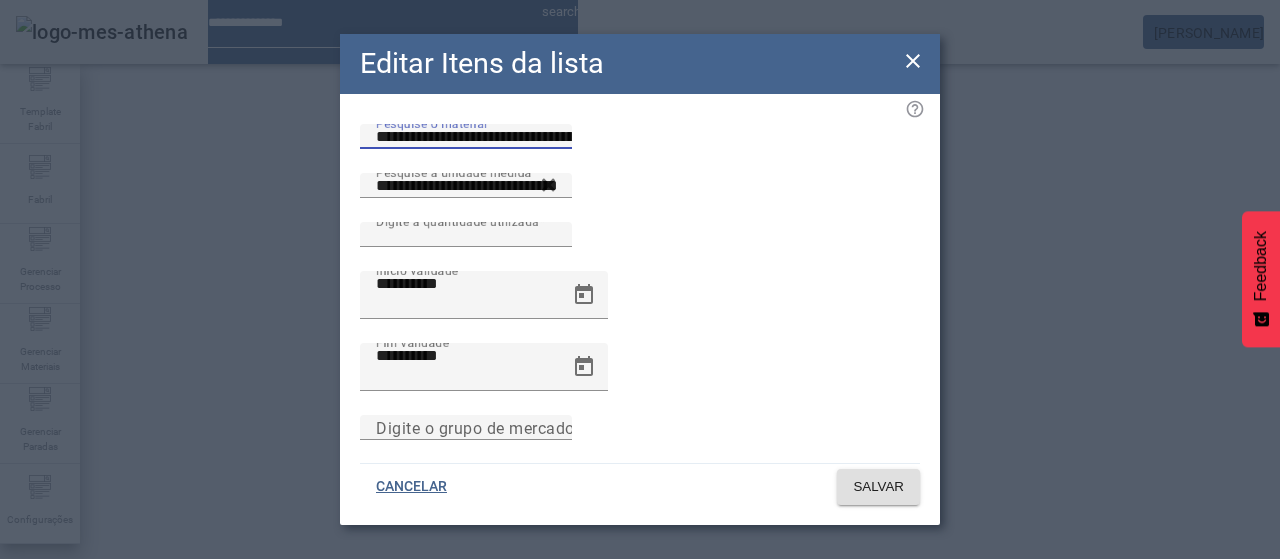 scroll, scrollTop: 0, scrollLeft: 158, axis: horizontal 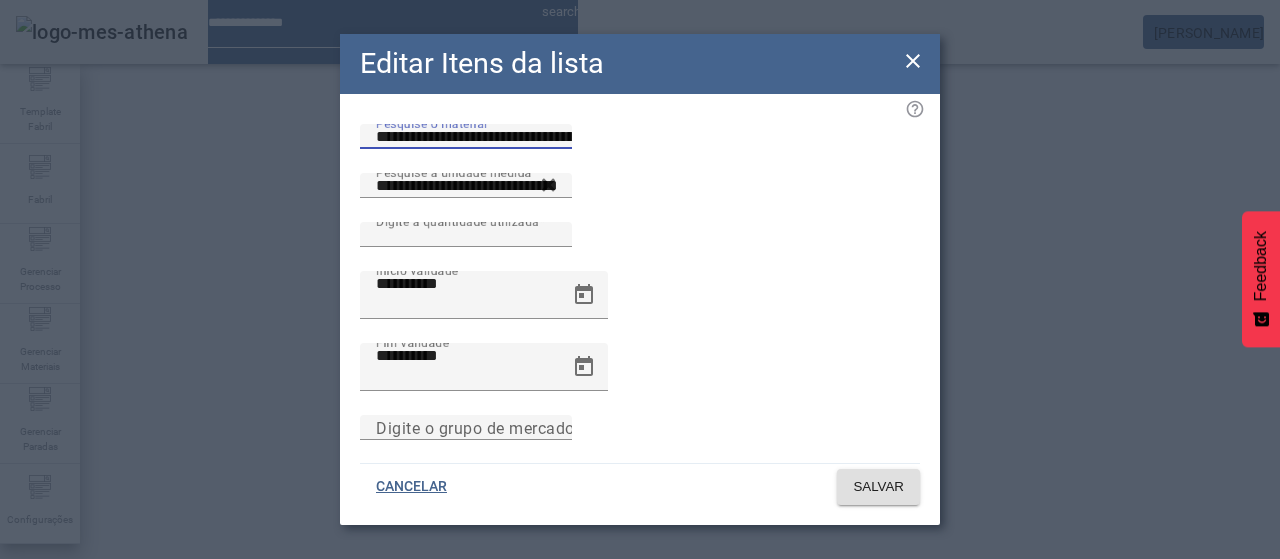 drag, startPoint x: 751, startPoint y: 170, endPoint x: 966, endPoint y: 161, distance: 215.1883 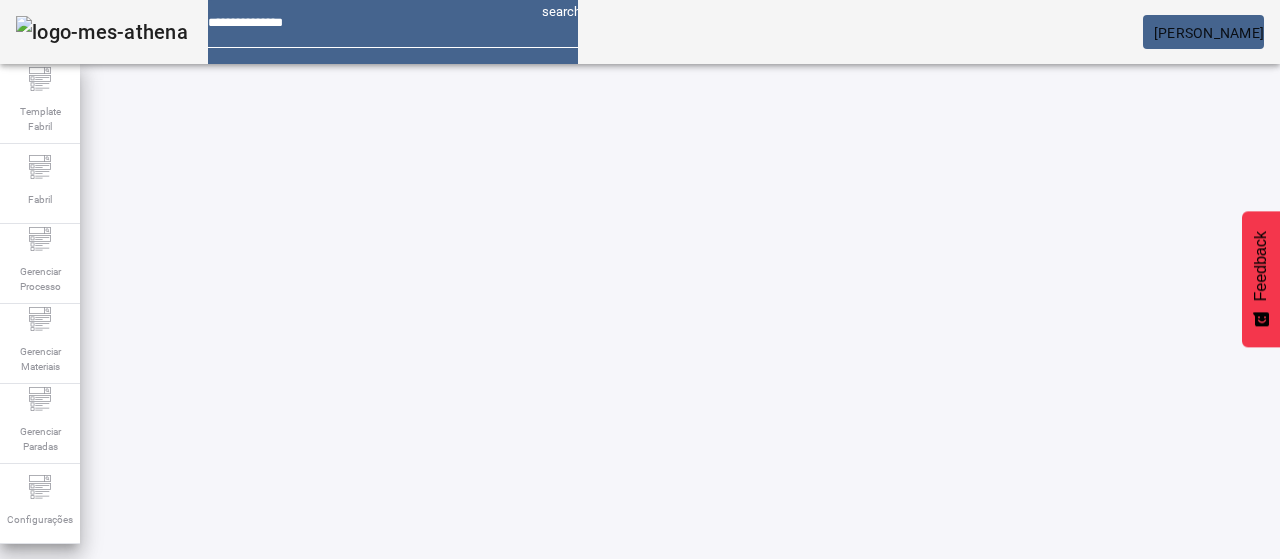 click on "REMOVER" at bounding box center (430, 743) 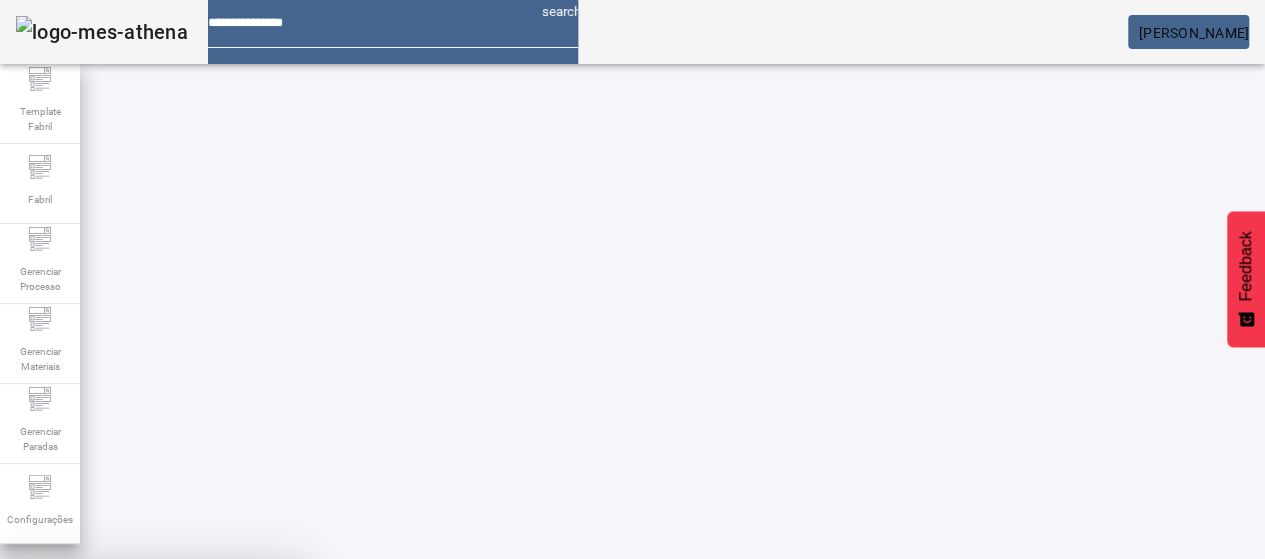 click on "SIM" at bounding box center [249, 707] 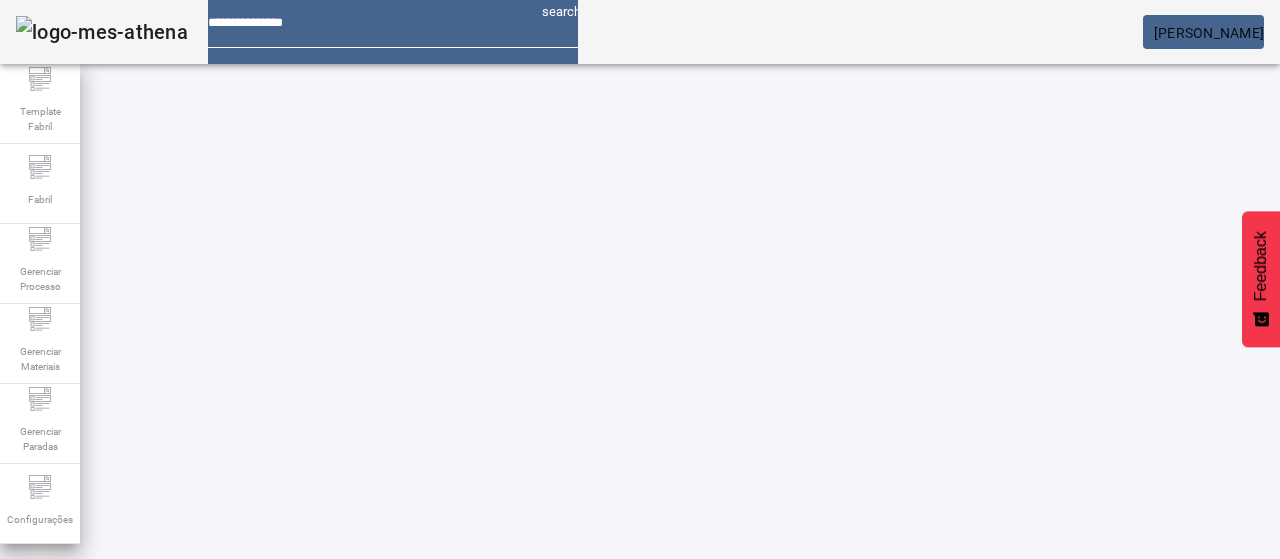click on "EDITAR" at bounding box center (353, 743) 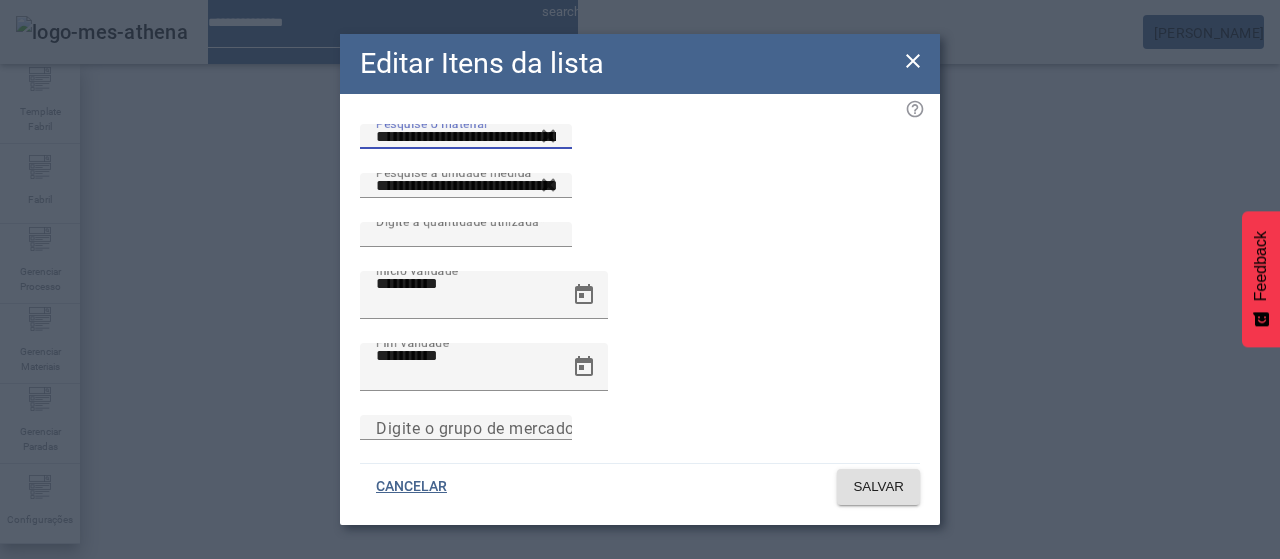 scroll, scrollTop: 0, scrollLeft: 334, axis: horizontal 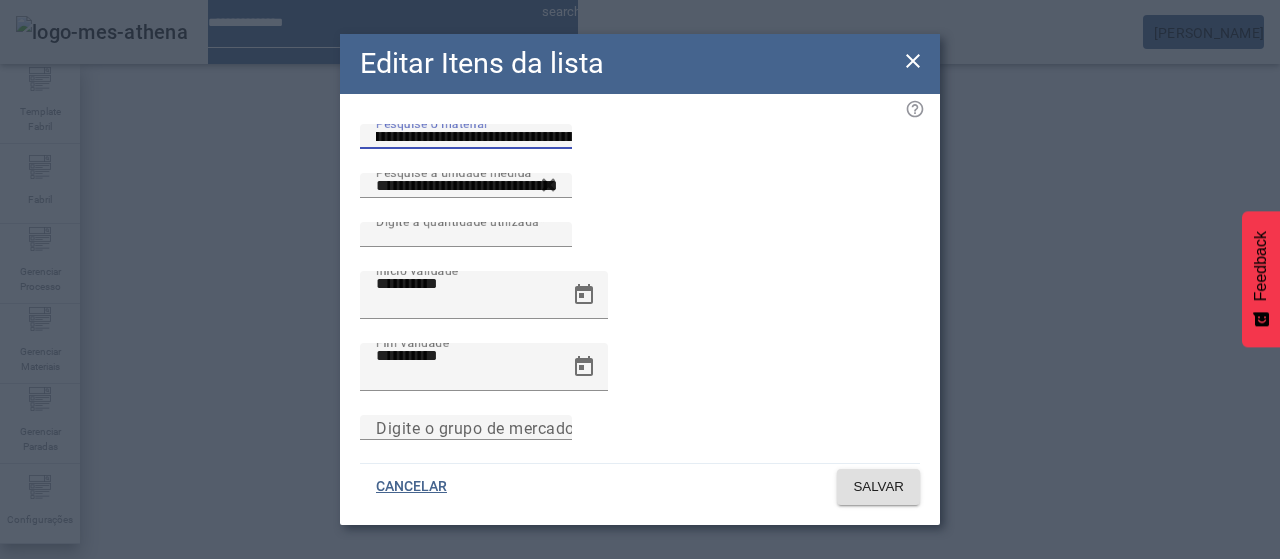 drag, startPoint x: 754, startPoint y: 163, endPoint x: 1060, endPoint y: 149, distance: 306.3201 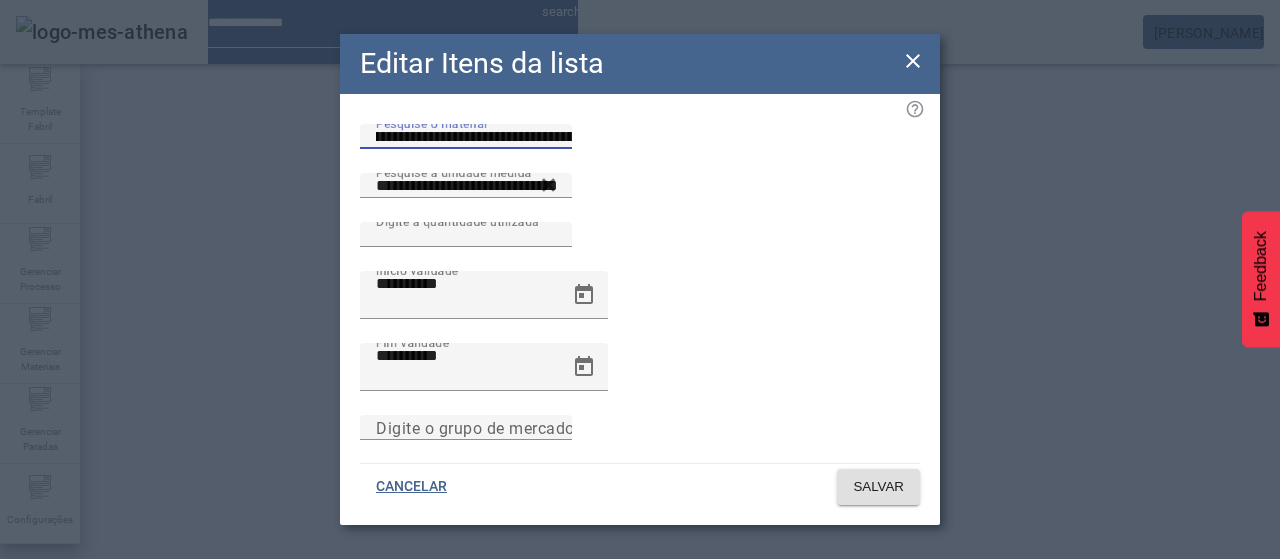 scroll, scrollTop: 0, scrollLeft: 0, axis: both 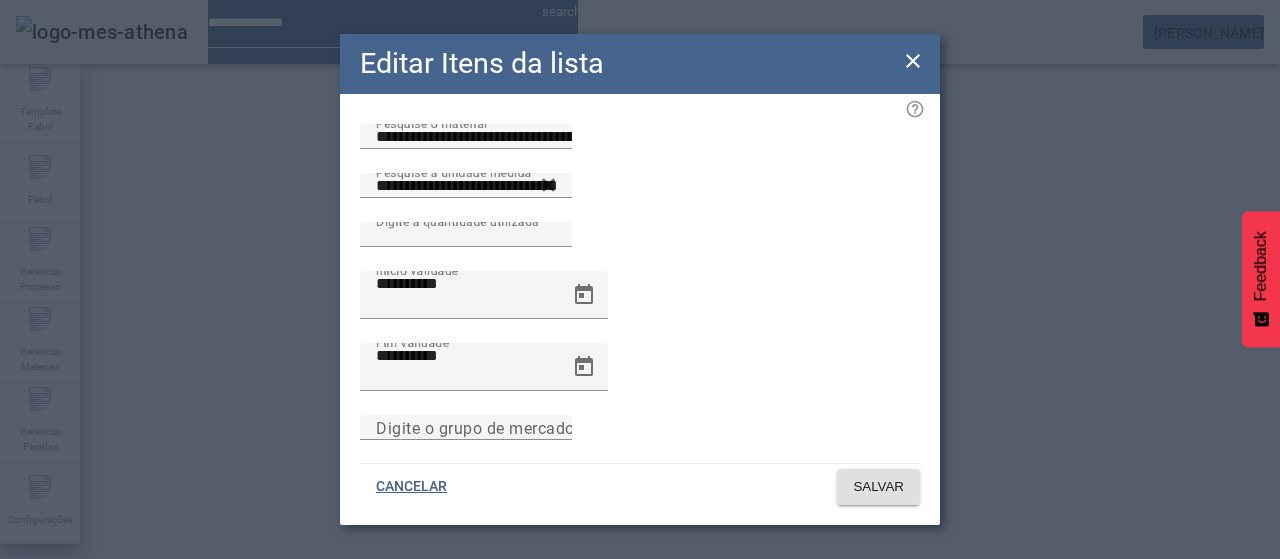 click 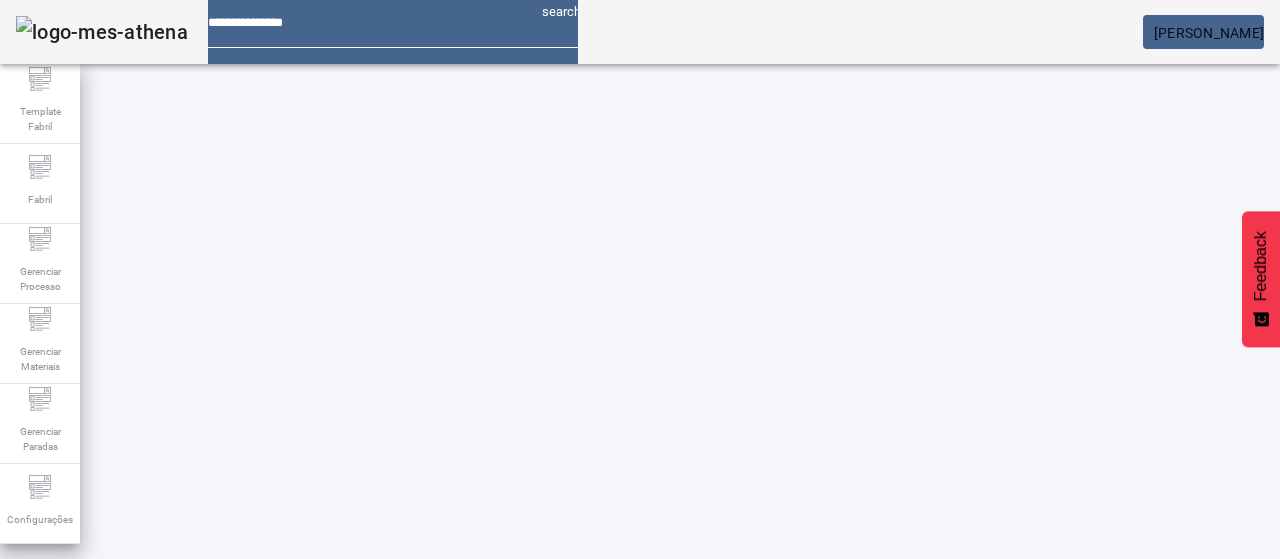 click on "REMOVER" at bounding box center [430, 893] 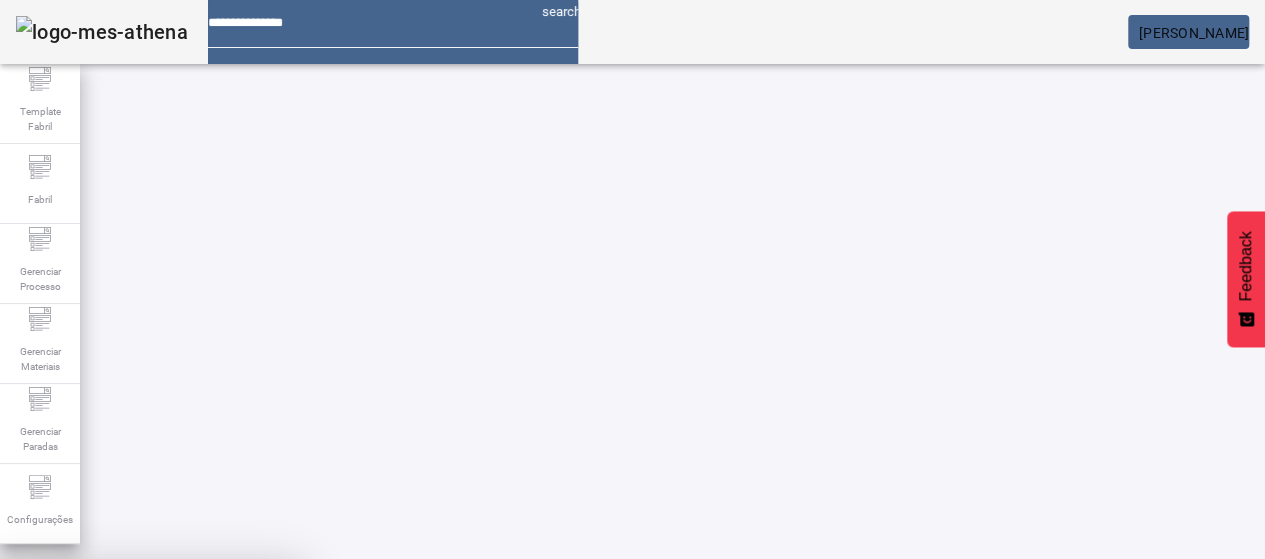 click at bounding box center (248, 707) 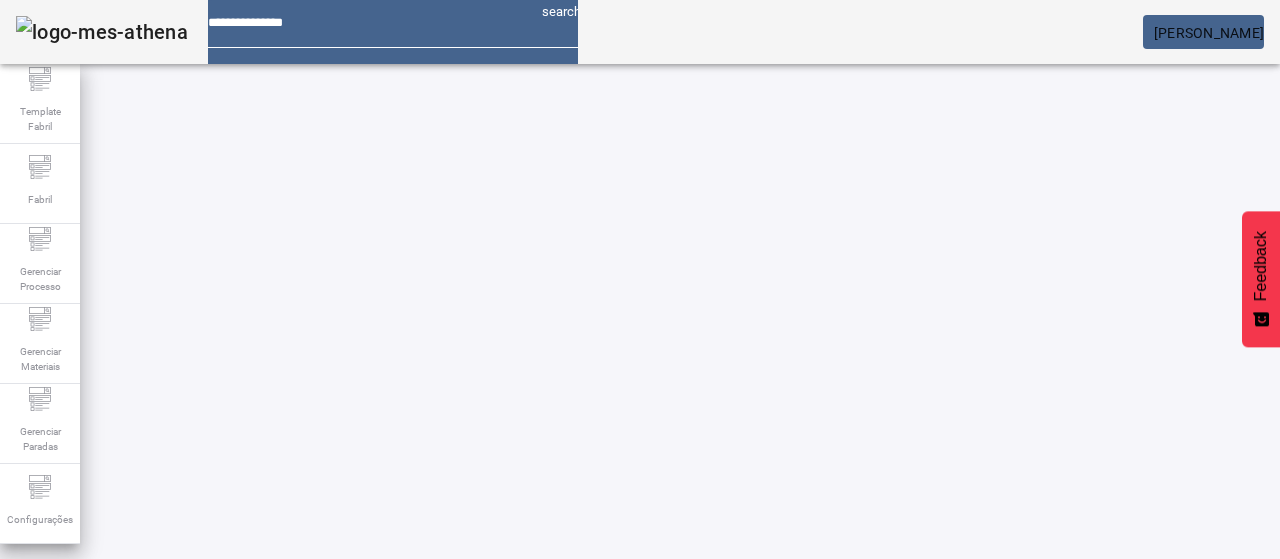 click on "EDITAR" at bounding box center (353, 743) 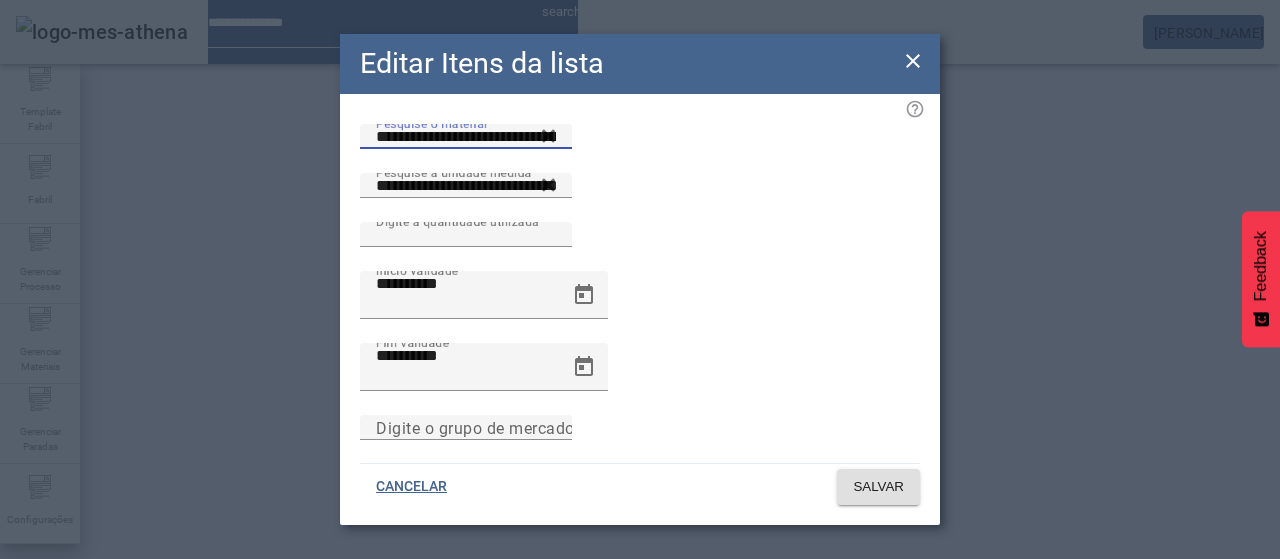 scroll, scrollTop: 0, scrollLeft: 334, axis: horizontal 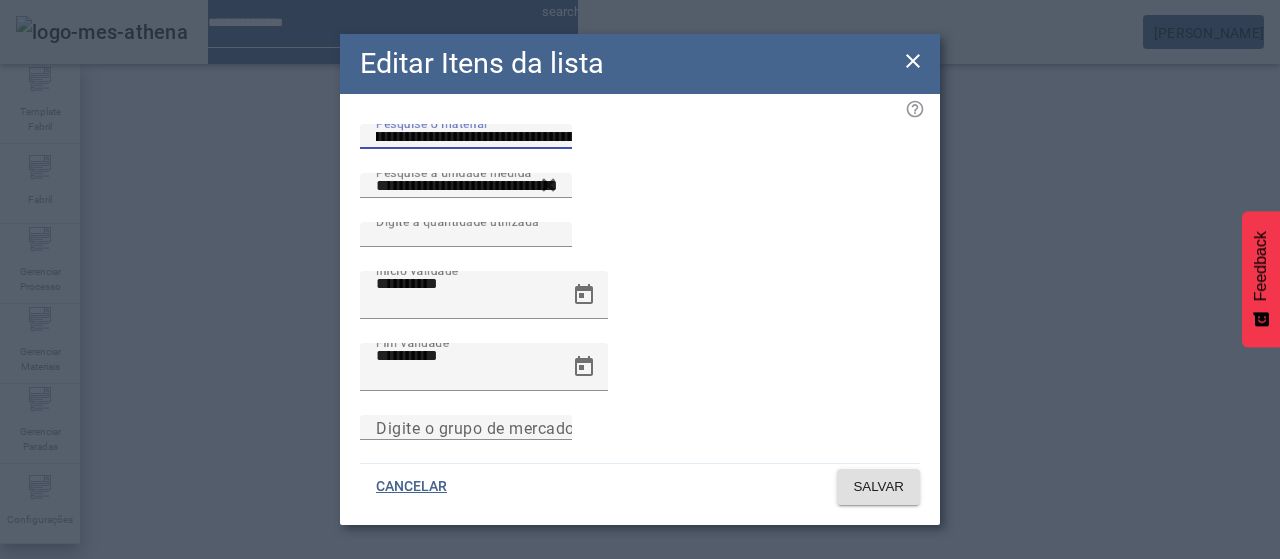 drag, startPoint x: 664, startPoint y: 165, endPoint x: 1060, endPoint y: 159, distance: 396.04544 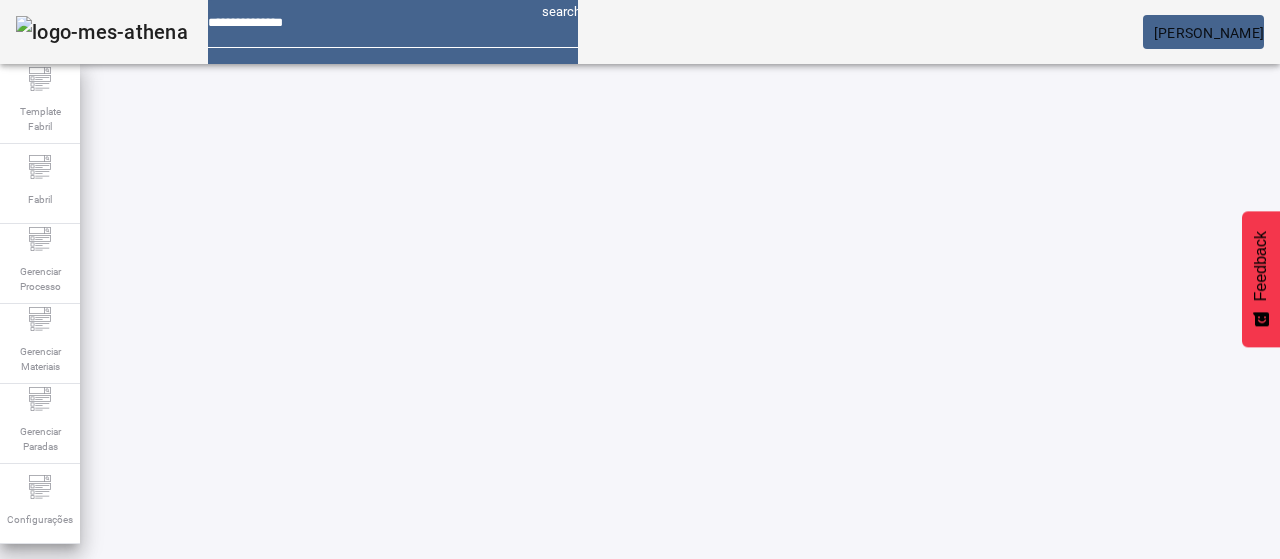 click on "EDITAR" at bounding box center [353, 743] 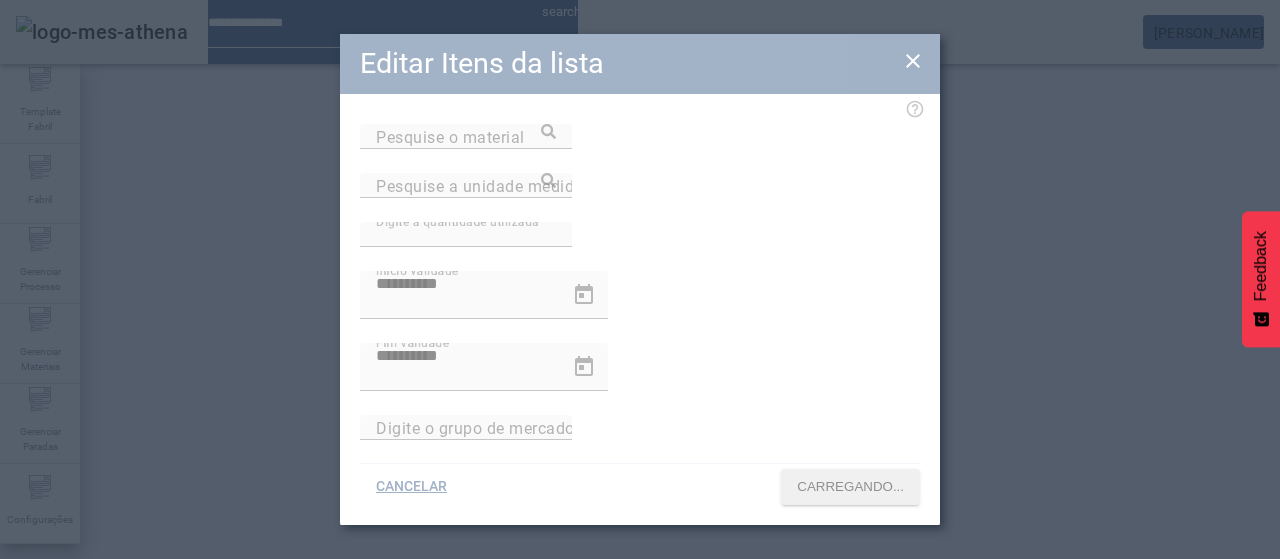 type on "**********" 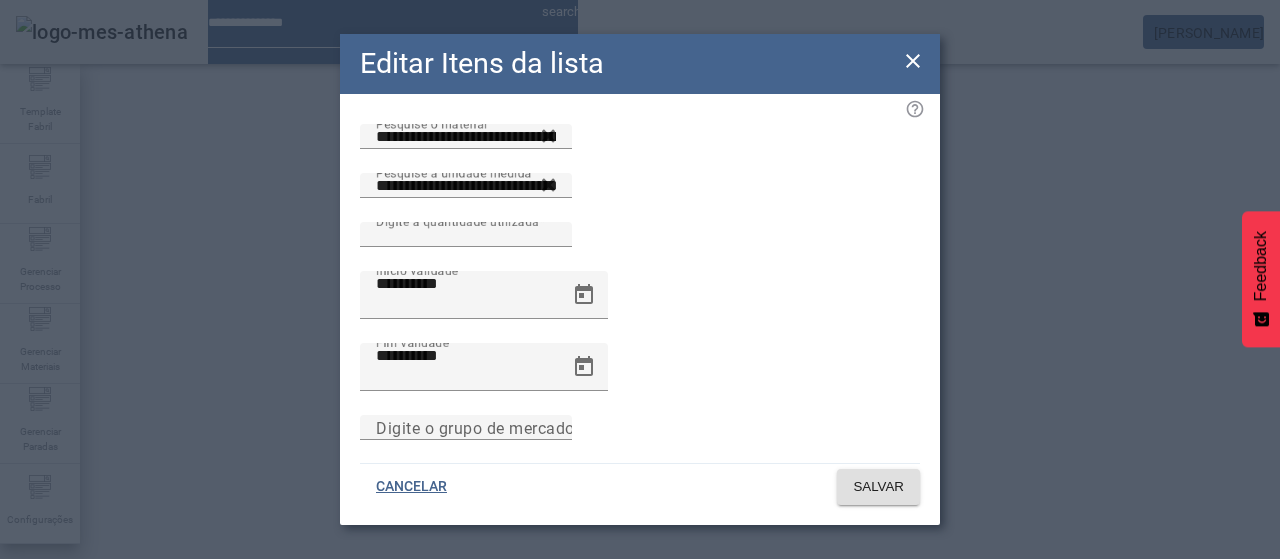 click 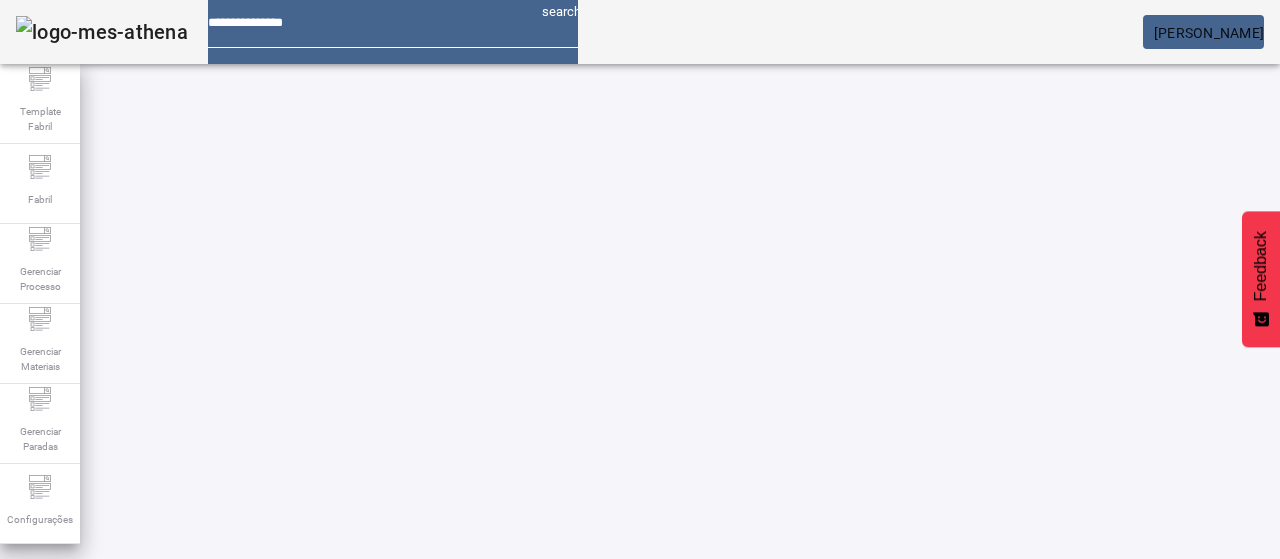 click on "REMOVER" at bounding box center [430, 743] 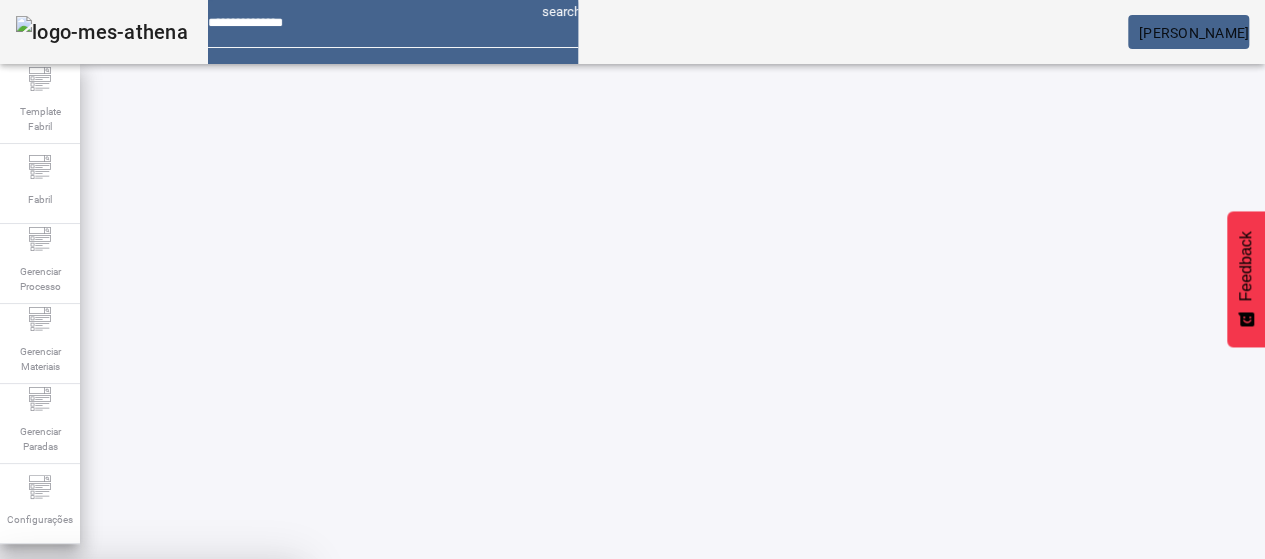 click at bounding box center (248, 707) 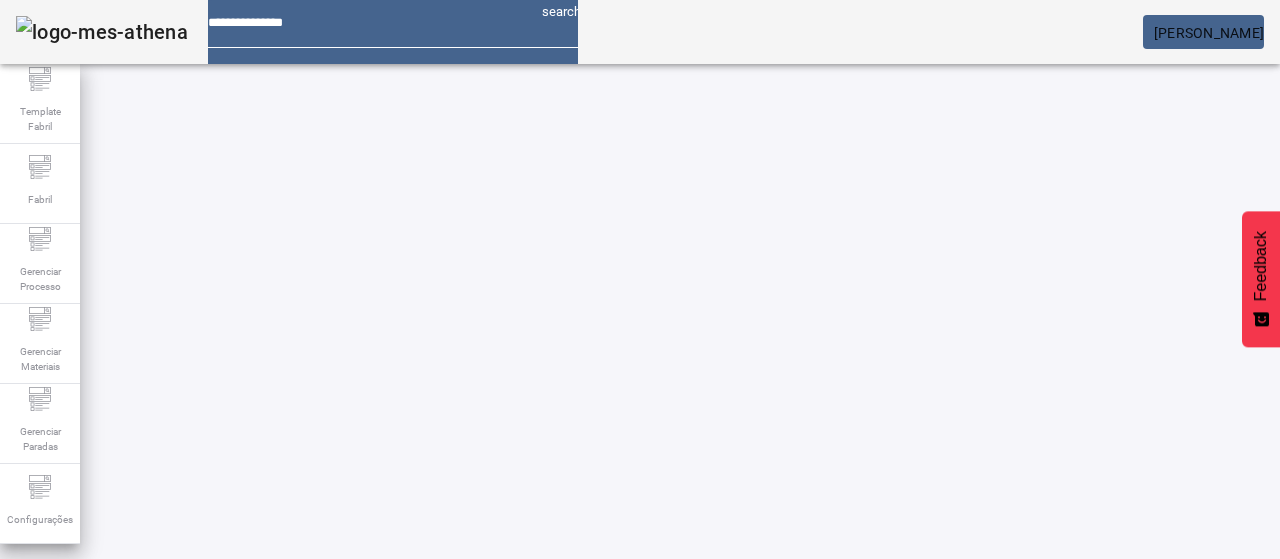 click on "EDITAR" at bounding box center [353, 743] 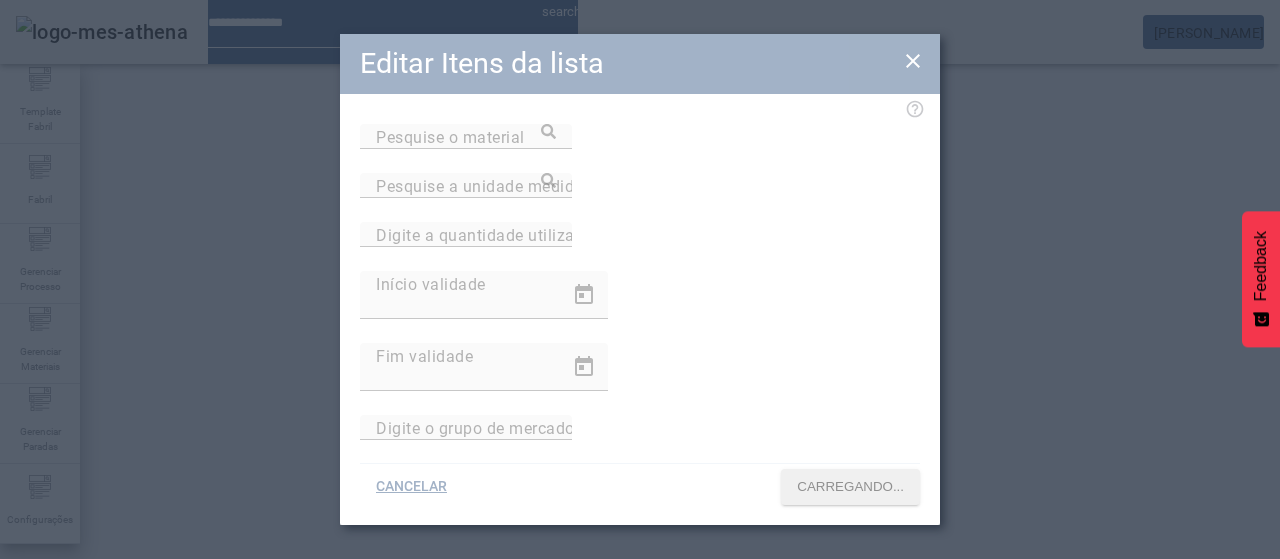 type on "**********" 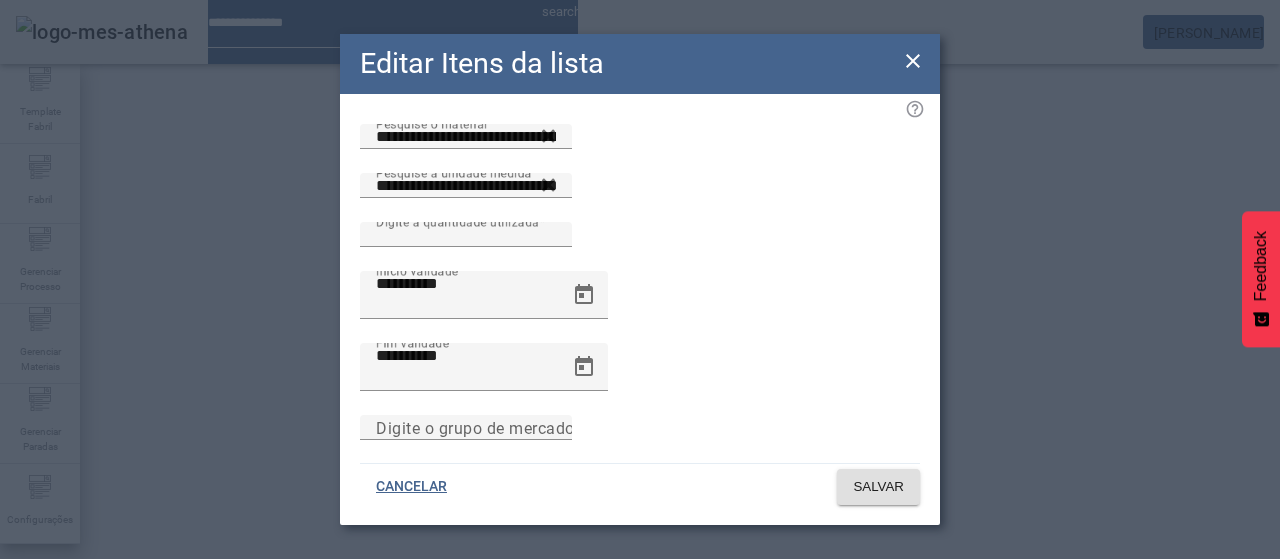 click 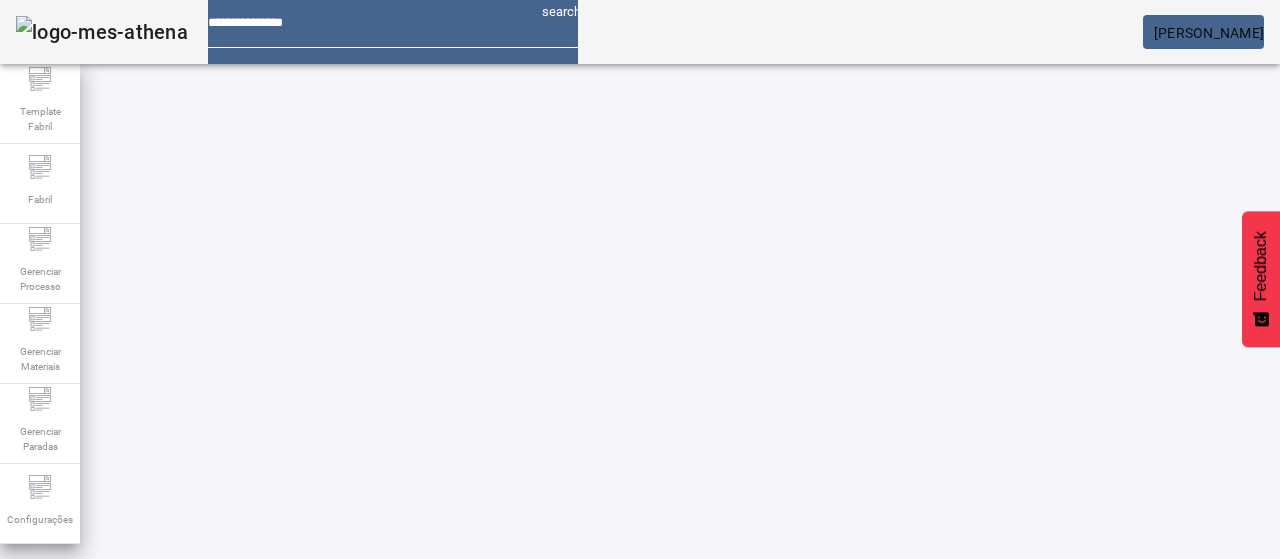 click on "EDITAR" at bounding box center (353, 743) 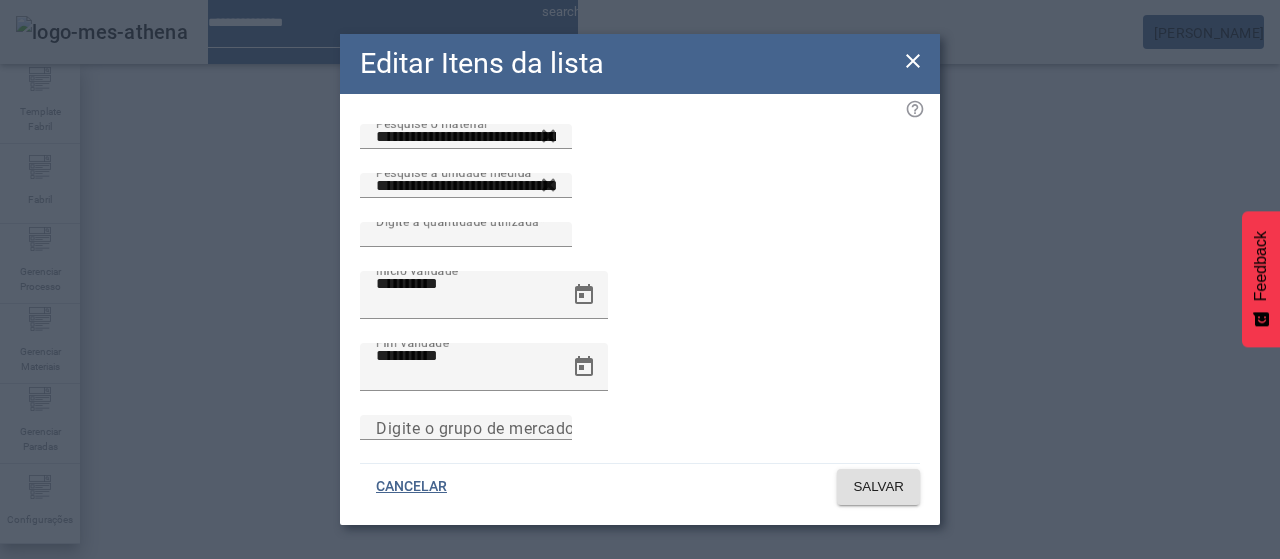 drag, startPoint x: 914, startPoint y: 59, endPoint x: 1062, endPoint y: 259, distance: 248.80515 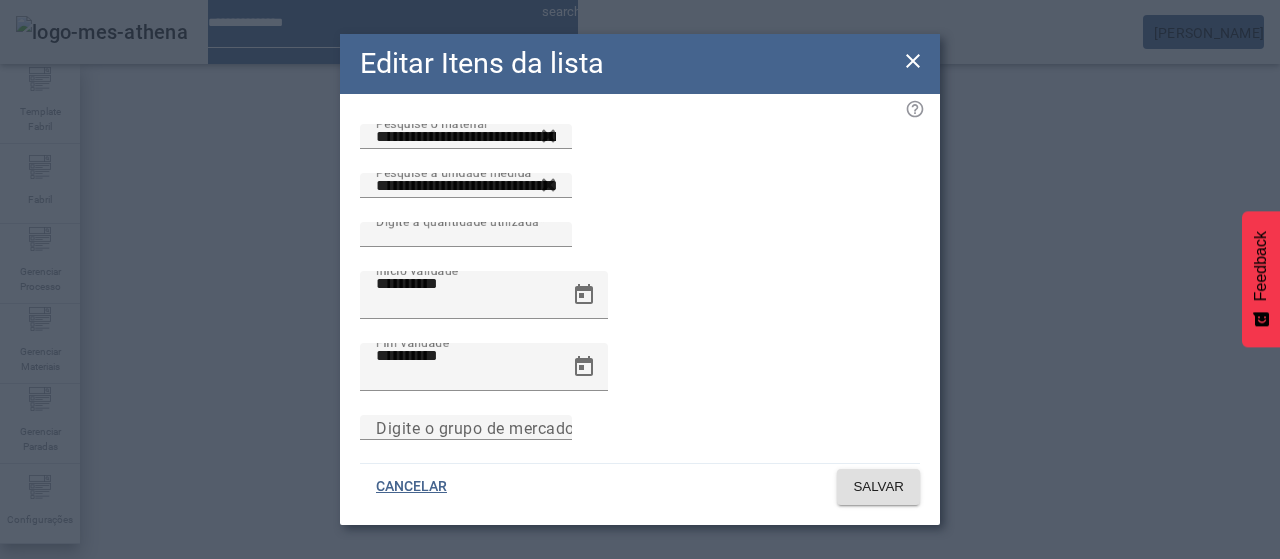 click 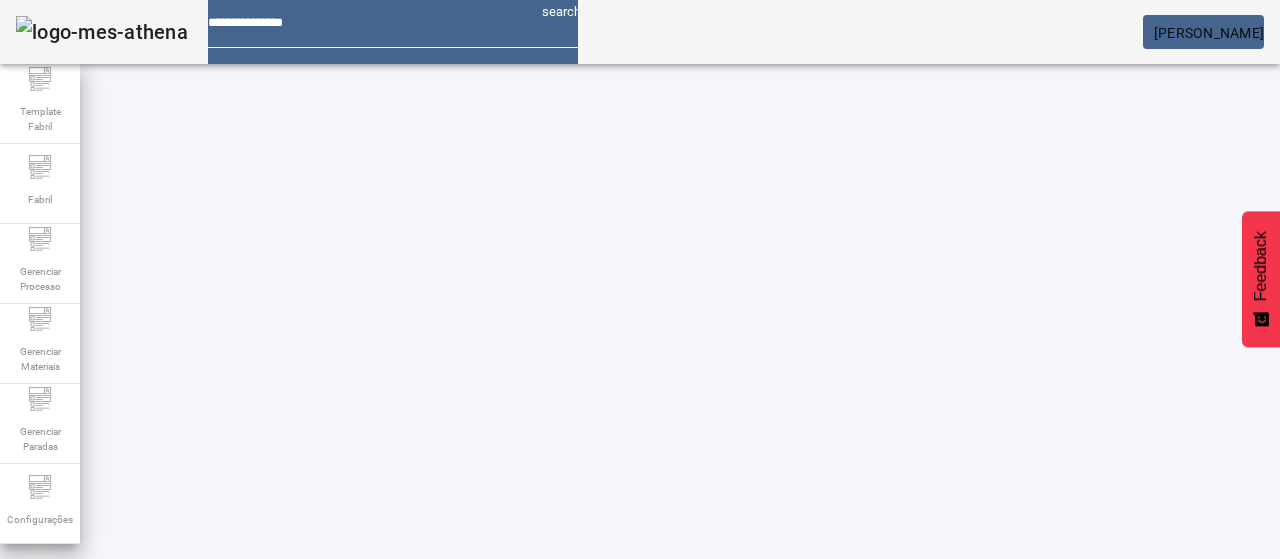 click on "REMOVER" at bounding box center (430, 743) 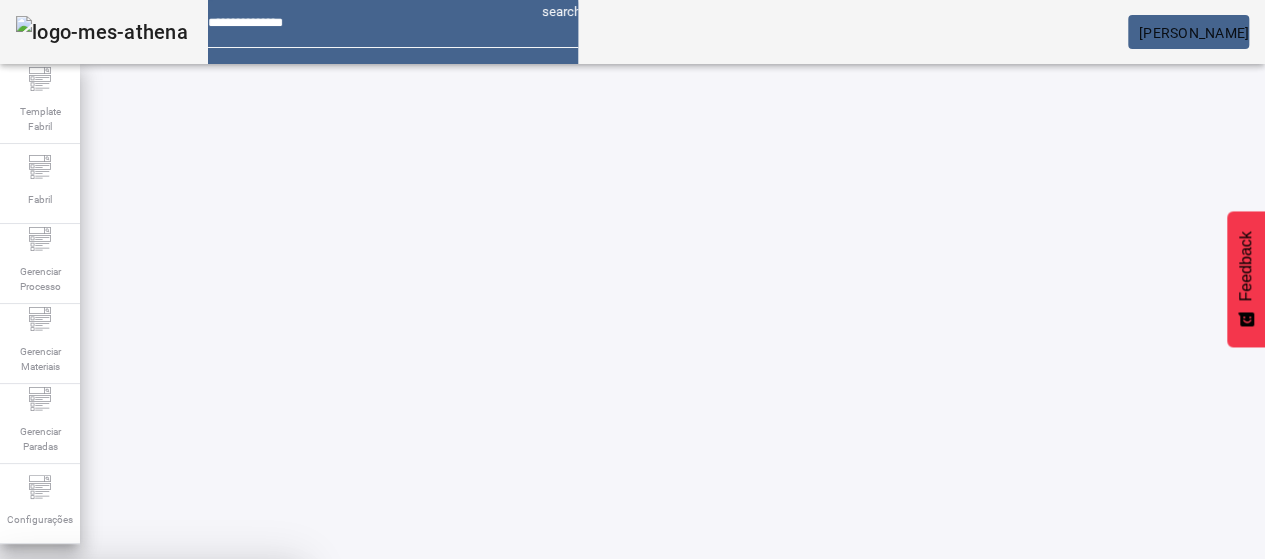 click on "SIM" at bounding box center [249, 707] 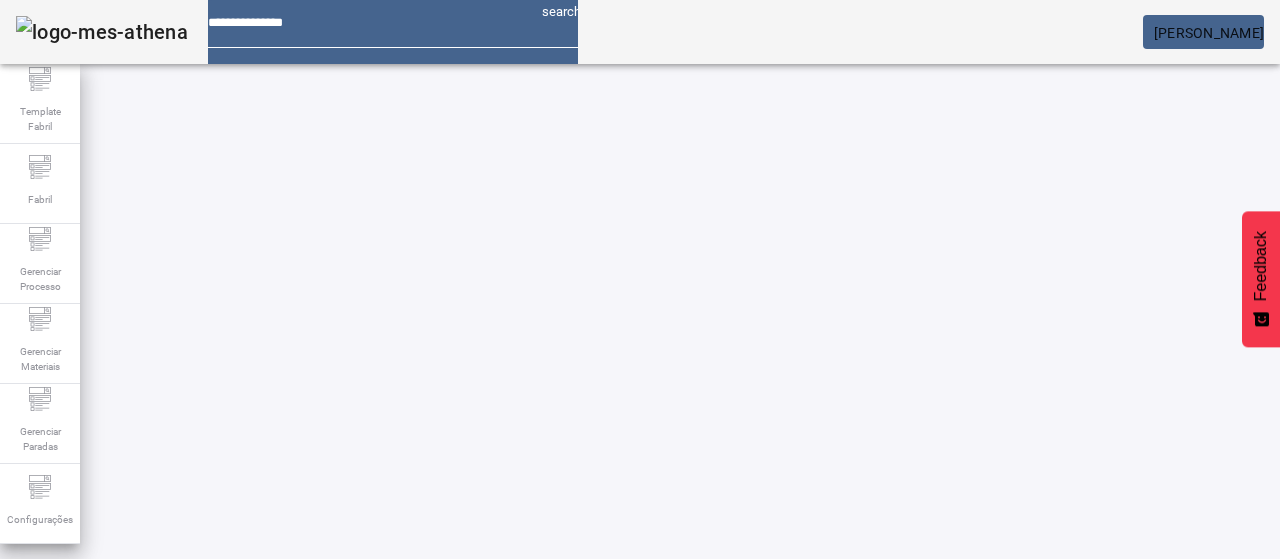 click on "EDITAR" at bounding box center (950, 893) 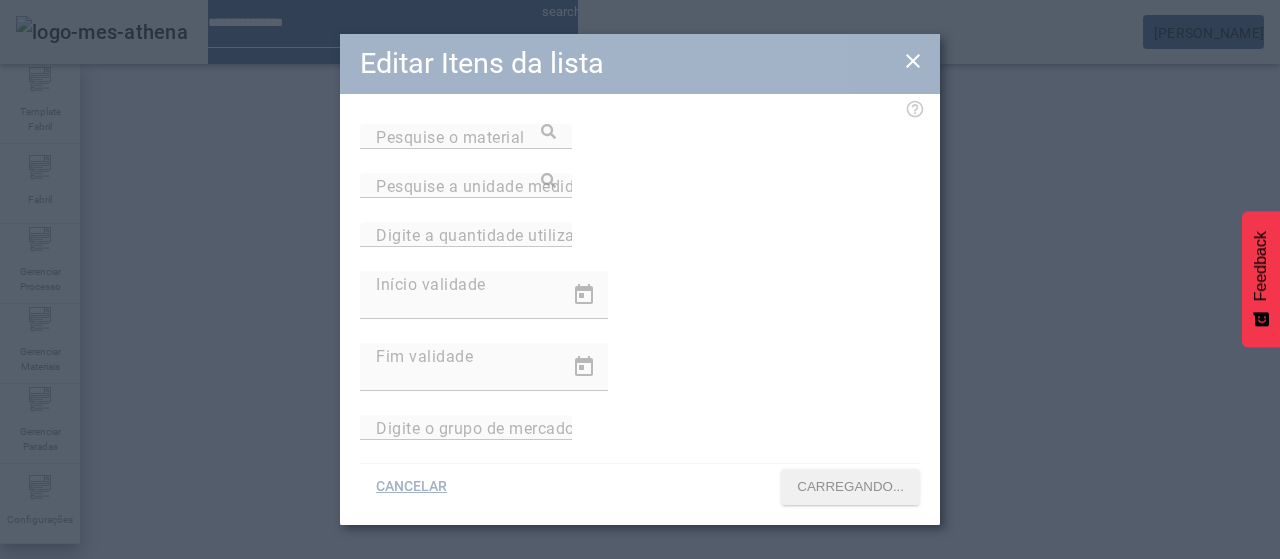 type on "**********" 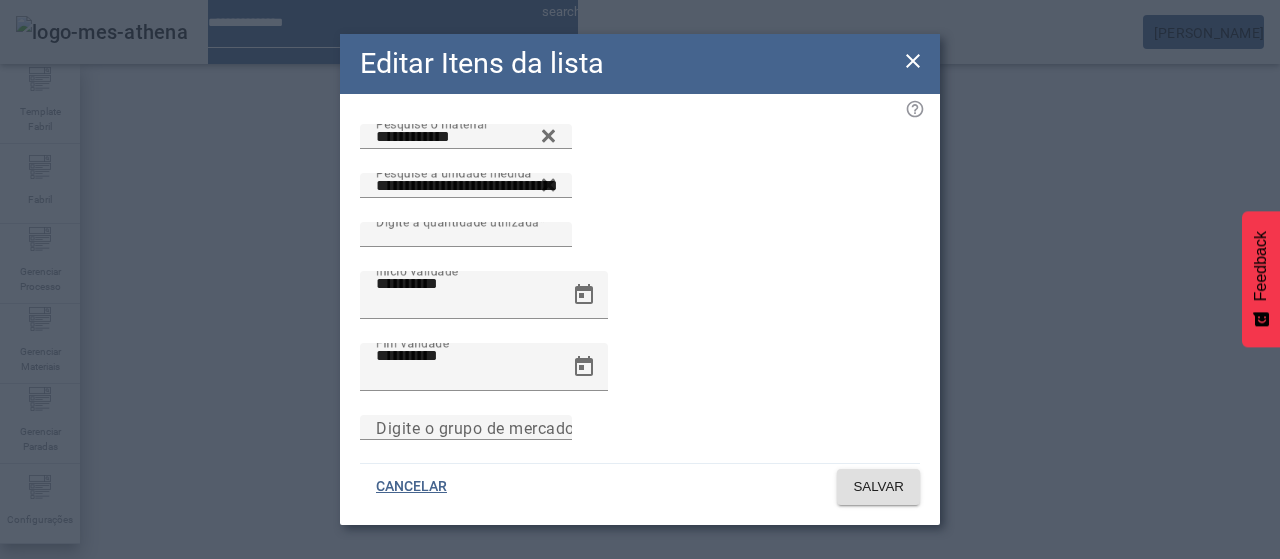 drag, startPoint x: 912, startPoint y: 61, endPoint x: 1052, endPoint y: 256, distance: 240.05208 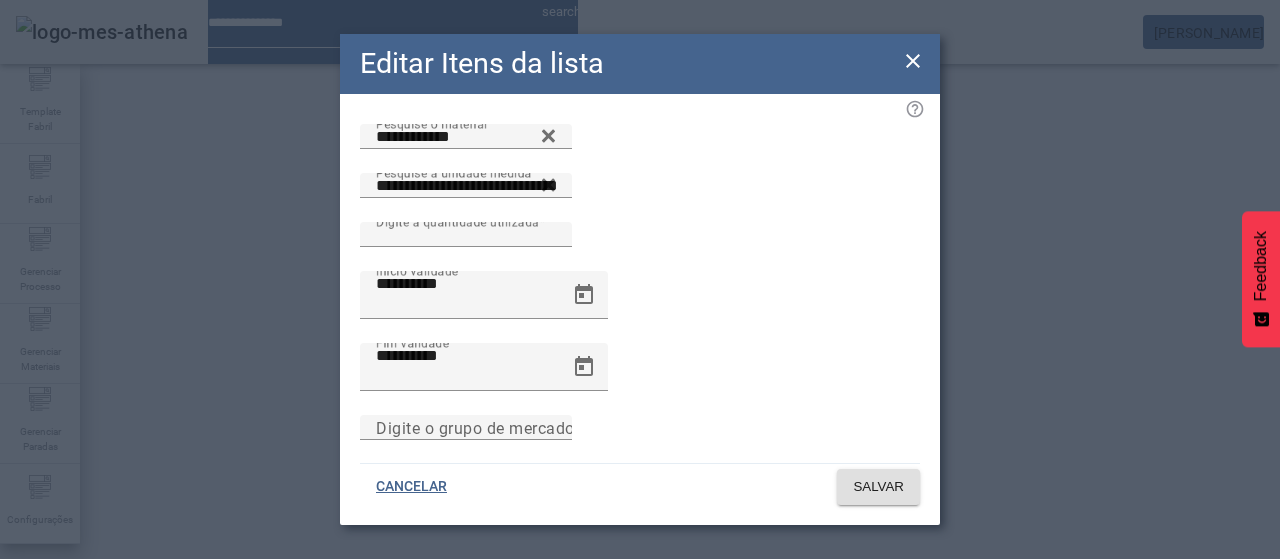 click 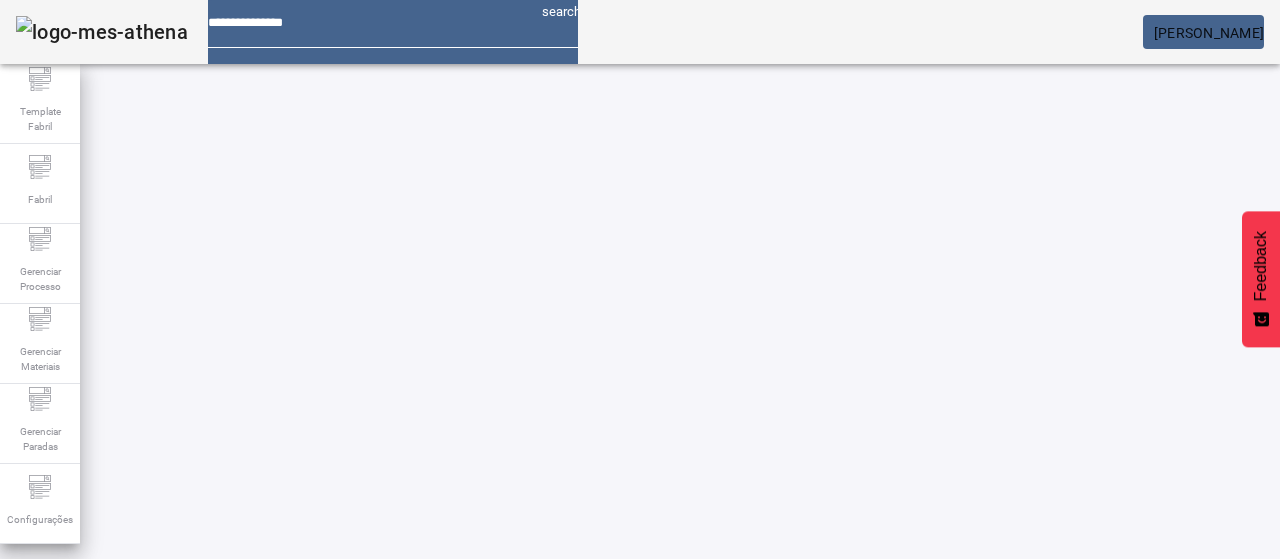 click on "REMOVER" at bounding box center (430, 743) 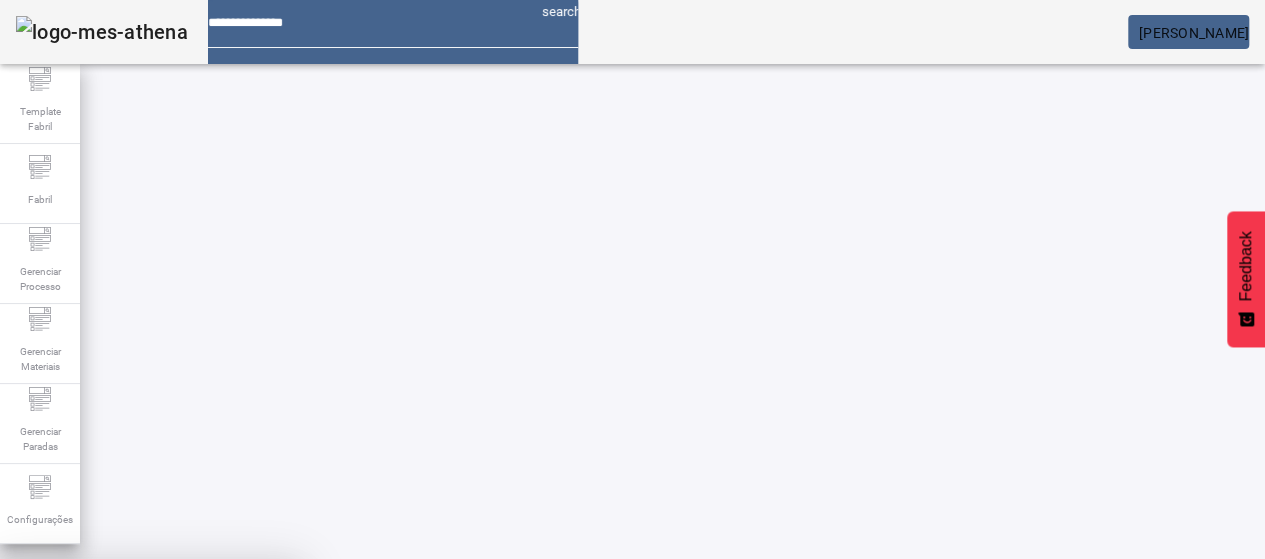 click on "SIM" at bounding box center [248, 707] 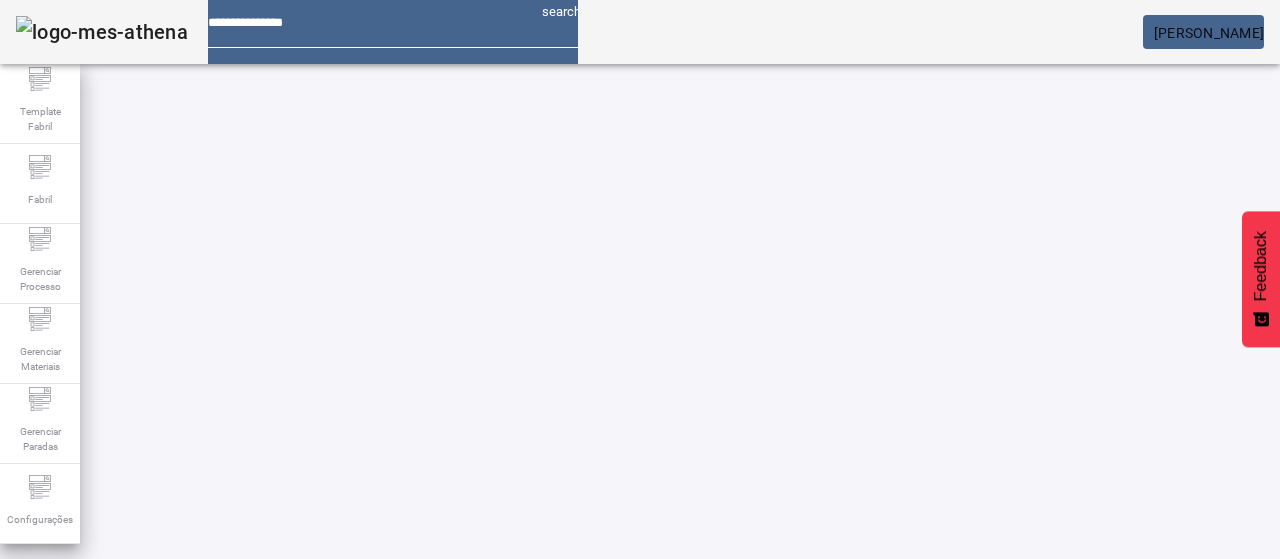 click on "EDITAR" at bounding box center (950, 893) 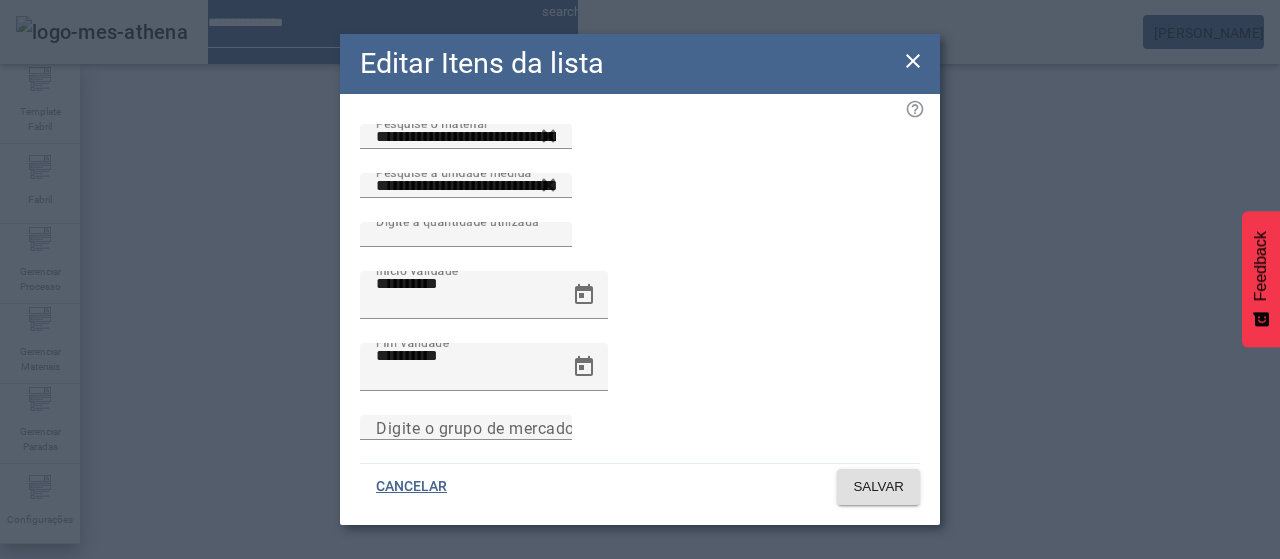 click 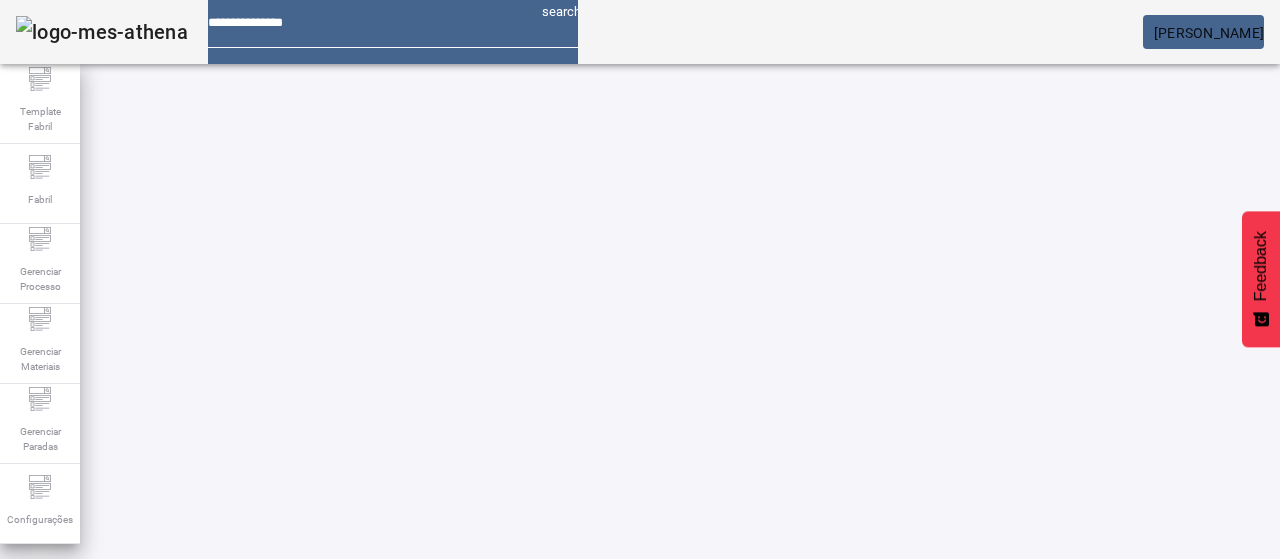 click on "REMOVER" at bounding box center [1027, 893] 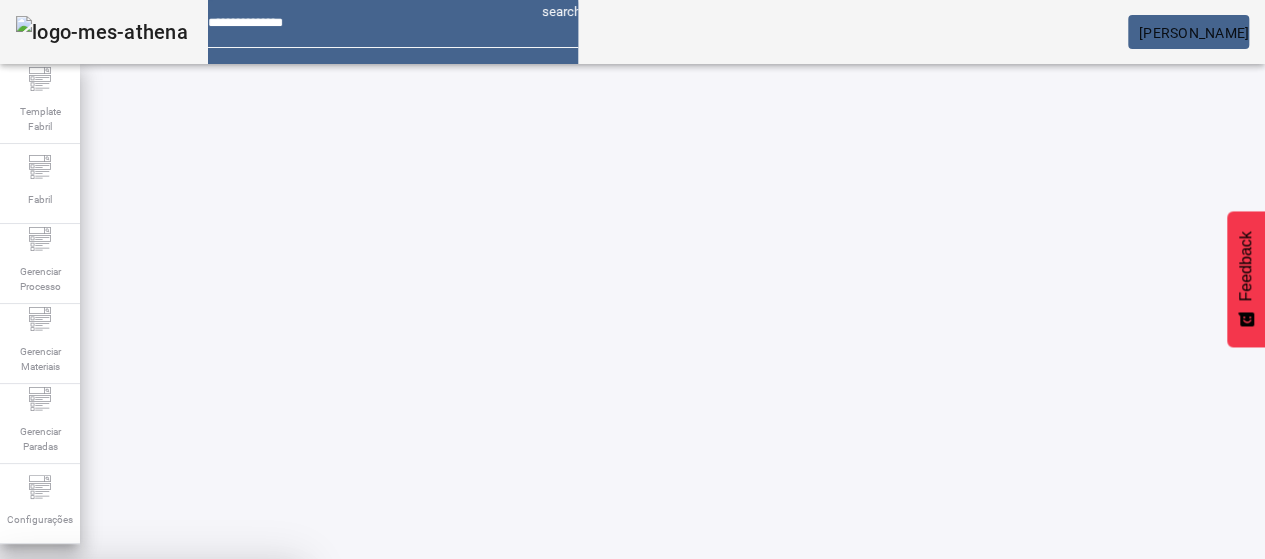 click at bounding box center (248, 707) 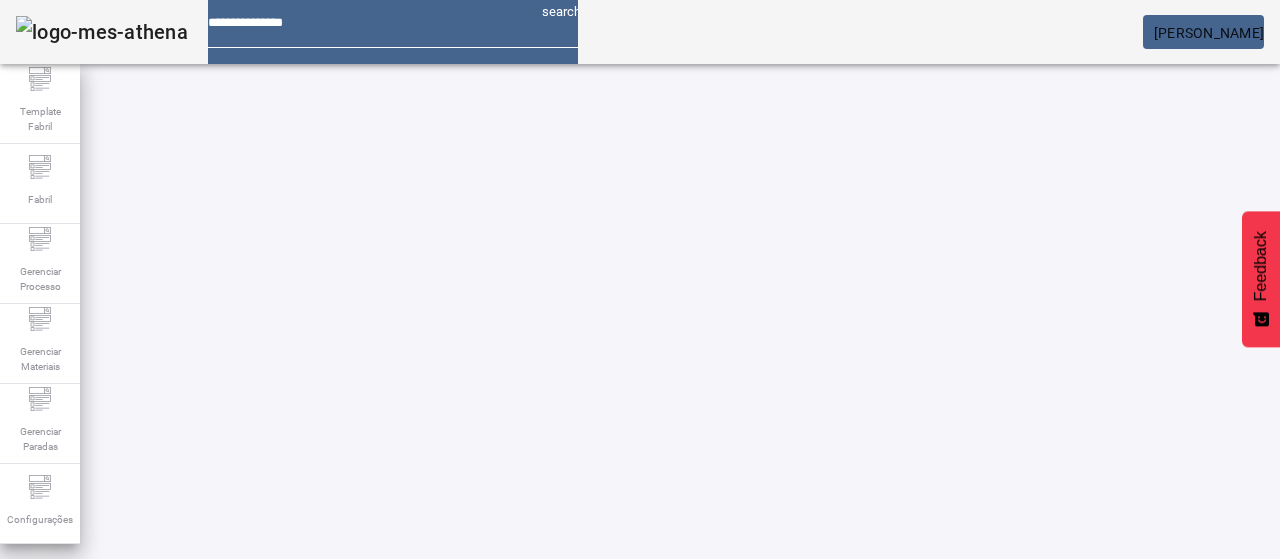 click on "EDITAR" at bounding box center [950, 893] 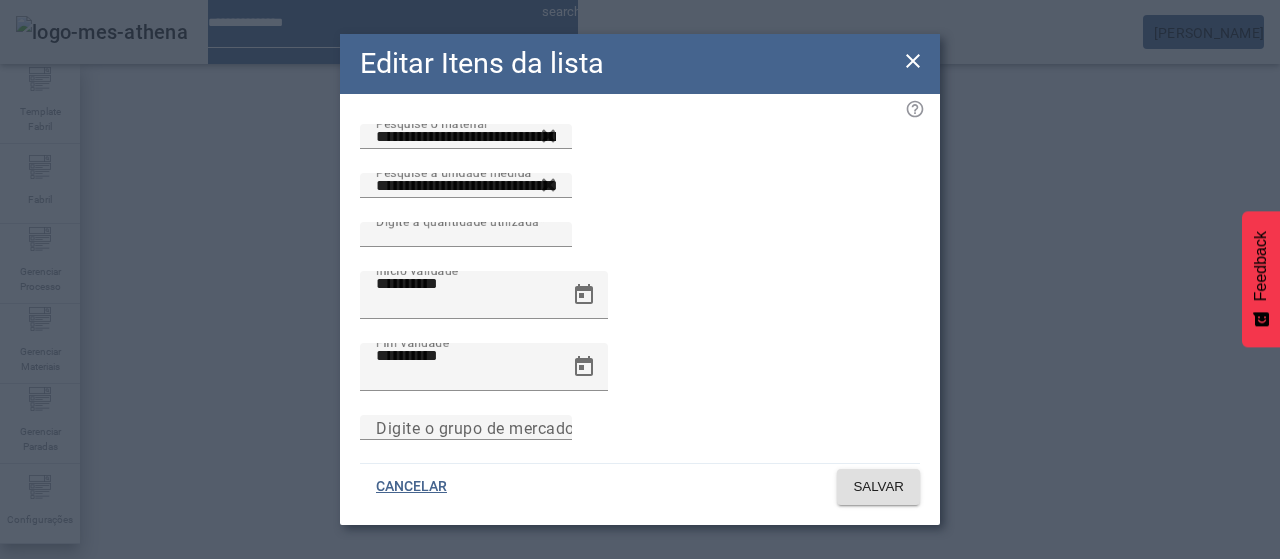 click 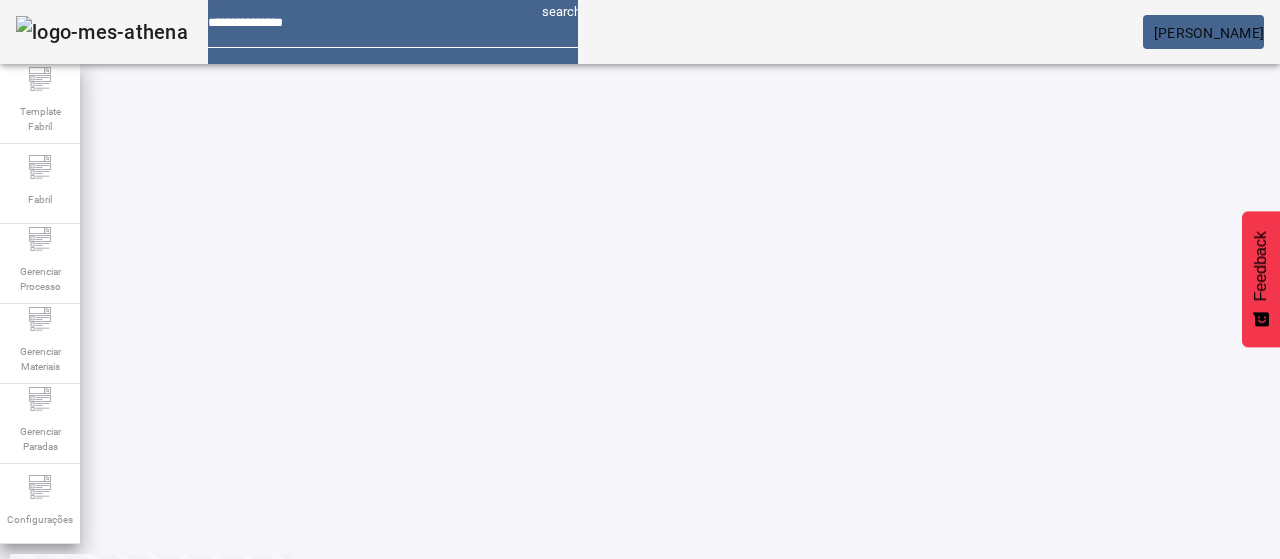 scroll, scrollTop: 160, scrollLeft: 0, axis: vertical 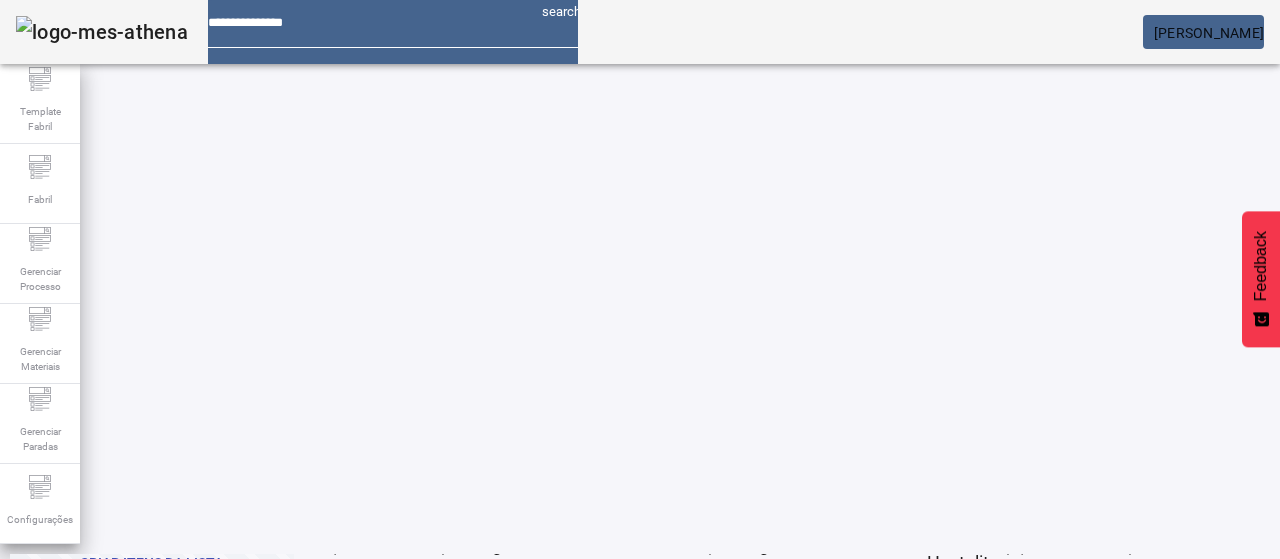 click on "EDITAR" at bounding box center (54, 883) 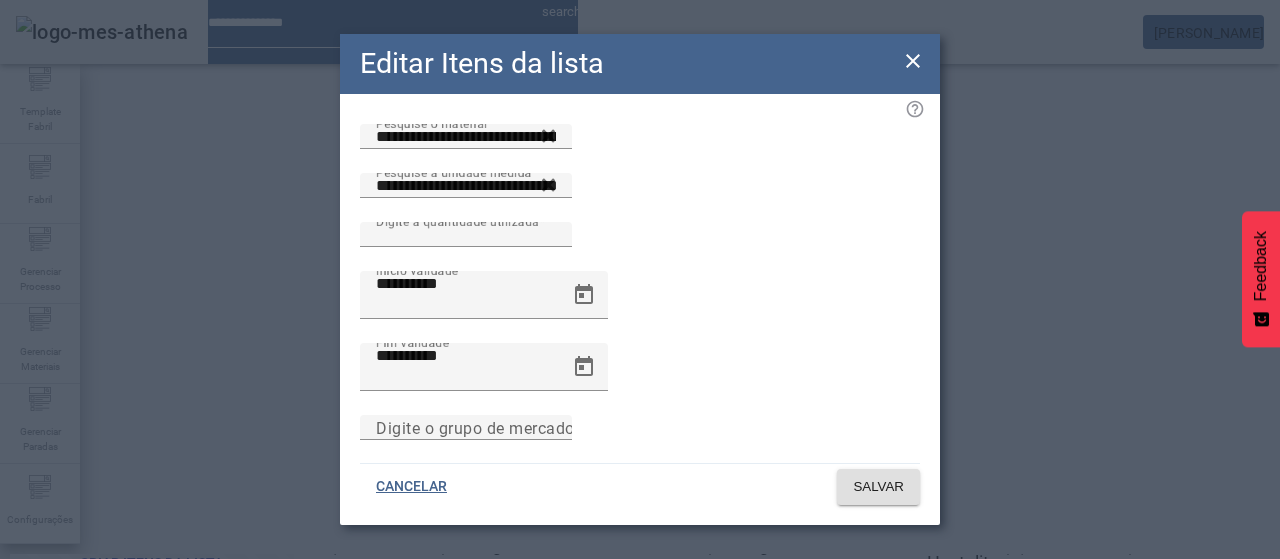 drag, startPoint x: 913, startPoint y: 59, endPoint x: 414, endPoint y: 336, distance: 570.7276 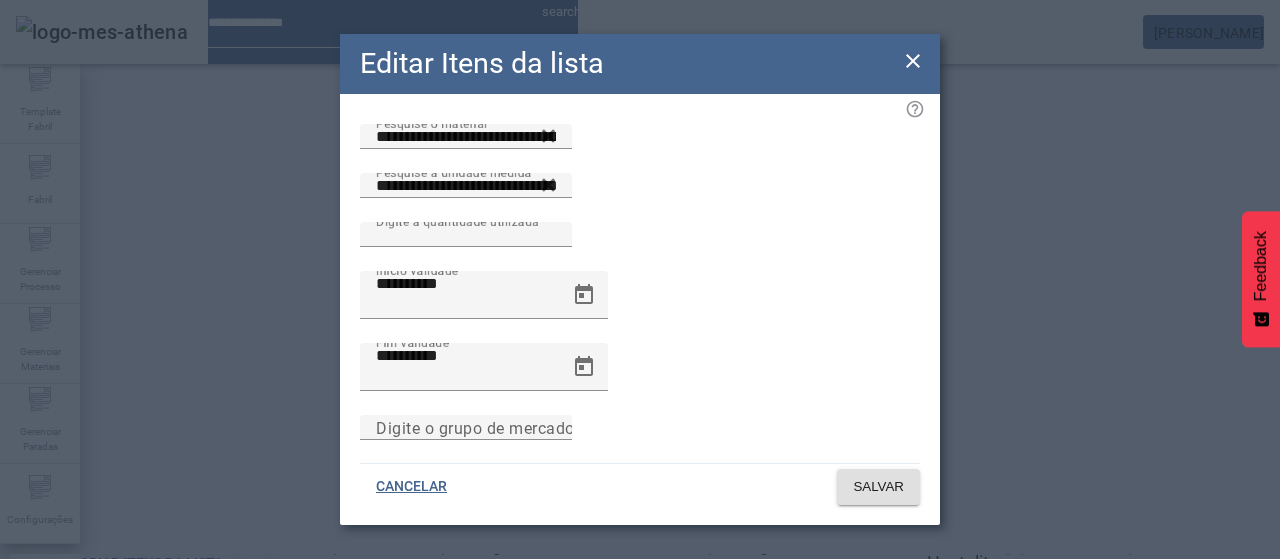 click 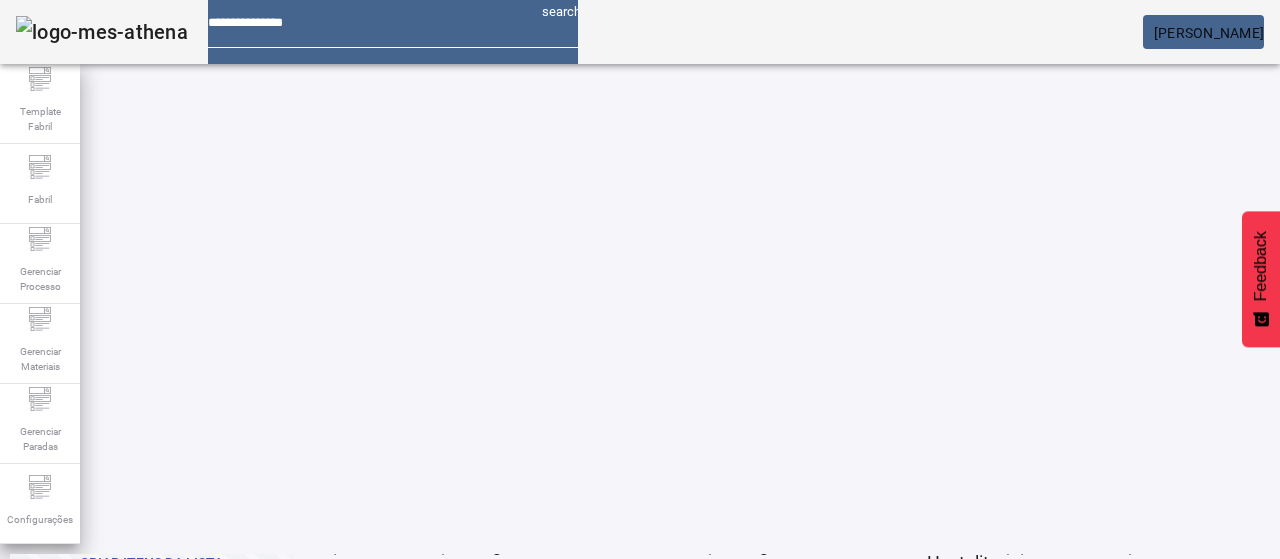 click at bounding box center (131, 883) 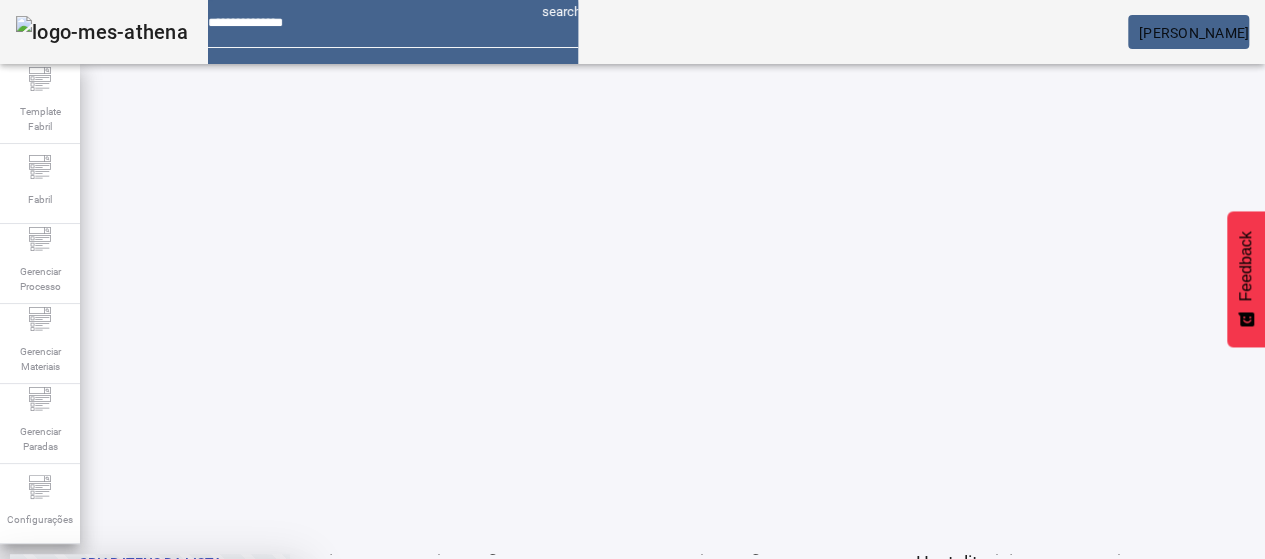 click at bounding box center (248, 707) 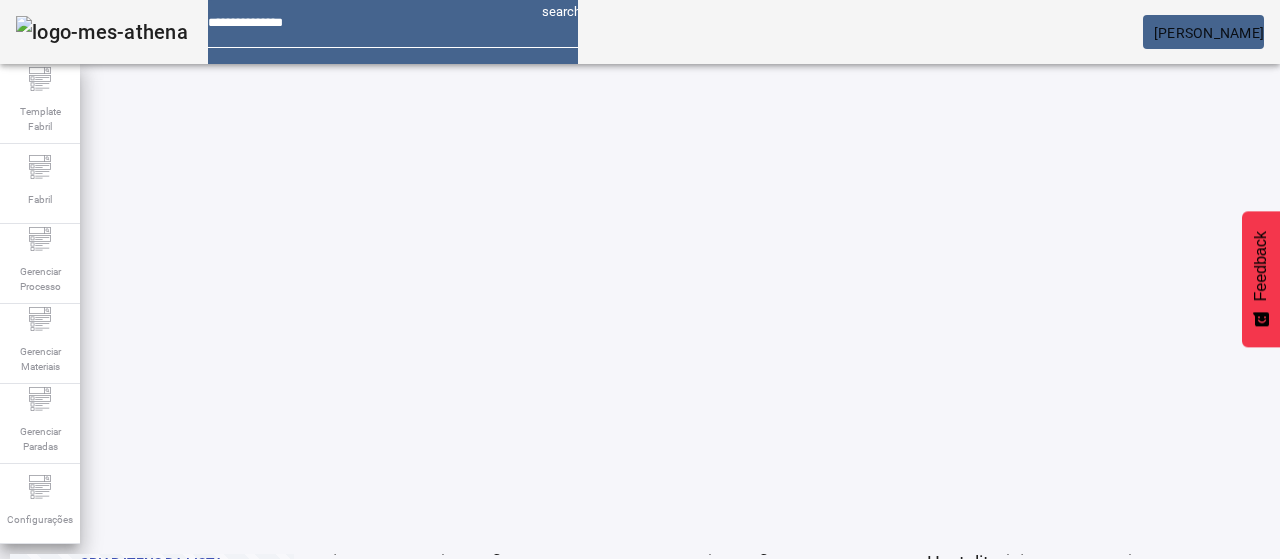 click at bounding box center [353, 583] 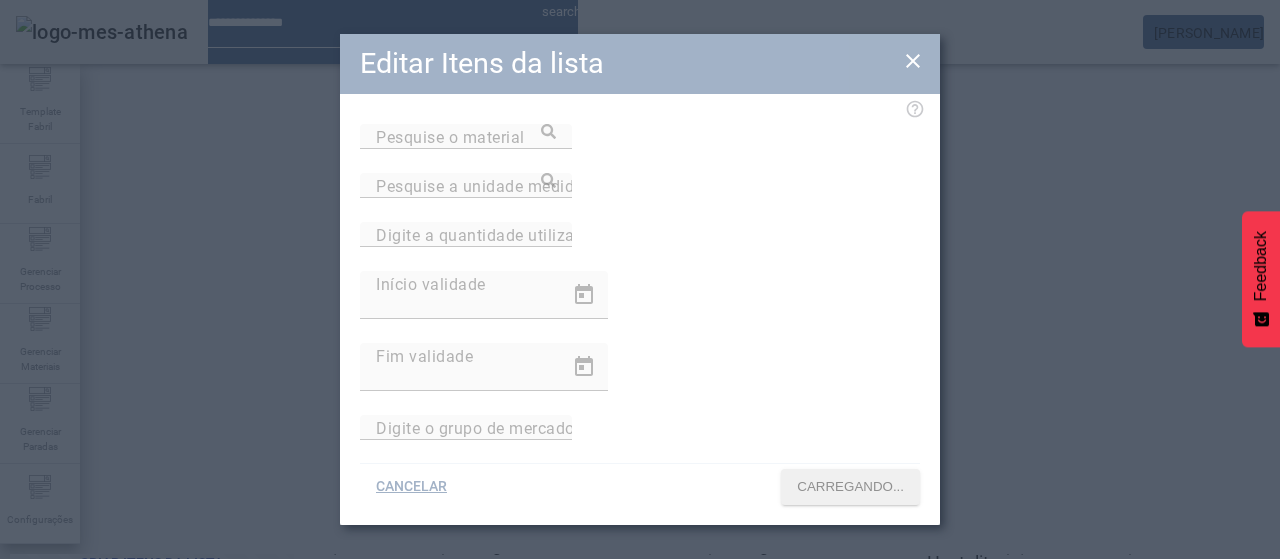type on "**********" 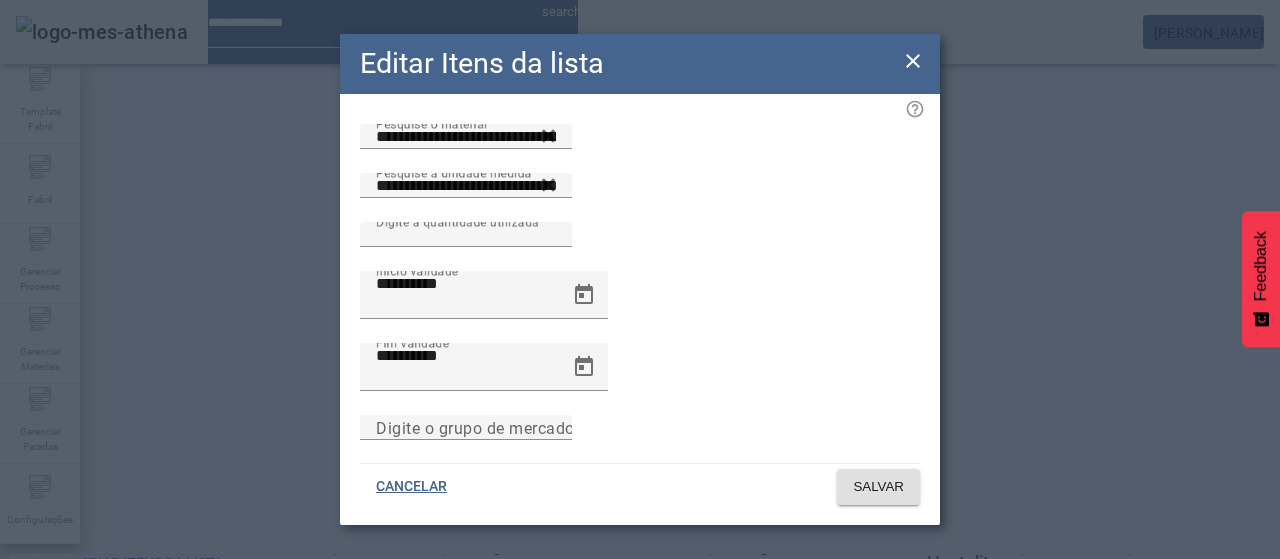 click 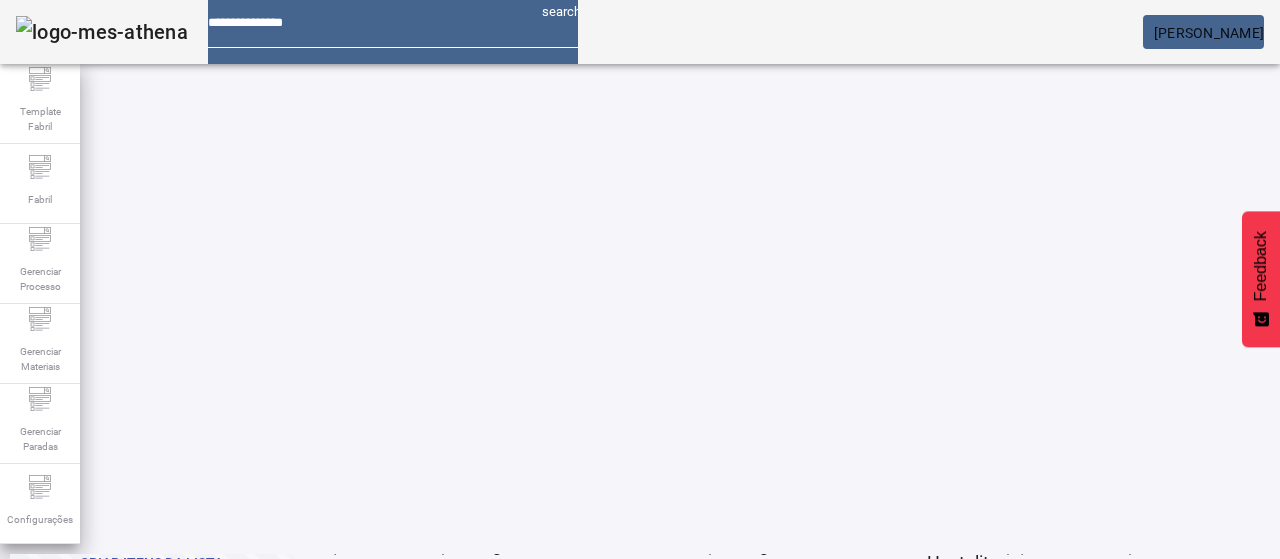 click at bounding box center (353, 883) 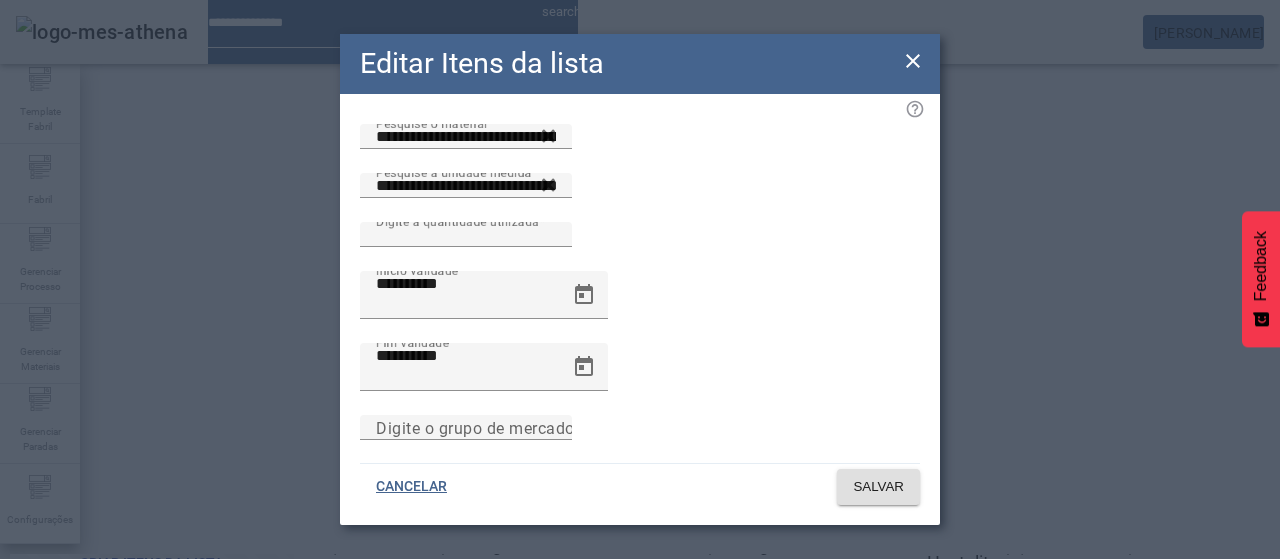 click 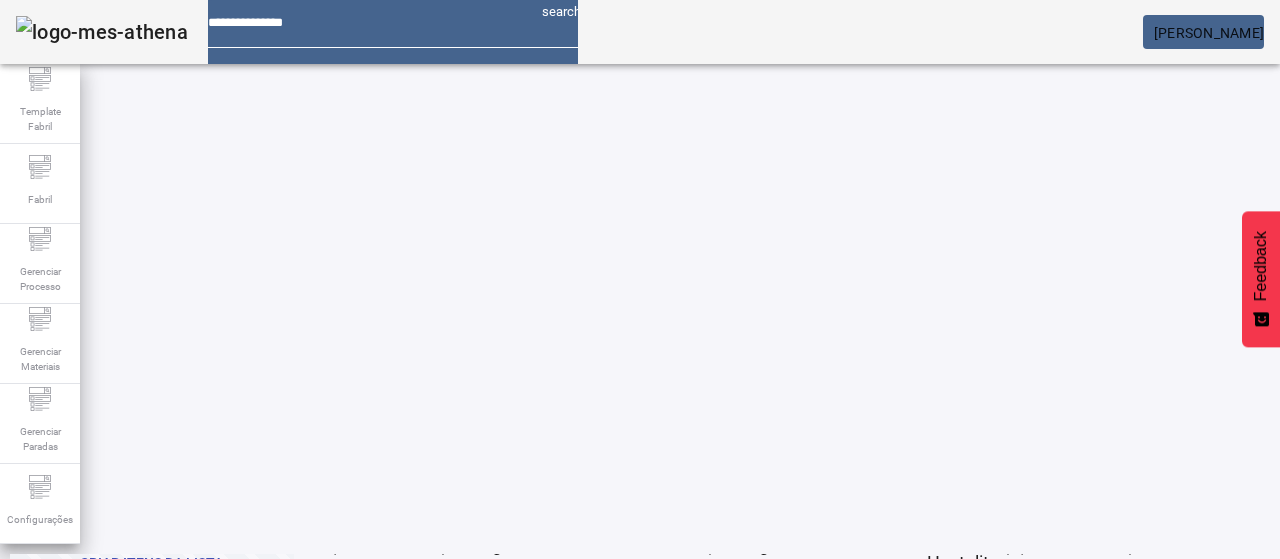 click at bounding box center (430, 583) 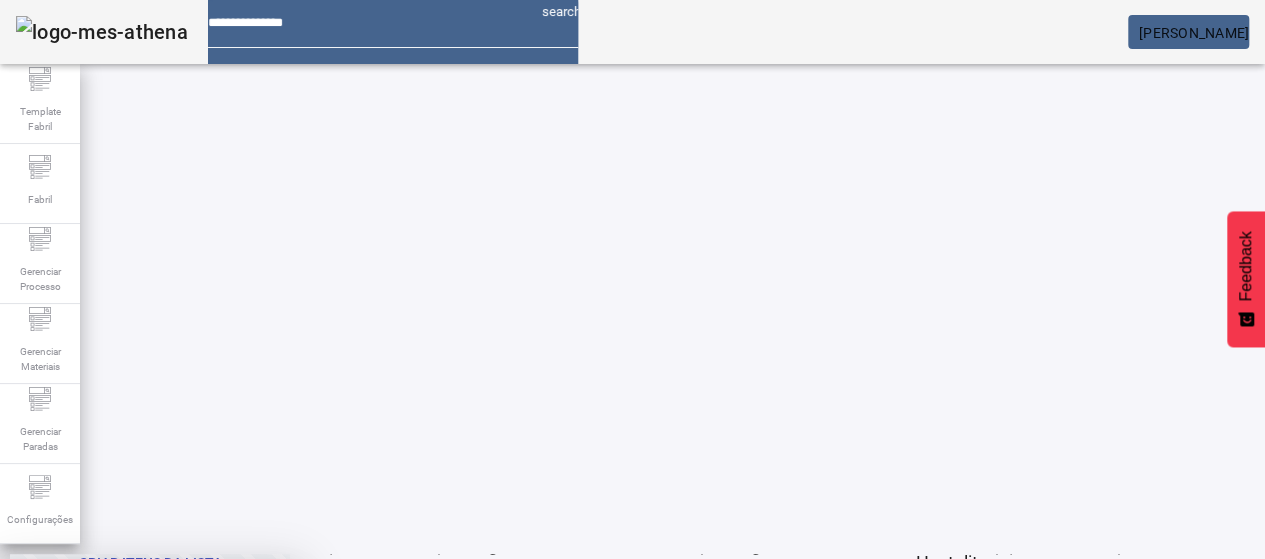click at bounding box center (248, 707) 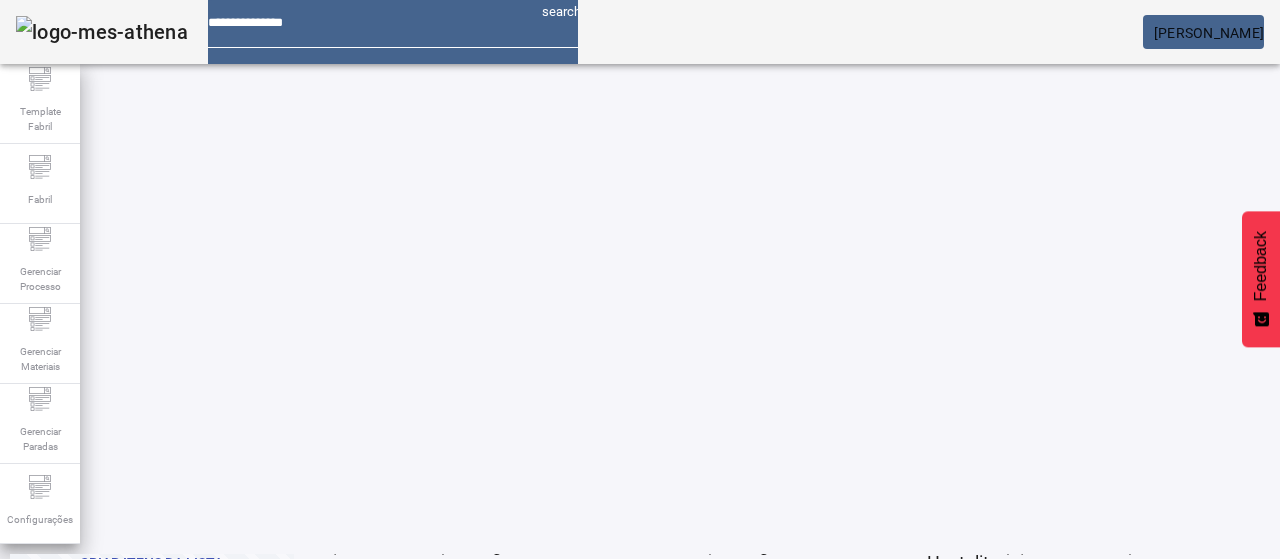 click on "EDITAR" at bounding box center [353, 883] 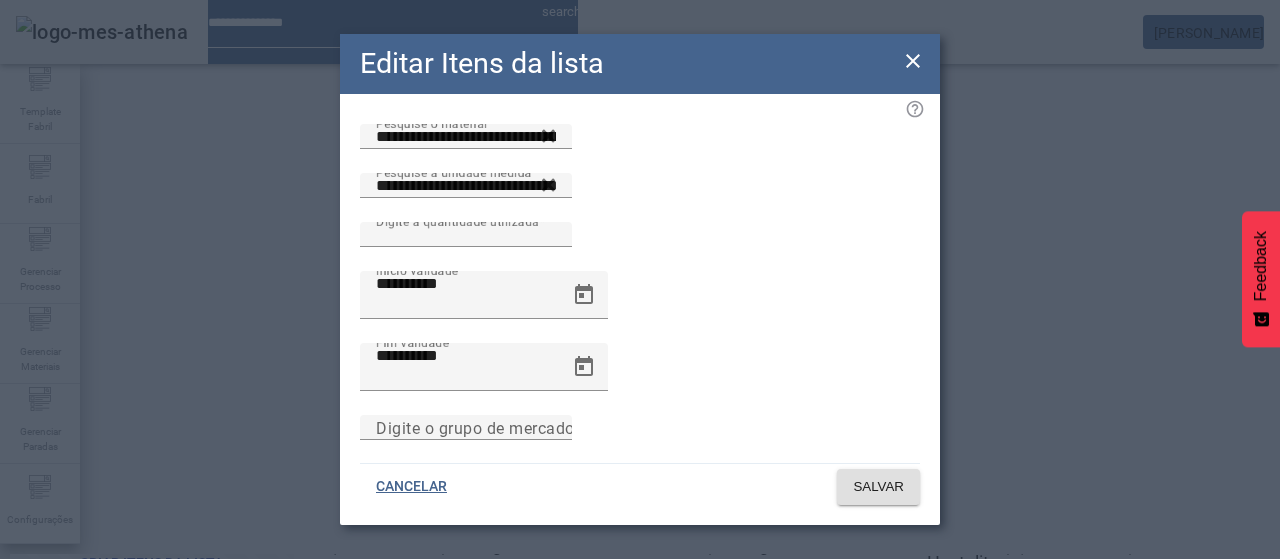 click 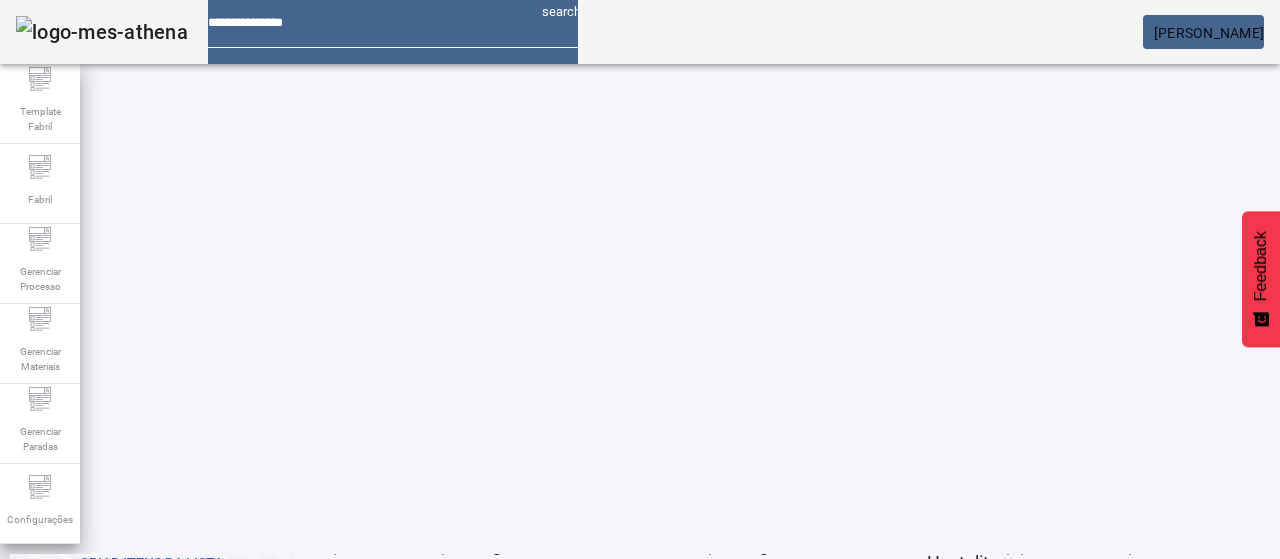 click on "REMOVER" at bounding box center [430, 883] 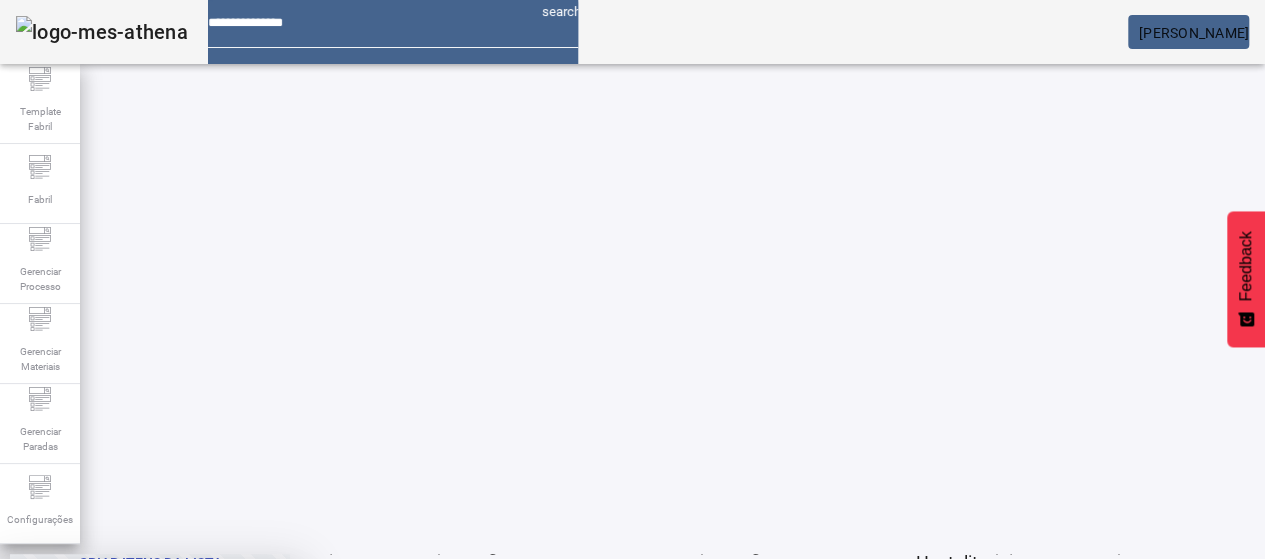 click on "SIM" at bounding box center (249, 707) 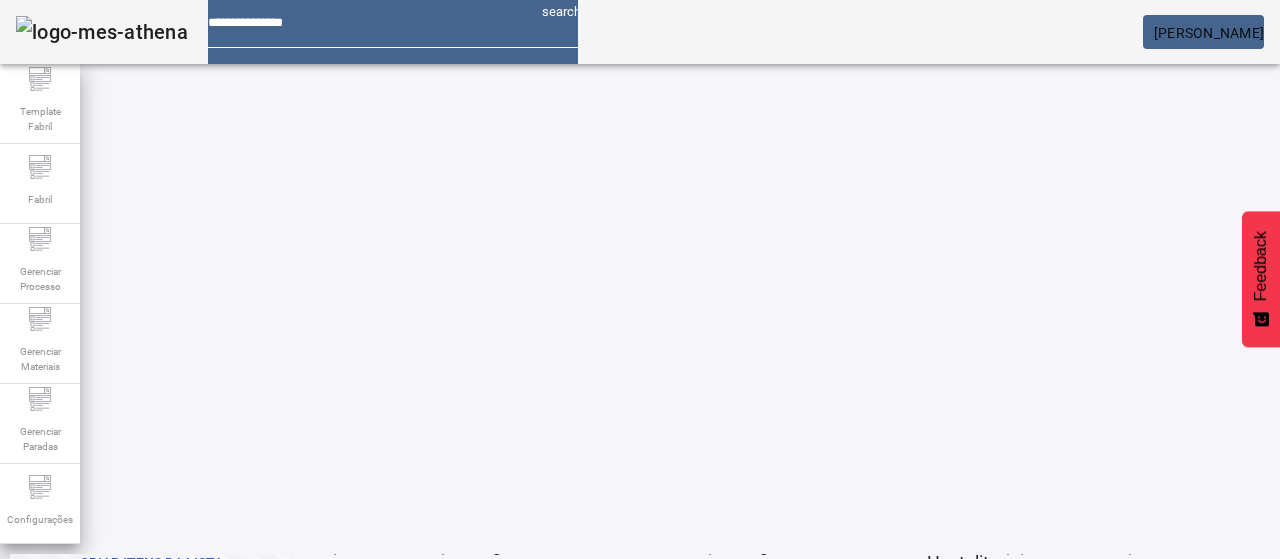 click at bounding box center [353, 883] 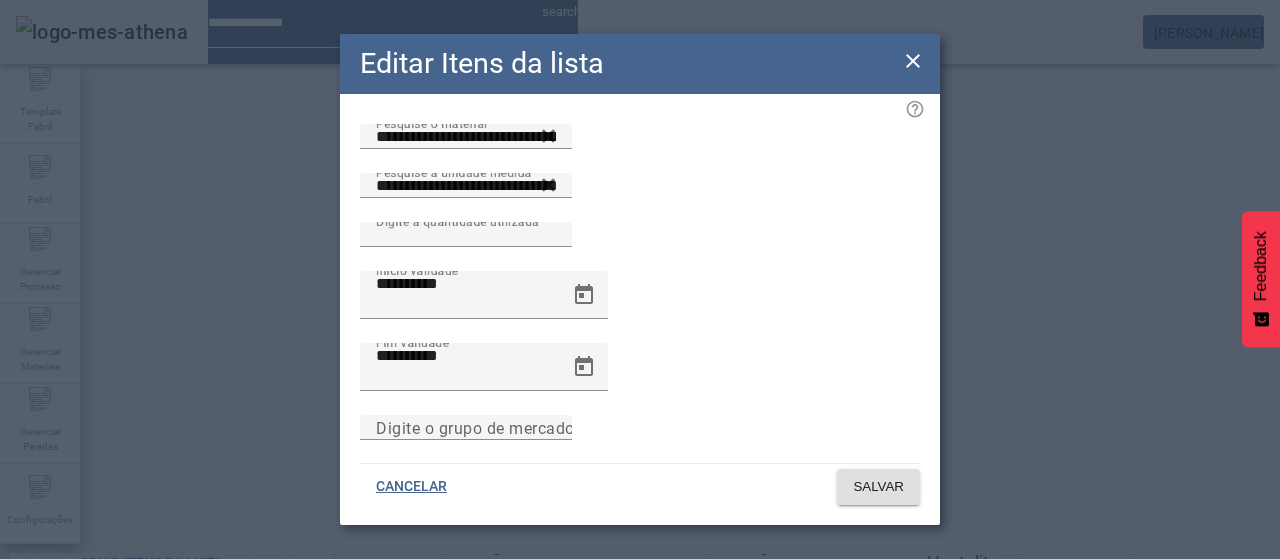 click 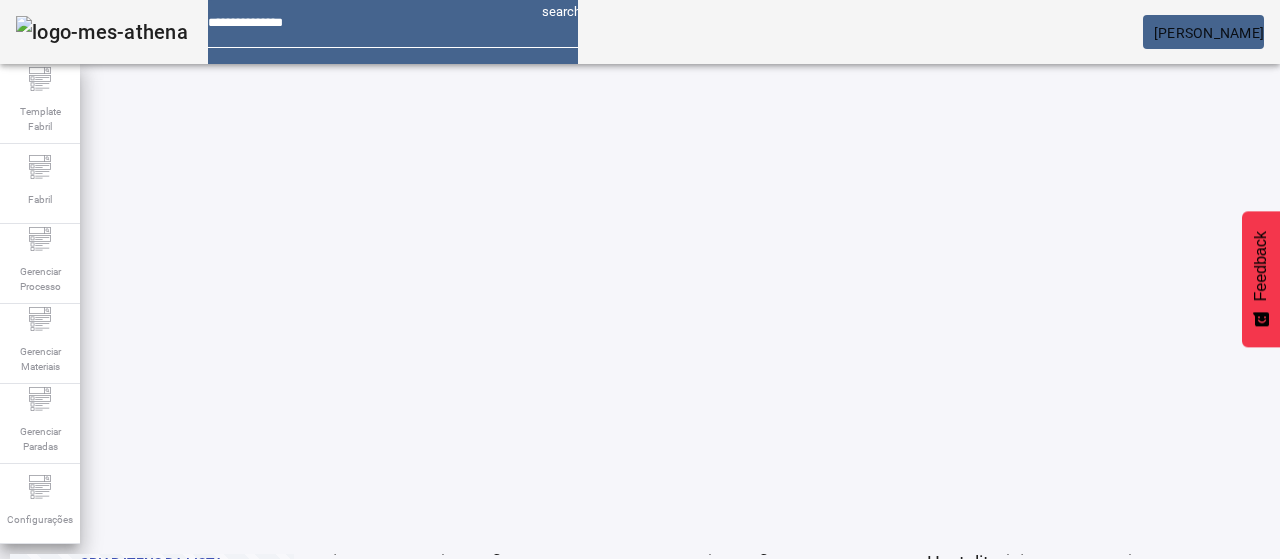 click on "REMOVER" at bounding box center [430, 883] 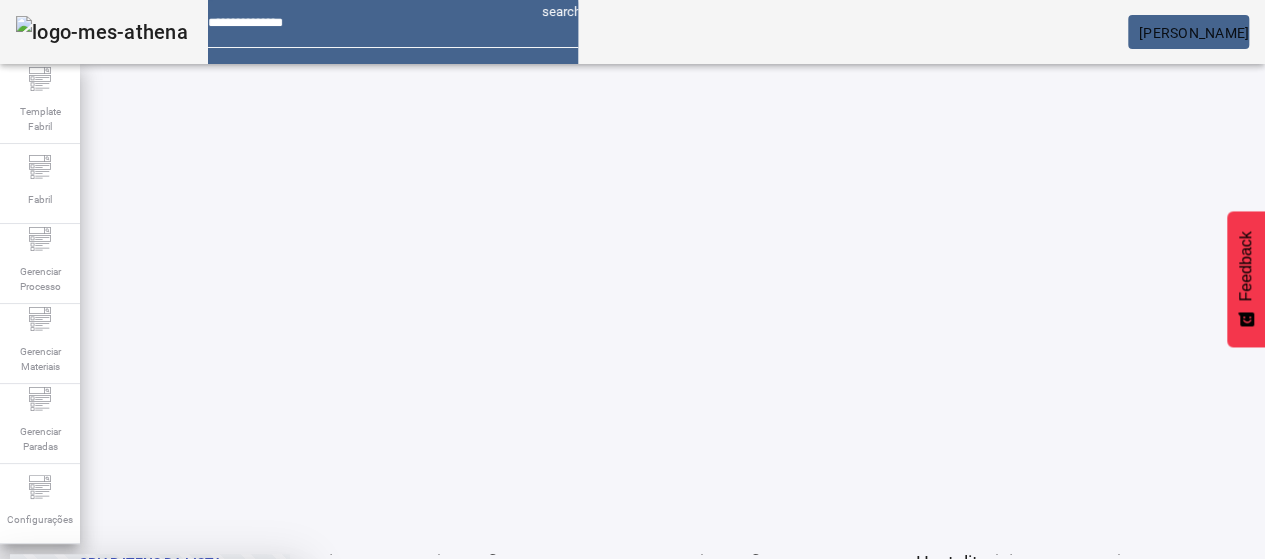 drag, startPoint x: 726, startPoint y: 332, endPoint x: 711, endPoint y: 341, distance: 17.492855 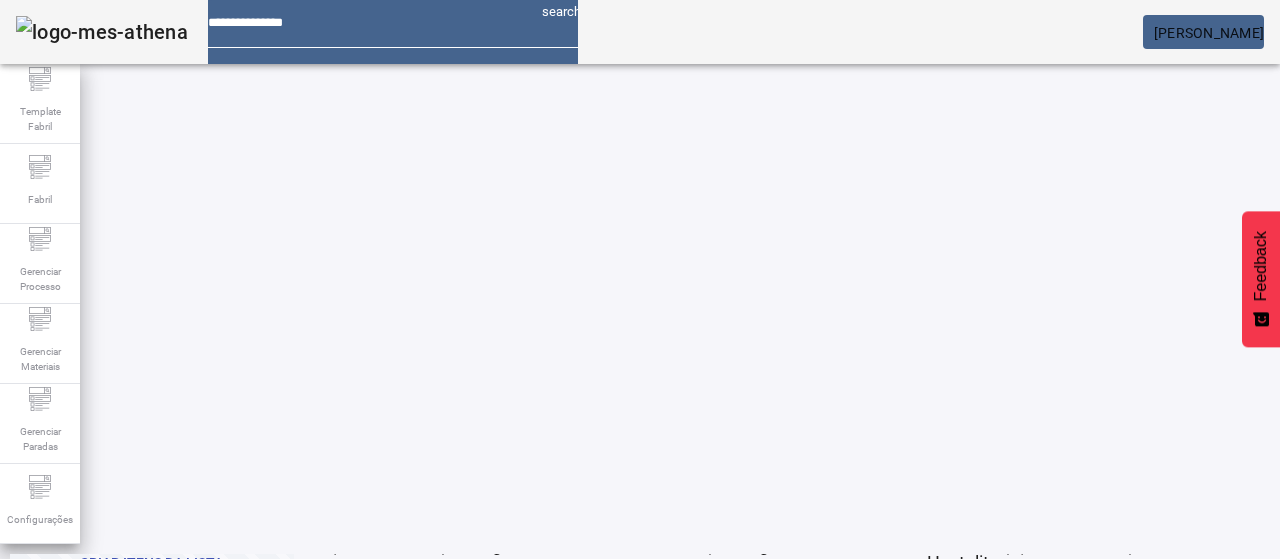 click on "EDITAR" at bounding box center (353, 583) 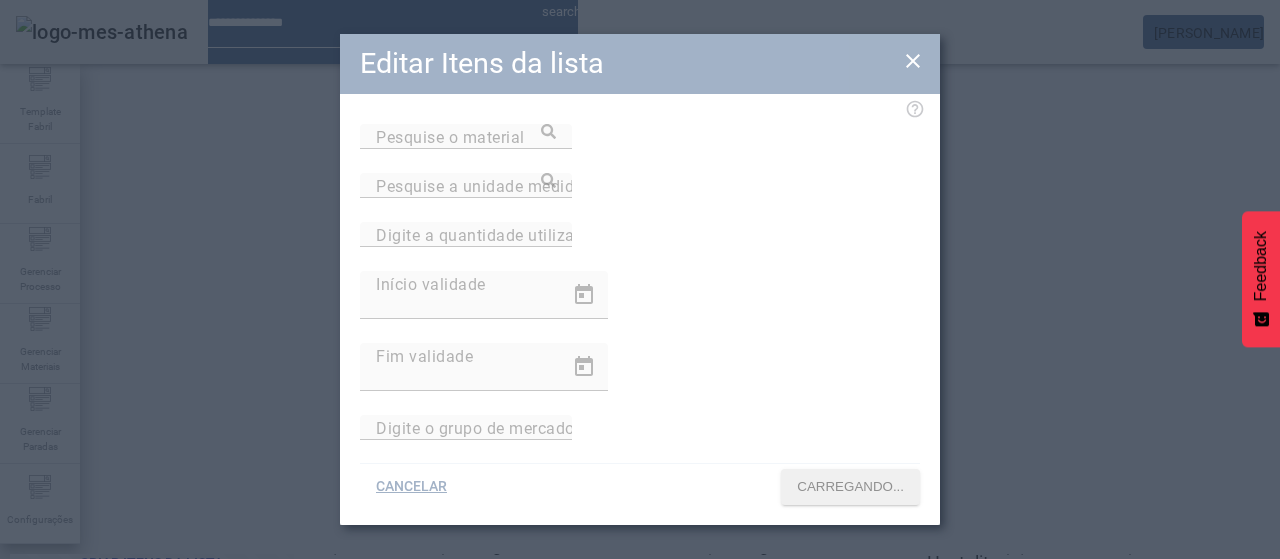 type on "**********" 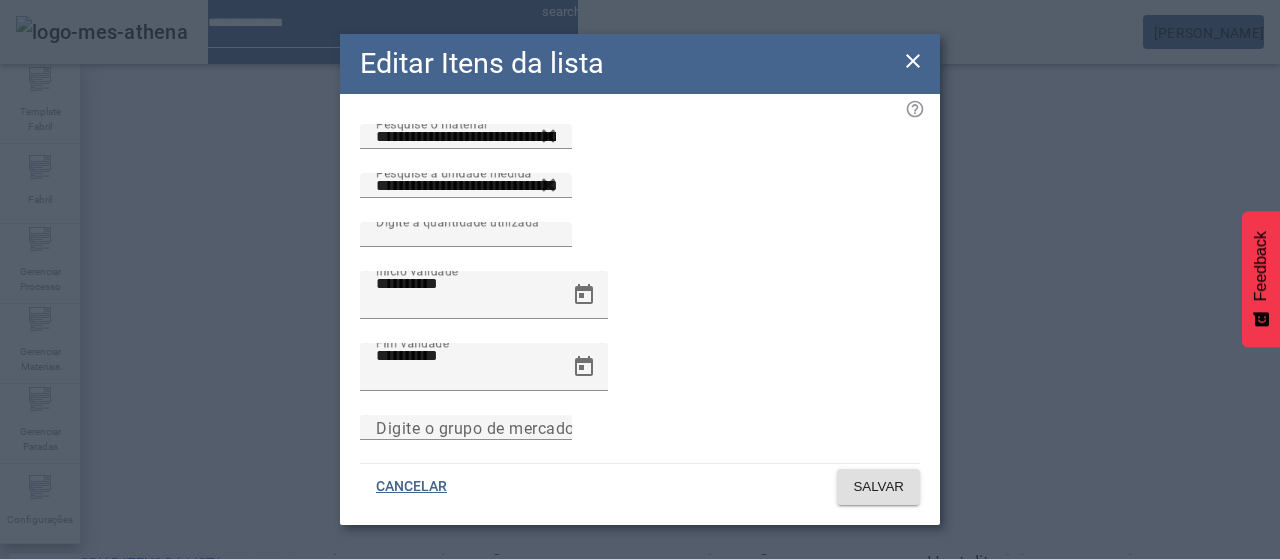 click on "Editar Itens da lista" 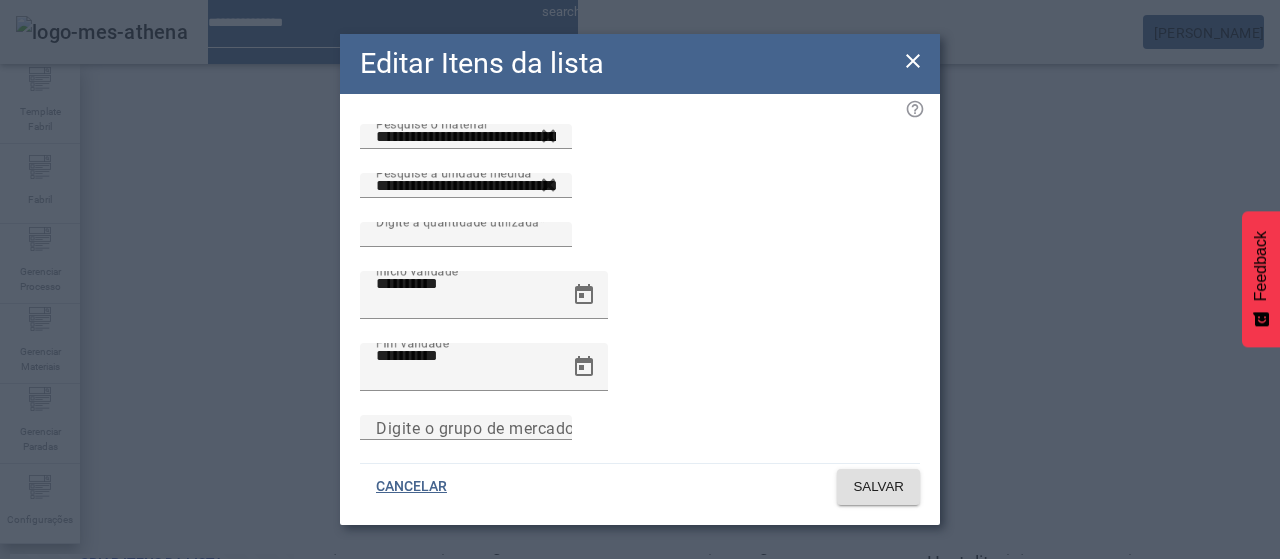 drag, startPoint x: 920, startPoint y: 50, endPoint x: 910, endPoint y: 60, distance: 14.142136 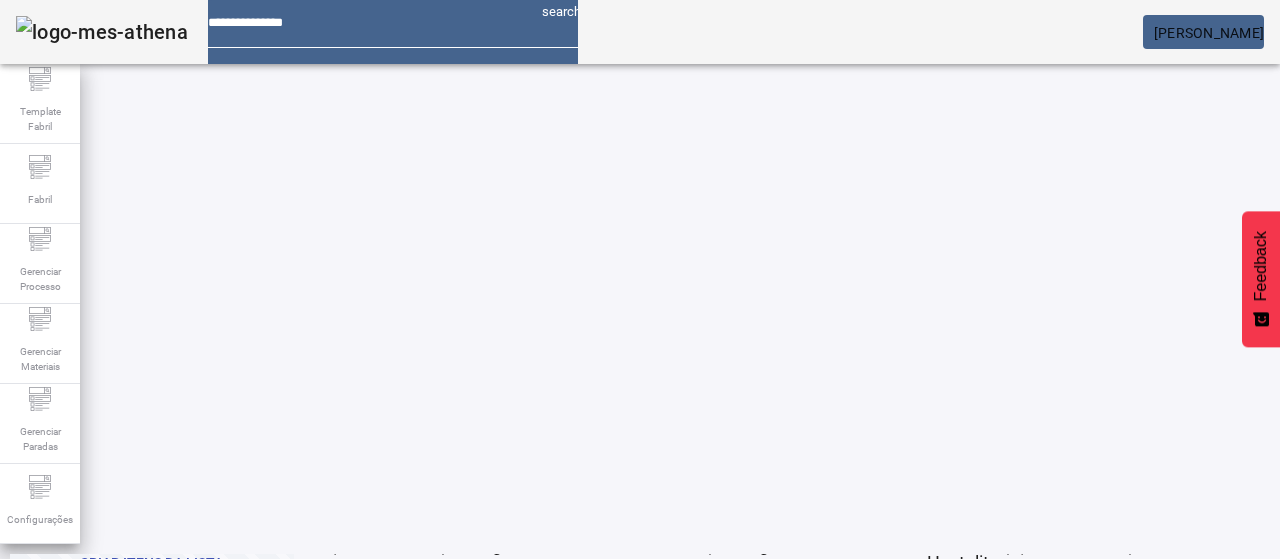click on "REMOVER" at bounding box center [430, 583] 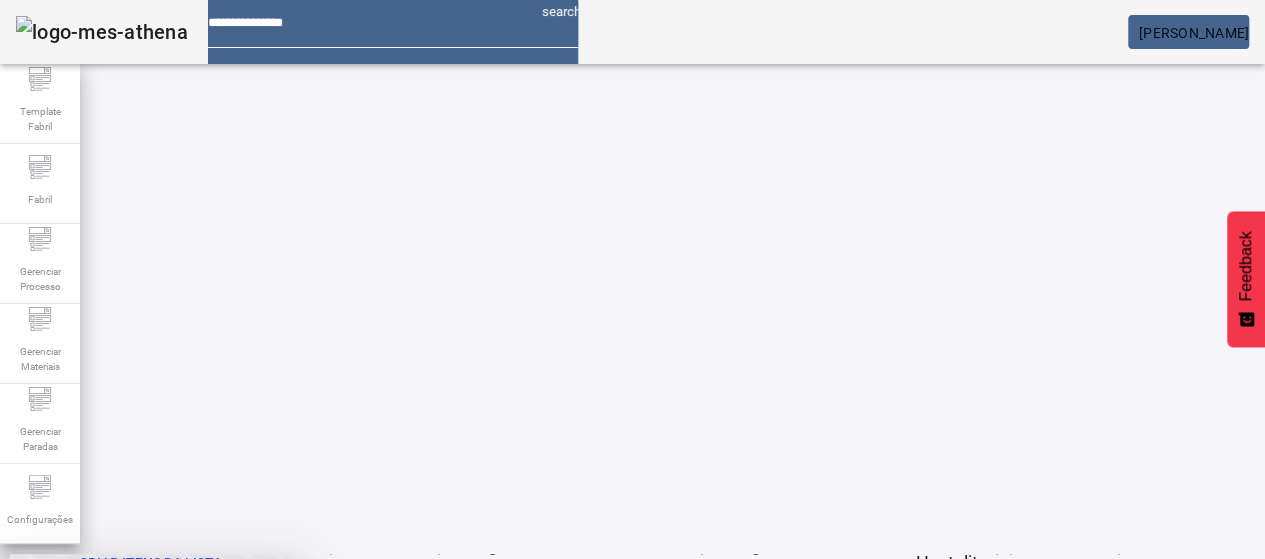 click on "SIM" at bounding box center (249, 707) 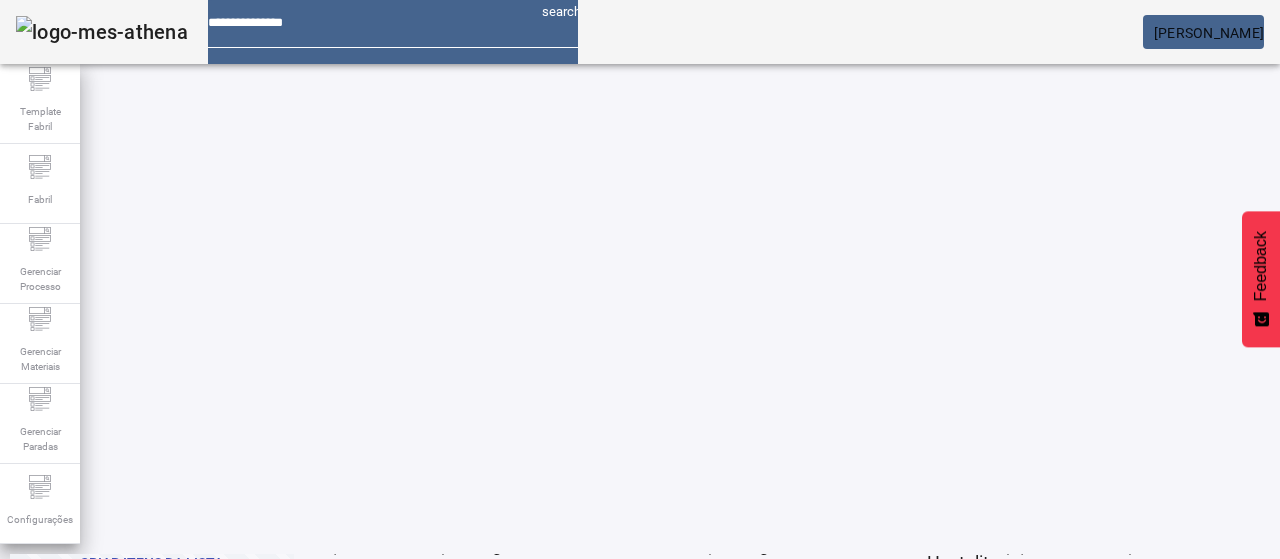 click on "EDITAR" at bounding box center (353, 583) 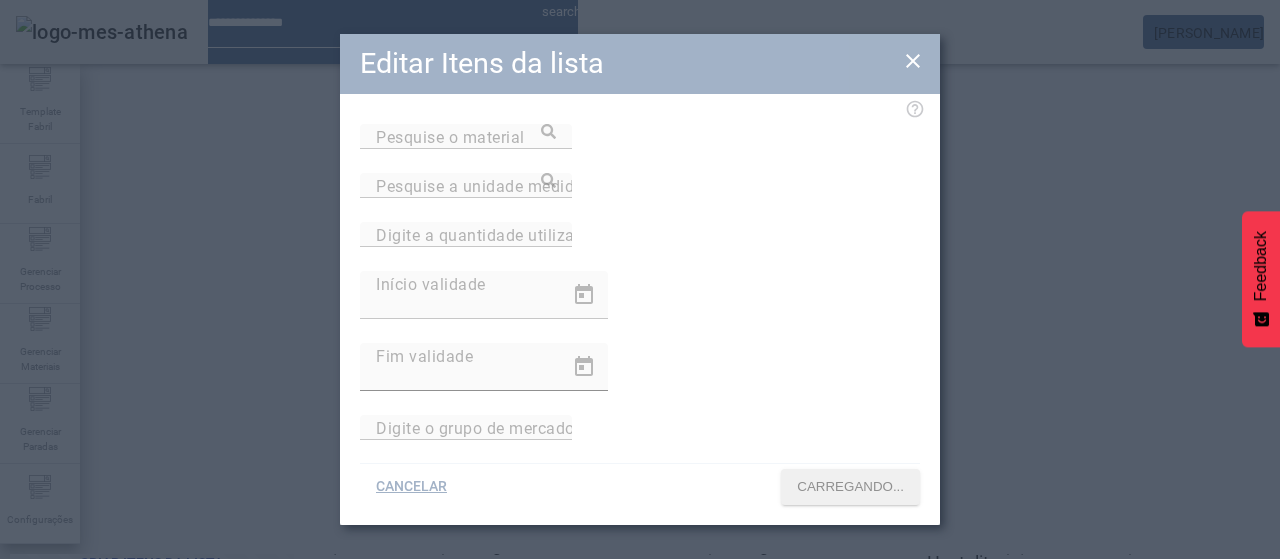 type on "**********" 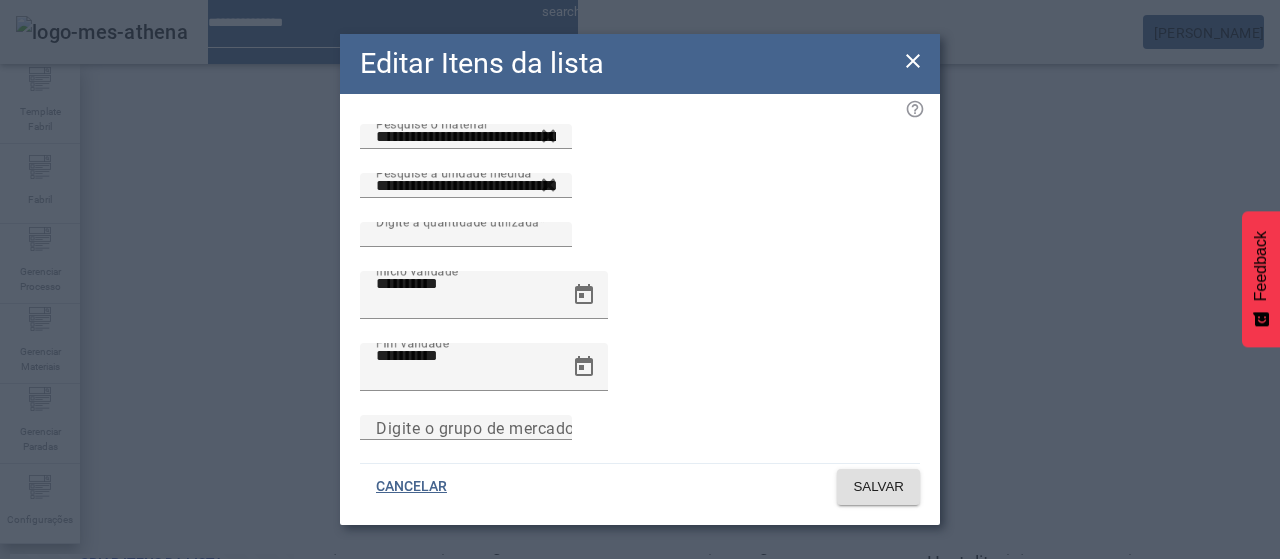 click 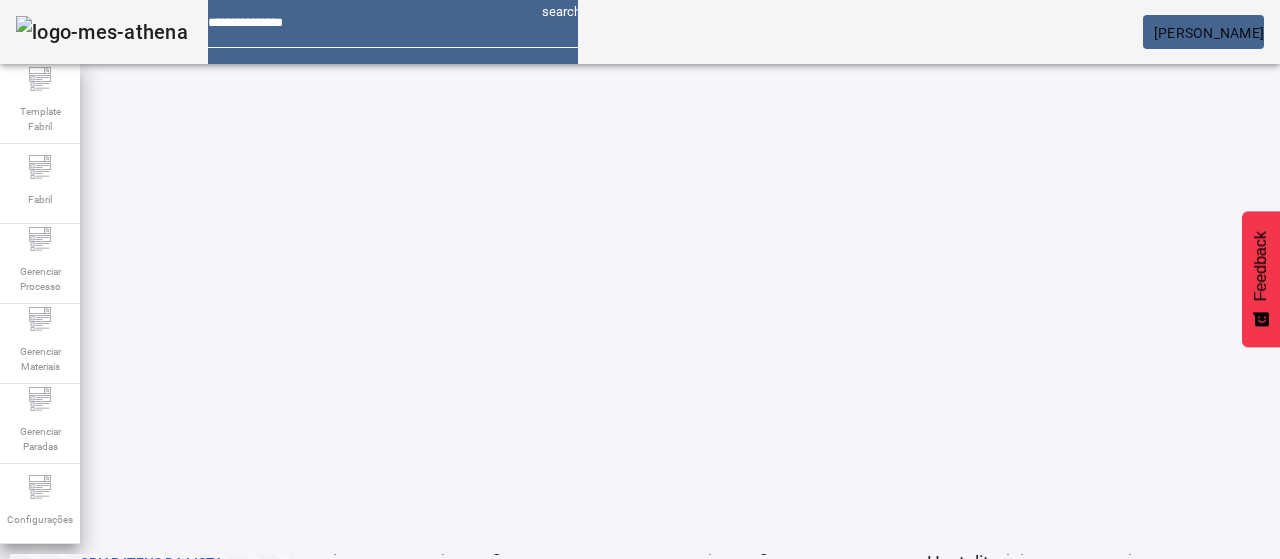 click on "REMOVER" at bounding box center [430, 583] 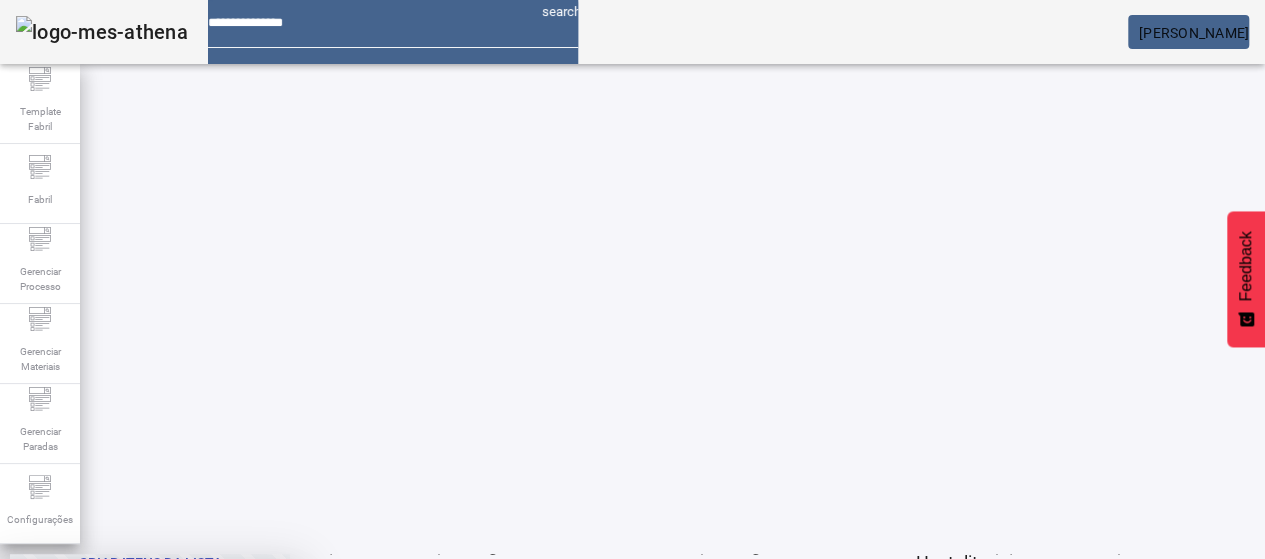 drag, startPoint x: 726, startPoint y: 345, endPoint x: 676, endPoint y: 366, distance: 54.230988 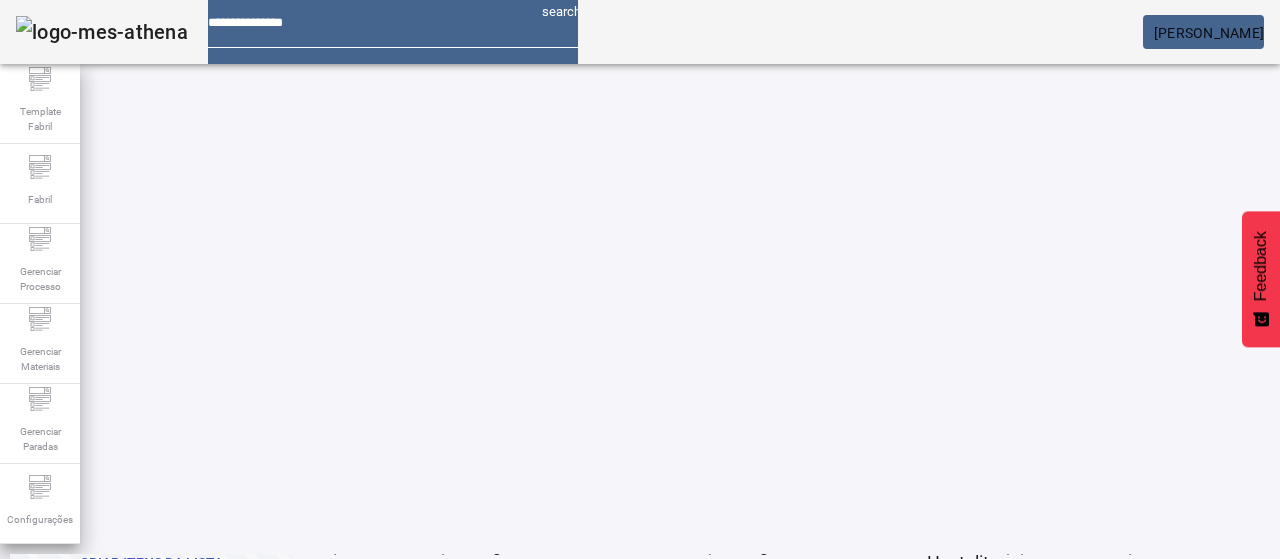 click at bounding box center (353, 883) 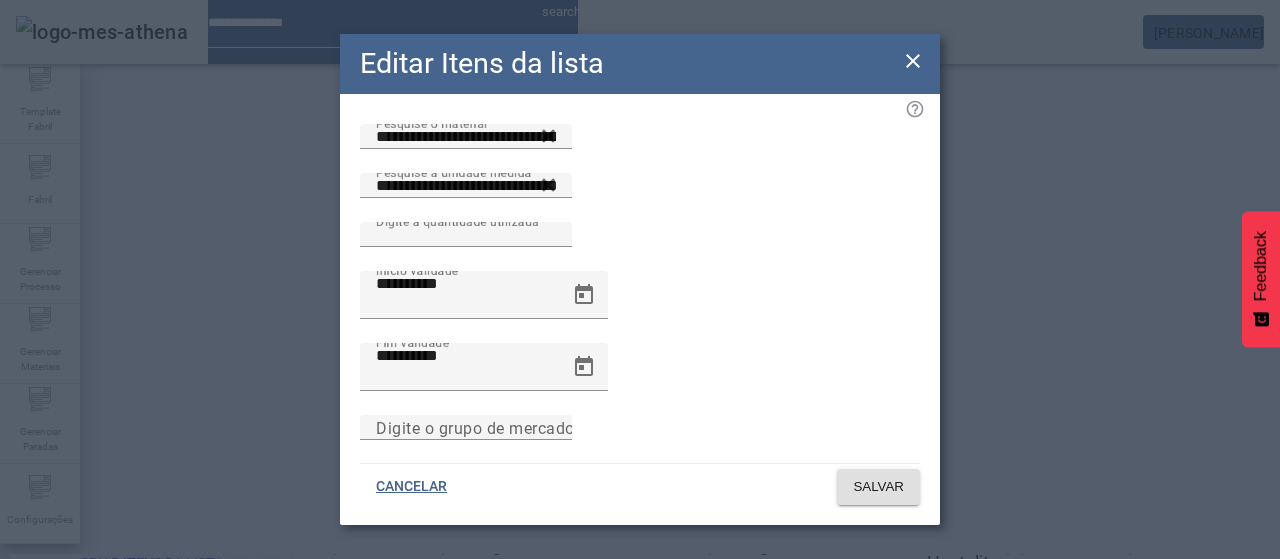 click 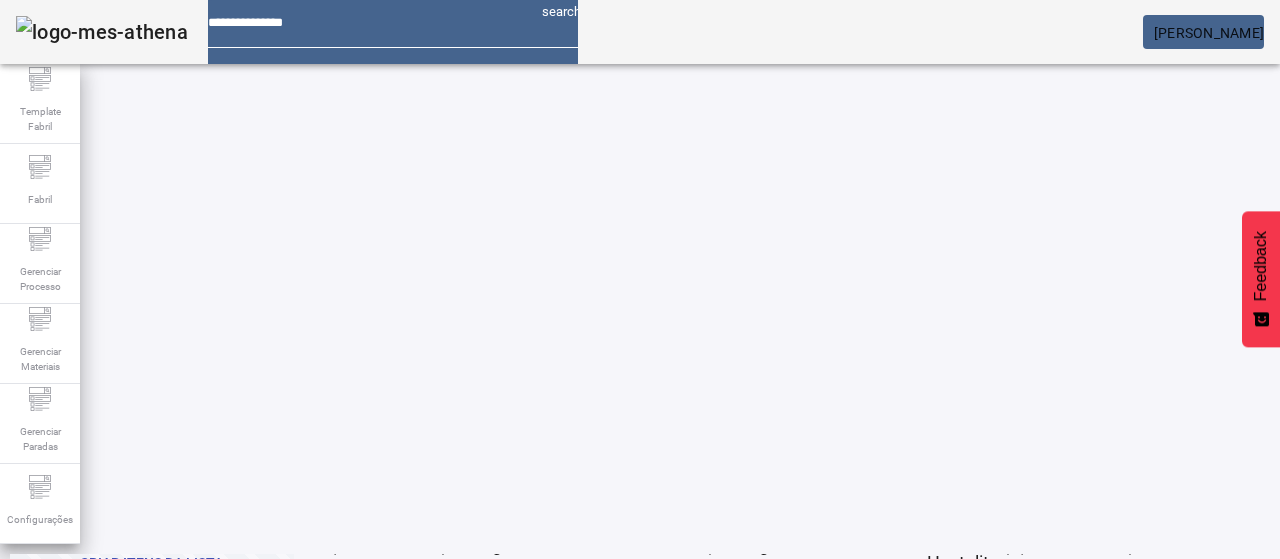 click at bounding box center (652, 883) 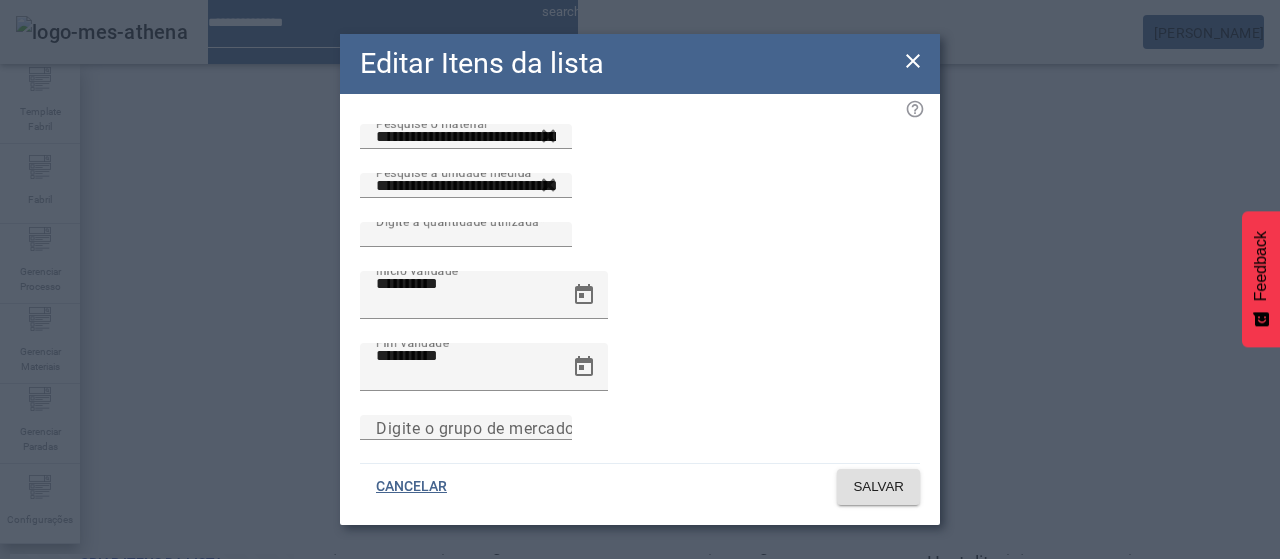 click 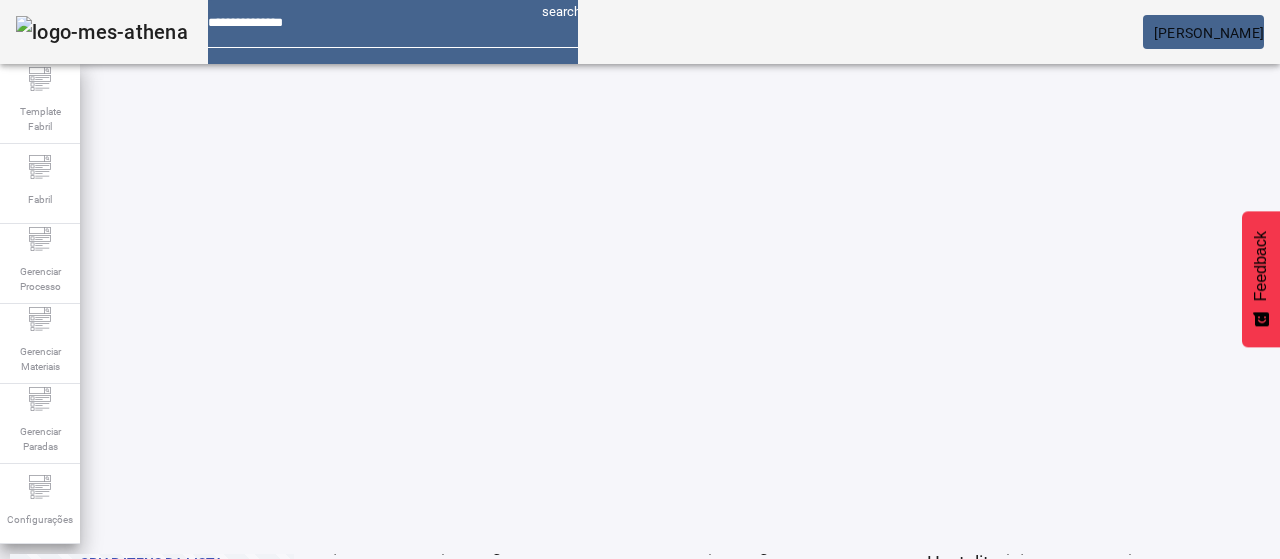 click on "REMOVER" at bounding box center [728, 883] 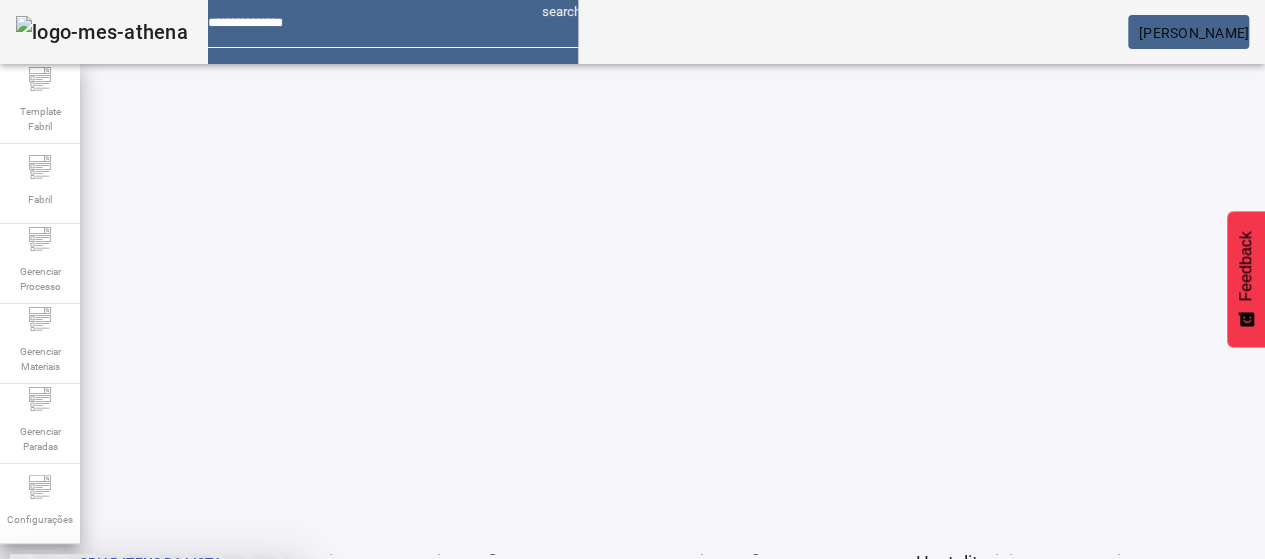 click at bounding box center [248, 707] 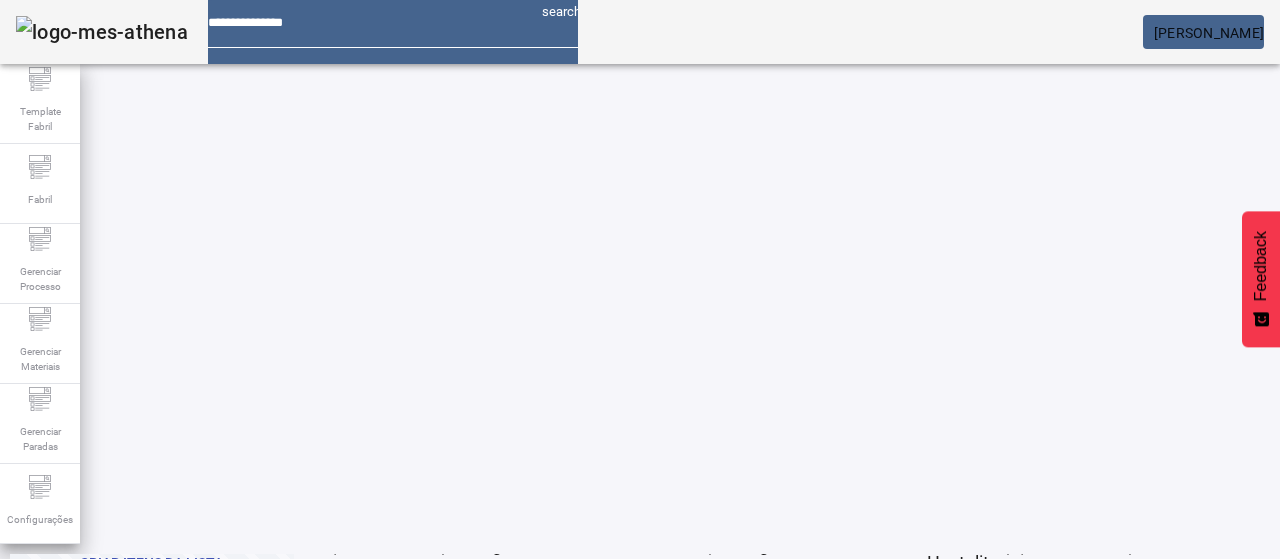 click on "EDITAR" at bounding box center [353, 583] 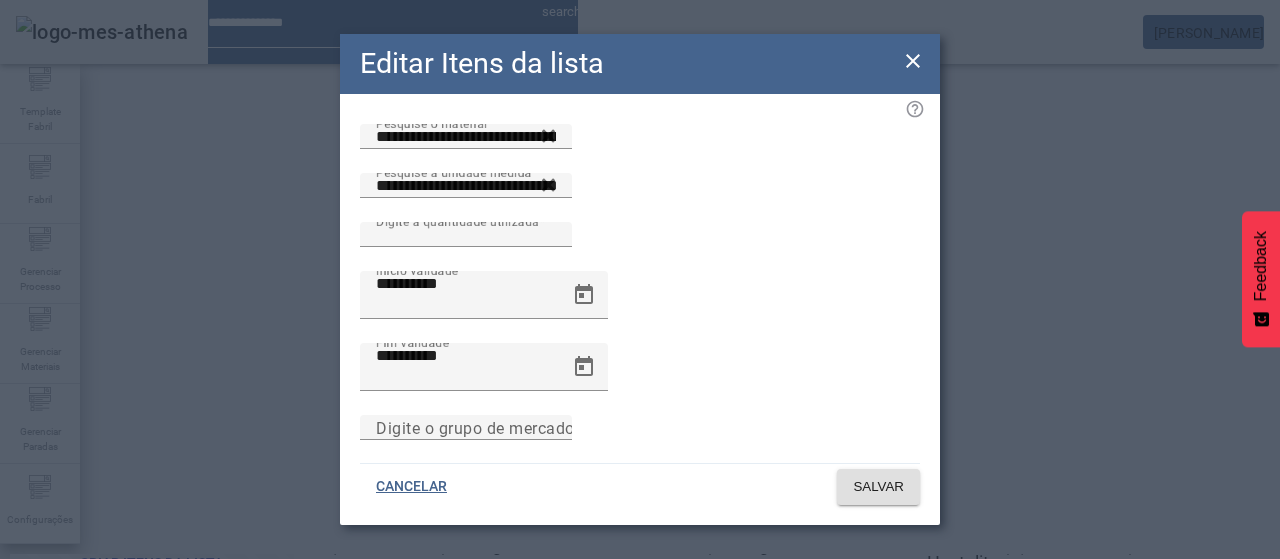 click 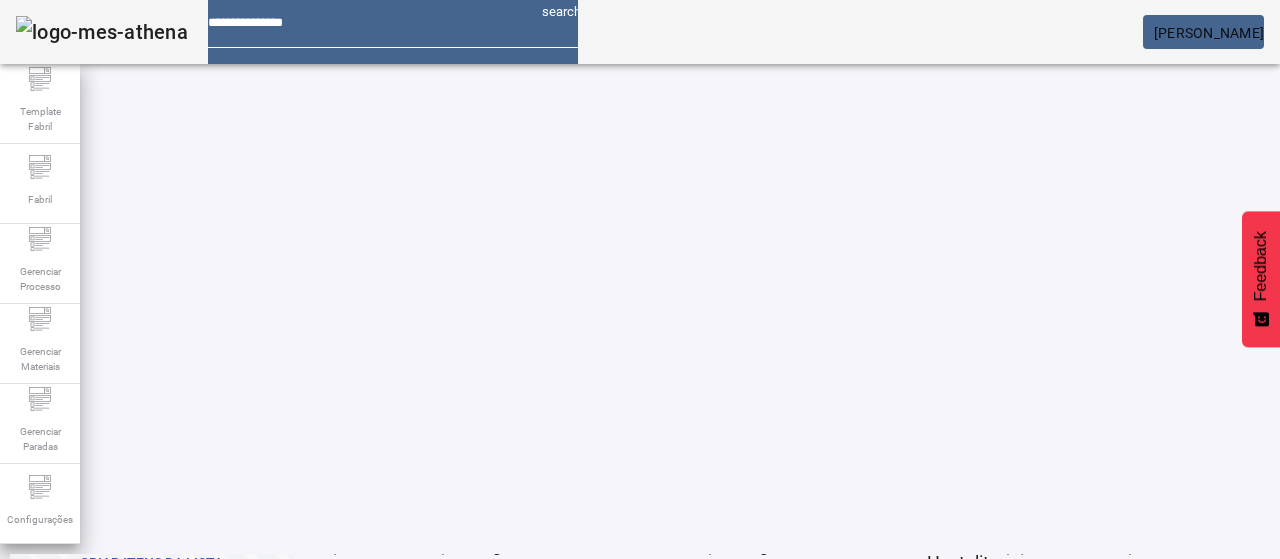 click at bounding box center [353, 583] 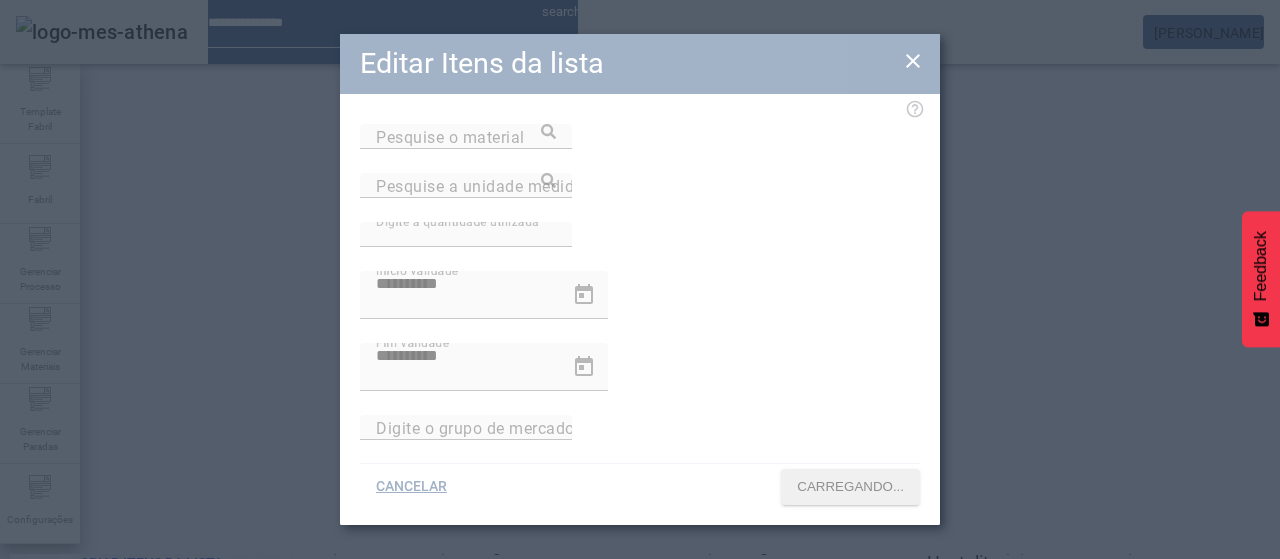 type on "**********" 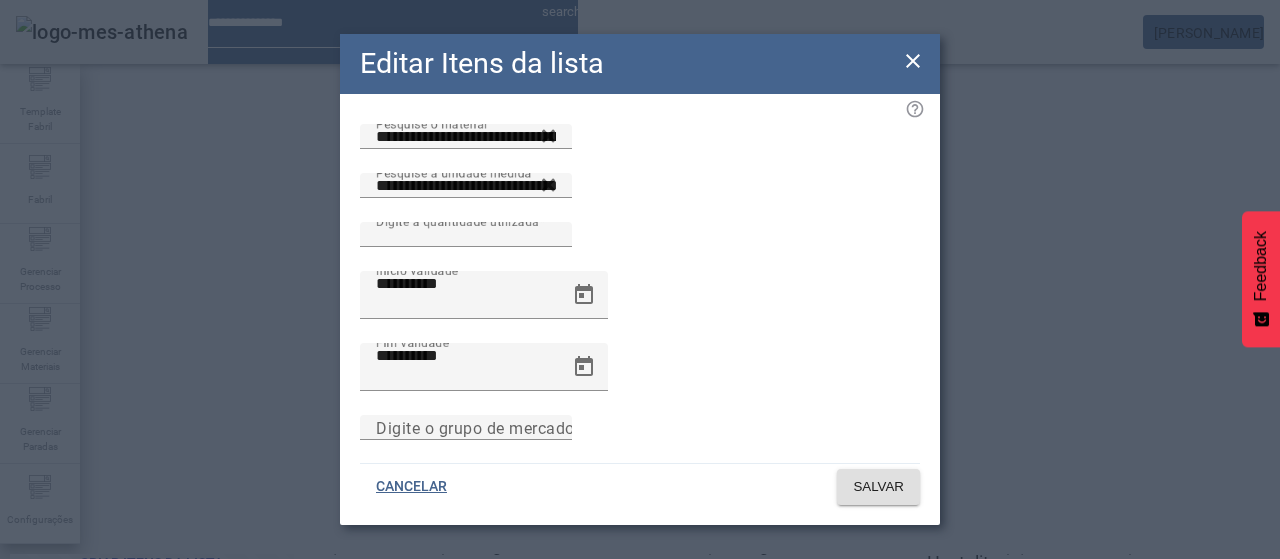 click 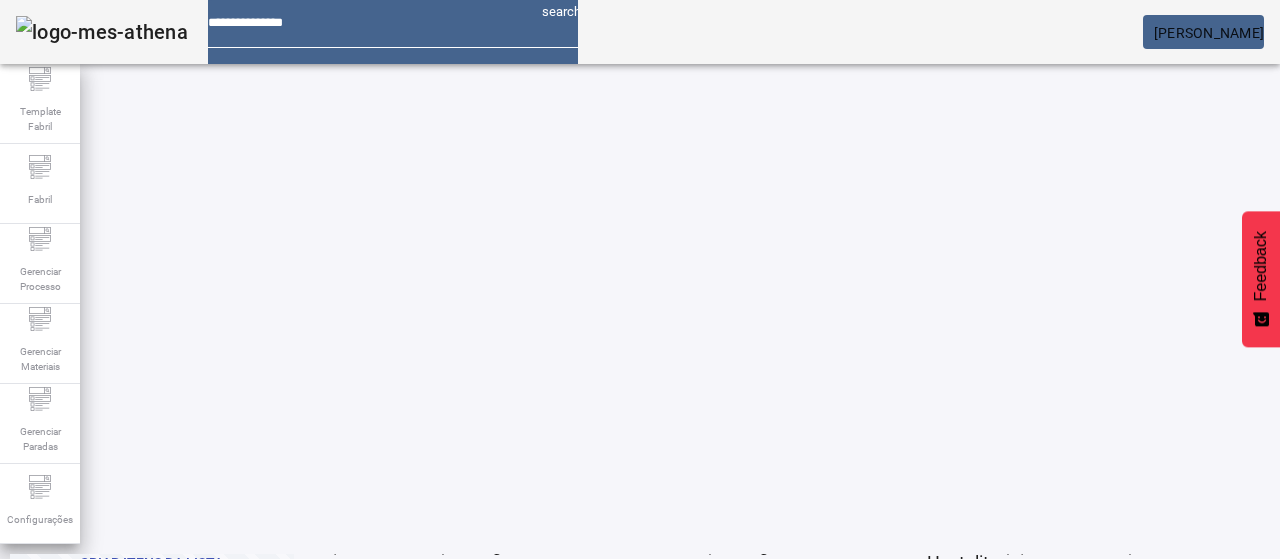 click at bounding box center [1027, 883] 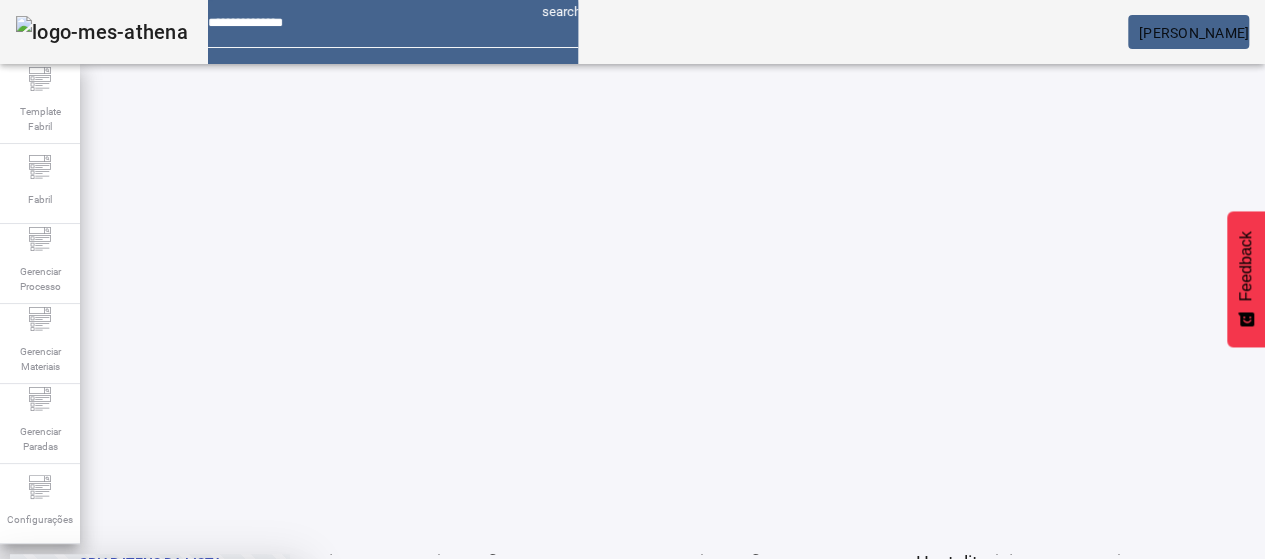 click on "SIM" at bounding box center [249, 707] 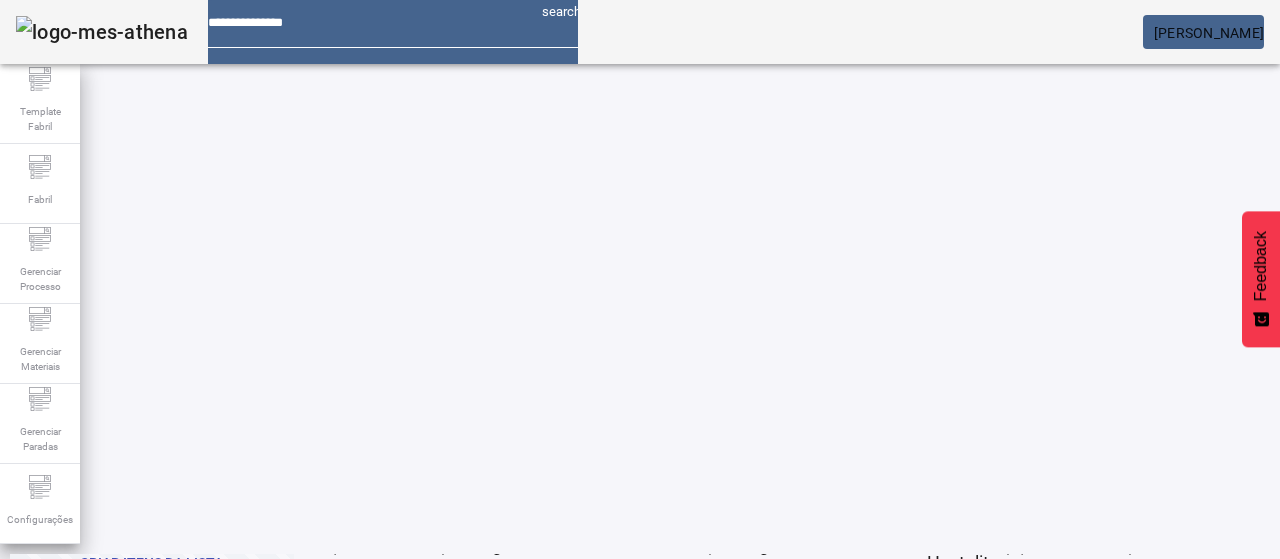 click on "EDITAR" at bounding box center (353, 583) 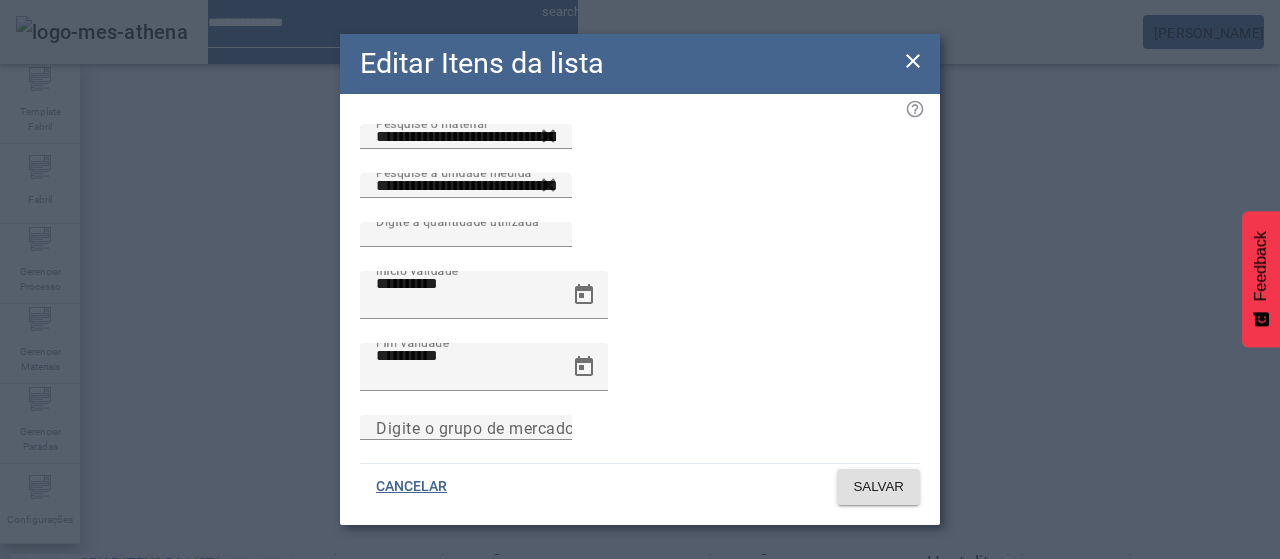 drag, startPoint x: 912, startPoint y: 60, endPoint x: 945, endPoint y: 121, distance: 69.354164 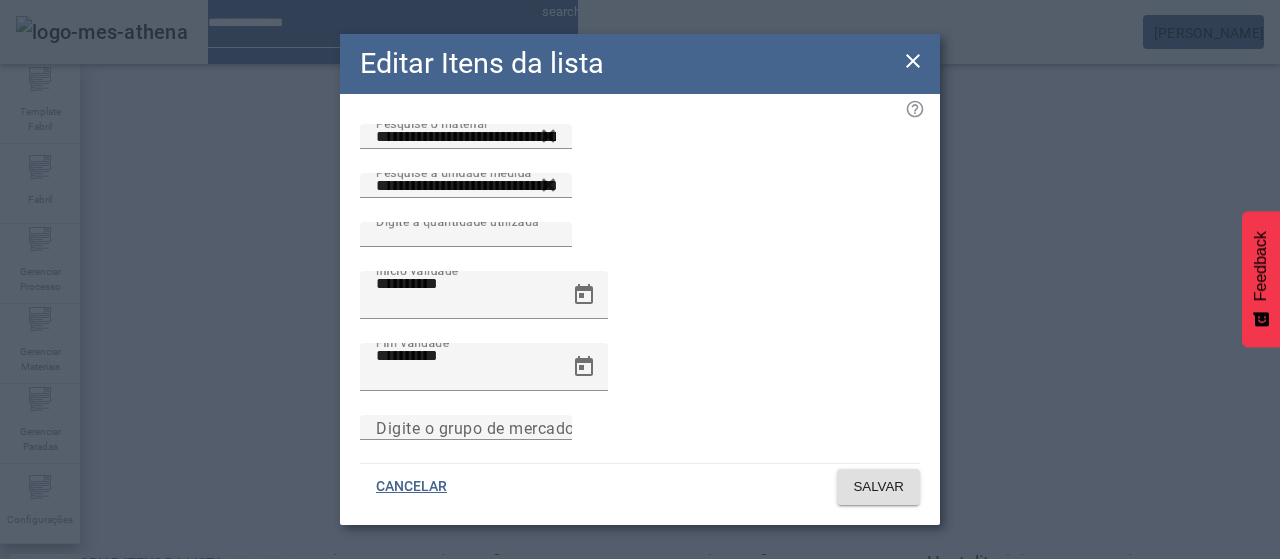 click 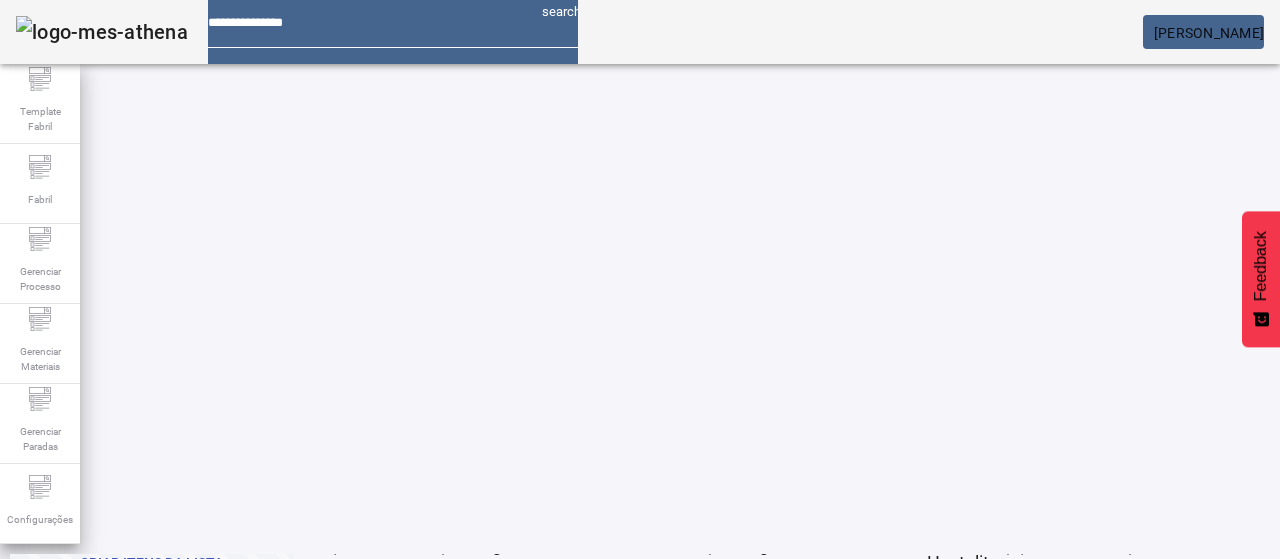 click on "REMOVER" at bounding box center (430, 583) 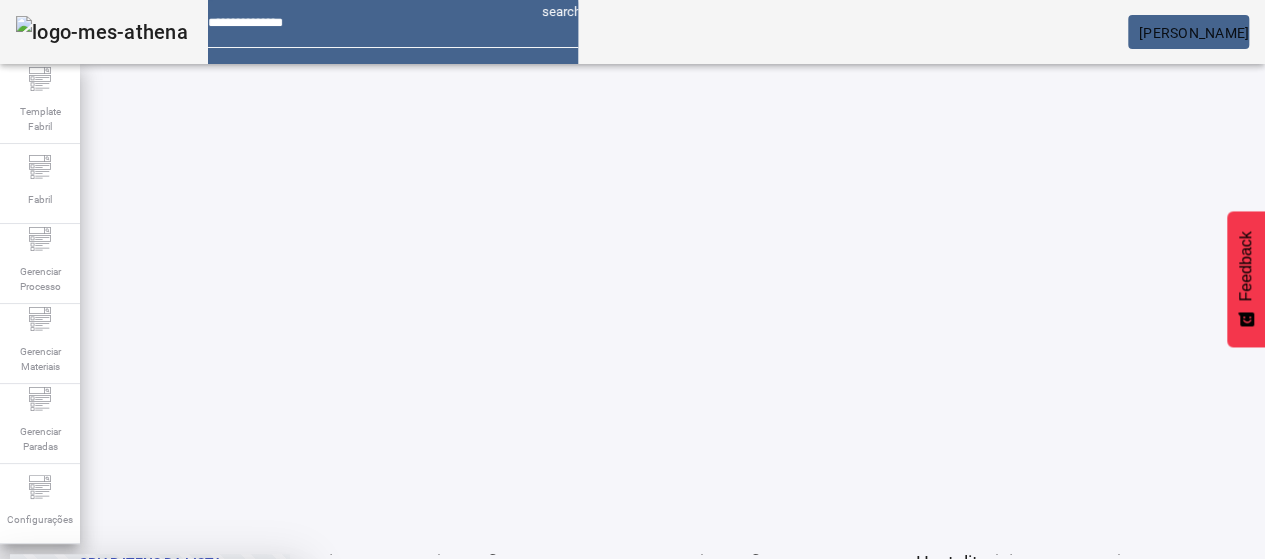 click at bounding box center [248, 707] 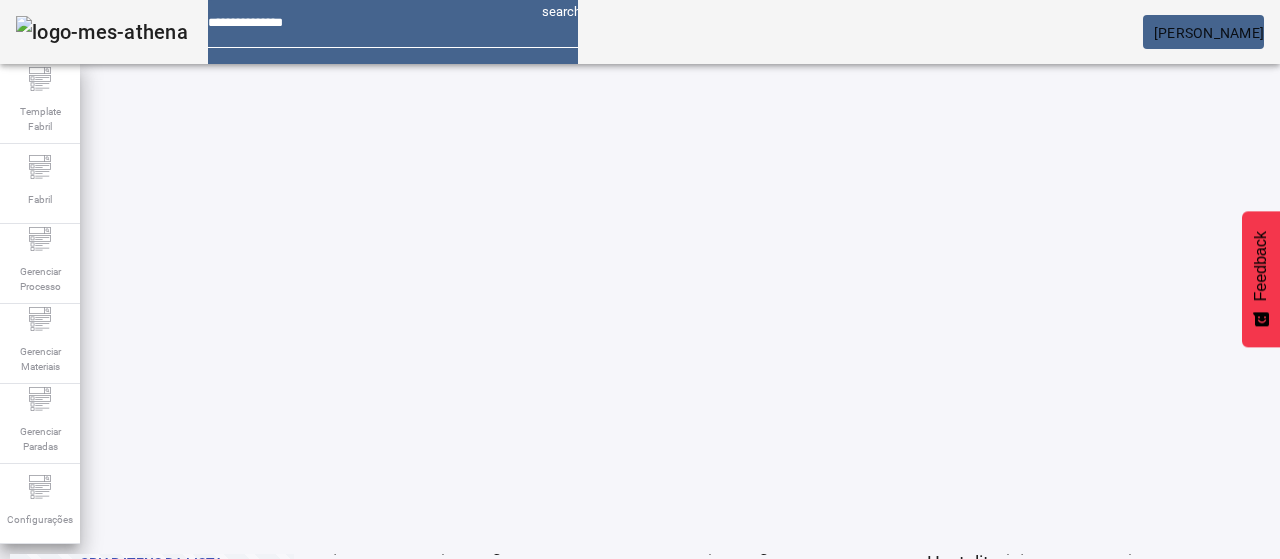 click on "EDITAR" at bounding box center [950, 883] 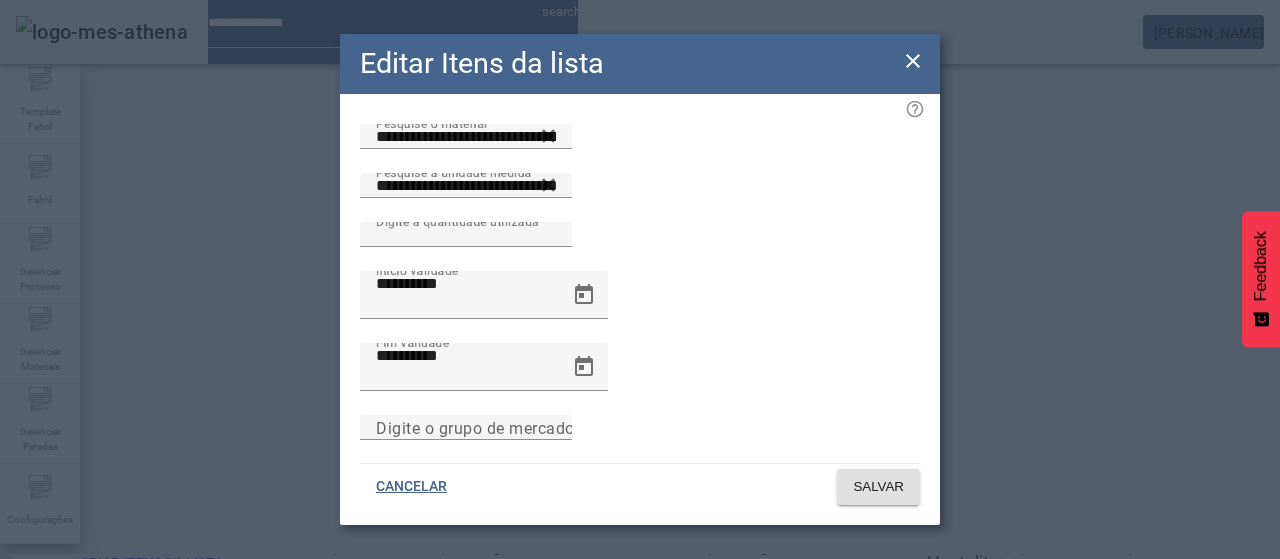 click 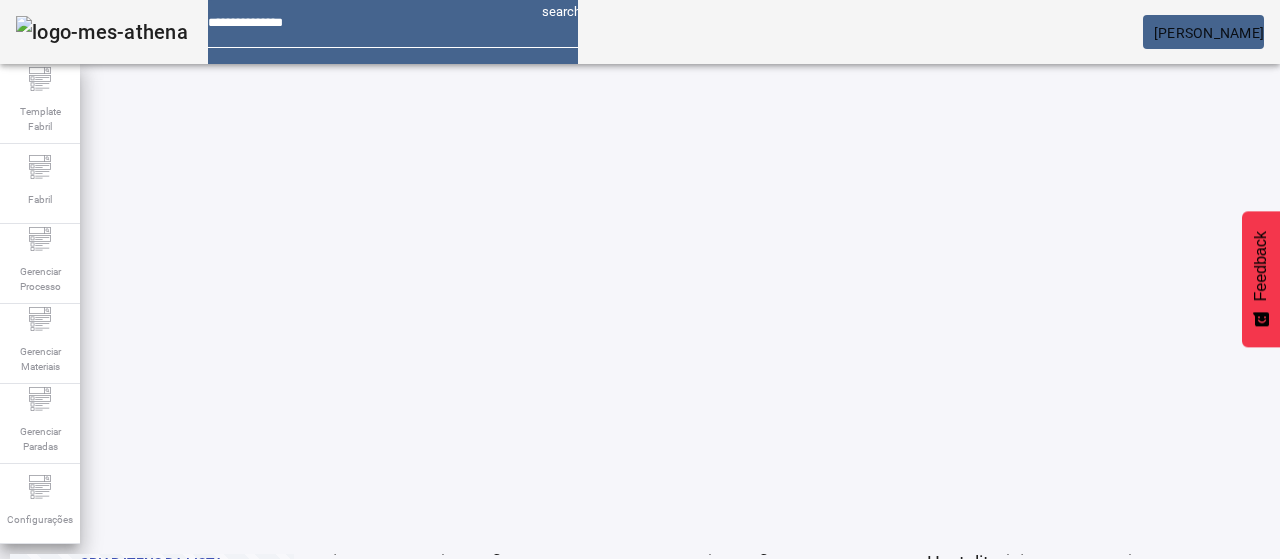 click on "REMOVER" at bounding box center (430, 583) 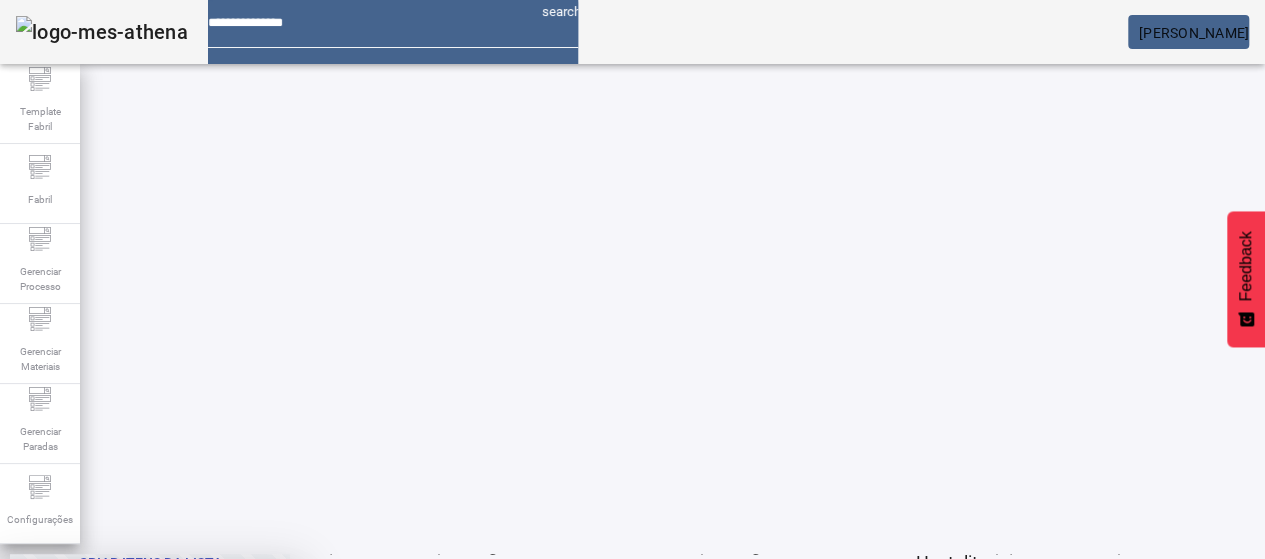 click at bounding box center (248, 707) 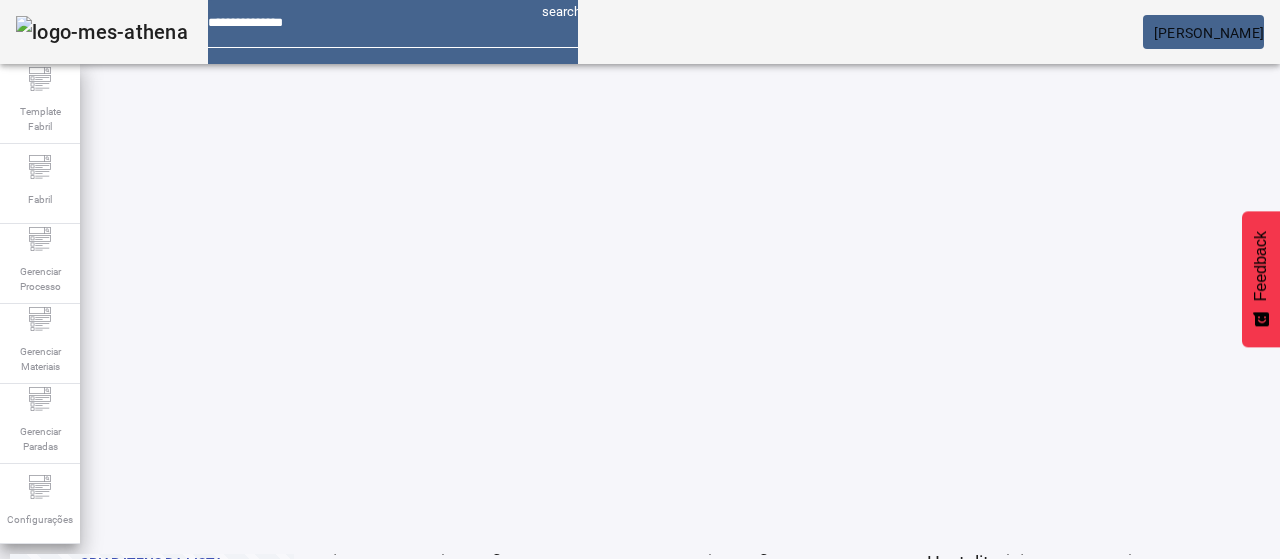 click on "EDITAR" at bounding box center (353, 583) 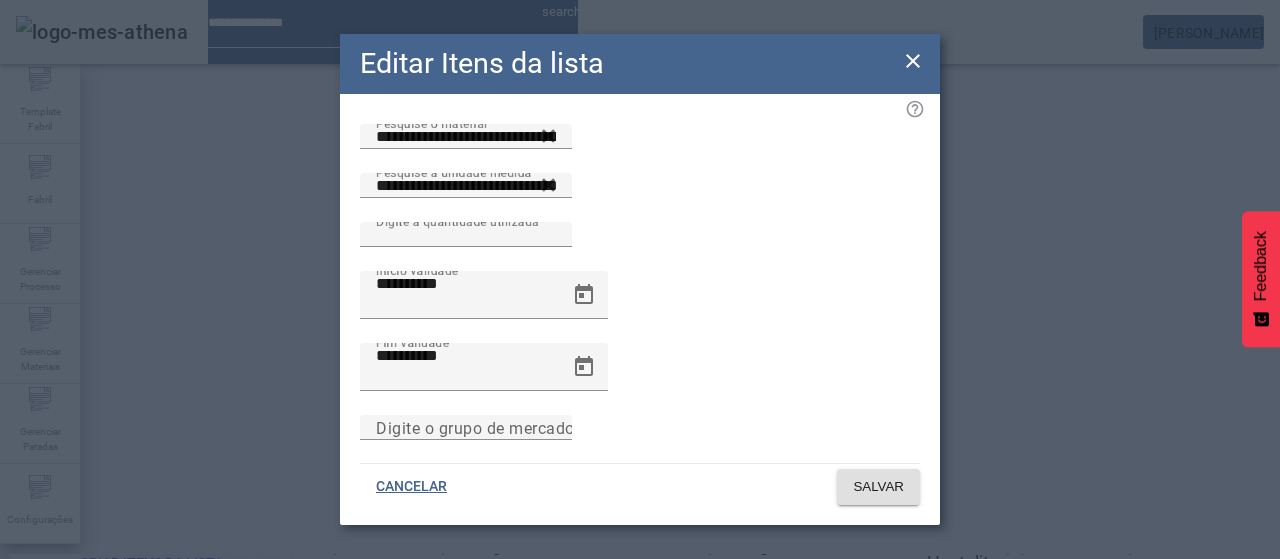 click 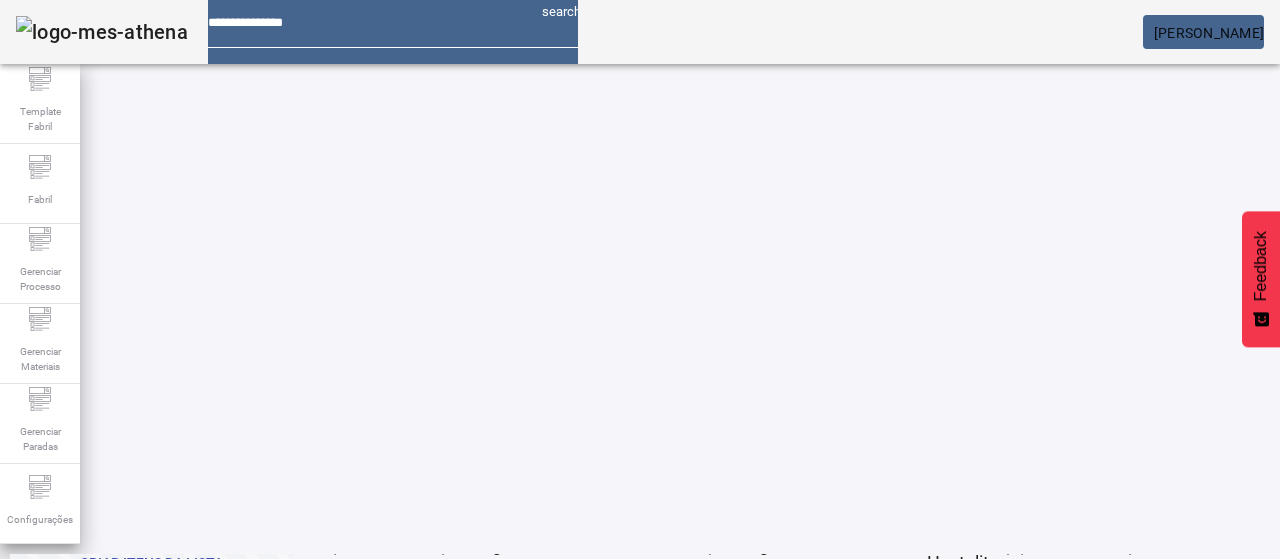 click on "REMOVER" at bounding box center [1027, 883] 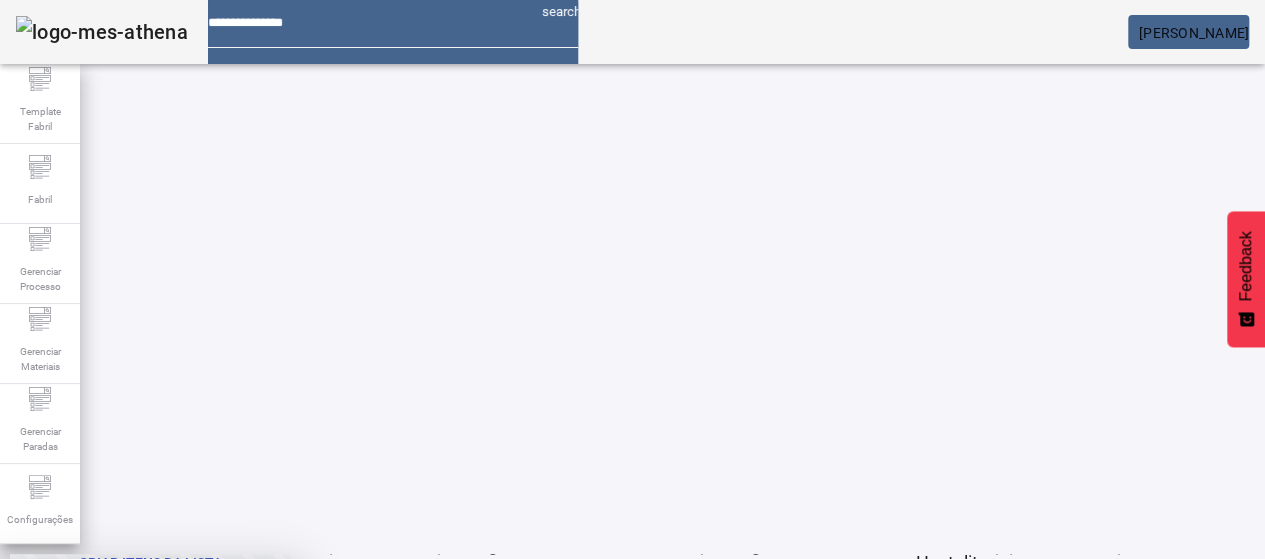 click on "CANCELAR SIM" at bounding box center (150, 706) 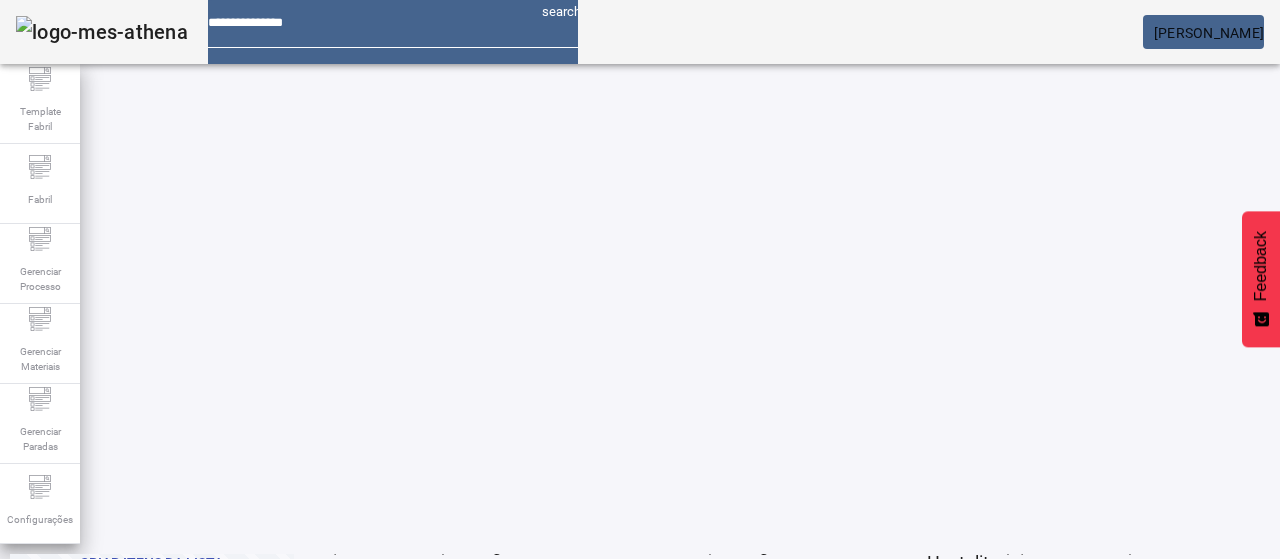 click on "EDITAR" at bounding box center (353, 583) 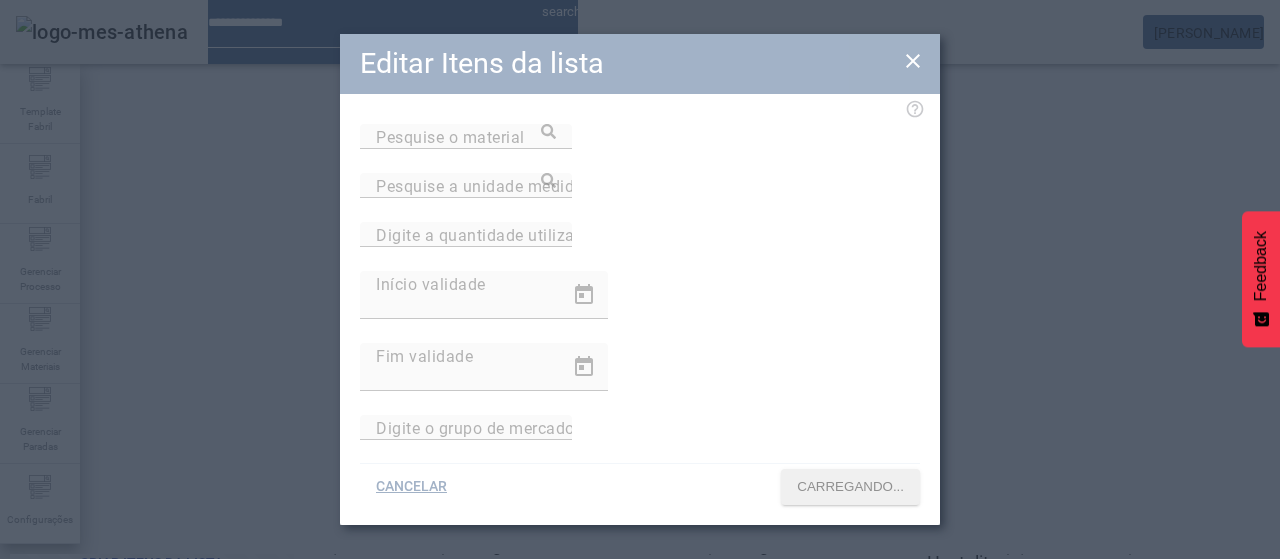 type on "**********" 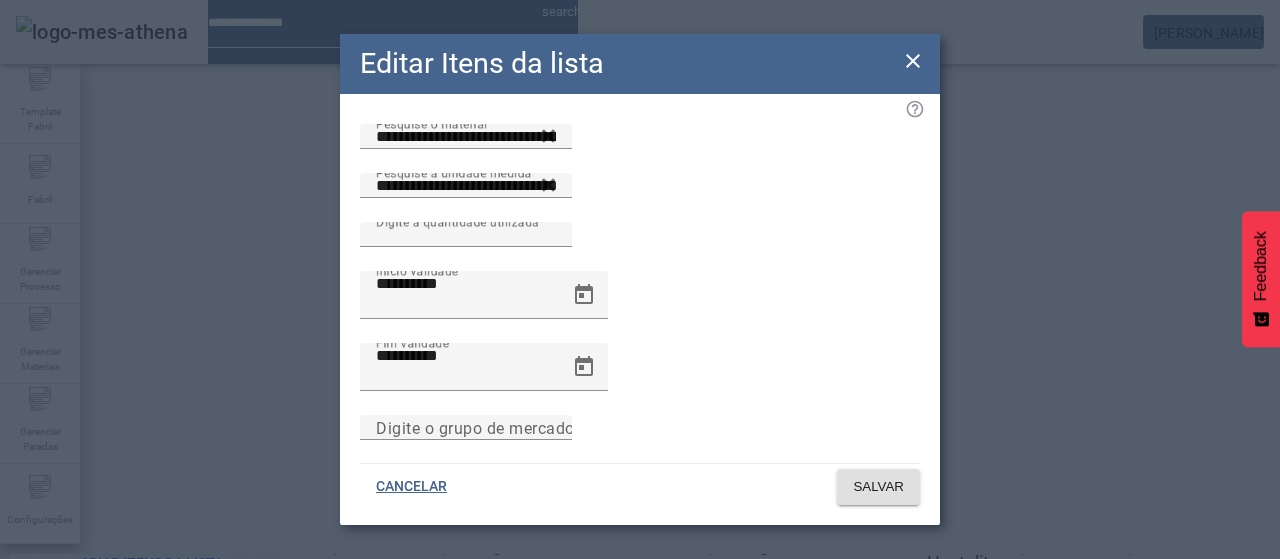 click 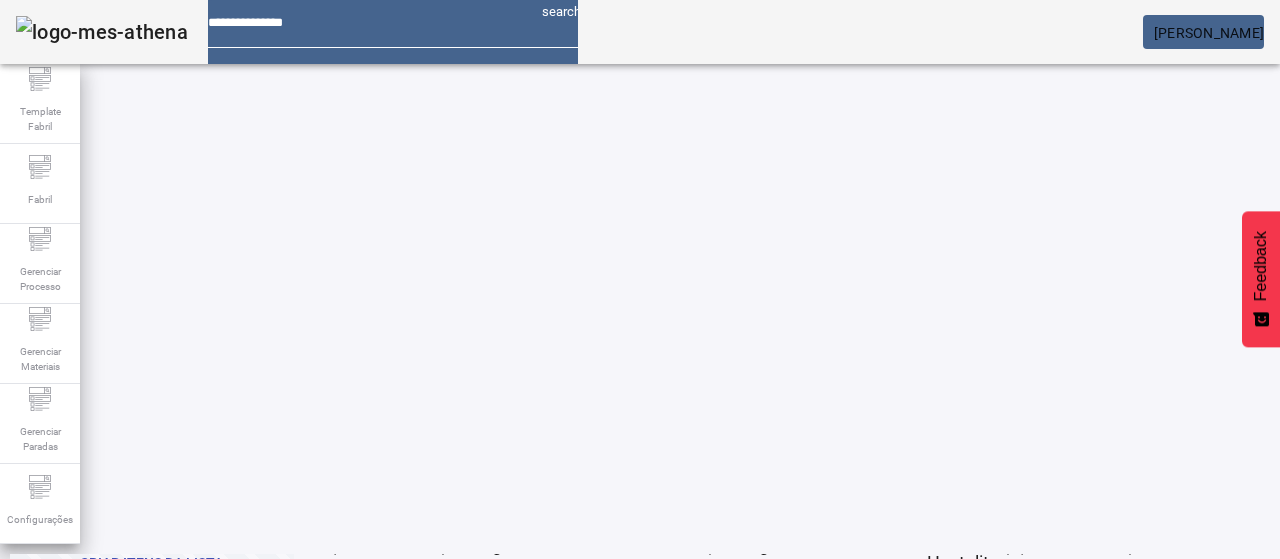 click on "REMOVER" at bounding box center (430, 583) 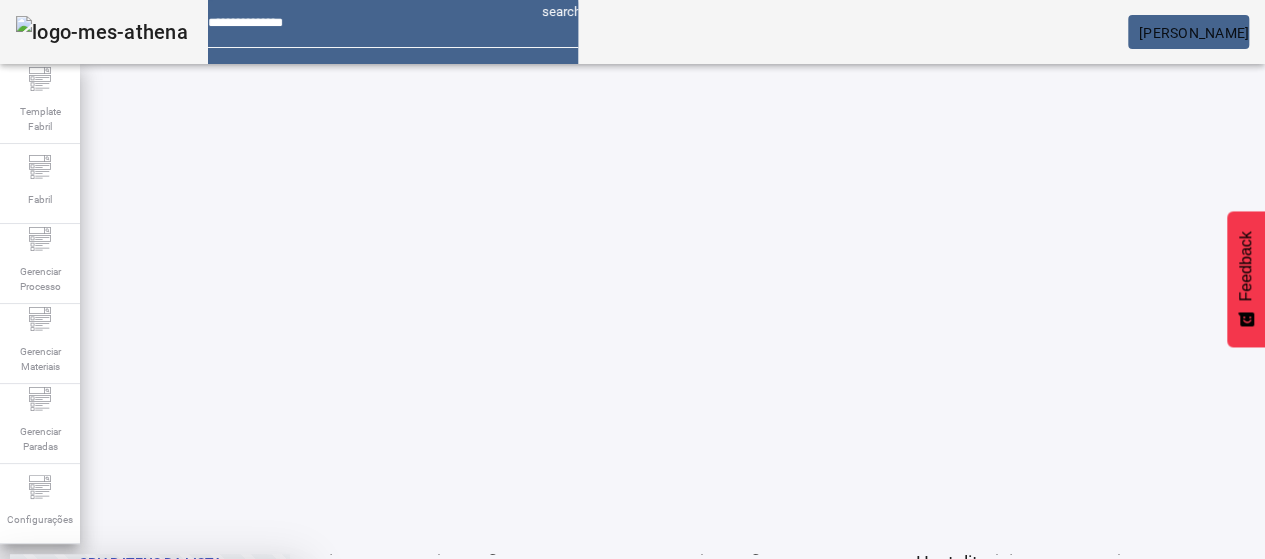 click at bounding box center [248, 707] 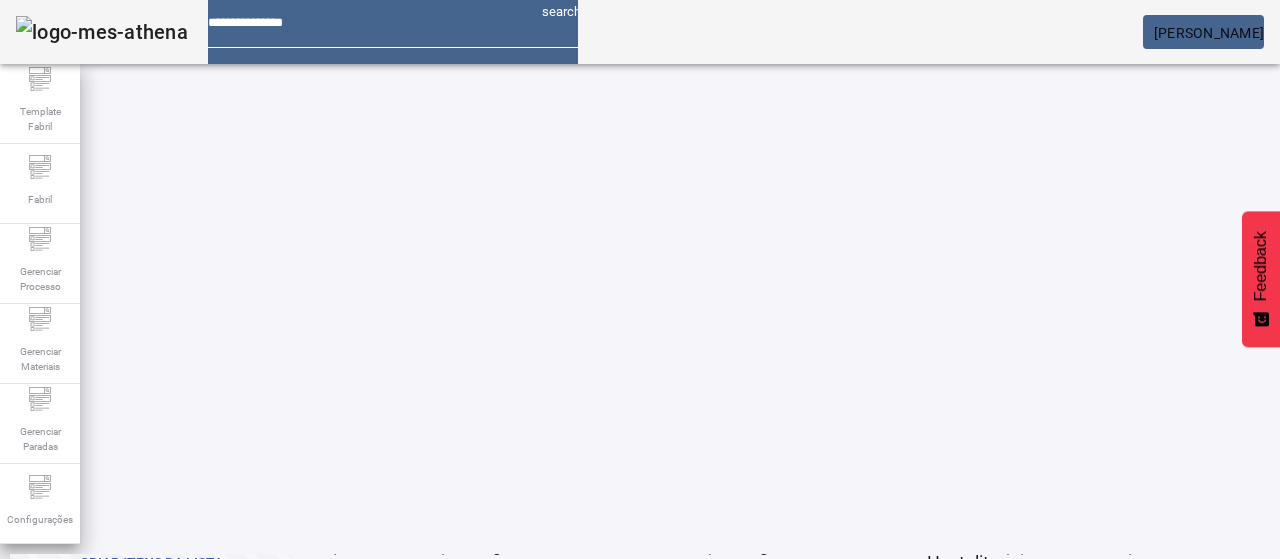 click on "EDITAR" at bounding box center [950, 883] 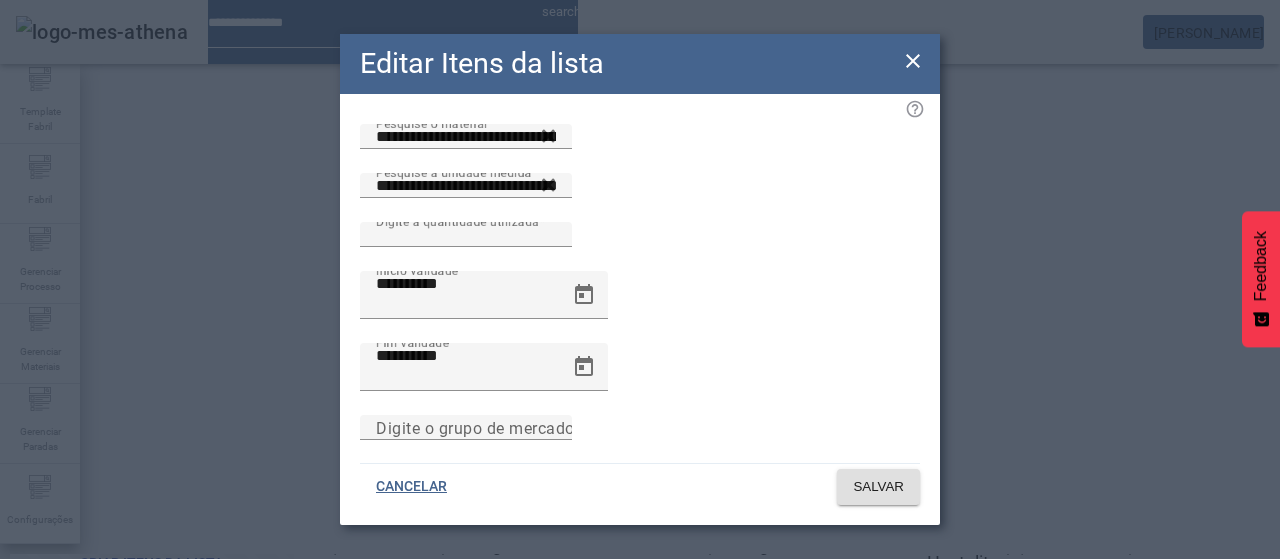 click 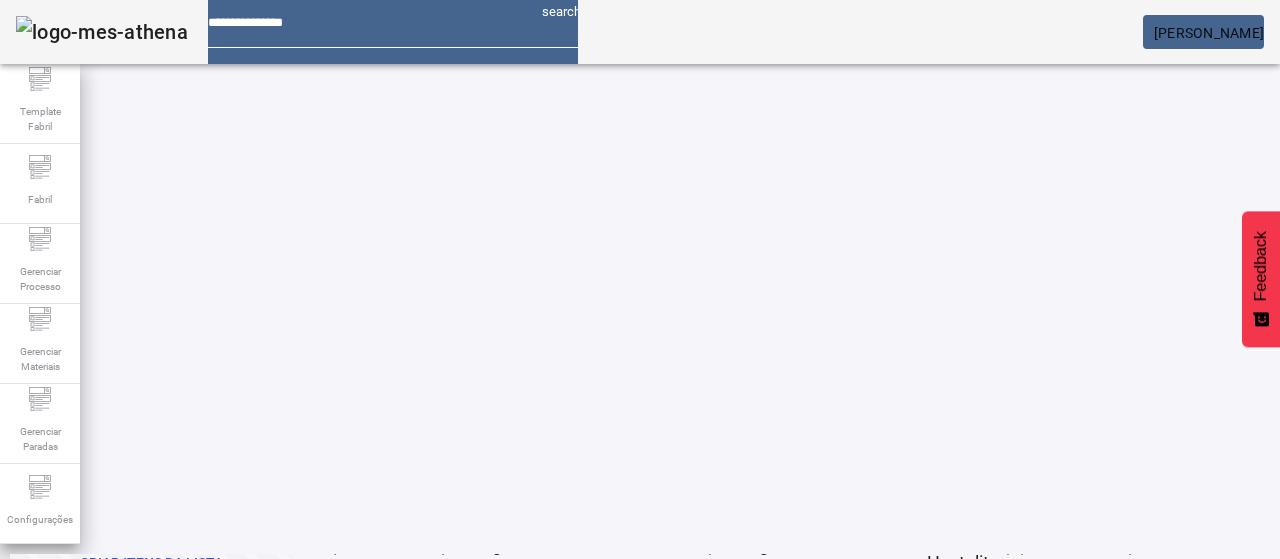 click on "REMOVER" at bounding box center [430, 583] 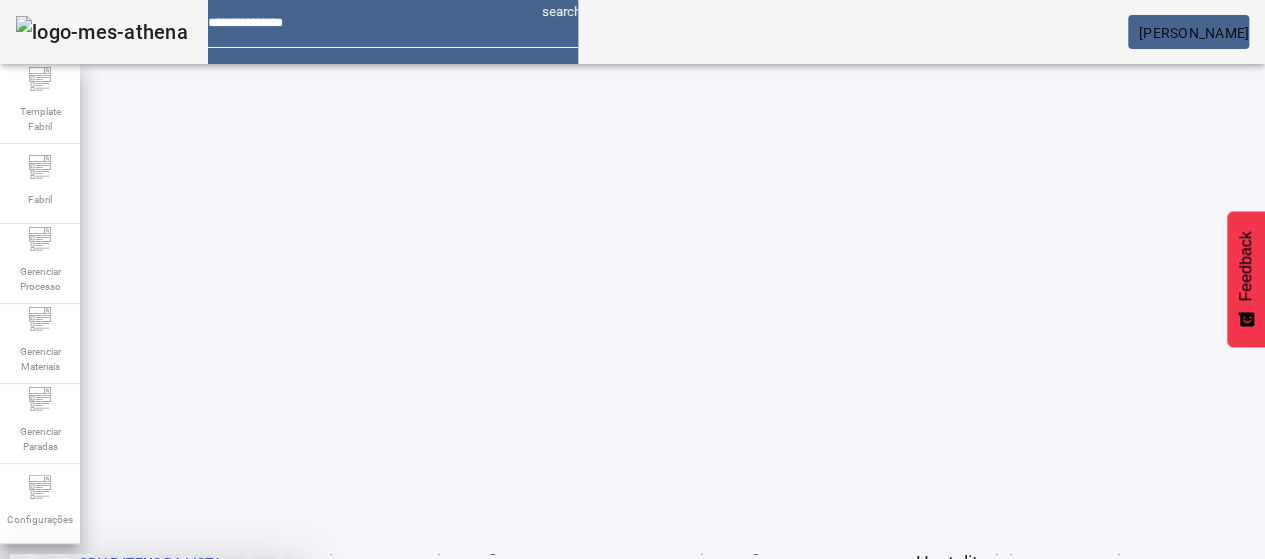 click at bounding box center [248, 707] 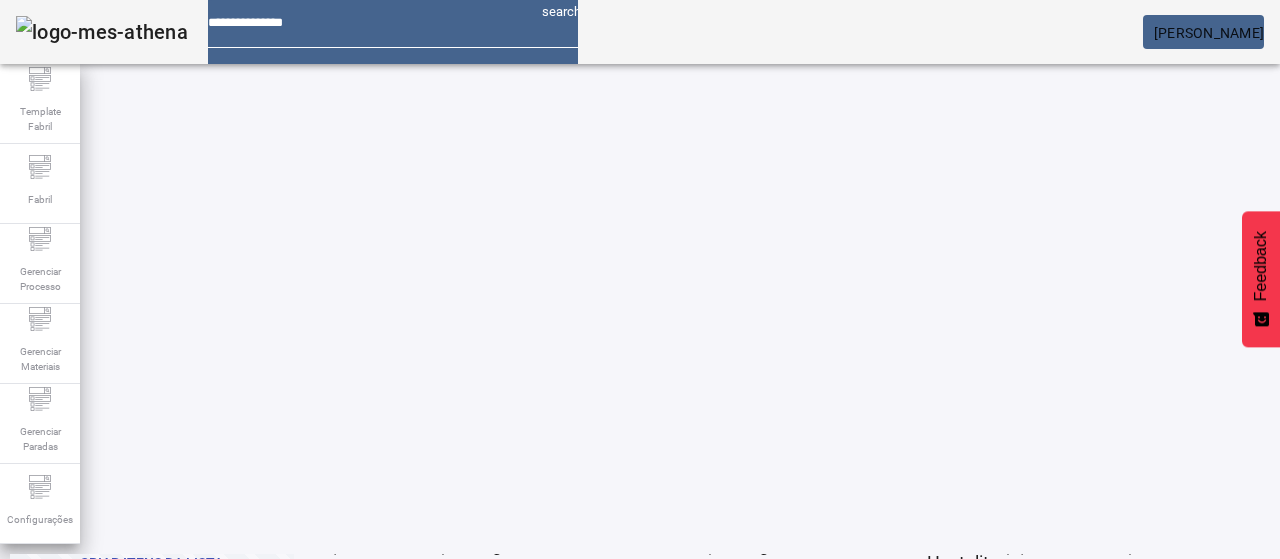 click at bounding box center (353, 583) 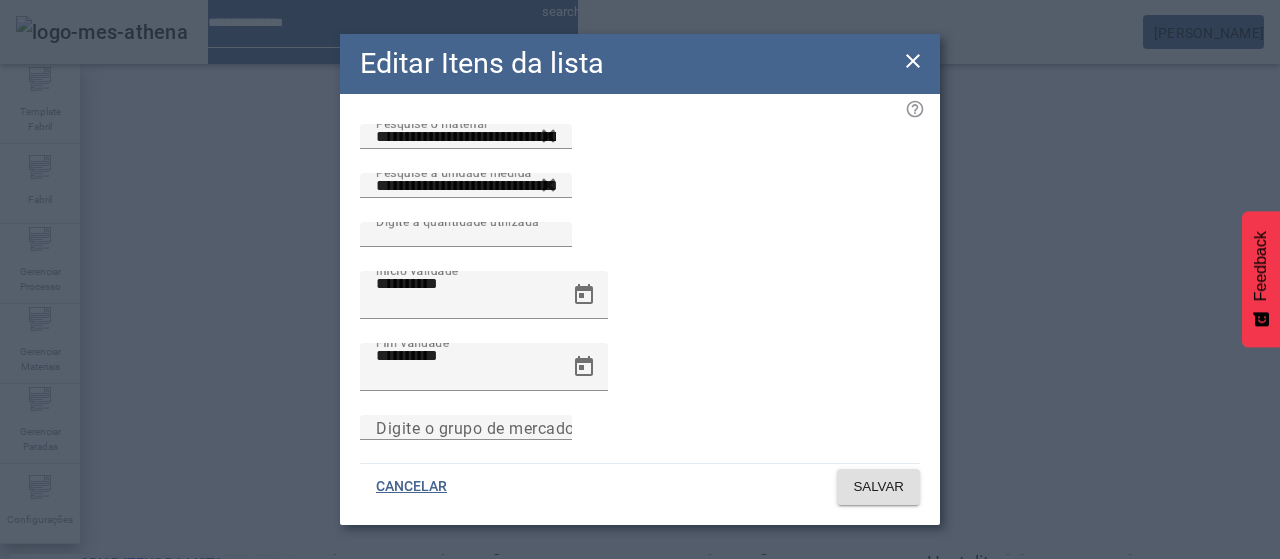 click 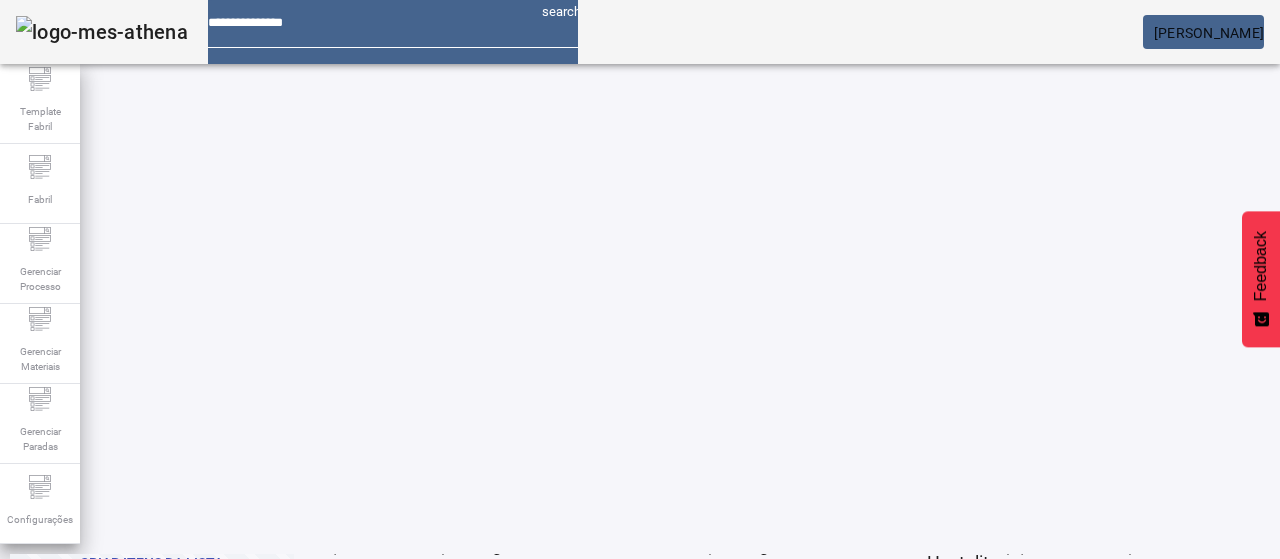 click on "2" 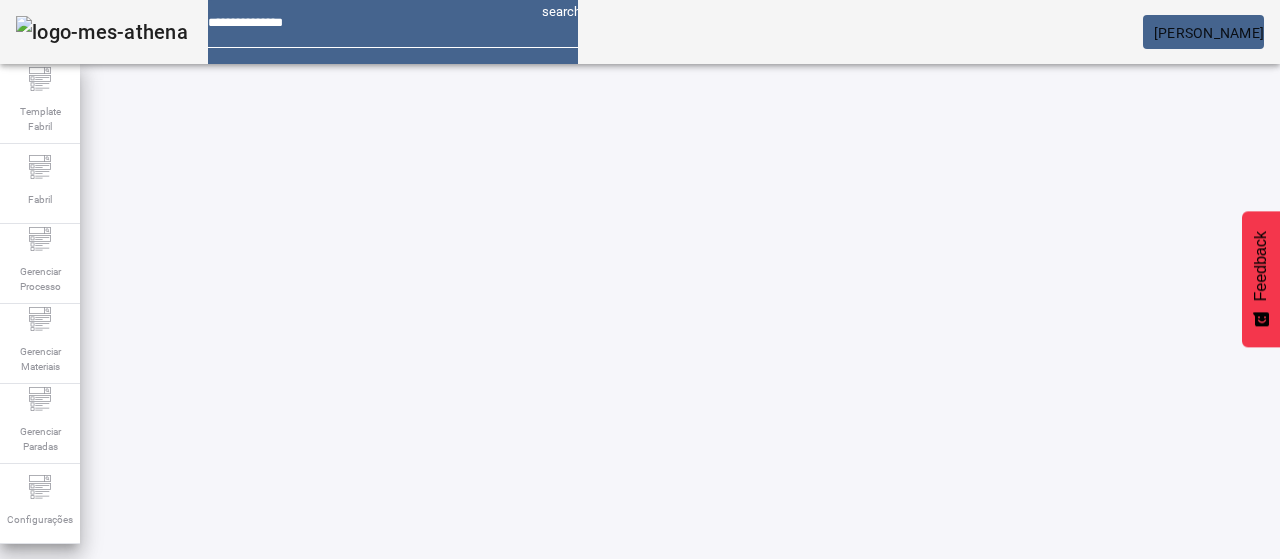 scroll, scrollTop: 0, scrollLeft: 0, axis: both 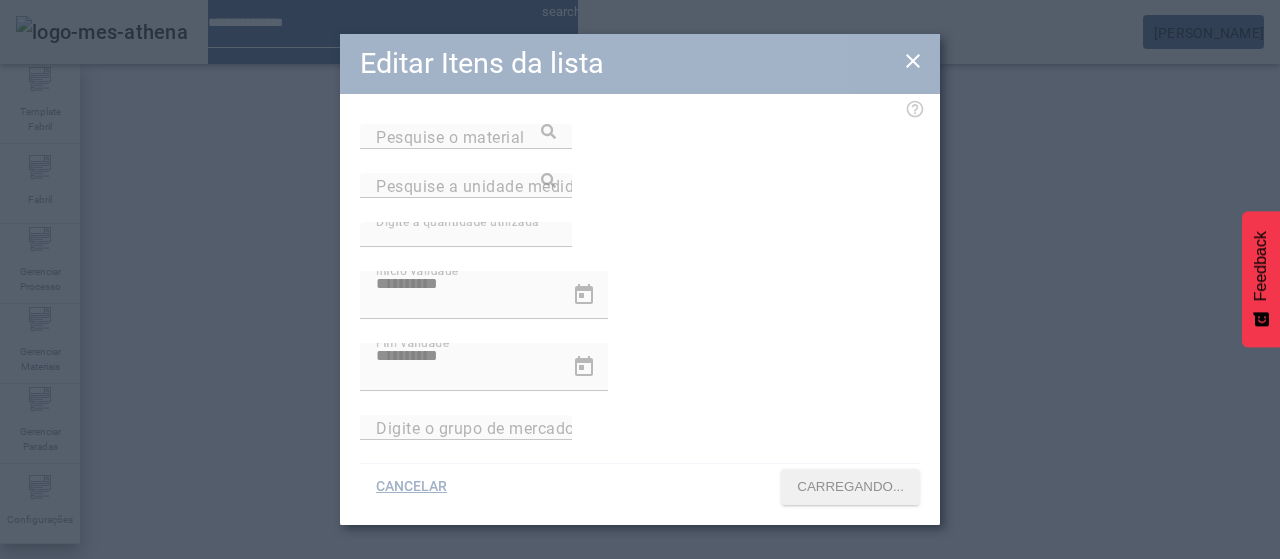 type on "**********" 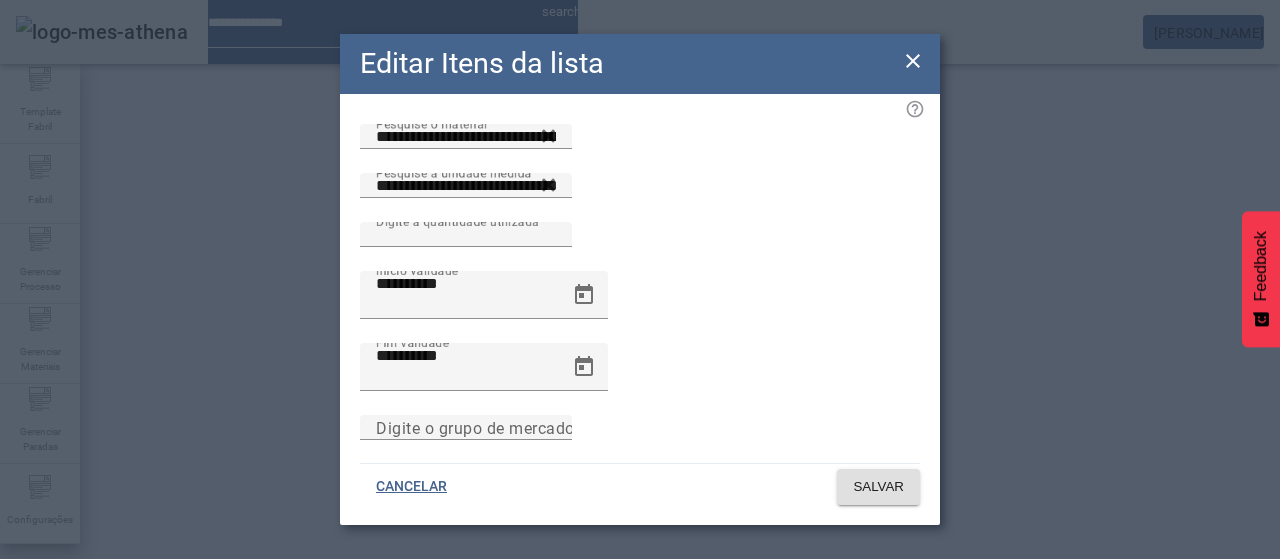 click 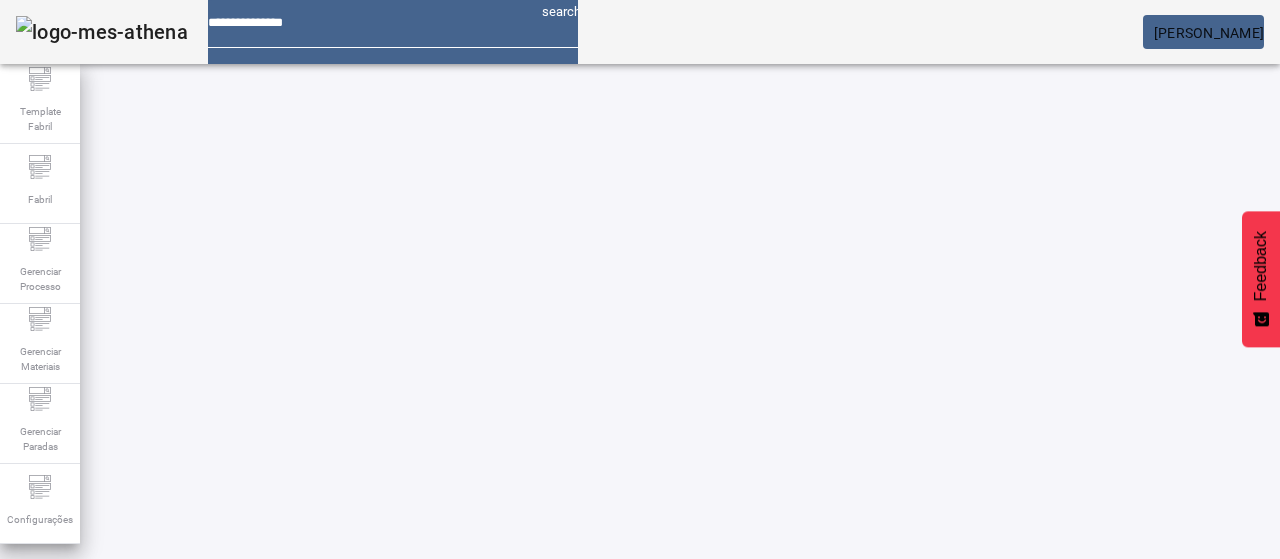 click on "REMOVER" at bounding box center [430, 743] 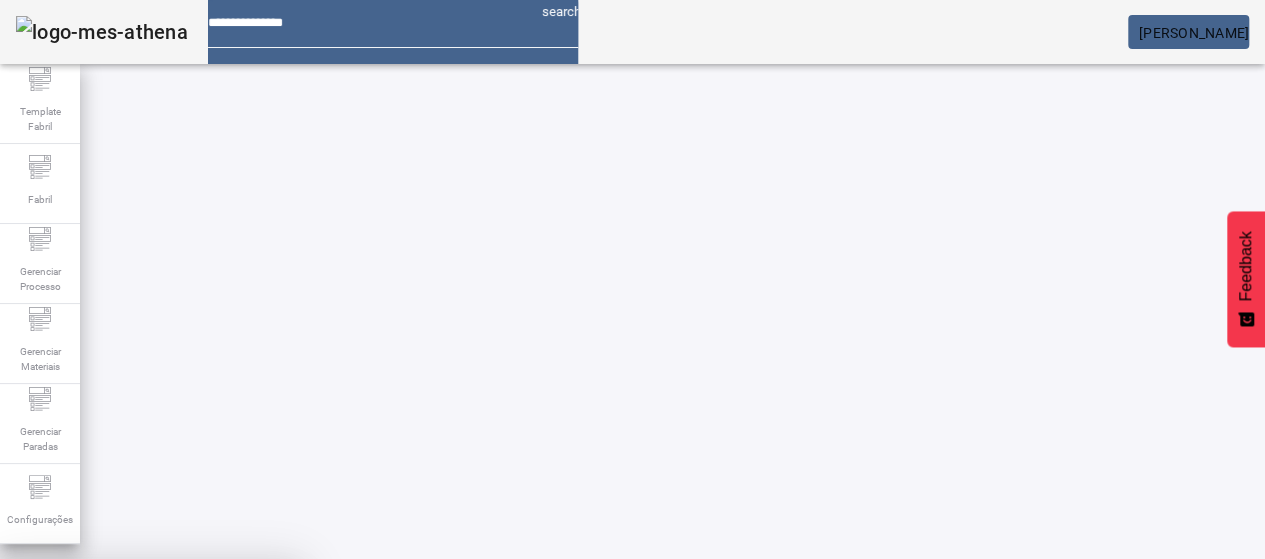 click at bounding box center [248, 707] 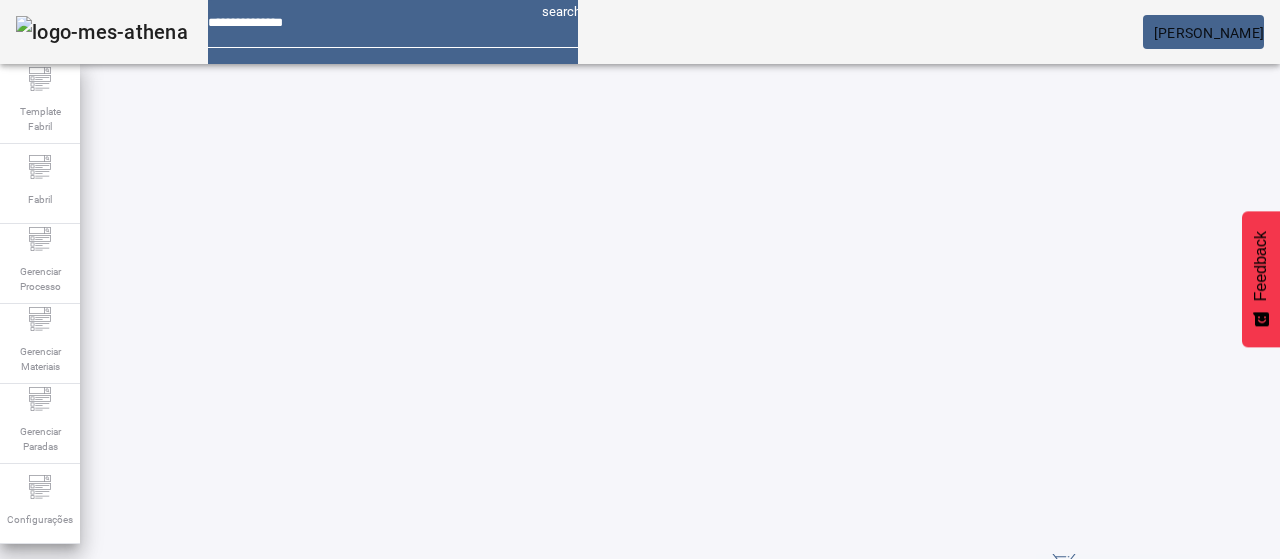 scroll, scrollTop: 0, scrollLeft: 0, axis: both 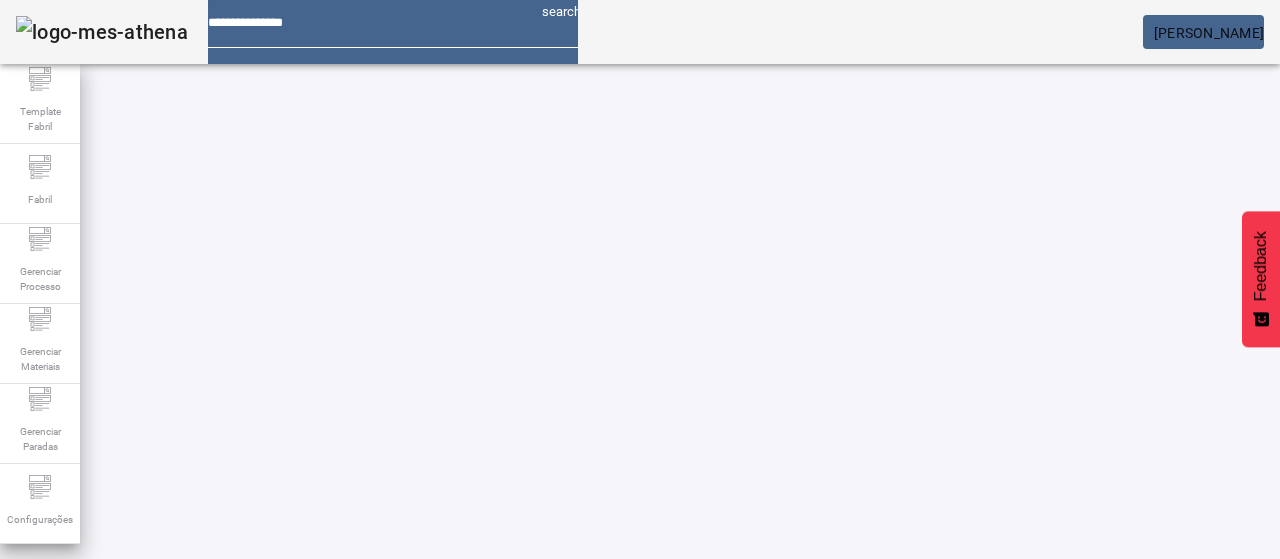 click 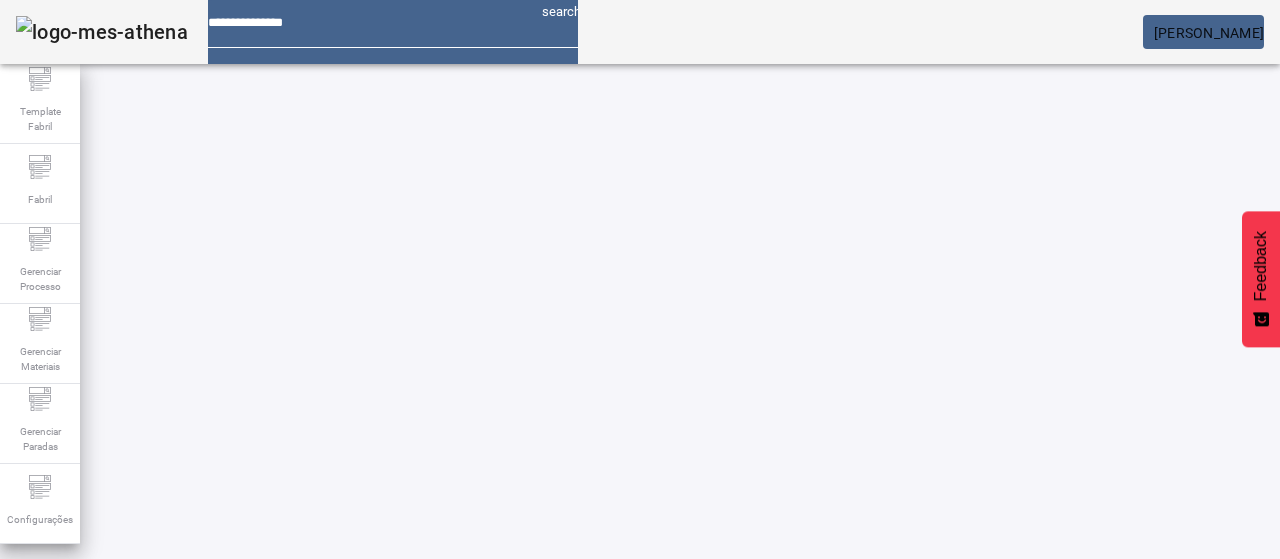 drag, startPoint x: 166, startPoint y: 176, endPoint x: 98, endPoint y: 178, distance: 68.0294 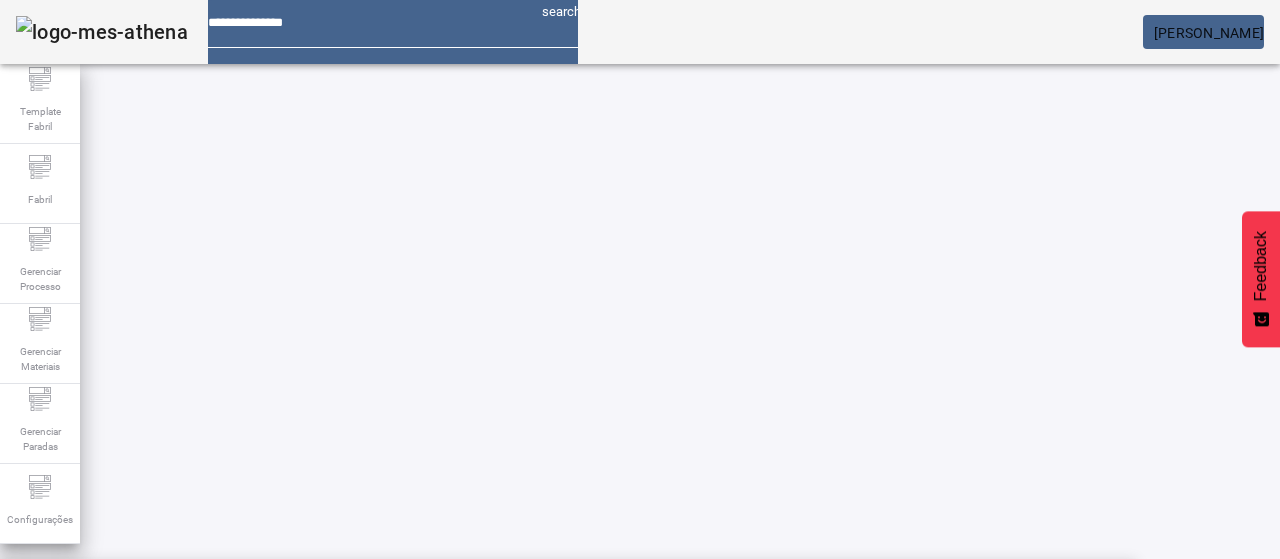 click on "ENZIMA BETAGLUCANASE ULTRAFLO PRIME (30034110)" at bounding box center [231, 591] 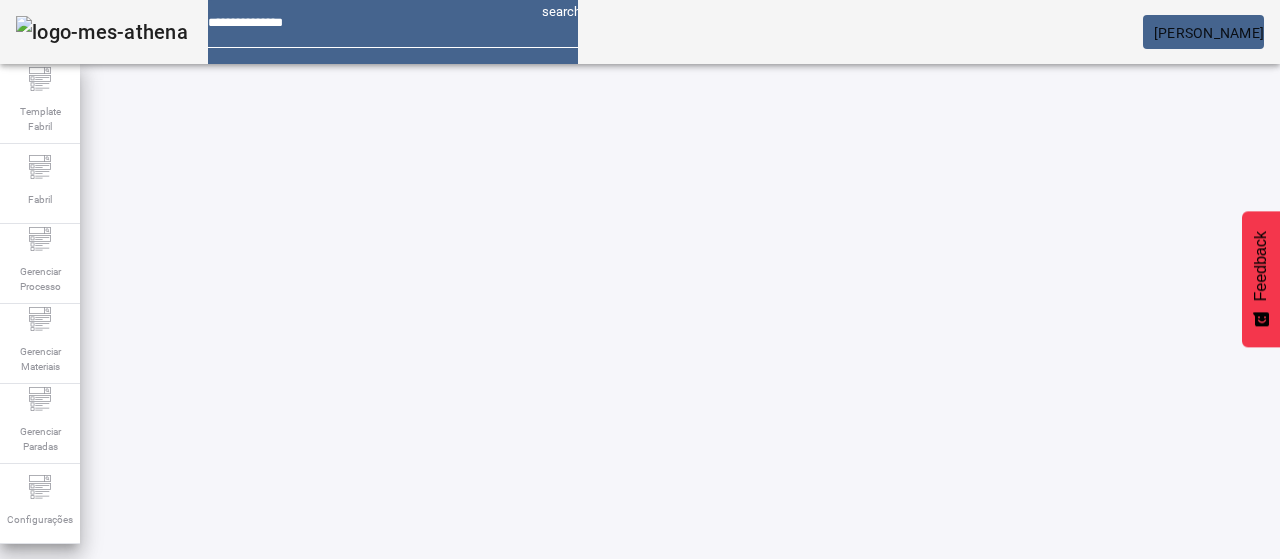 click on "FILTRAR" 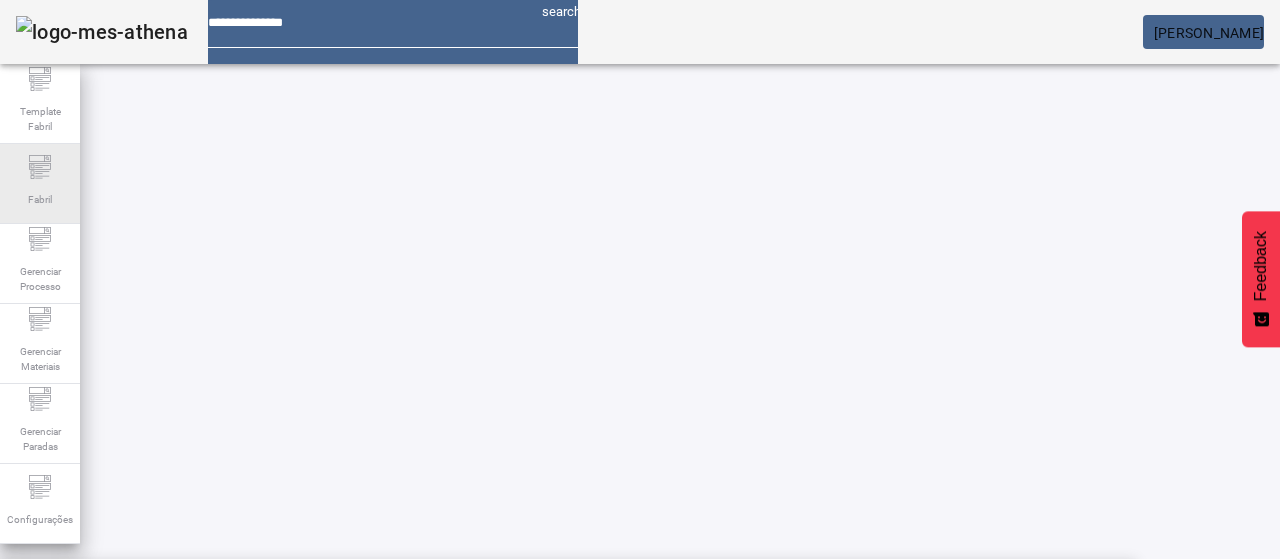 drag, startPoint x: 550, startPoint y: 183, endPoint x: 74, endPoint y: 223, distance: 477.6777 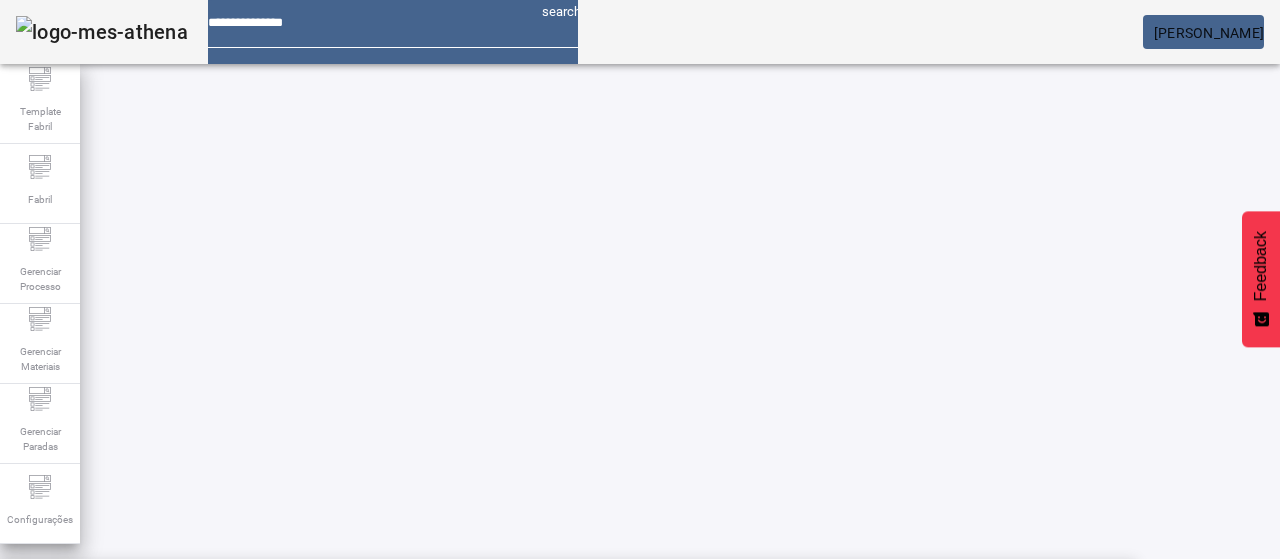 click at bounding box center [146, 779] 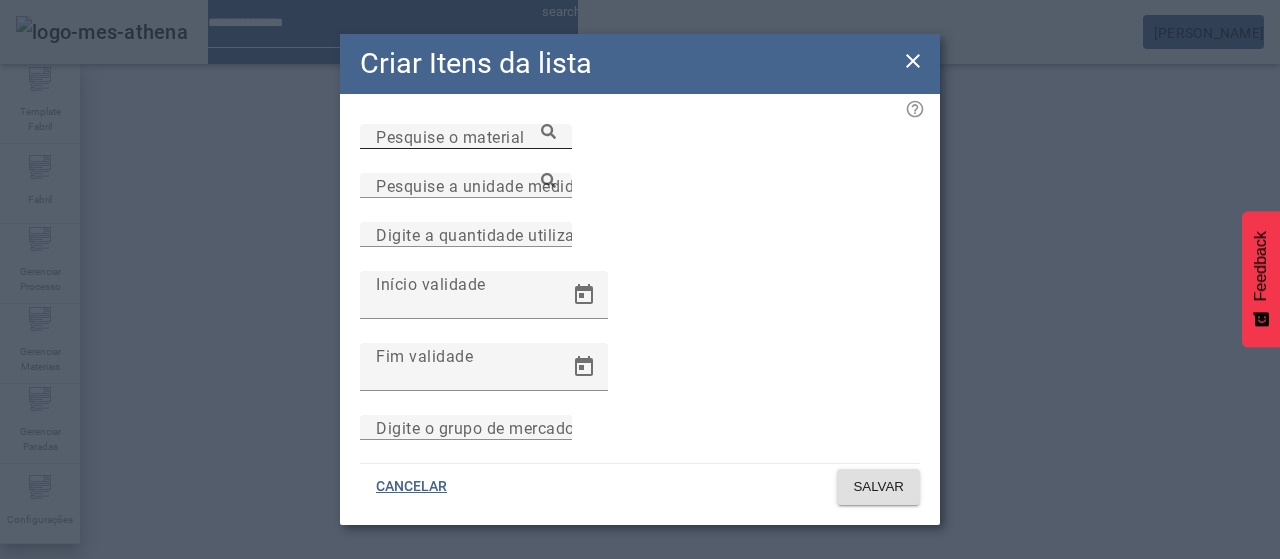 click on "Pesquise o material" at bounding box center [466, 137] 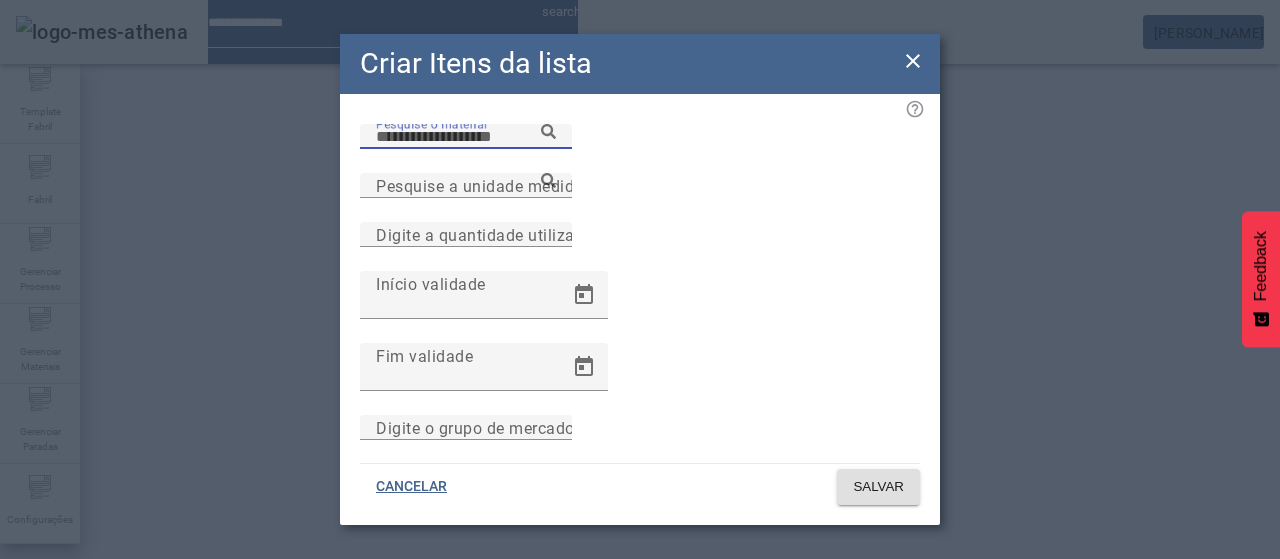 paste on "**********" 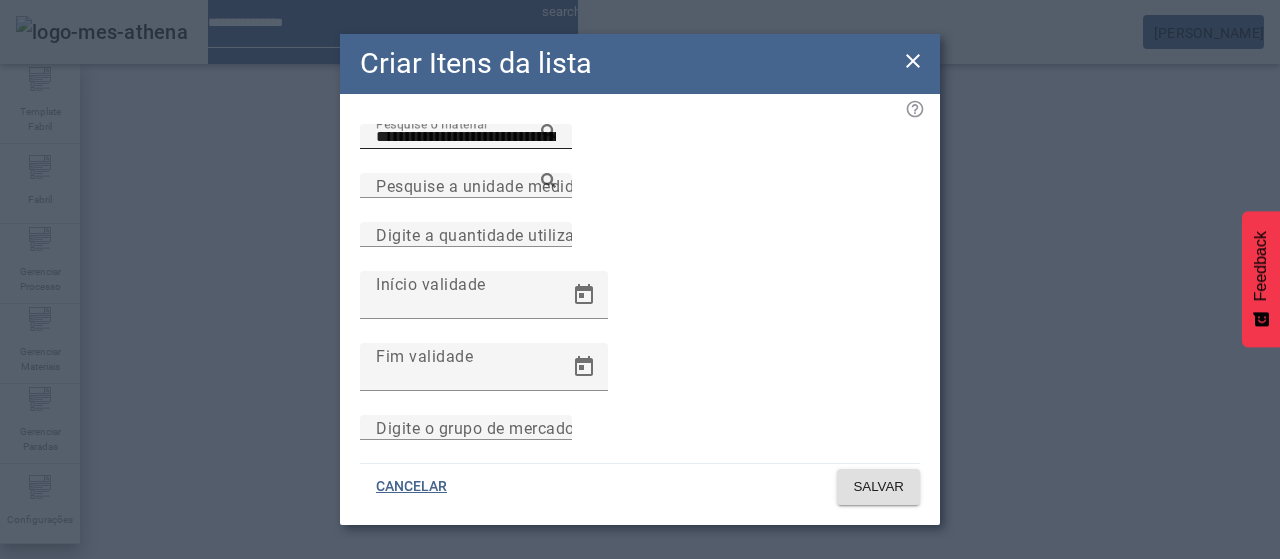 click 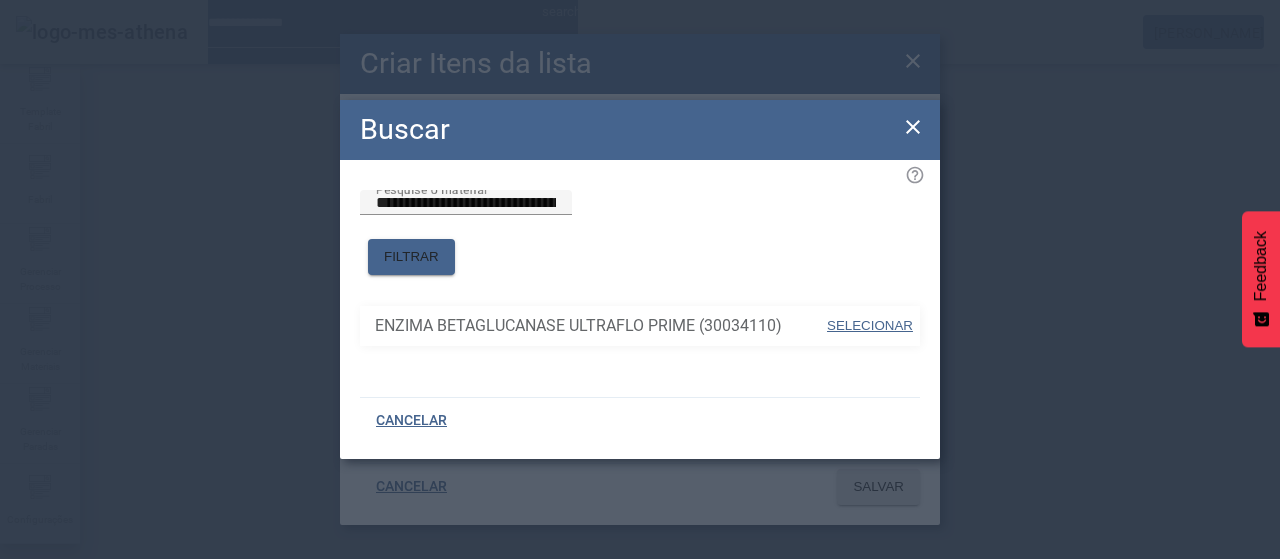 click on "SELECIONAR" at bounding box center (870, 325) 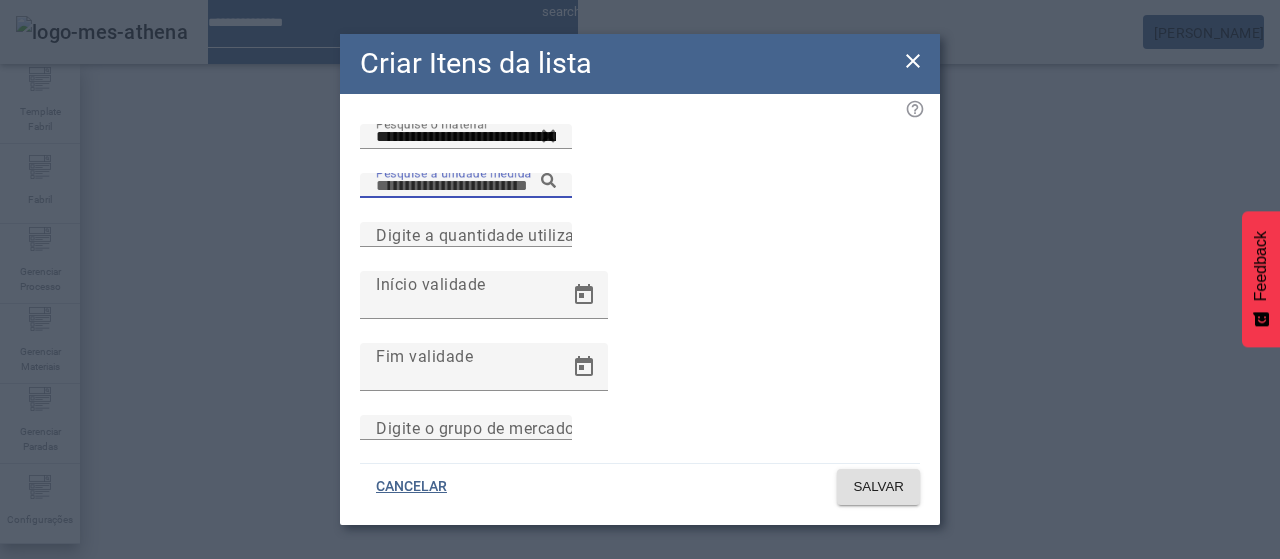 click on "Pesquise a unidade medida" at bounding box center (466, 186) 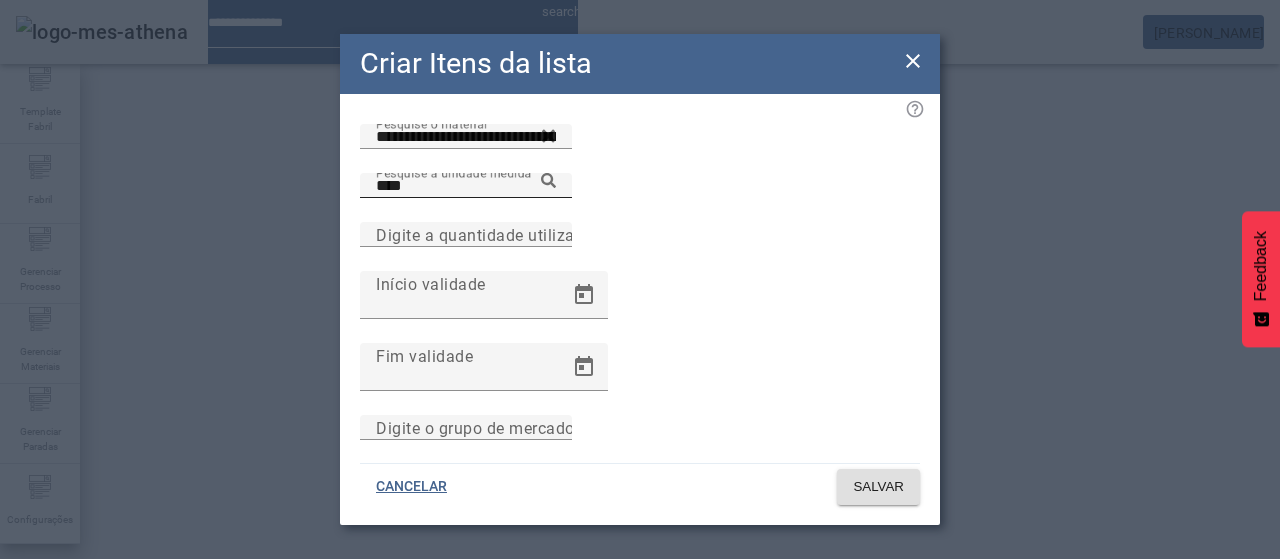 click 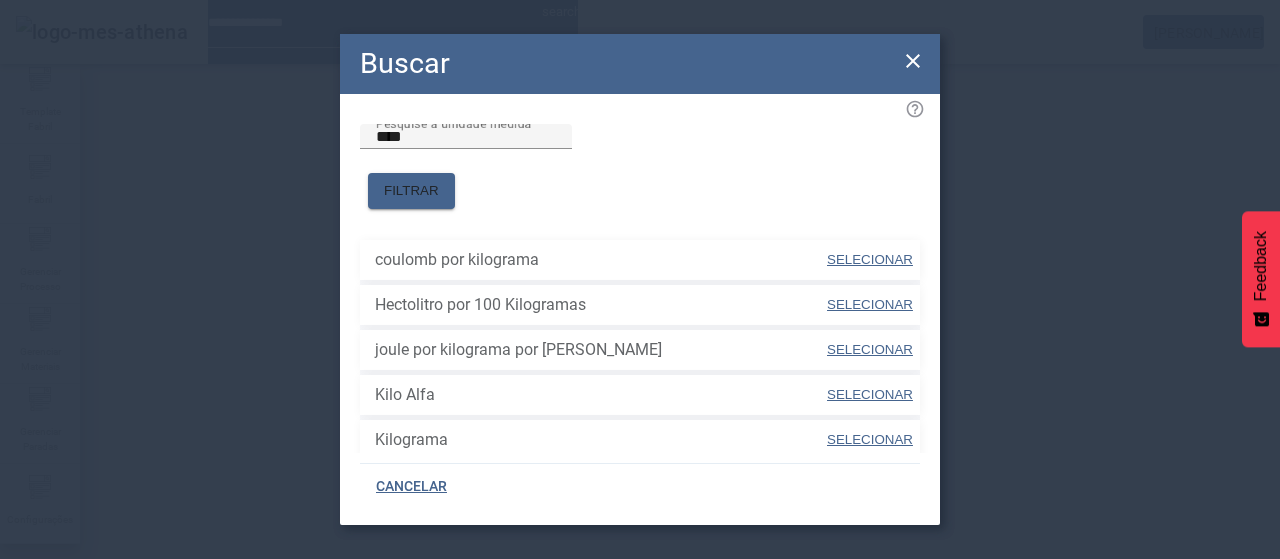 click on "SELECIONAR" at bounding box center [870, 439] 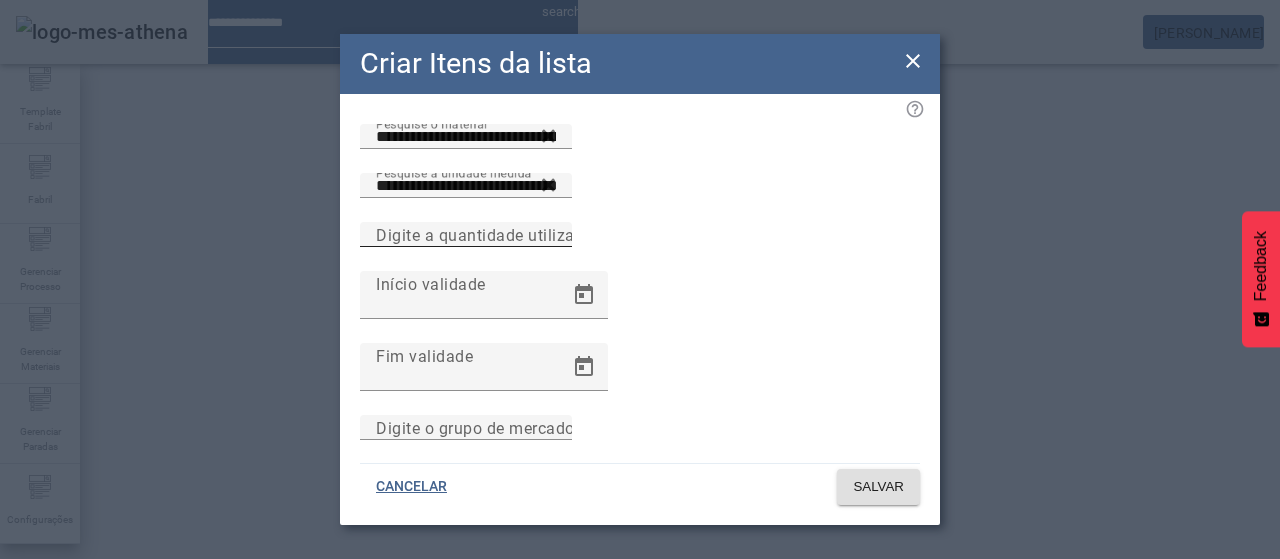 click on "Digite a quantidade utilizada" at bounding box center [485, 234] 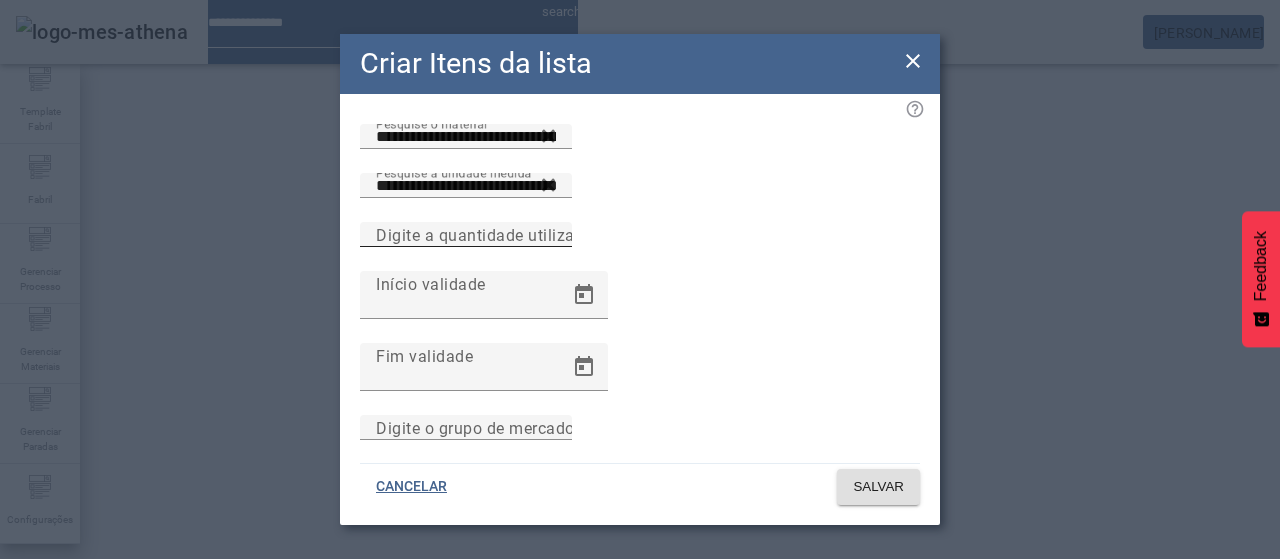 click on "Digite a quantidade utilizada" at bounding box center [466, 235] 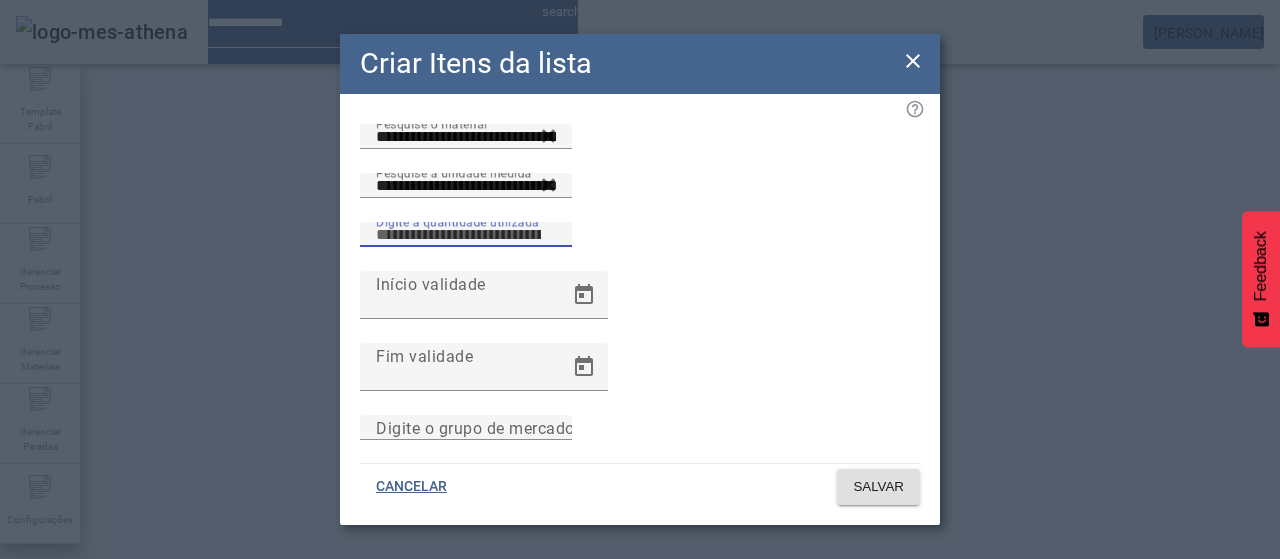 type on "*****" 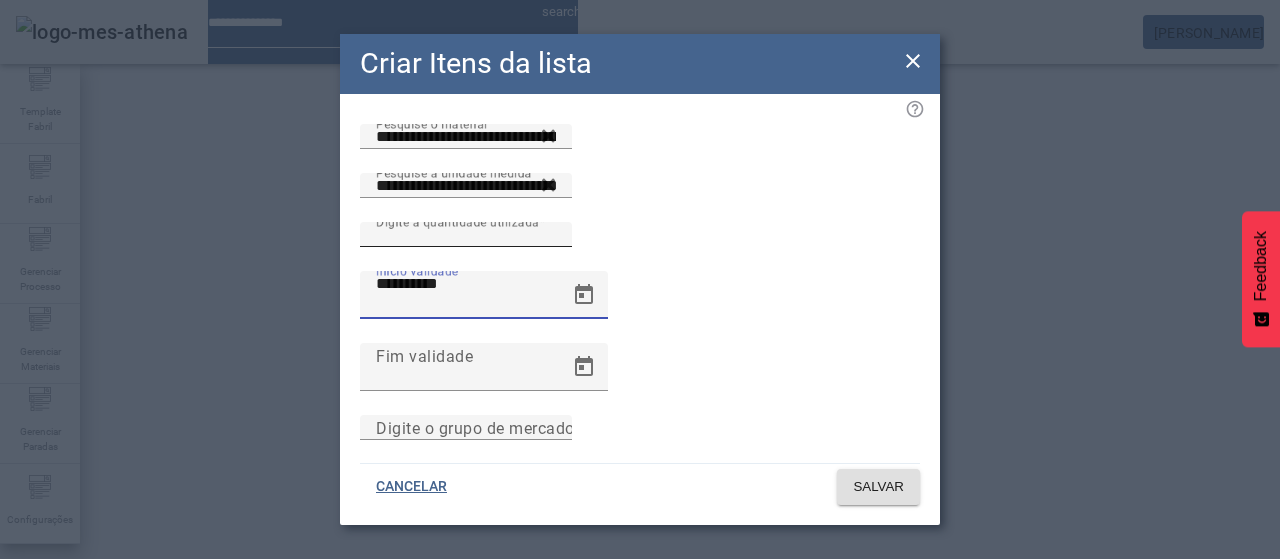type on "**********" 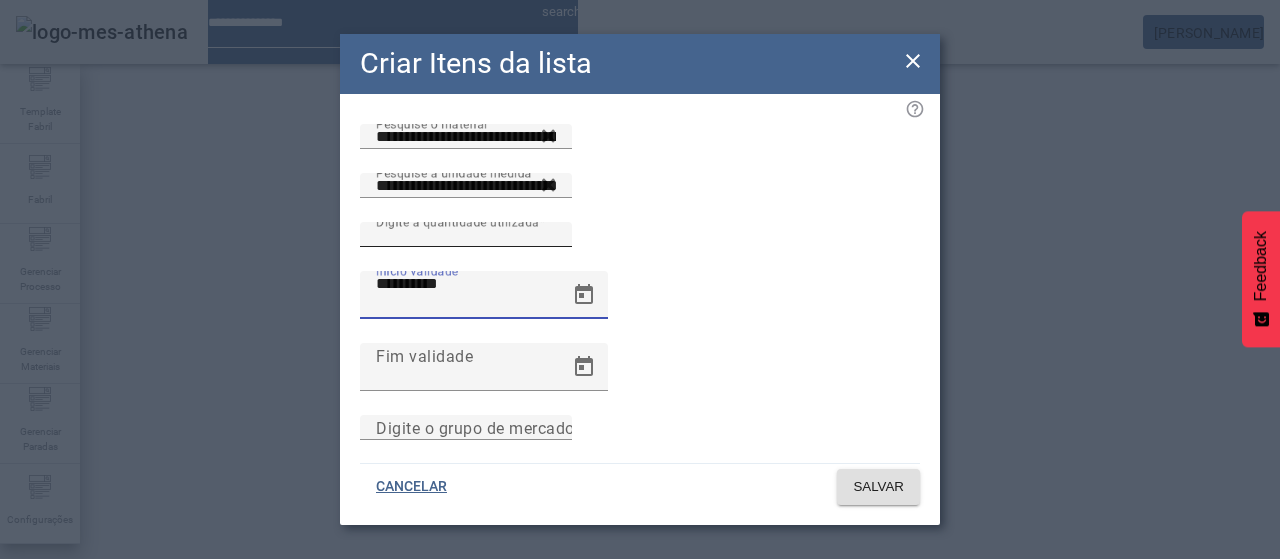 type 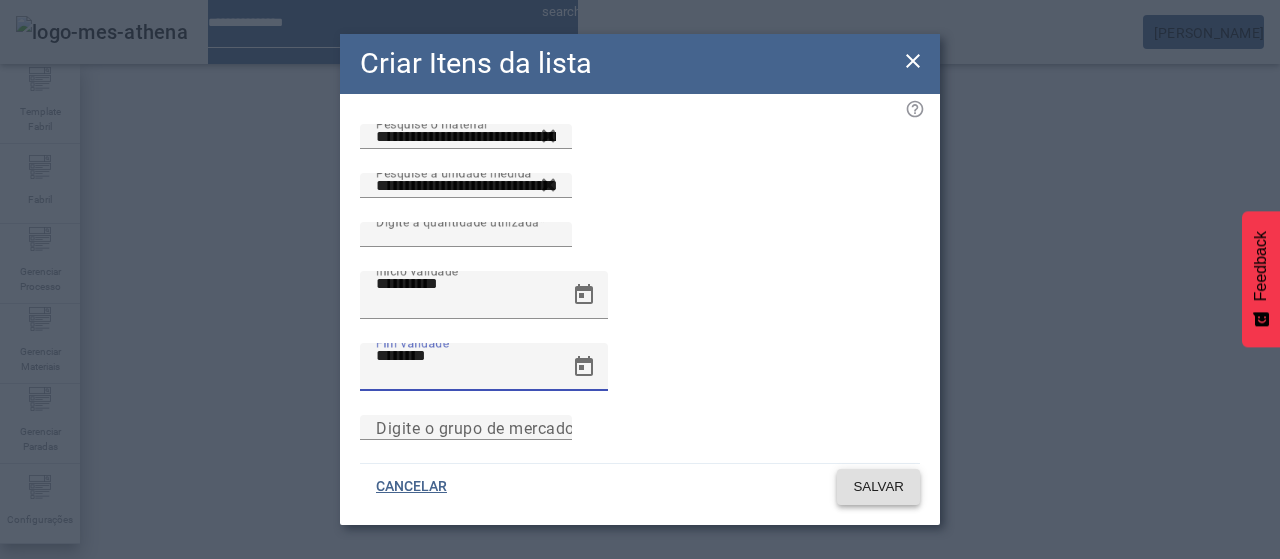 type on "**********" 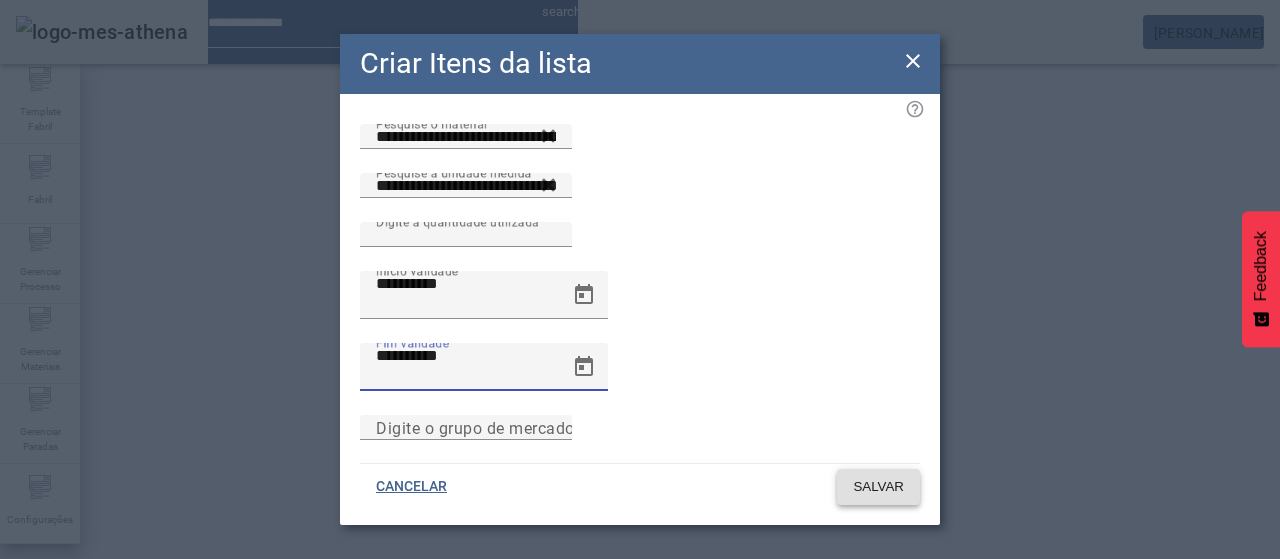 click on "SALVAR" 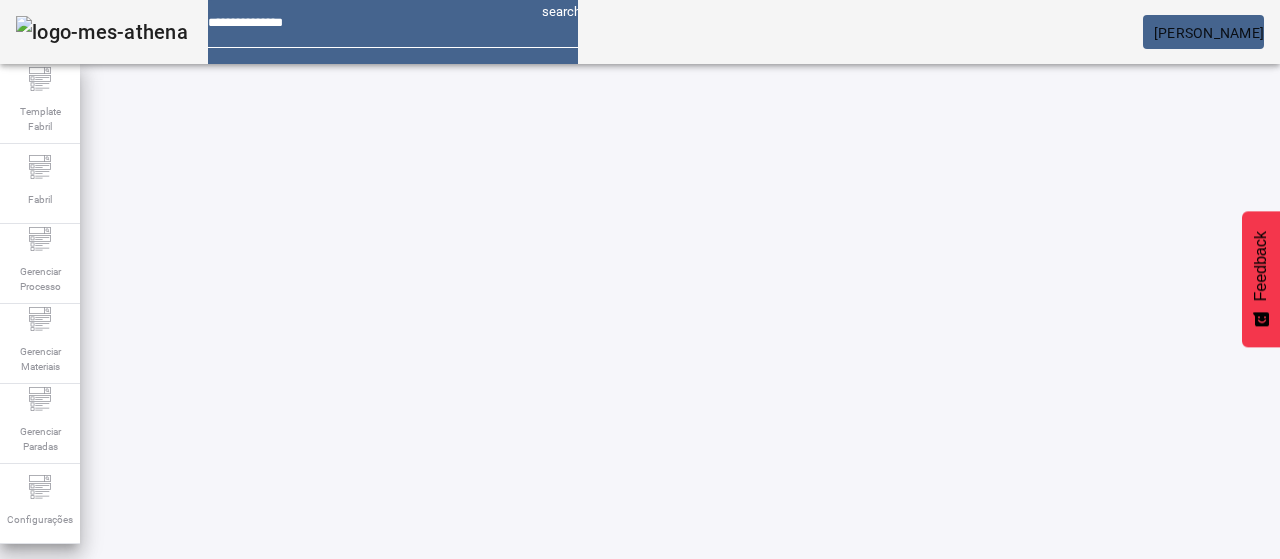 click on "LIMPAR" 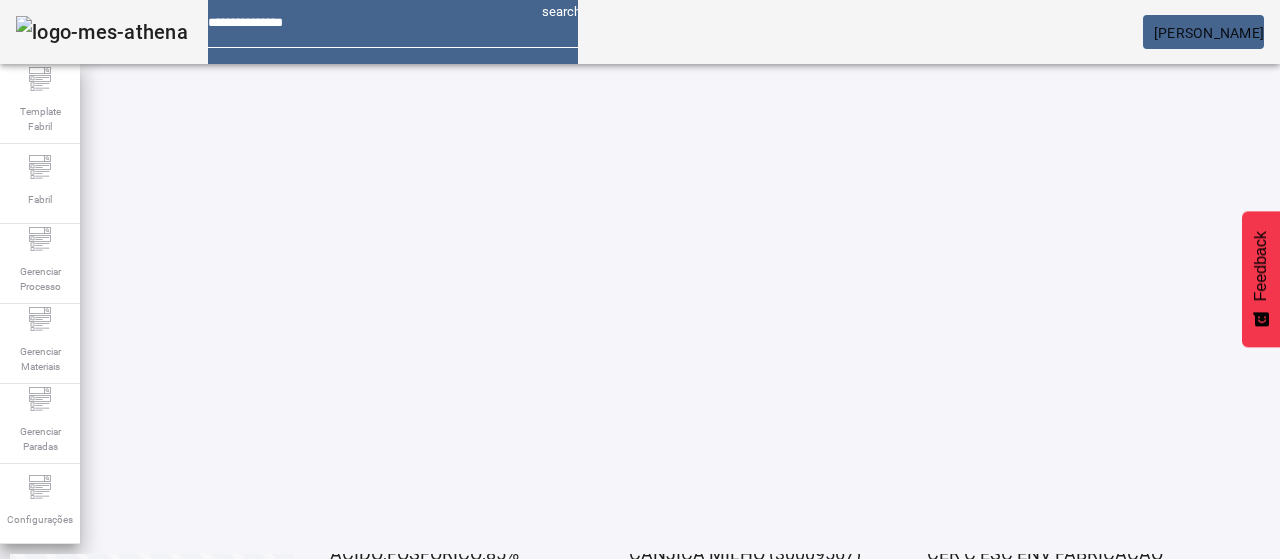 type 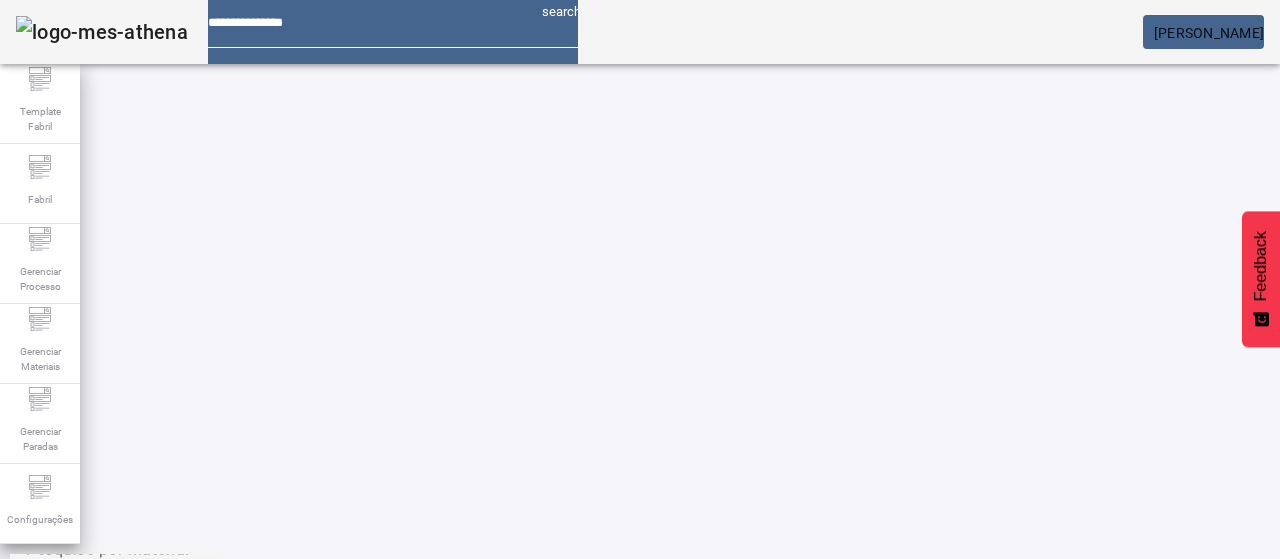 scroll, scrollTop: 0, scrollLeft: 0, axis: both 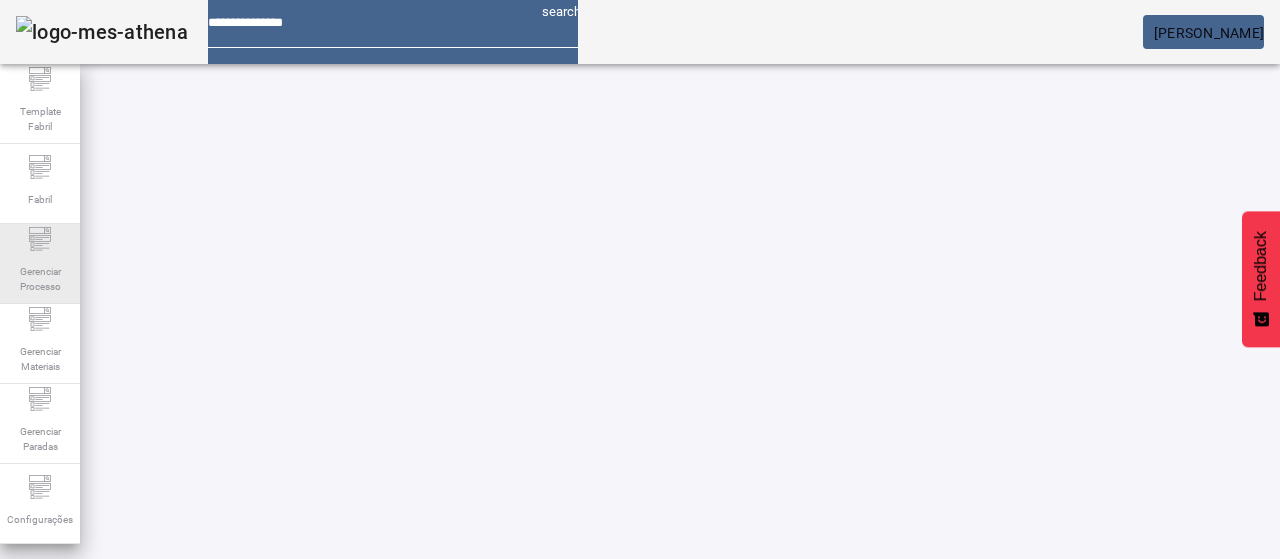 click on "Gerenciar Processo" 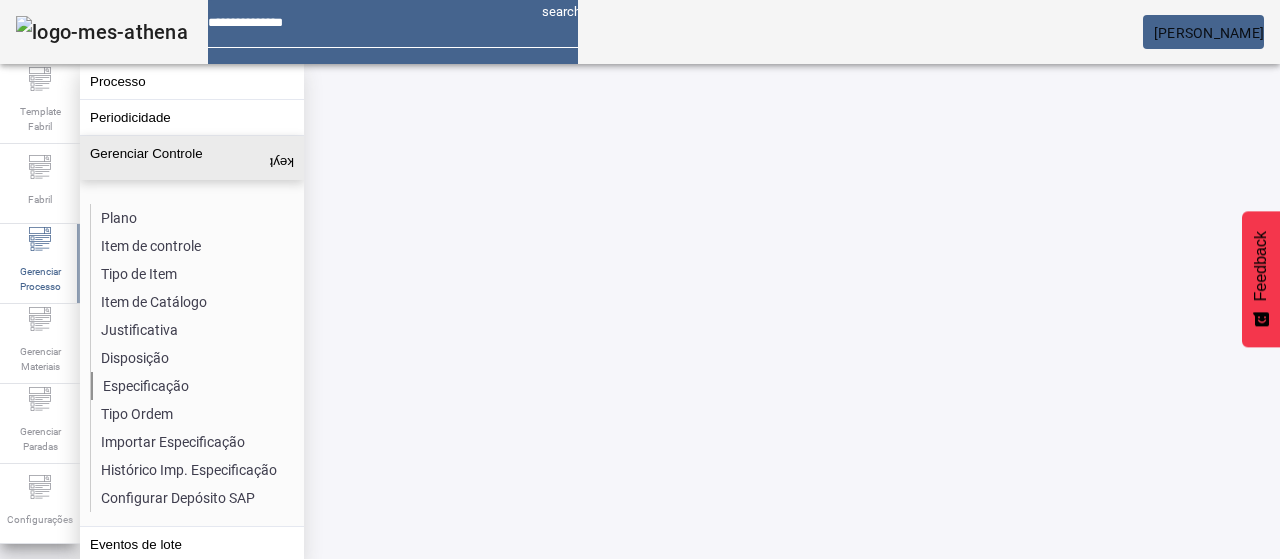 click on "Especificação" 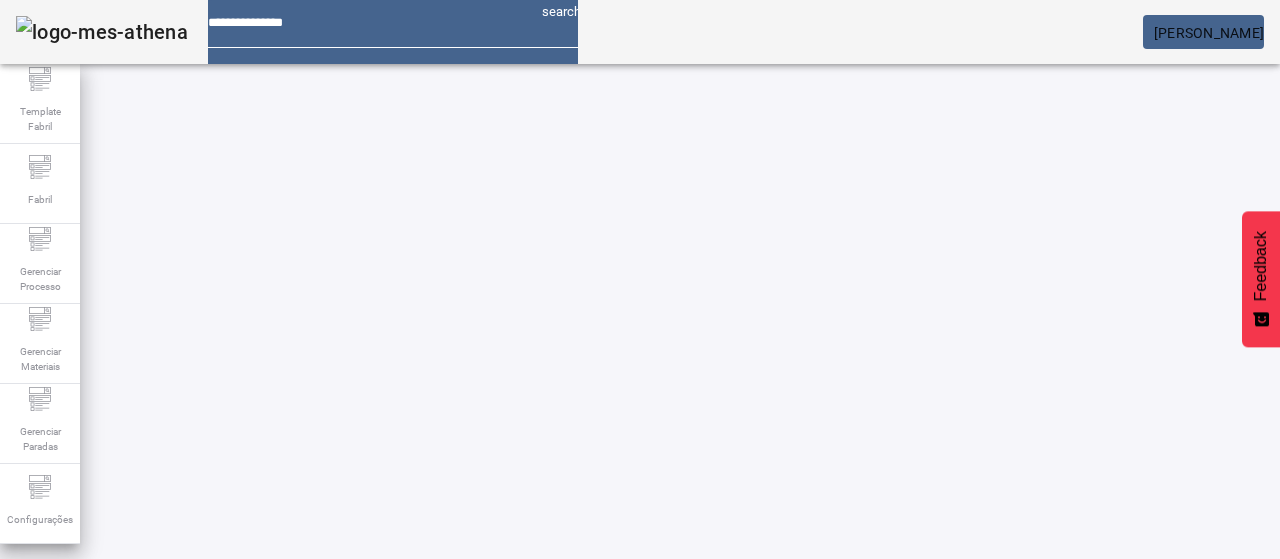 click on "Pesquise por item de controle" at bounding box center (116, 601) 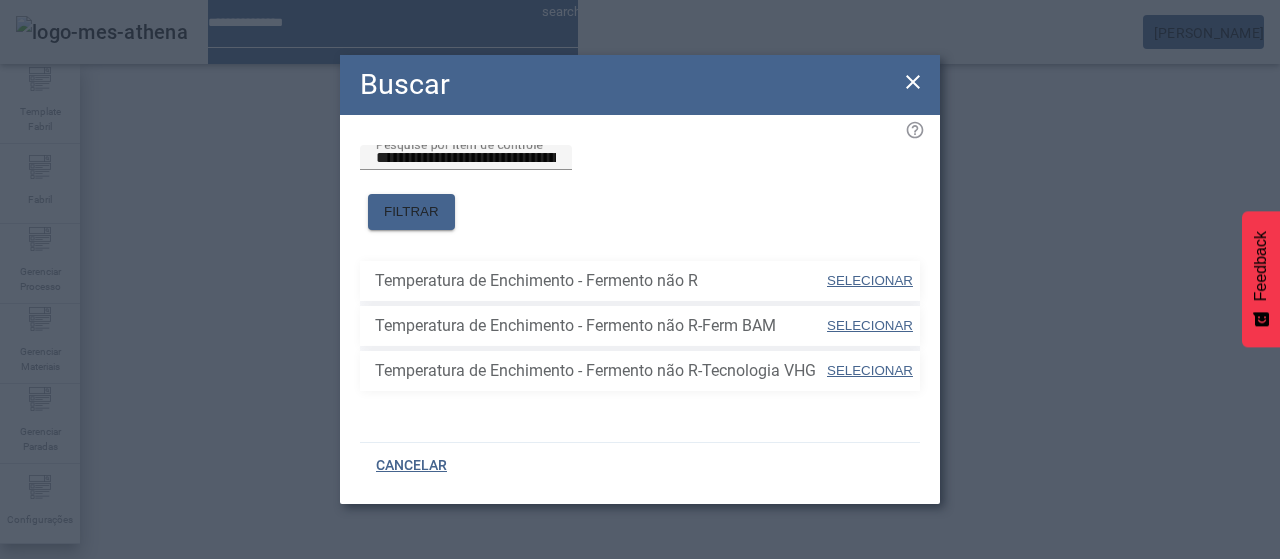 click on "SELECIONAR" at bounding box center [870, 280] 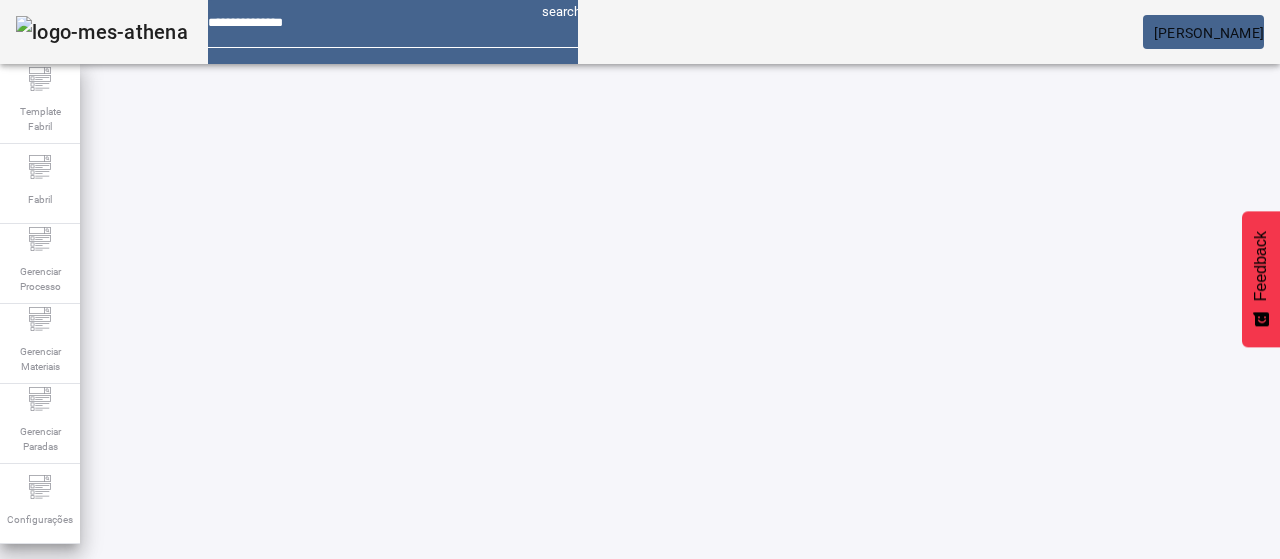 click on "Pesquise por marca" at bounding box center (1388, 601) 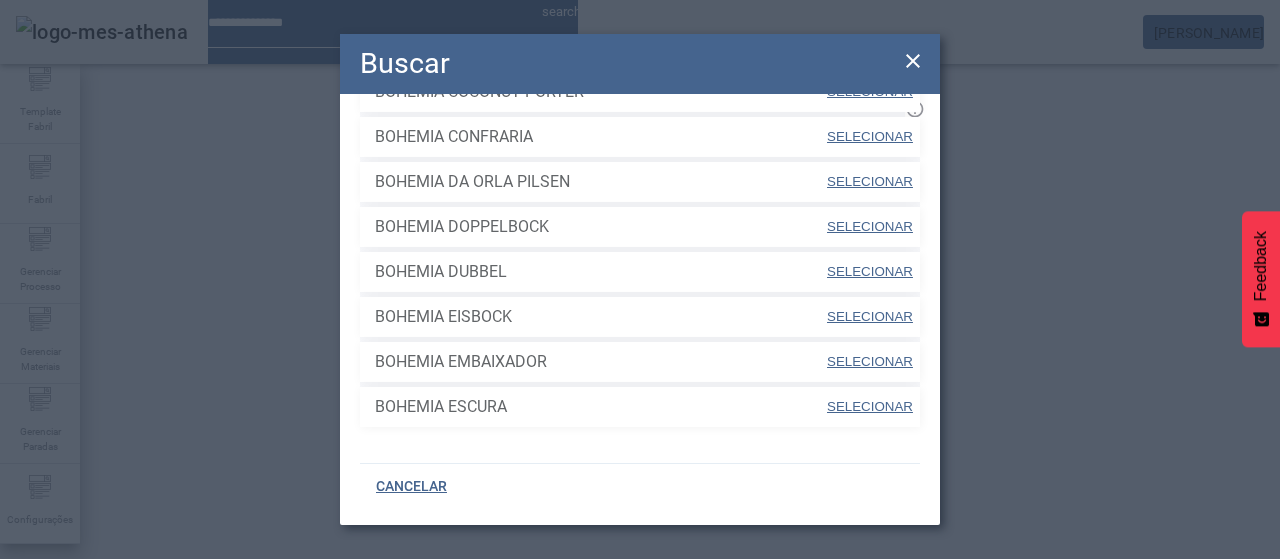 scroll, scrollTop: 770, scrollLeft: 0, axis: vertical 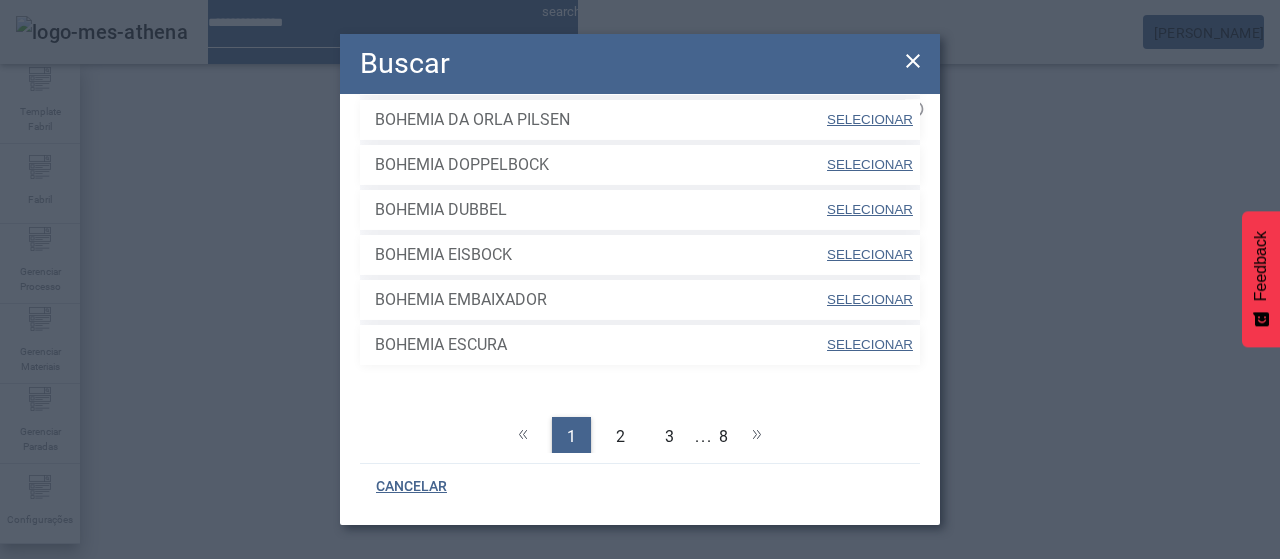 click at bounding box center [276, 567] 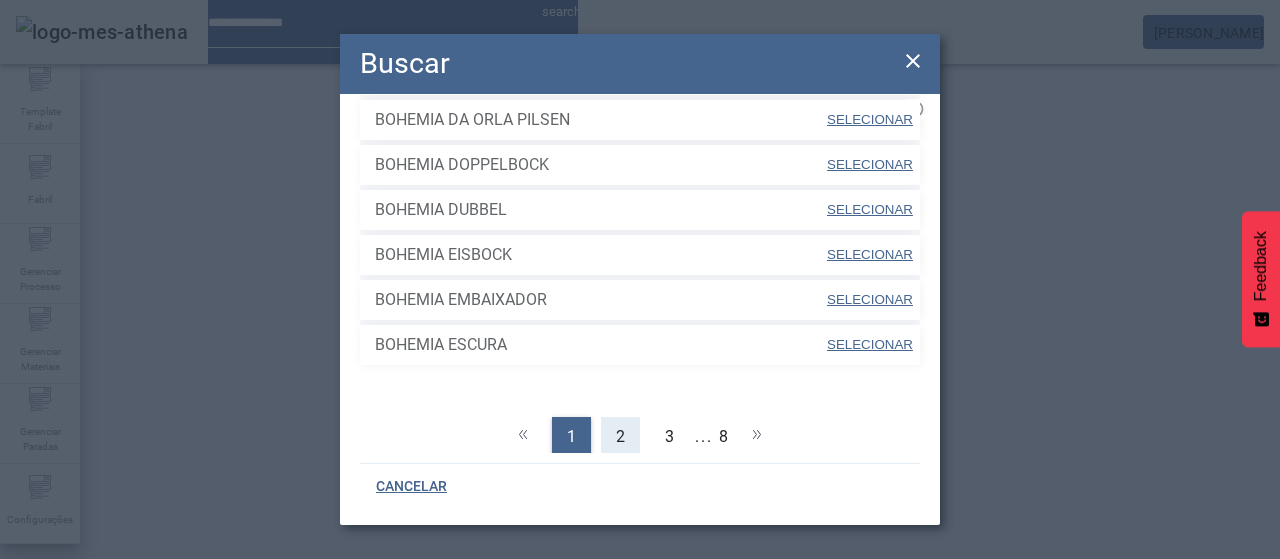 click on "2" 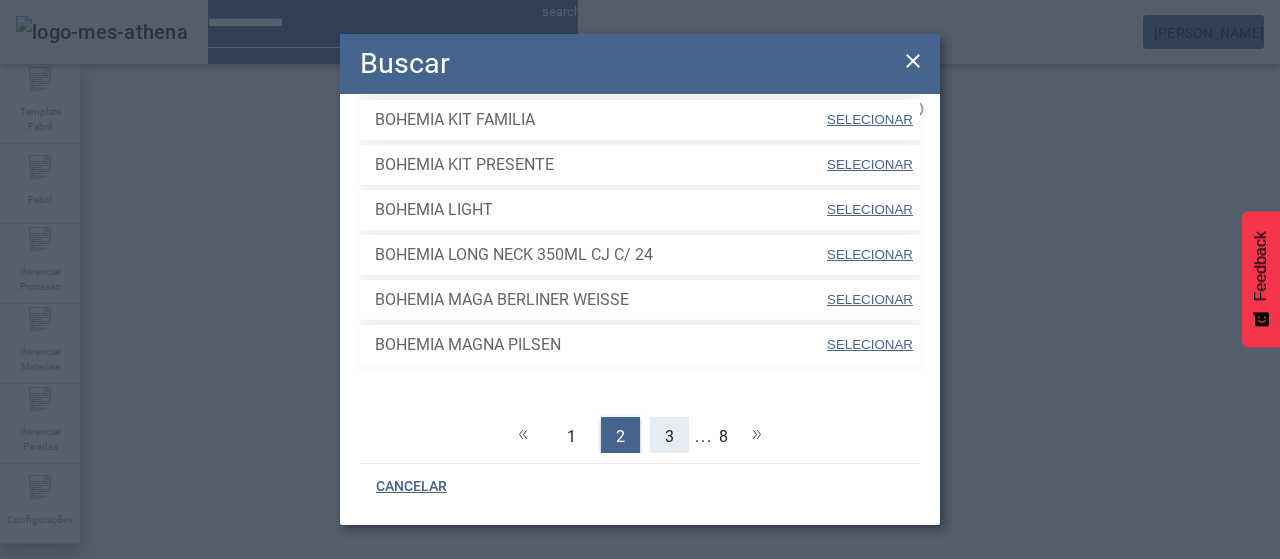 click on "3" 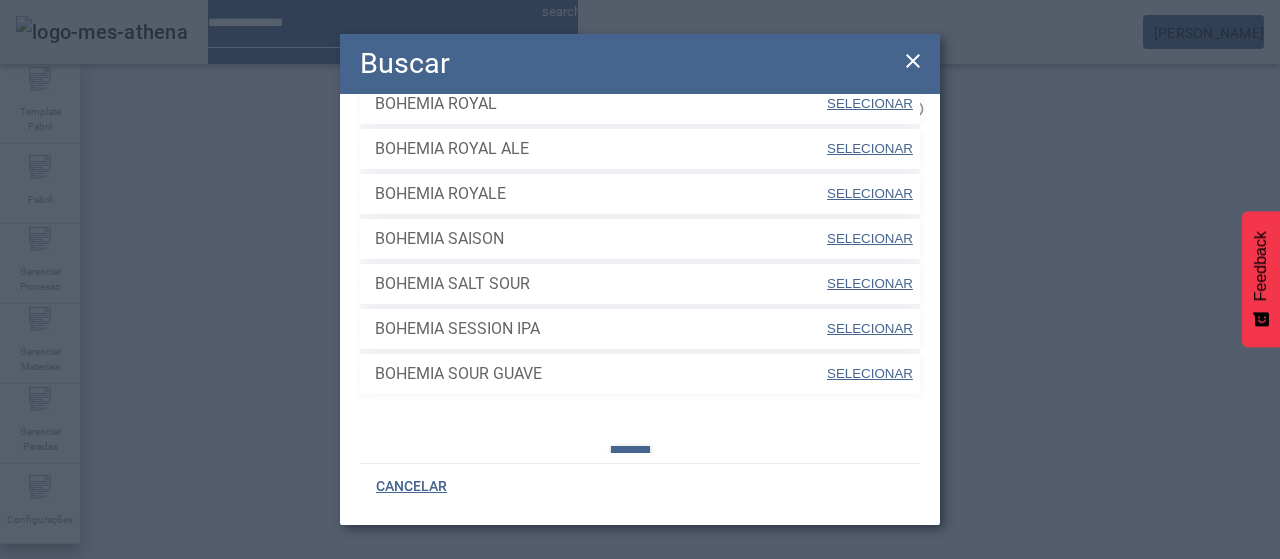 scroll, scrollTop: 770, scrollLeft: 0, axis: vertical 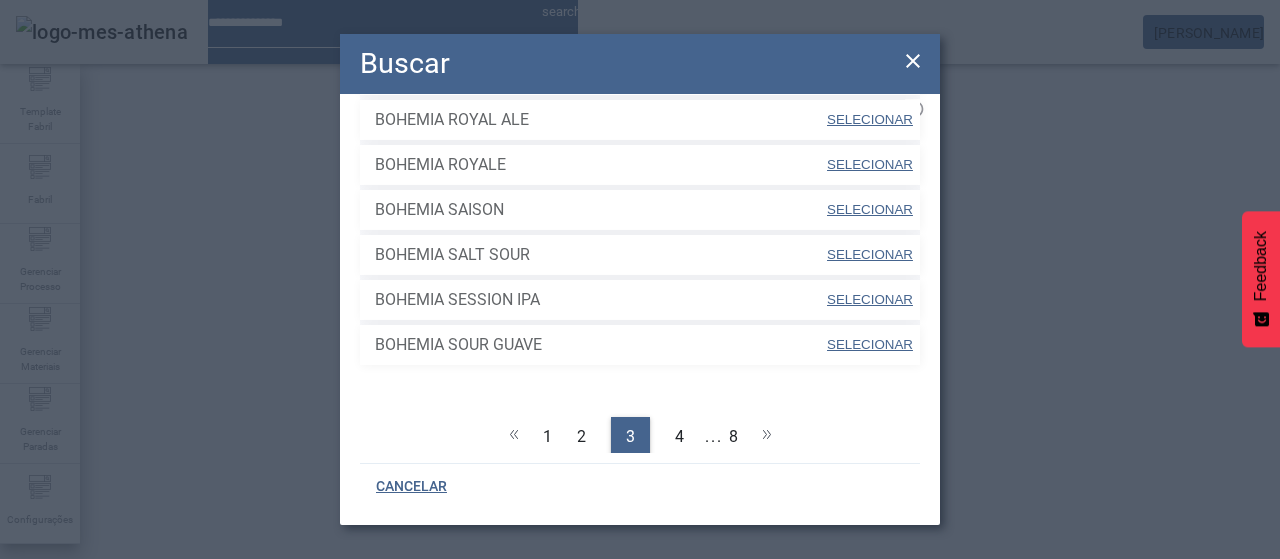 click on "1  2   3   4  ...  8" 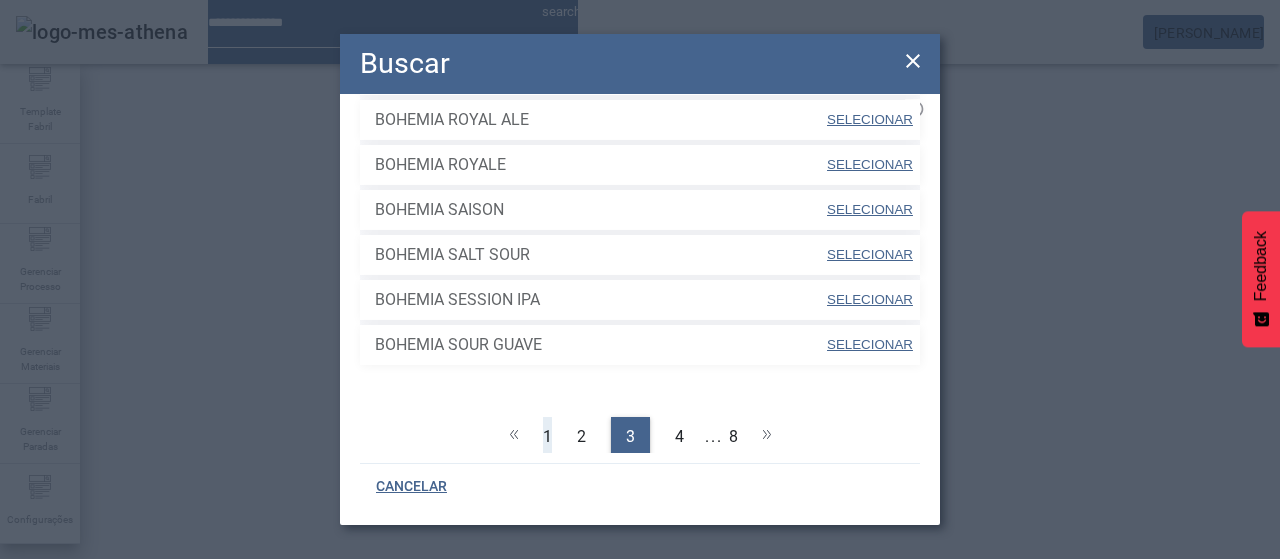 click on "1" 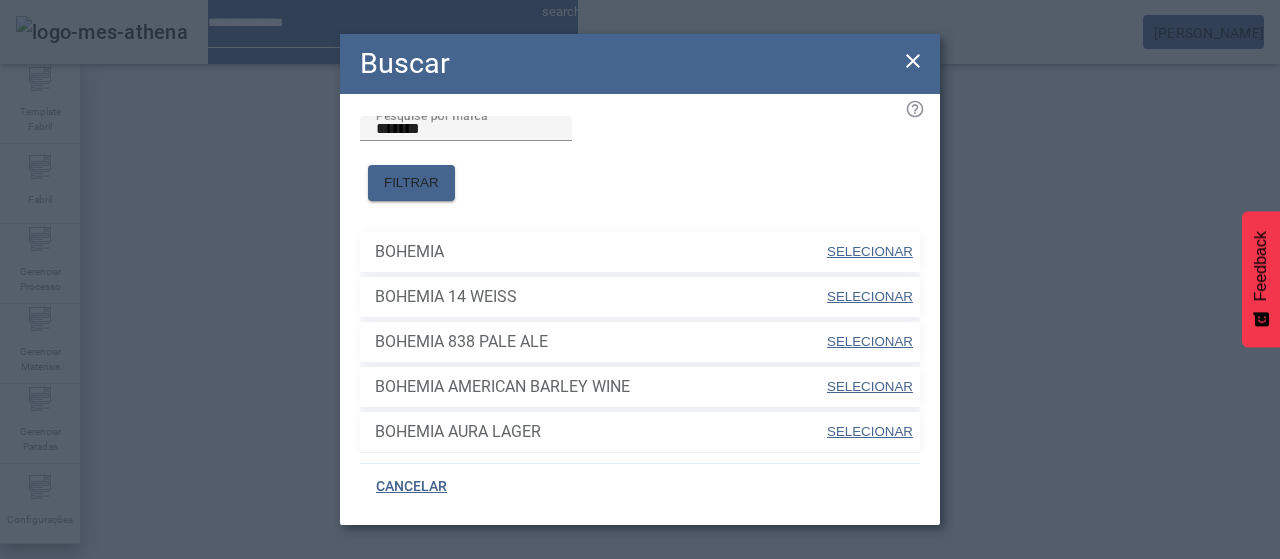 scroll, scrollTop: 0, scrollLeft: 0, axis: both 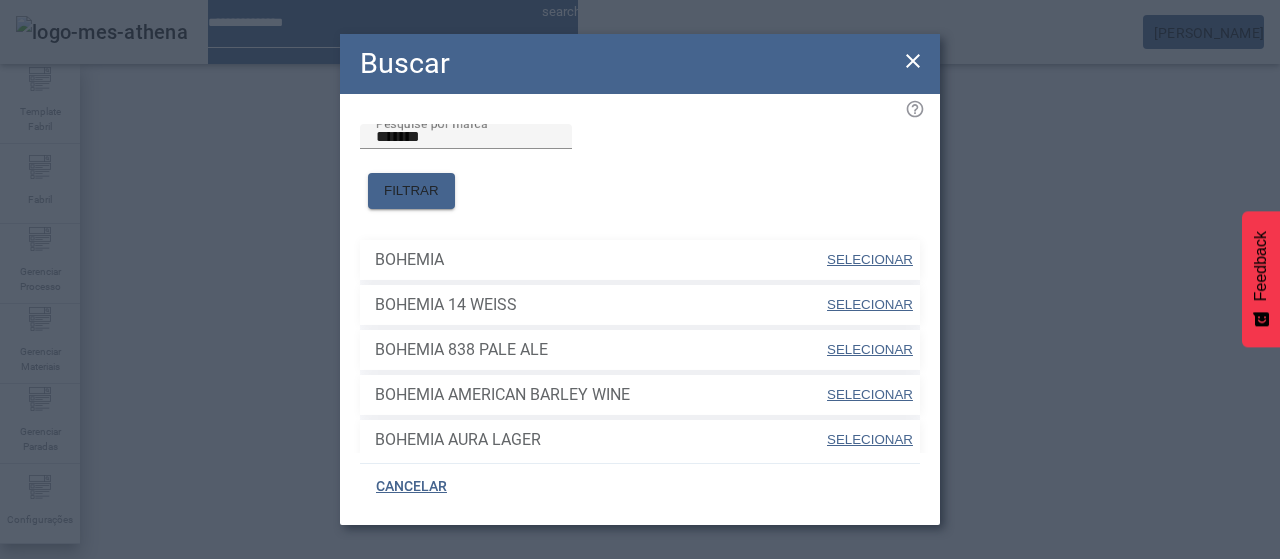 click on "SELECIONAR" at bounding box center [870, 259] 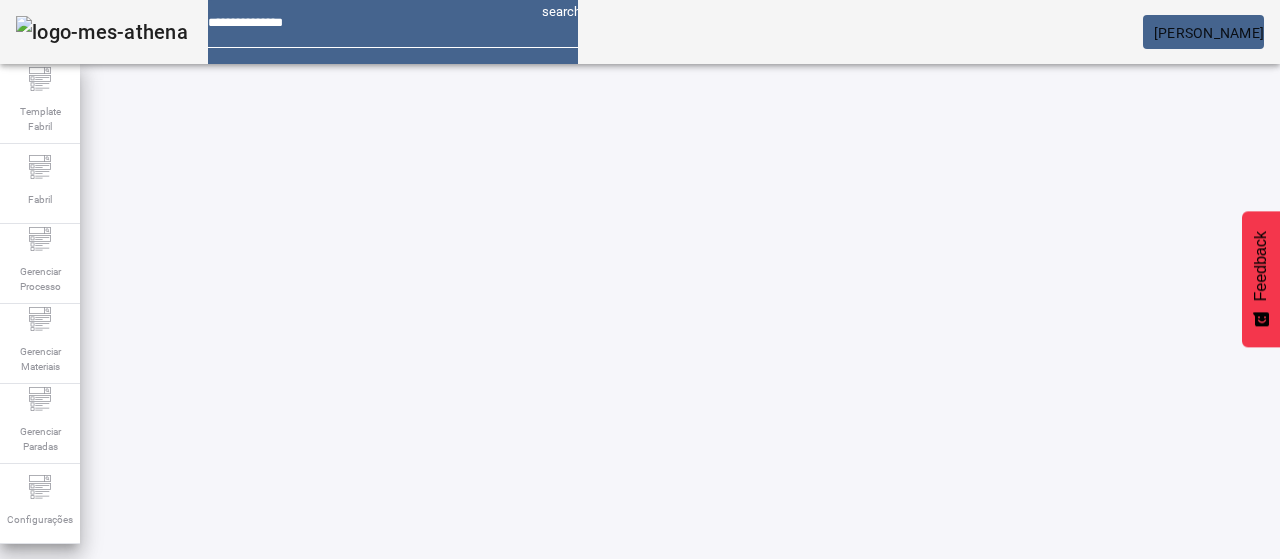 click on "FILTRAR" 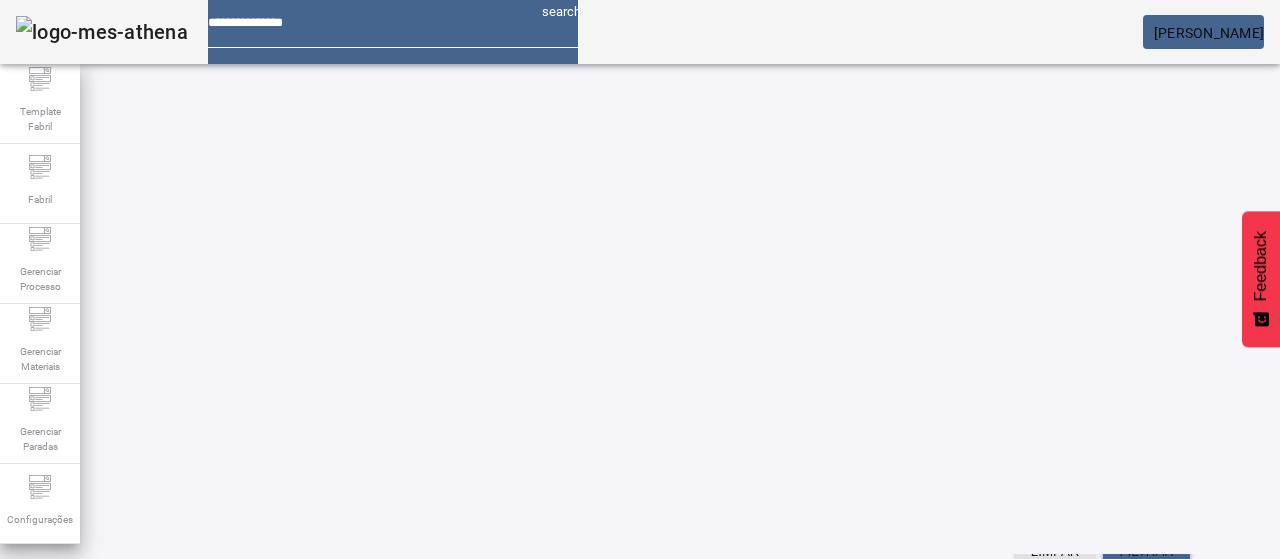scroll, scrollTop: 423, scrollLeft: 0, axis: vertical 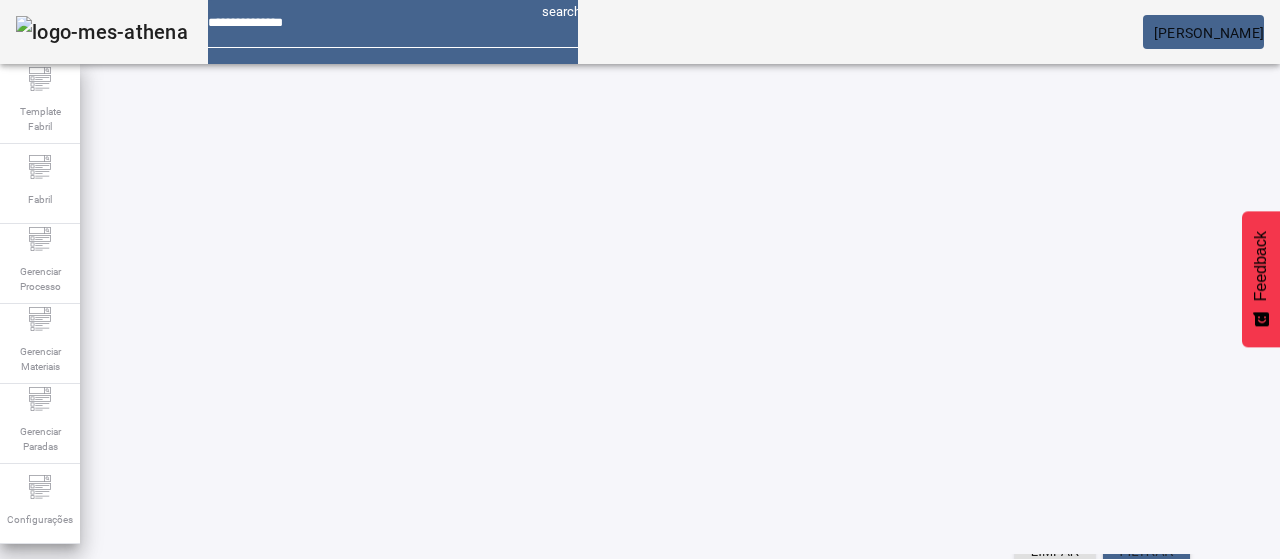 click 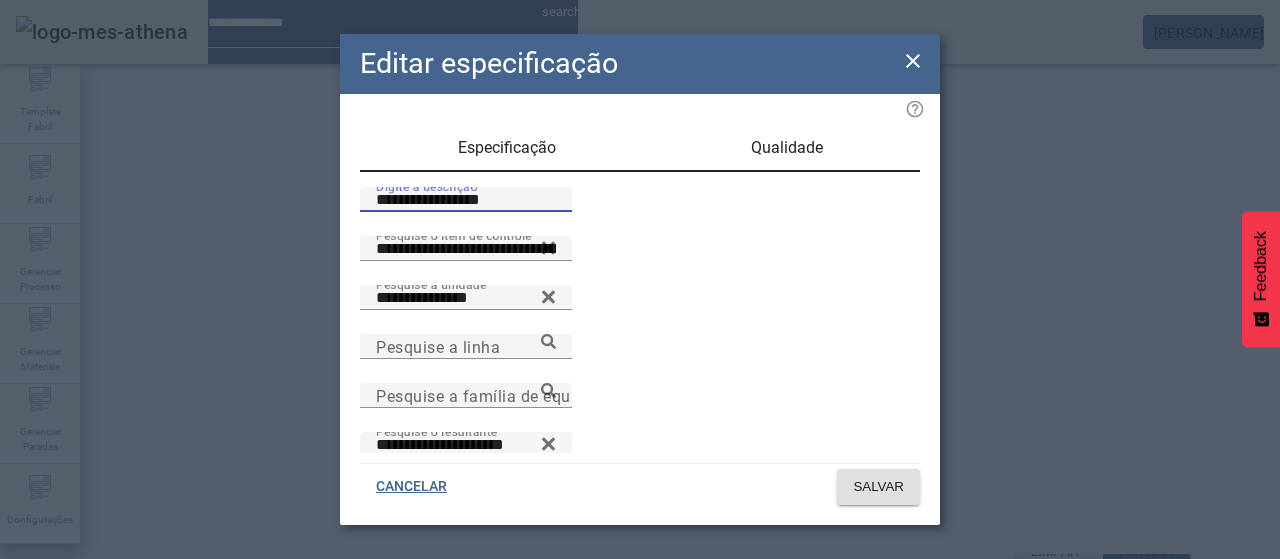 drag, startPoint x: 503, startPoint y: 218, endPoint x: 314, endPoint y: 227, distance: 189.21416 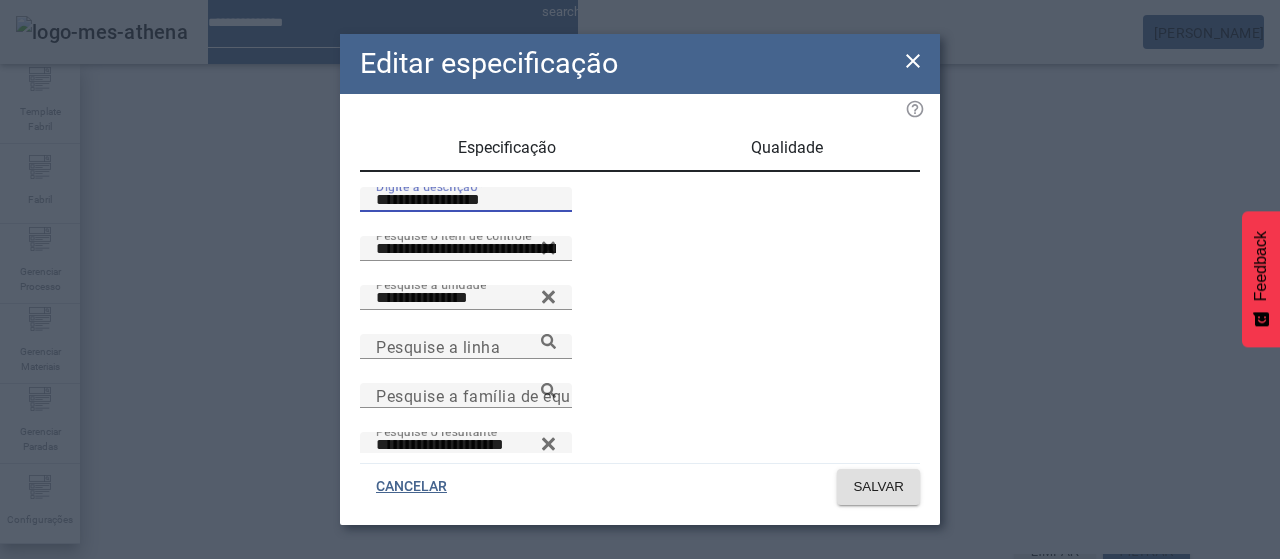 click on "**********" 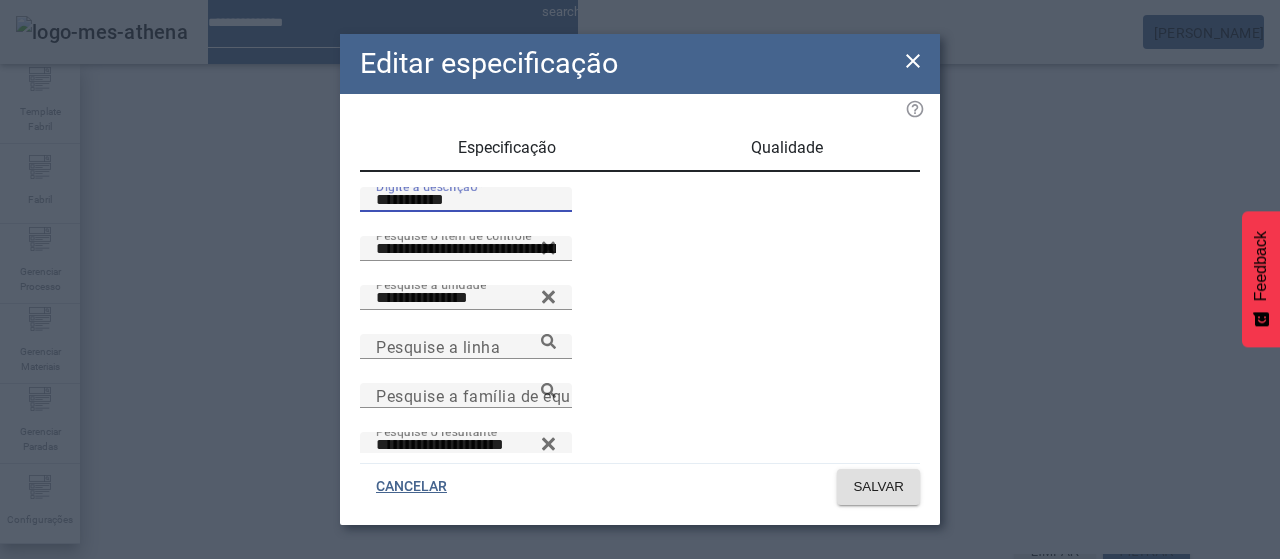 type on "**********" 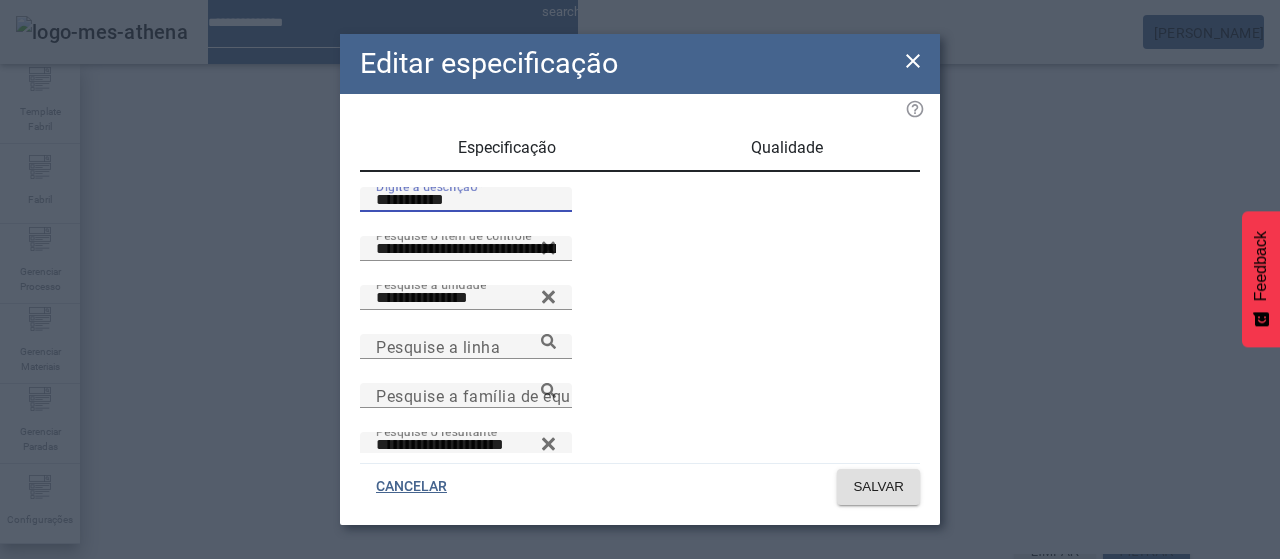 drag, startPoint x: 756, startPoint y: 147, endPoint x: 762, endPoint y: 127, distance: 20.880613 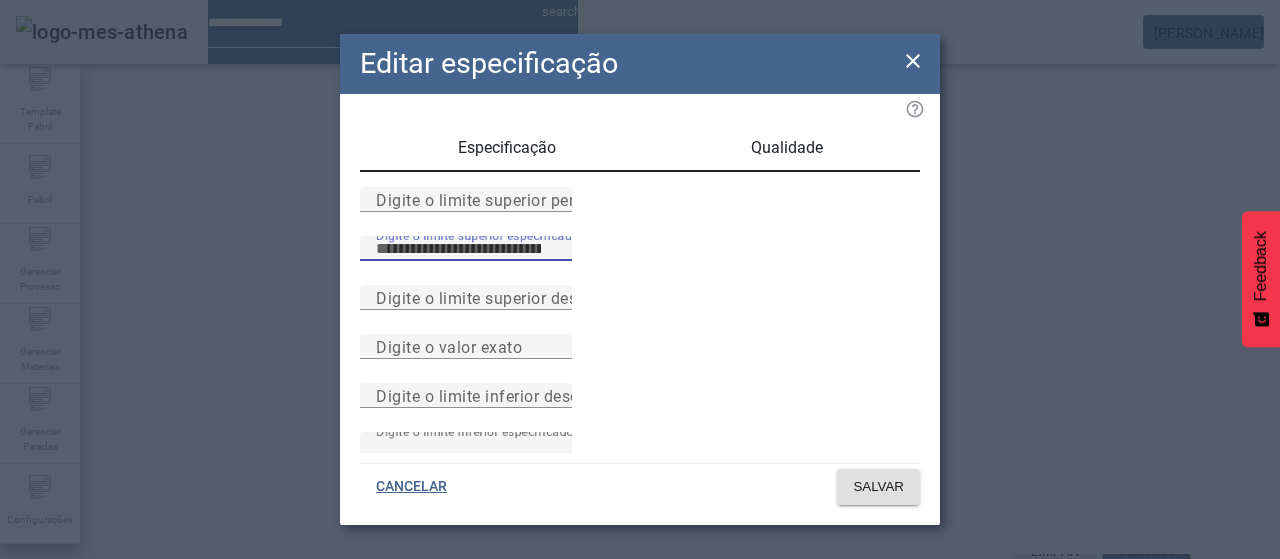 type on "***" 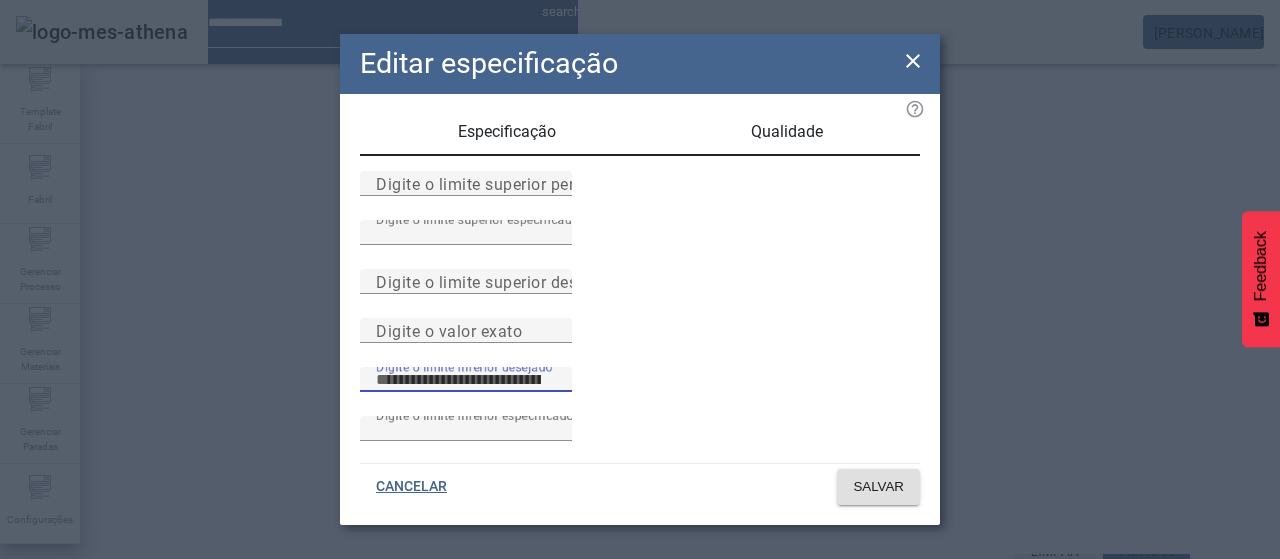 scroll, scrollTop: 261, scrollLeft: 0, axis: vertical 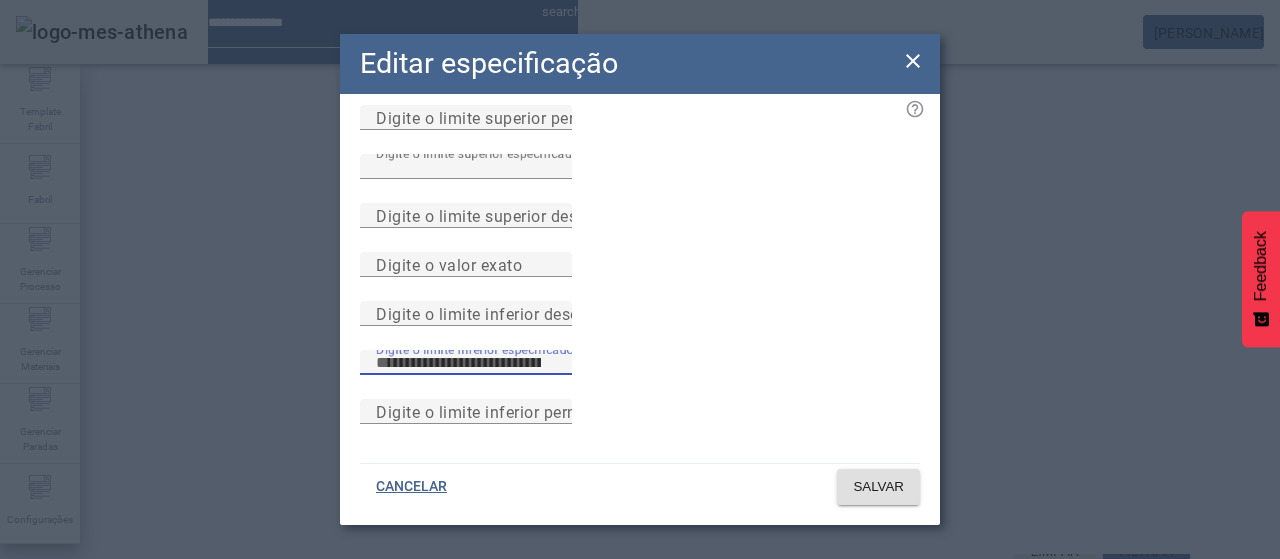 type on "***" 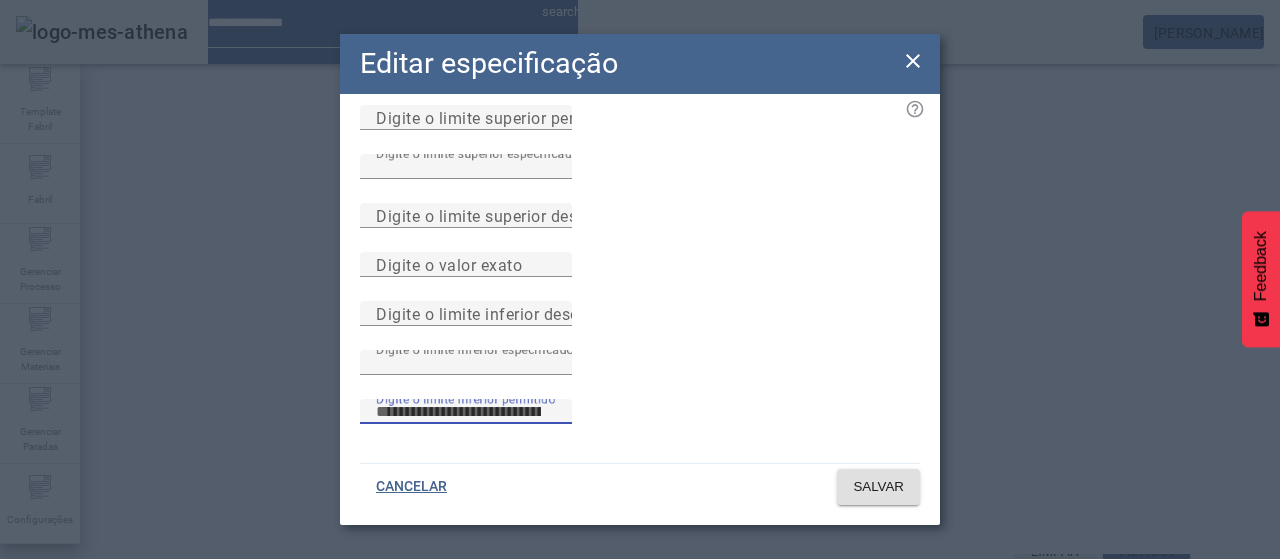 type 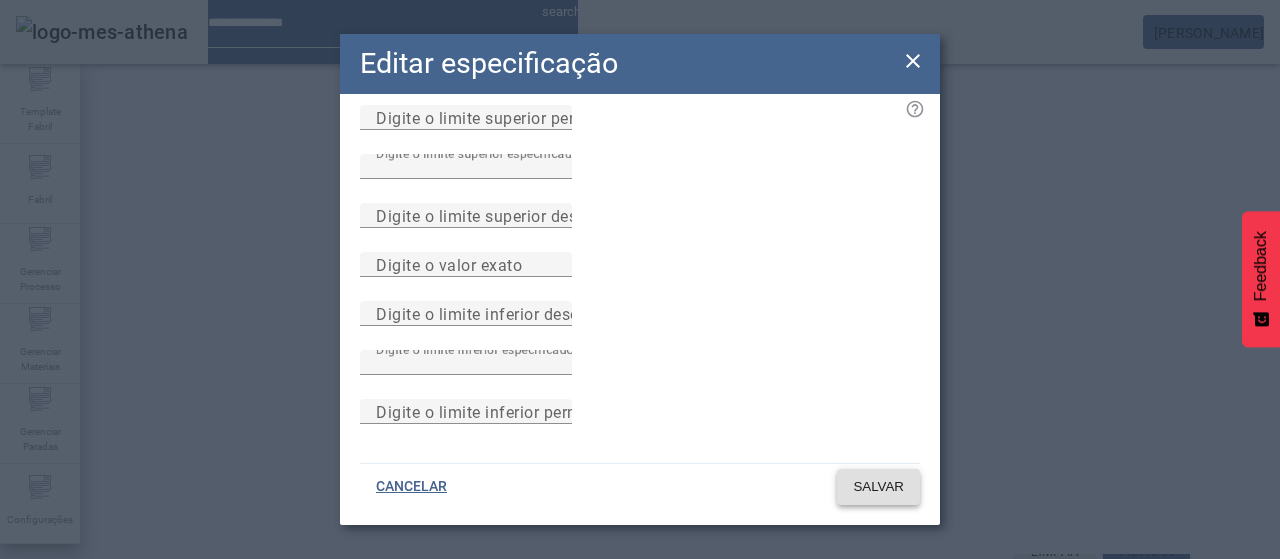type 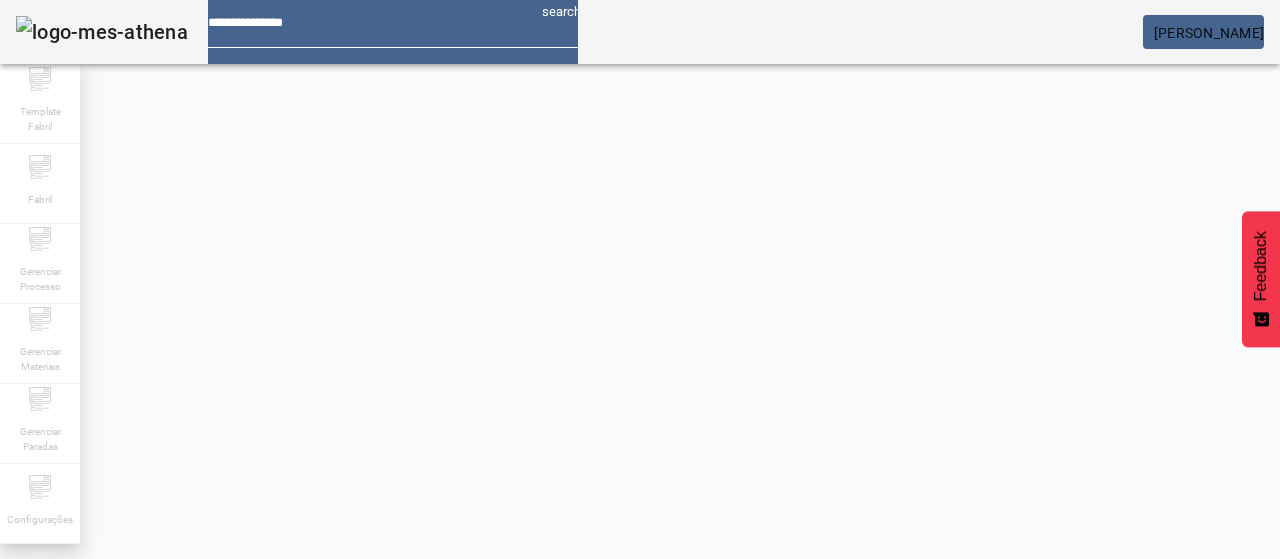 scroll, scrollTop: 423, scrollLeft: 0, axis: vertical 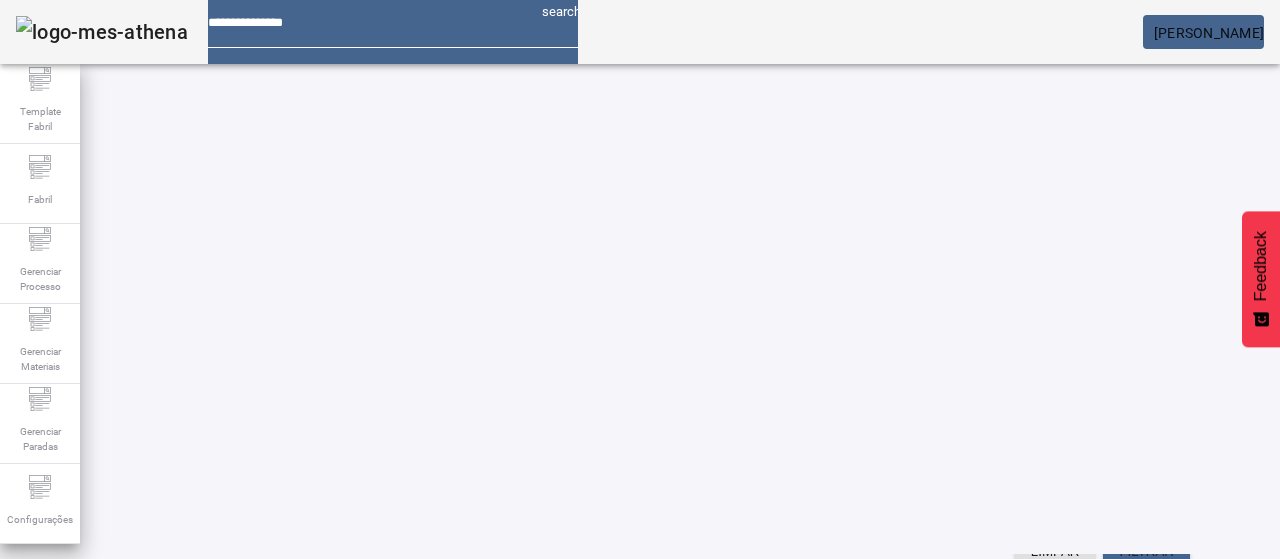 click 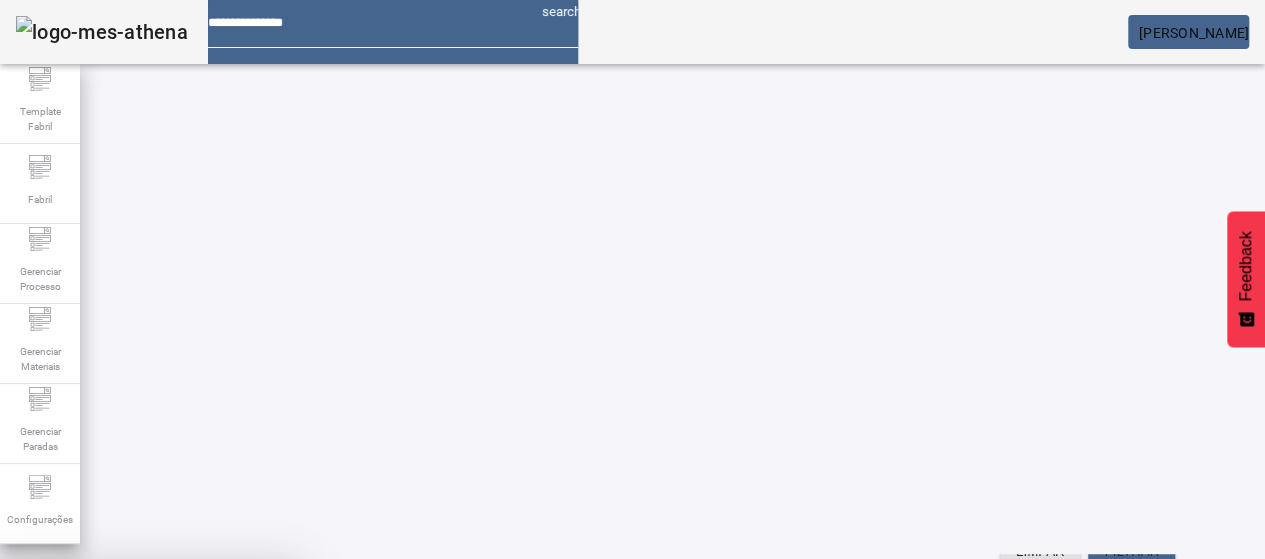 click at bounding box center [248, 707] 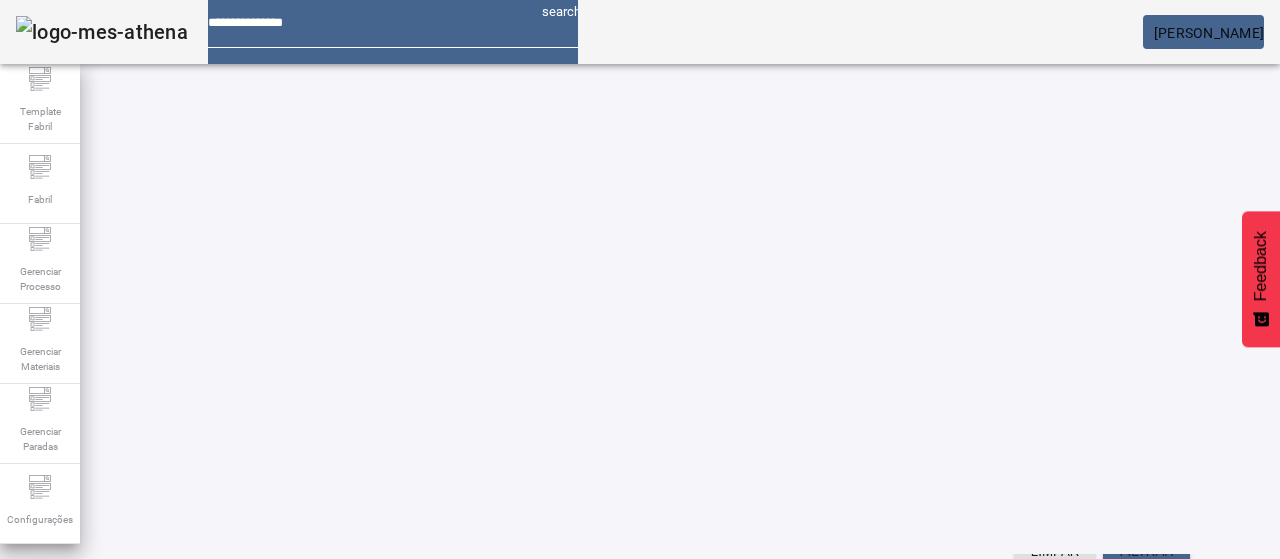 scroll, scrollTop: 390, scrollLeft: 0, axis: vertical 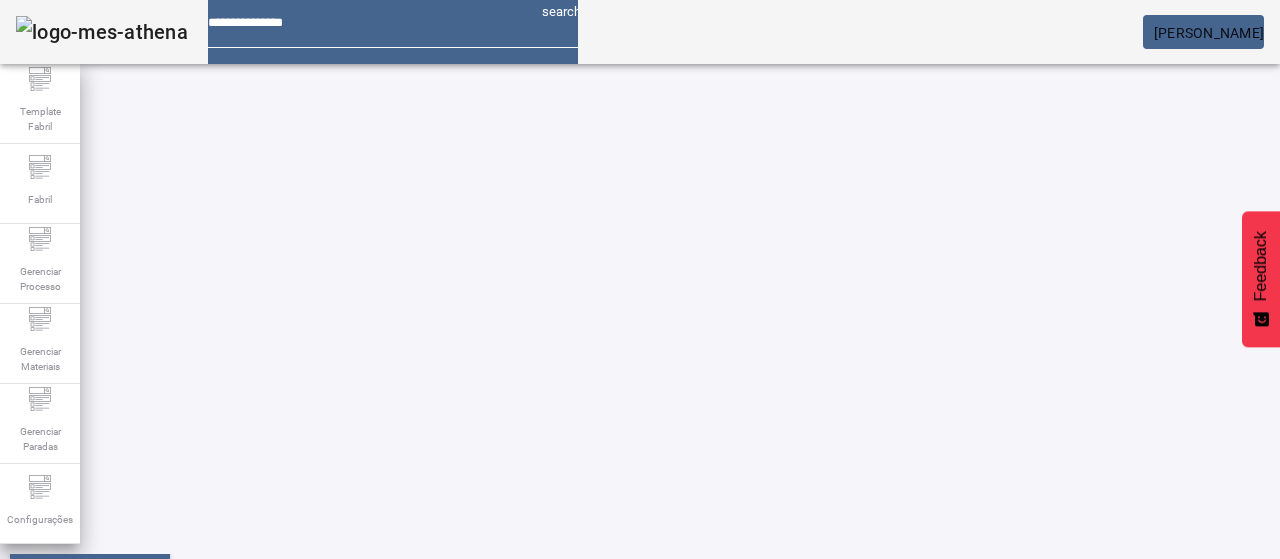 click 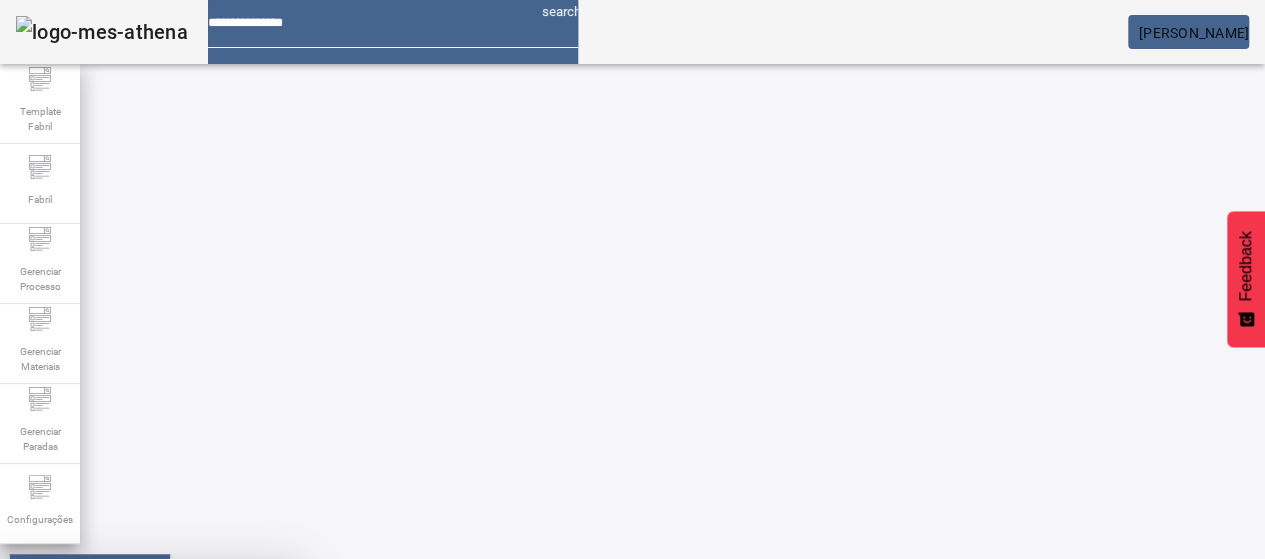 click on "SIM" at bounding box center [249, 707] 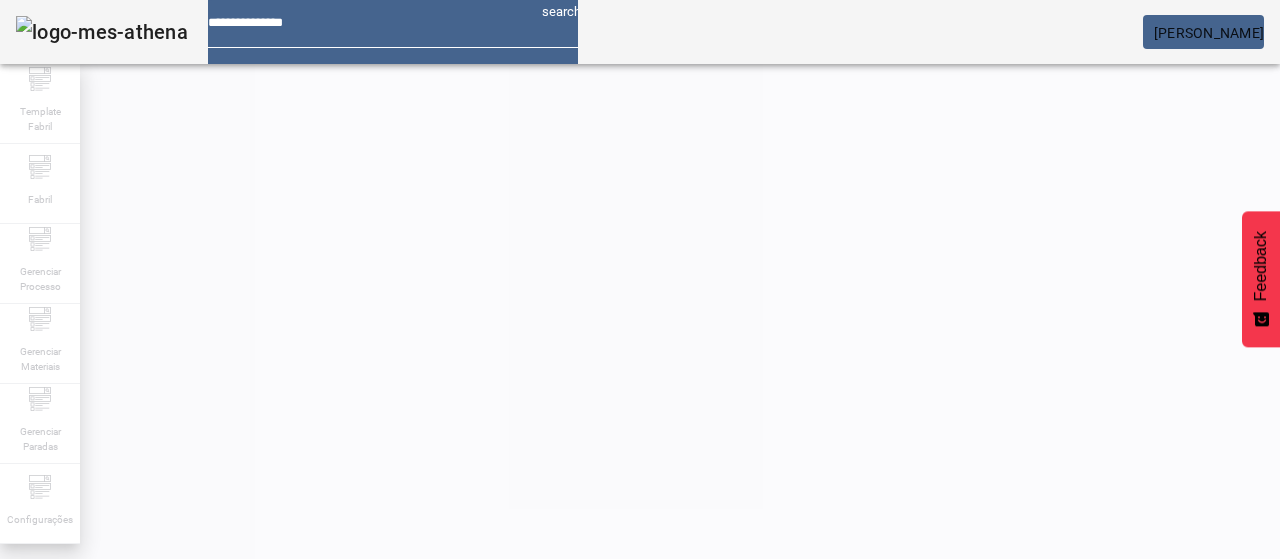 scroll, scrollTop: 340, scrollLeft: 0, axis: vertical 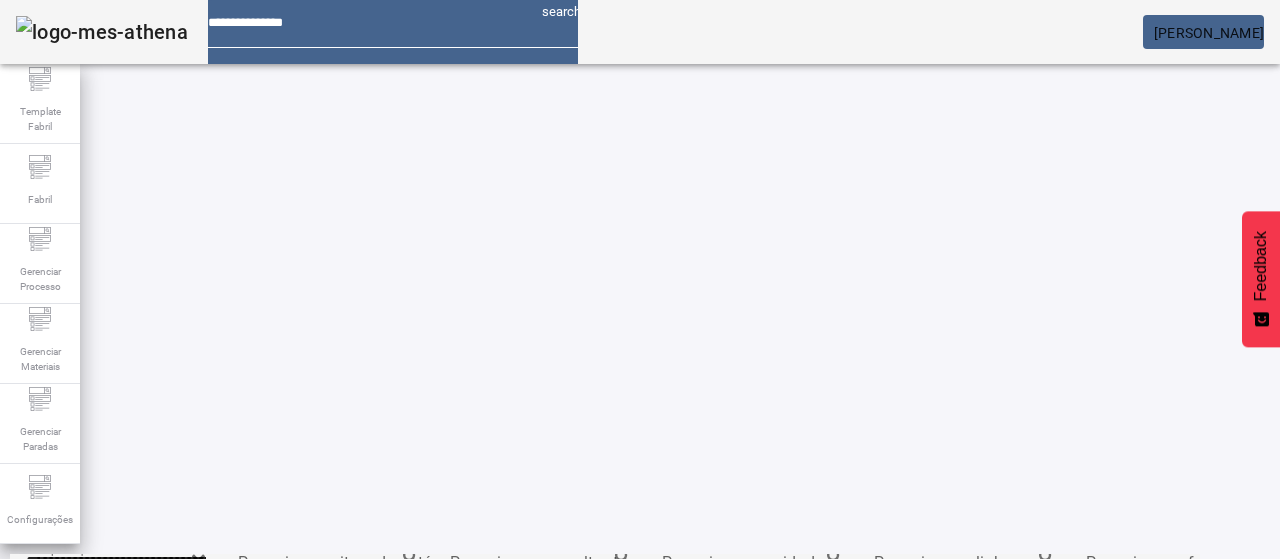 click 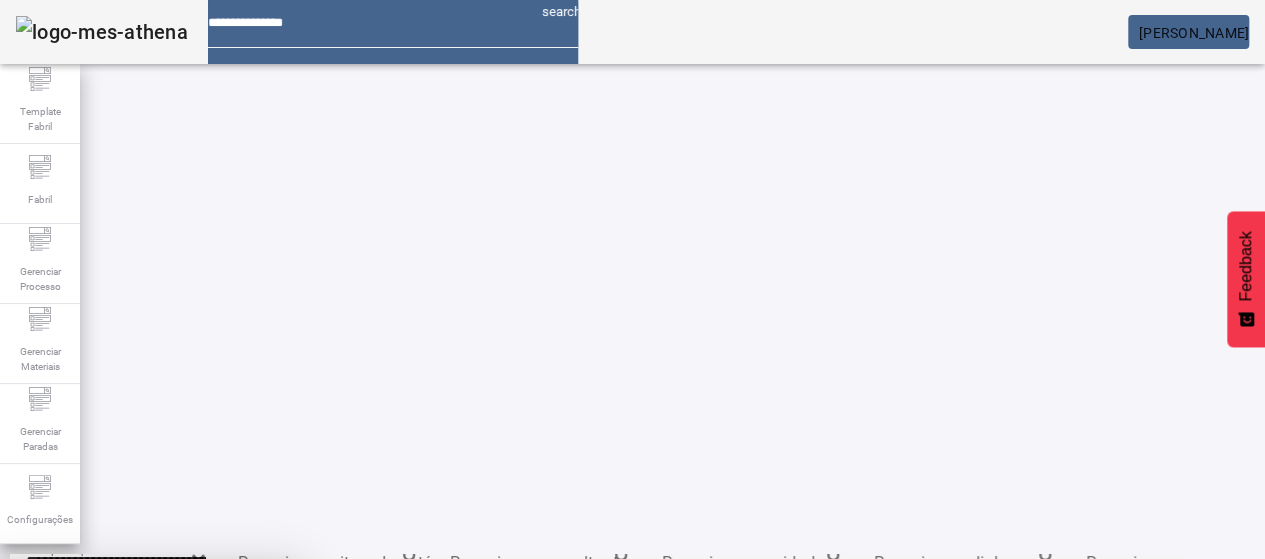 click at bounding box center [248, 707] 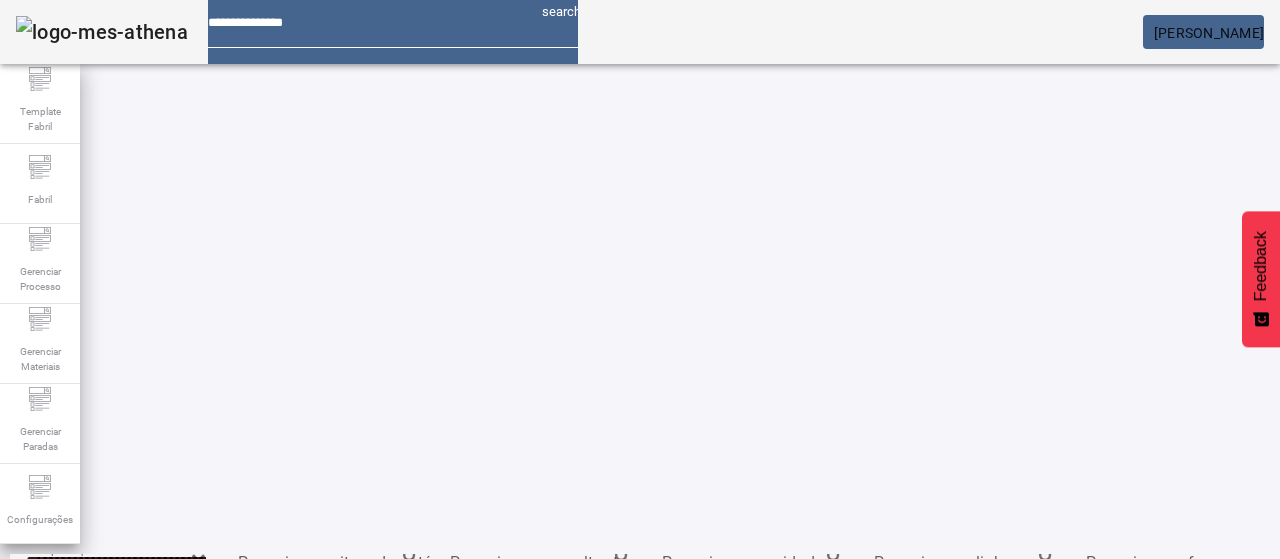 scroll, scrollTop: 290, scrollLeft: 0, axis: vertical 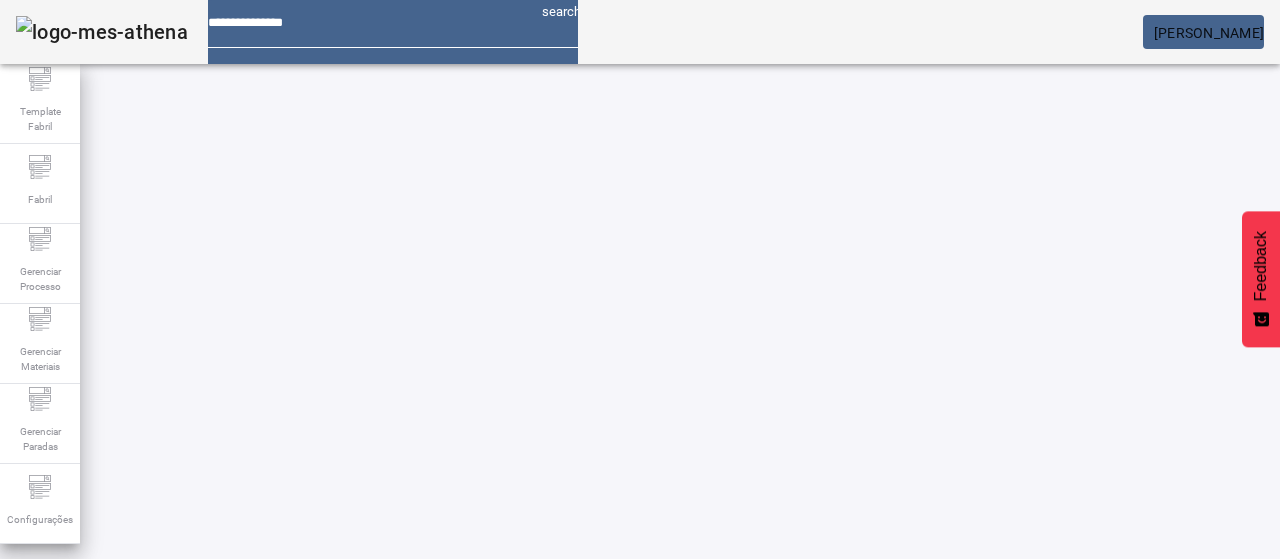 click 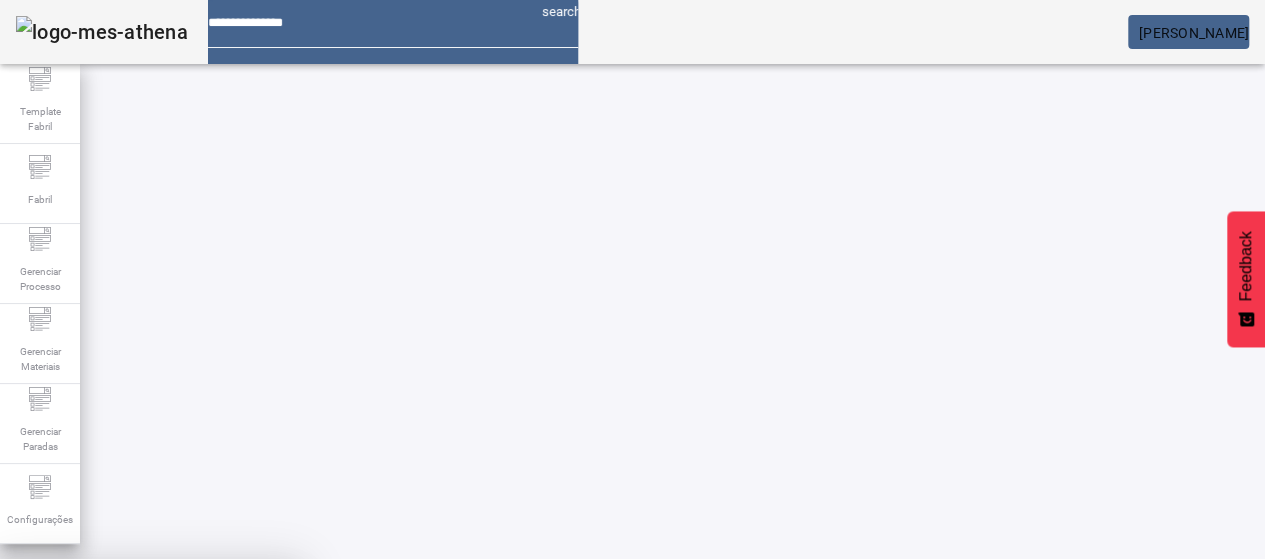 click at bounding box center (248, 707) 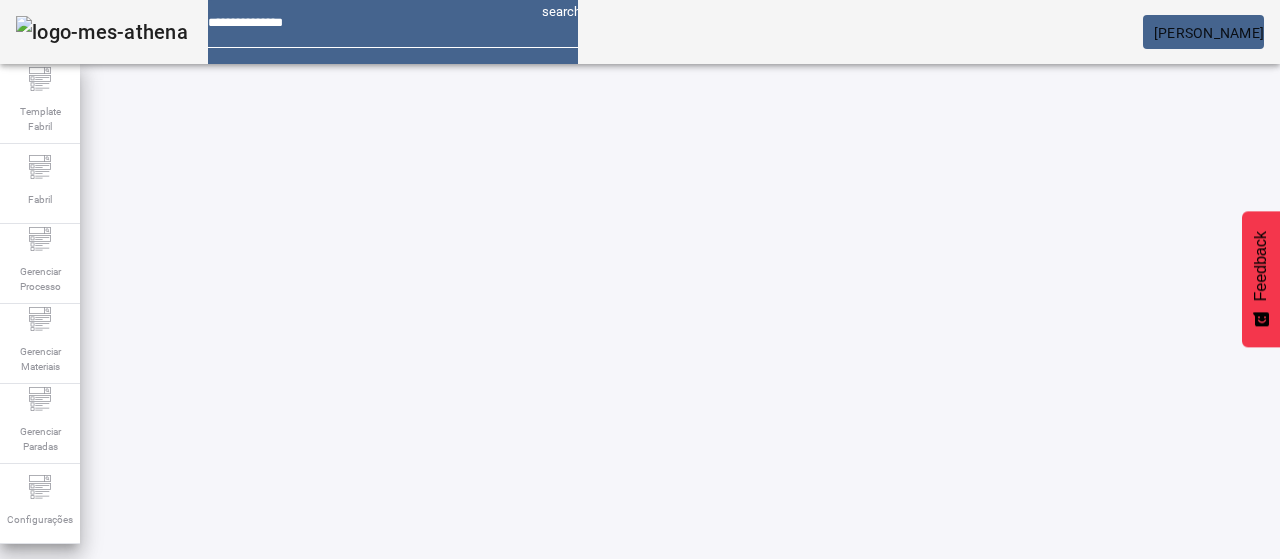 scroll, scrollTop: 0, scrollLeft: 0, axis: both 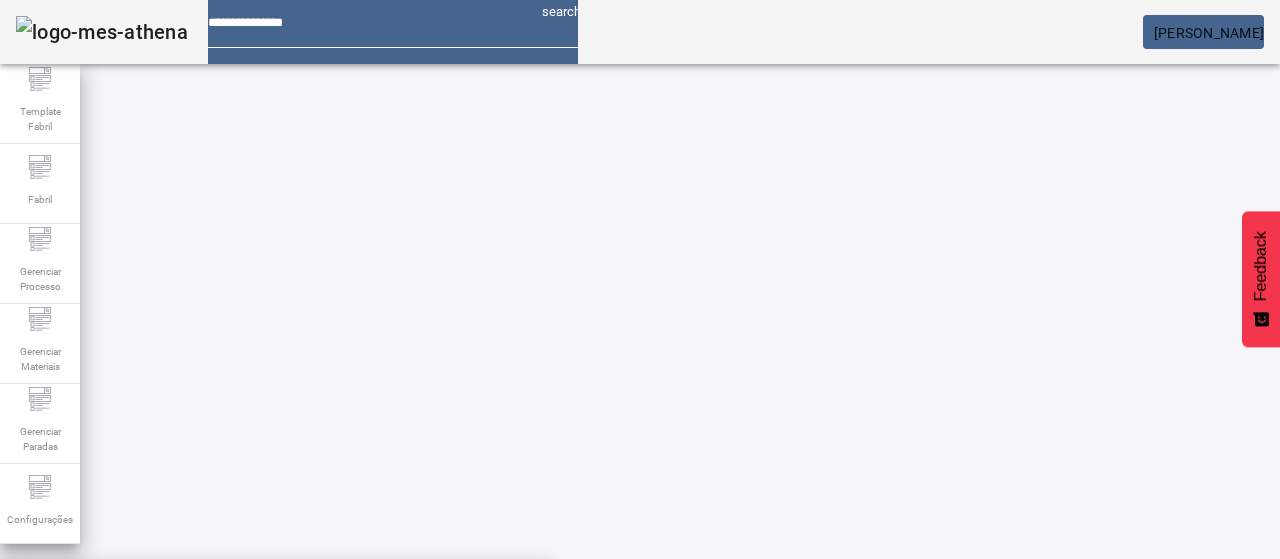 click on "Tempo de maturação - Refrigerante" at bounding box center (149, 687) 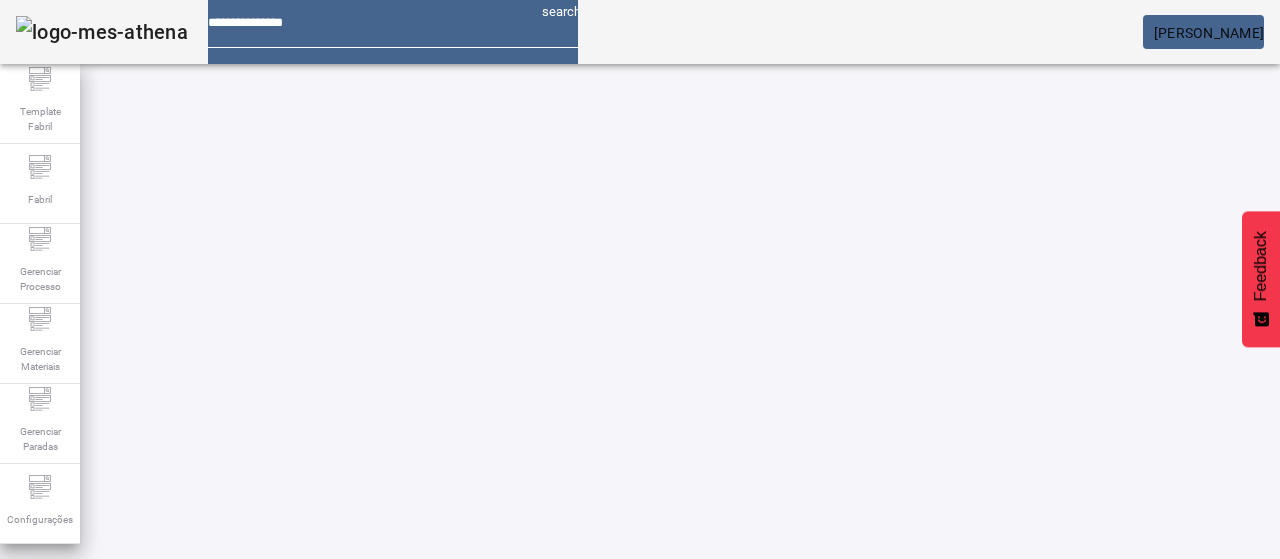click on "Pesquise por marca *******" 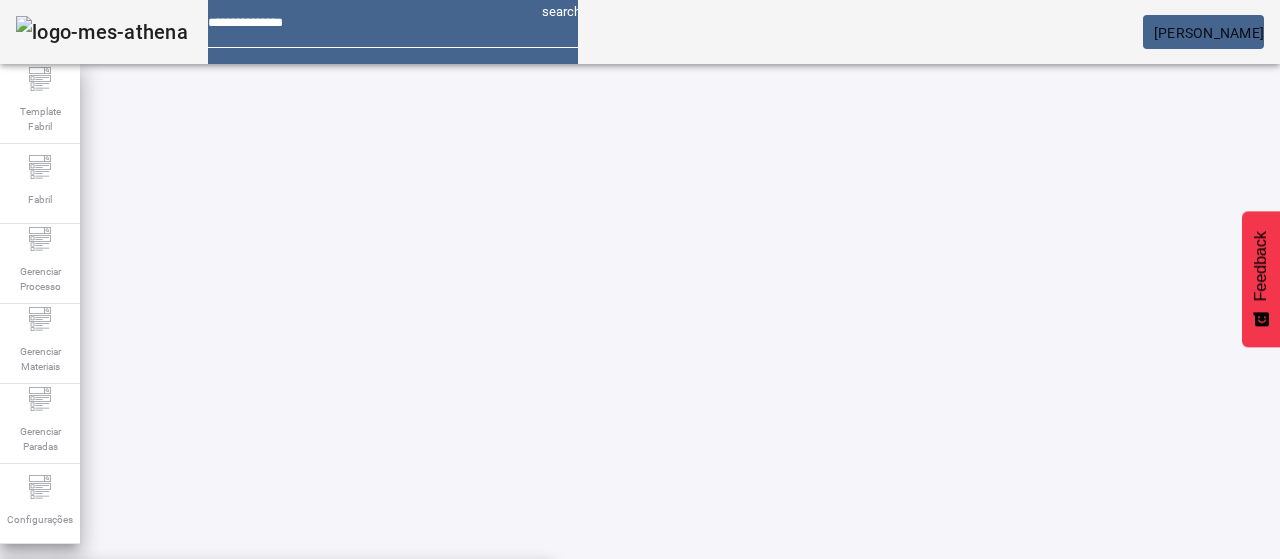 drag, startPoint x: 641, startPoint y: 373, endPoint x: 650, endPoint y: 379, distance: 10.816654 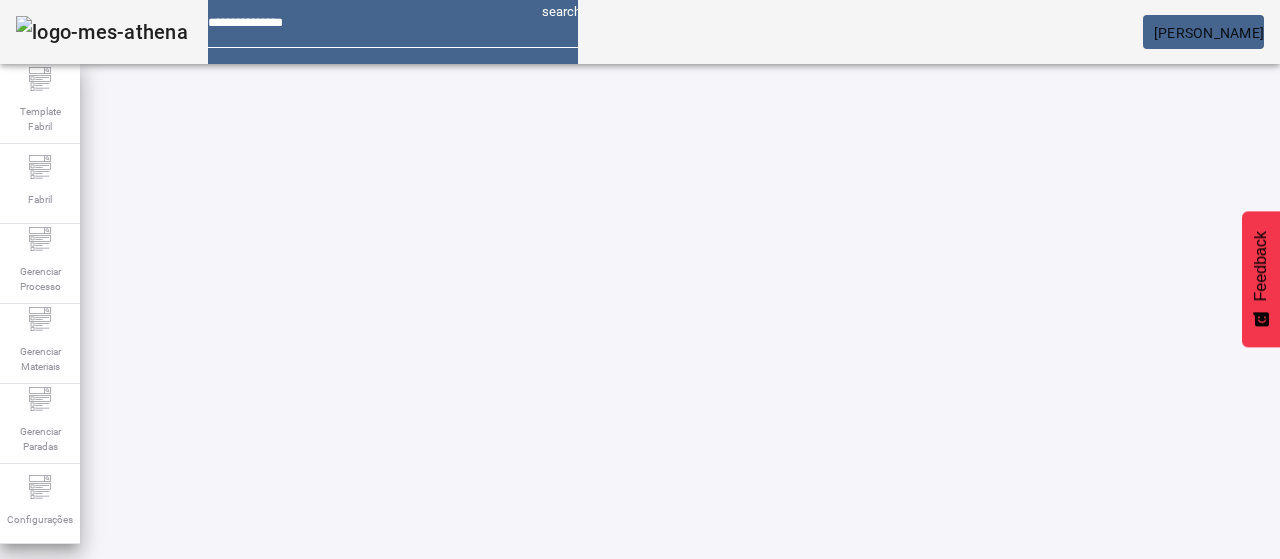 scroll, scrollTop: 140, scrollLeft: 0, axis: vertical 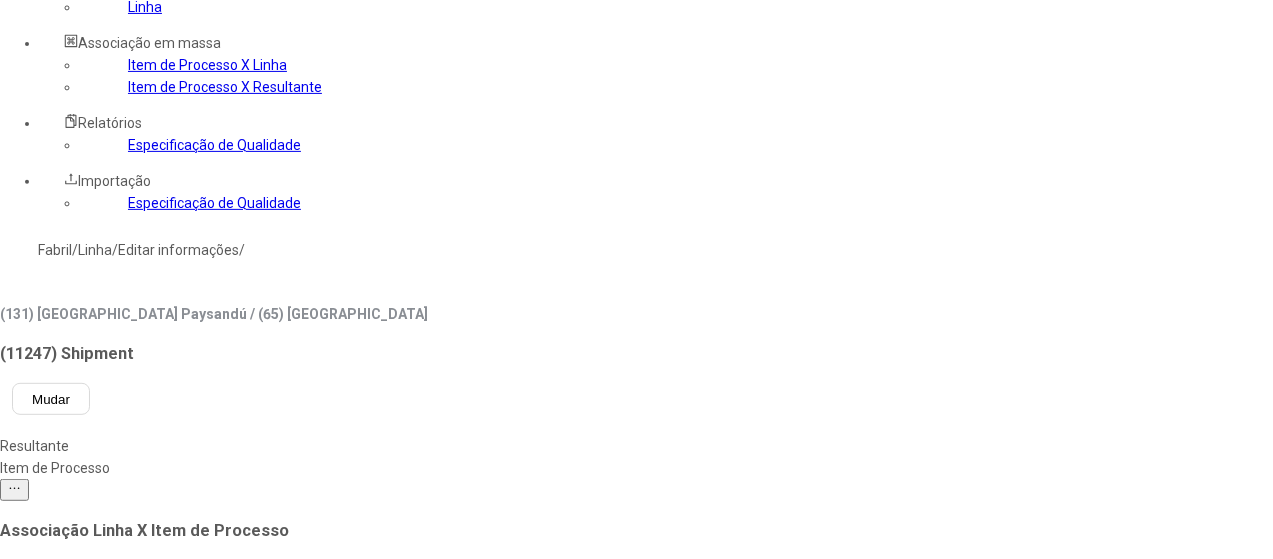 click on "Item de Processo" 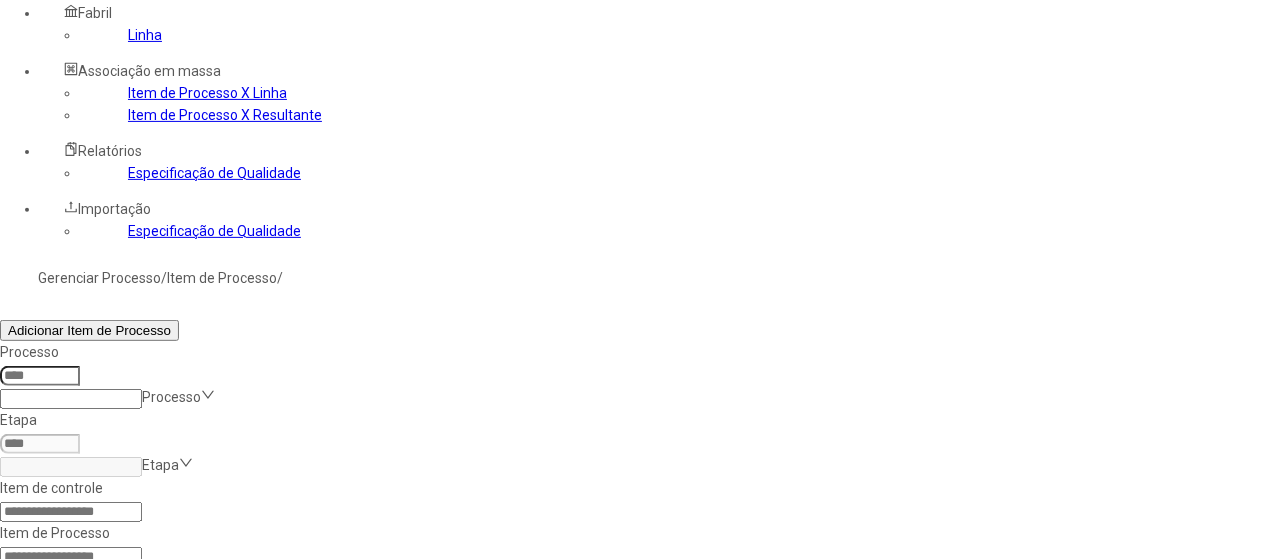 scroll, scrollTop: 300, scrollLeft: 0, axis: vertical 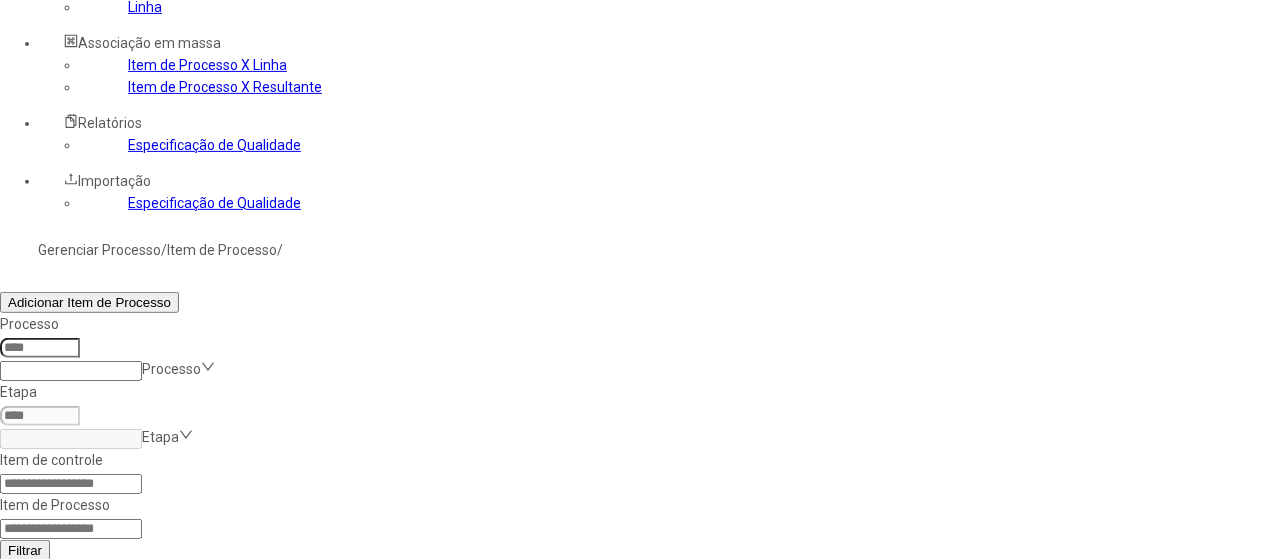 click on "Item de controle Item de Processo Filtrar" 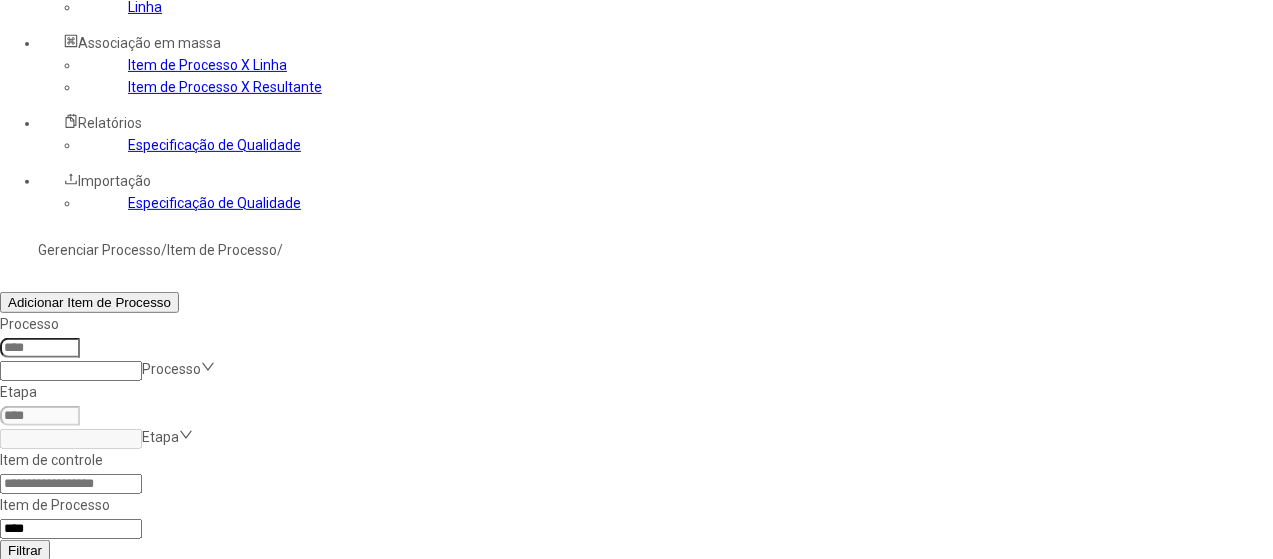 click on "Filtrar" 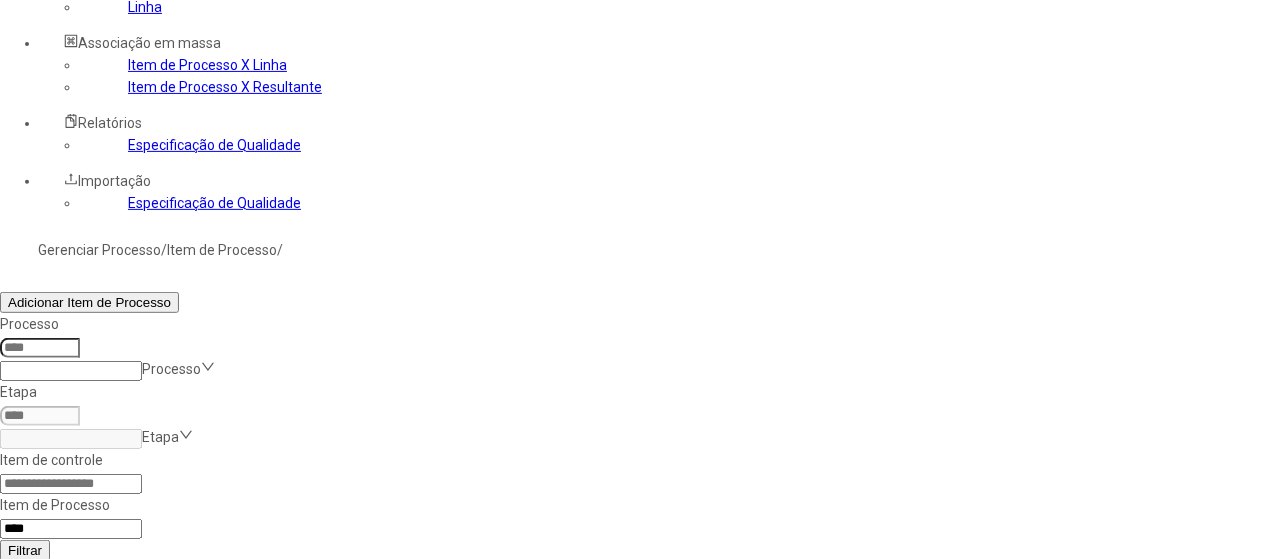 drag, startPoint x: 734, startPoint y: 259, endPoint x: 607, endPoint y: 194, distance: 142.66745 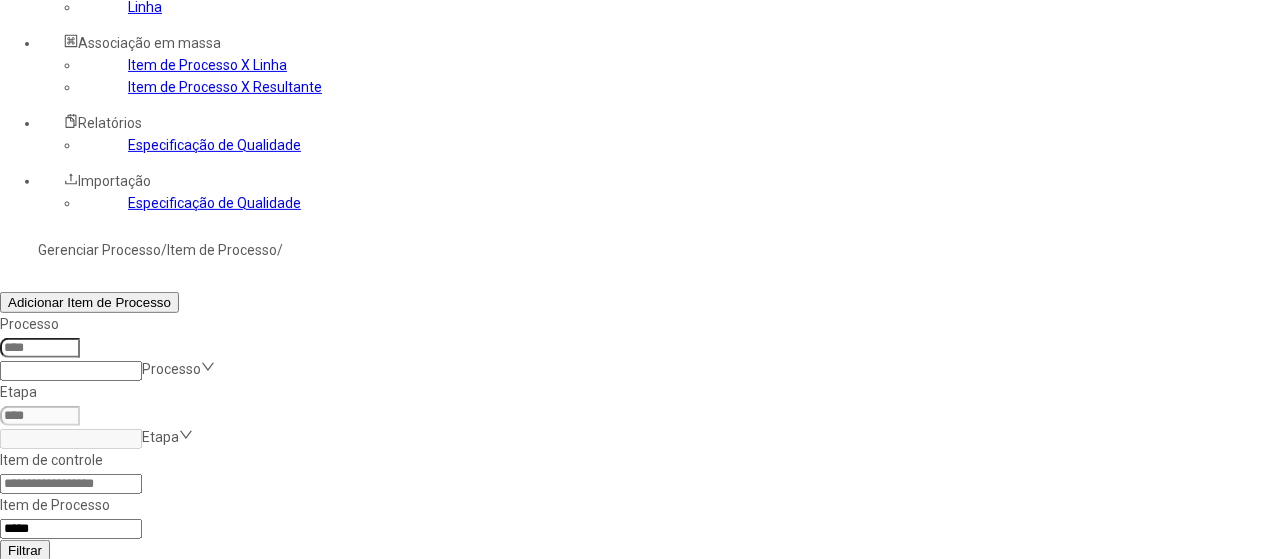 type on "*****" 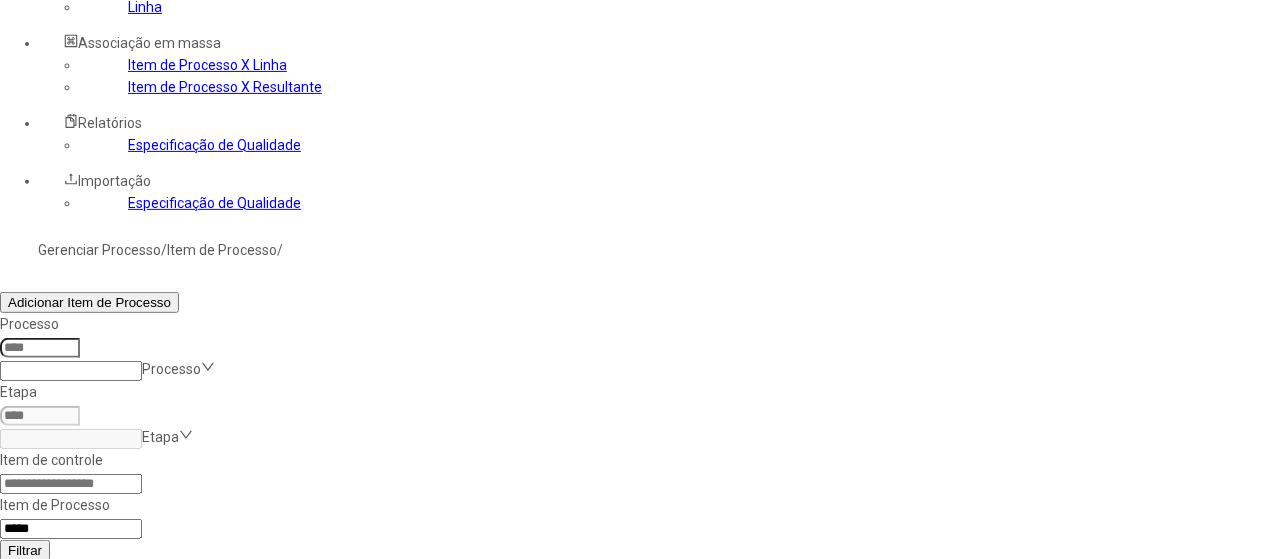 click on "Filtrar" 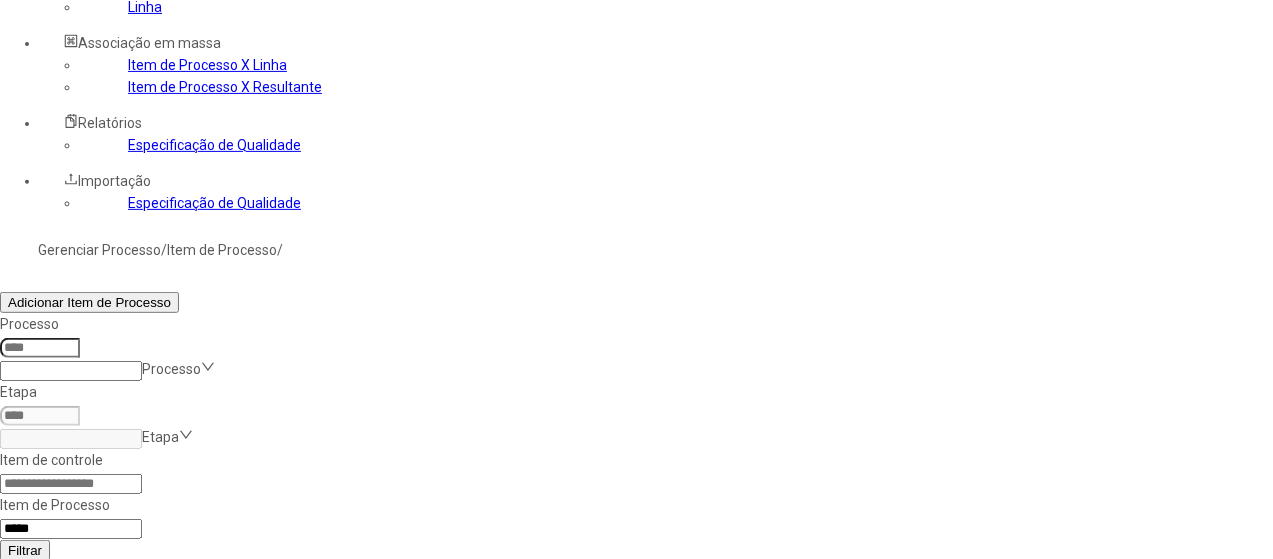 scroll, scrollTop: 272, scrollLeft: 0, axis: vertical 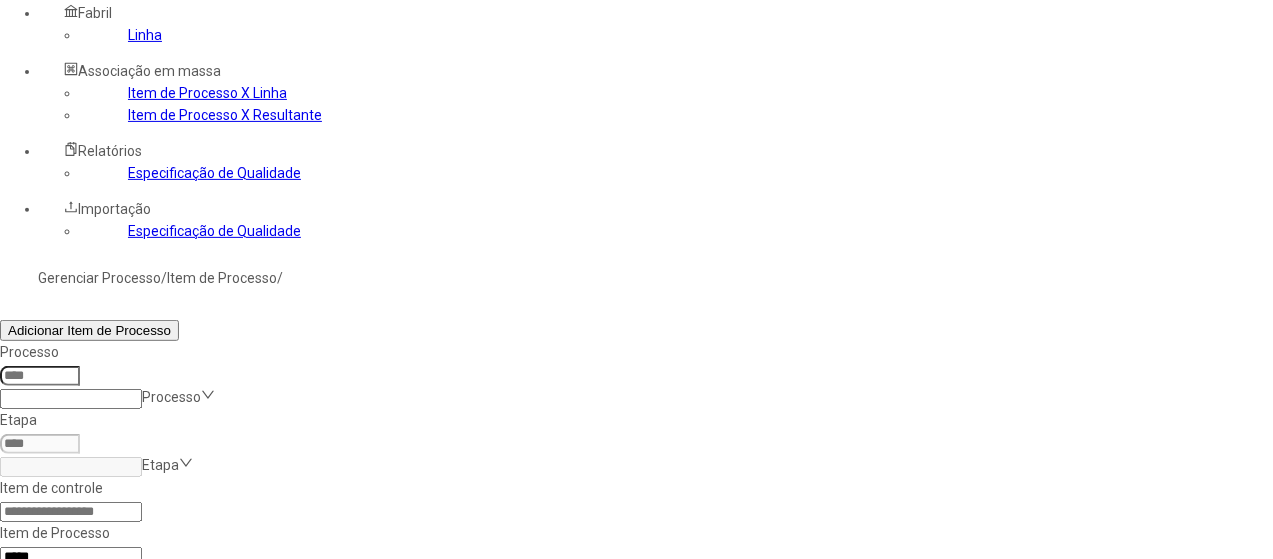 click 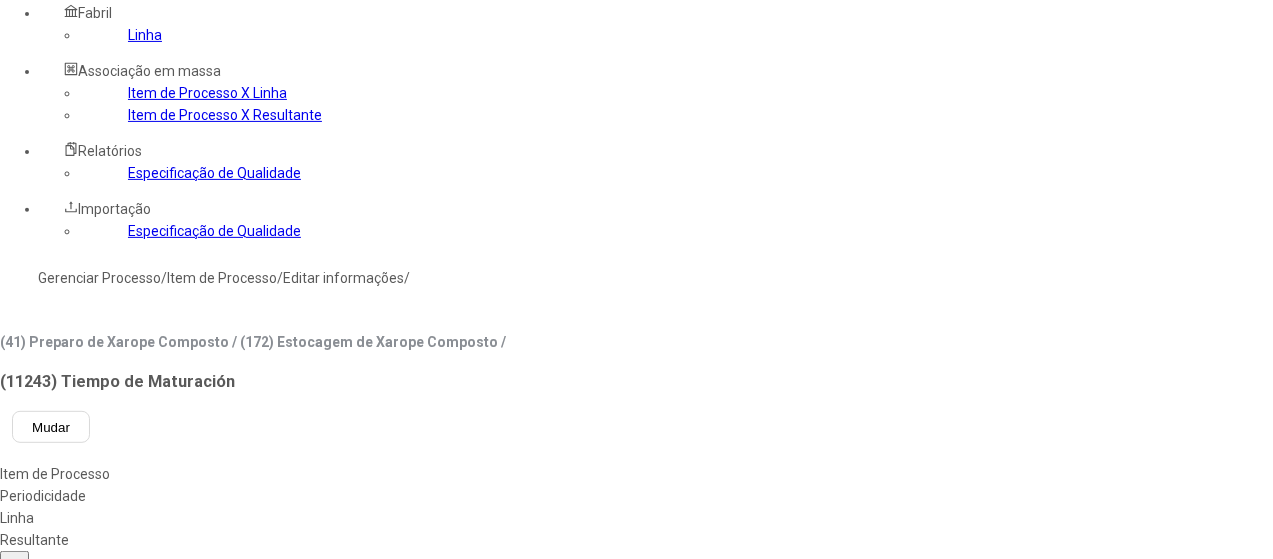 type on "***" 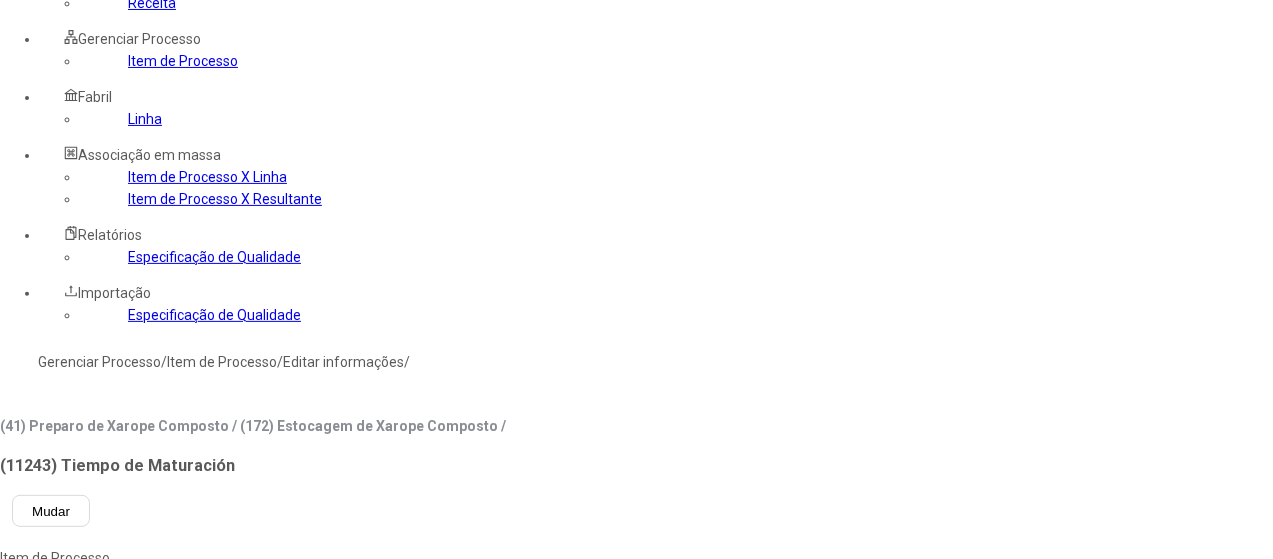 scroll, scrollTop: 72, scrollLeft: 0, axis: vertical 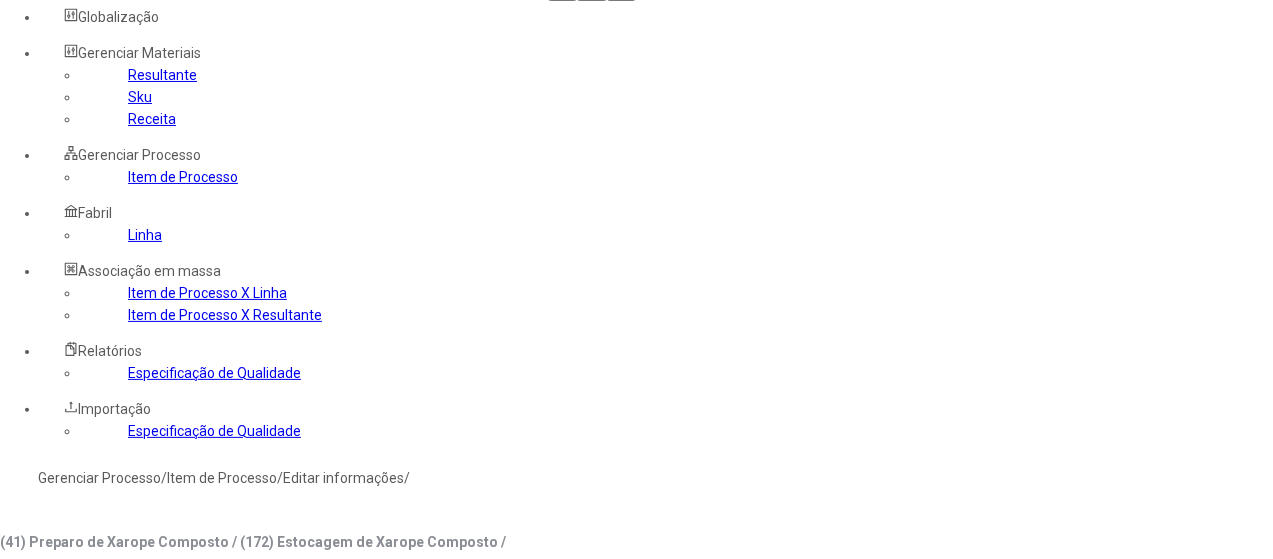 click on "es-ES" 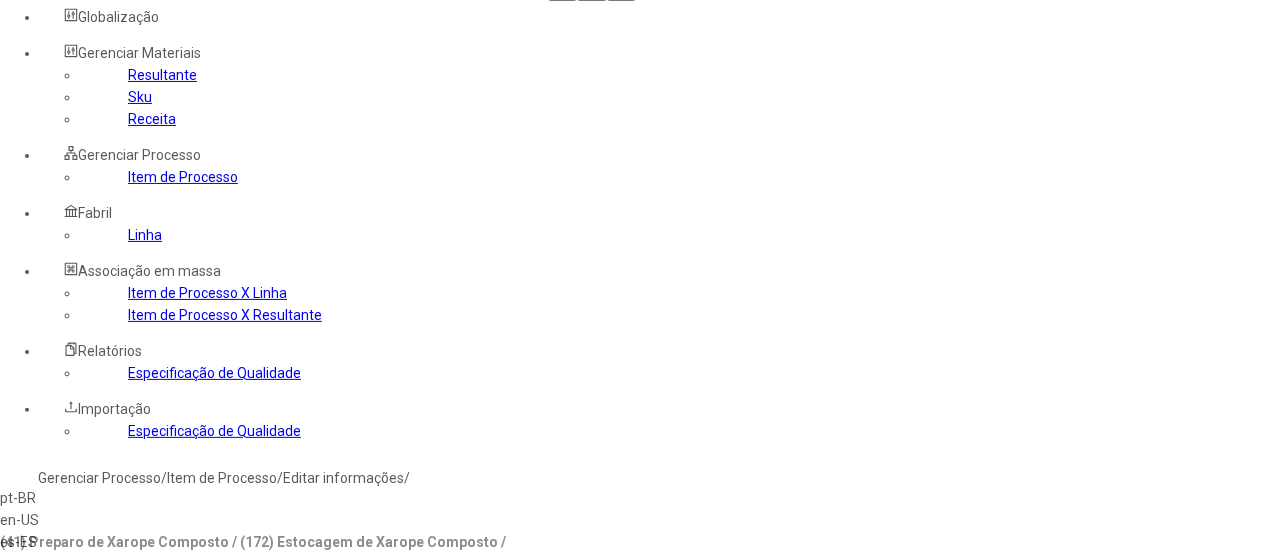 click on "pt-BR" at bounding box center [57, 498] 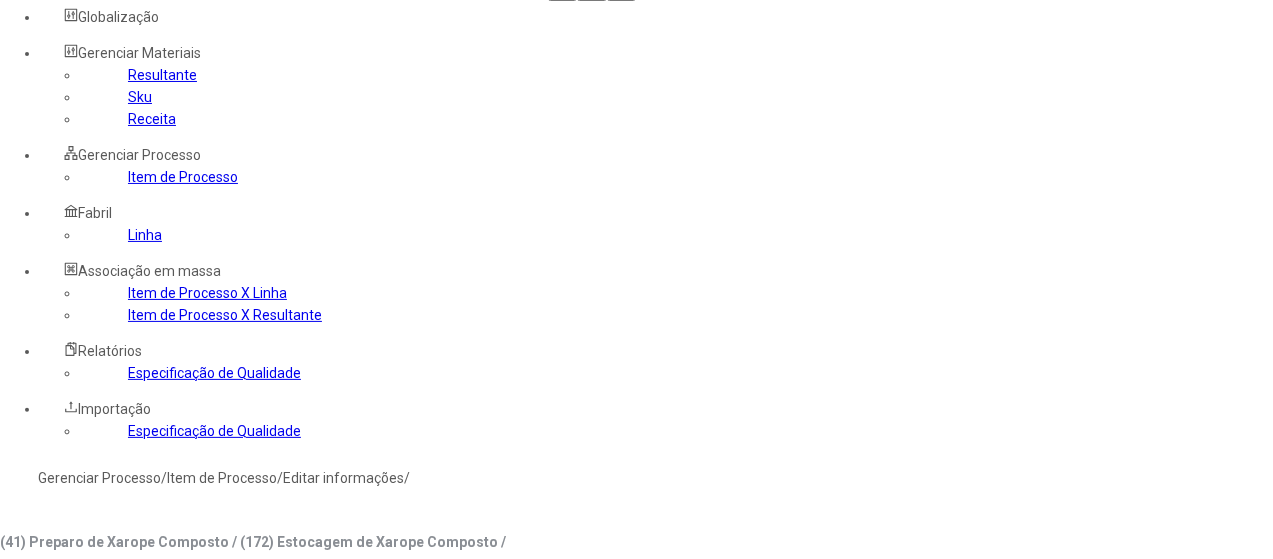 type on "**********" 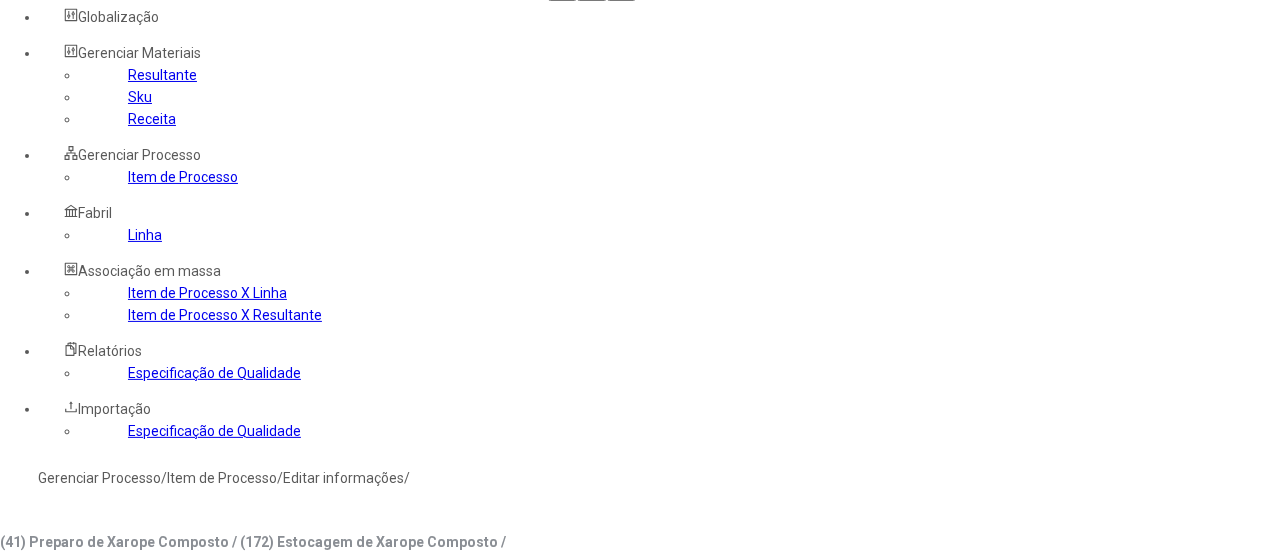 drag, startPoint x: 596, startPoint y: 335, endPoint x: 276, endPoint y: 332, distance: 320.01407 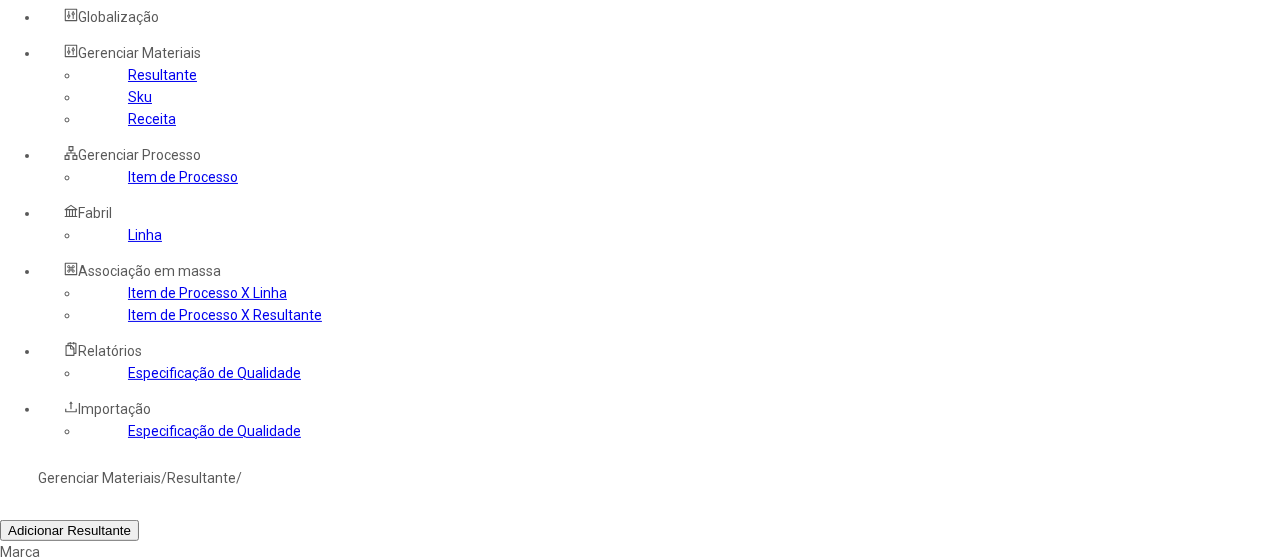 click 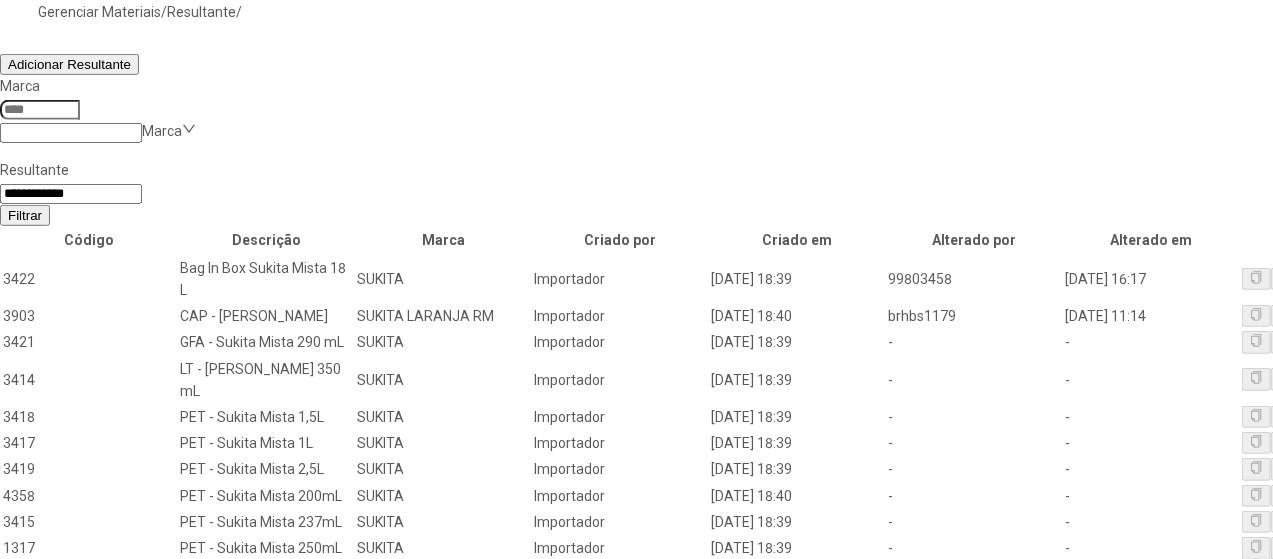 scroll, scrollTop: 538, scrollLeft: 0, axis: vertical 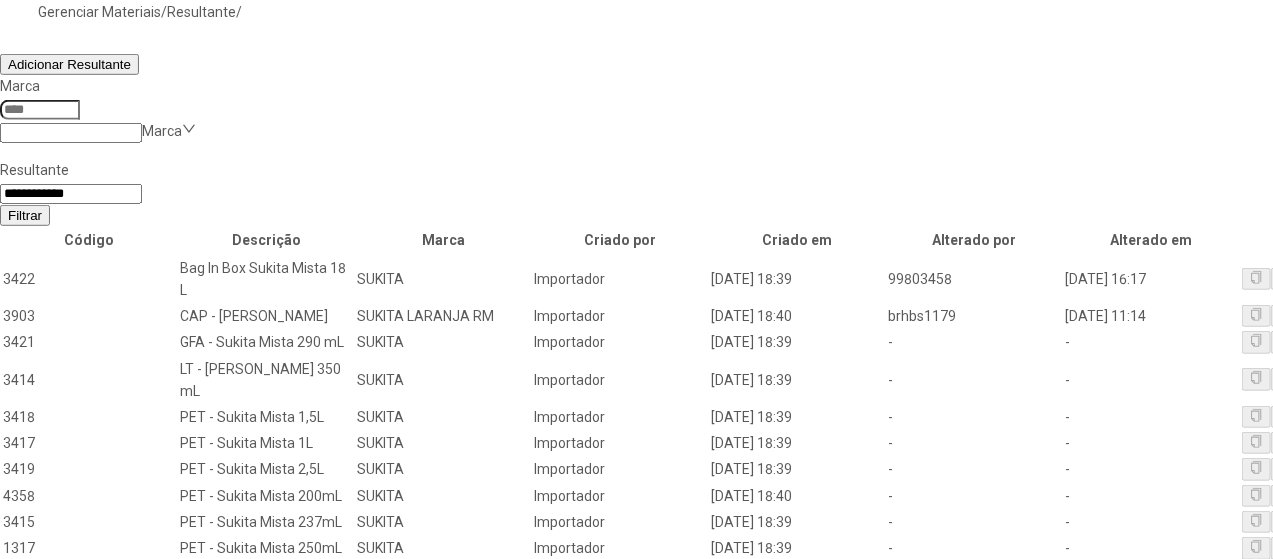 click on "2" 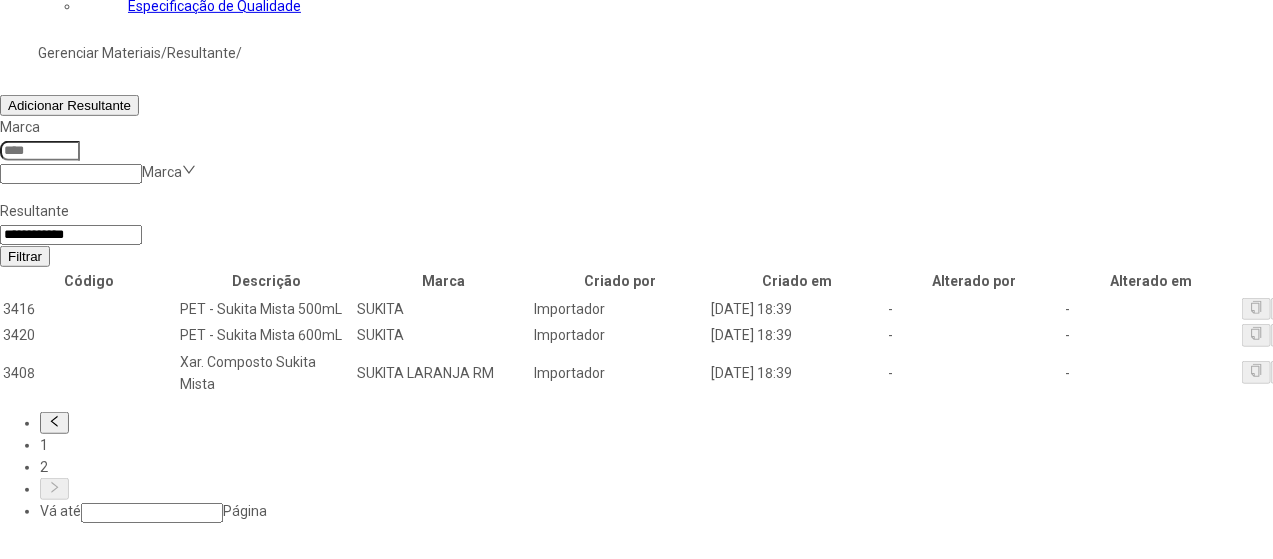 scroll, scrollTop: 272, scrollLeft: 0, axis: vertical 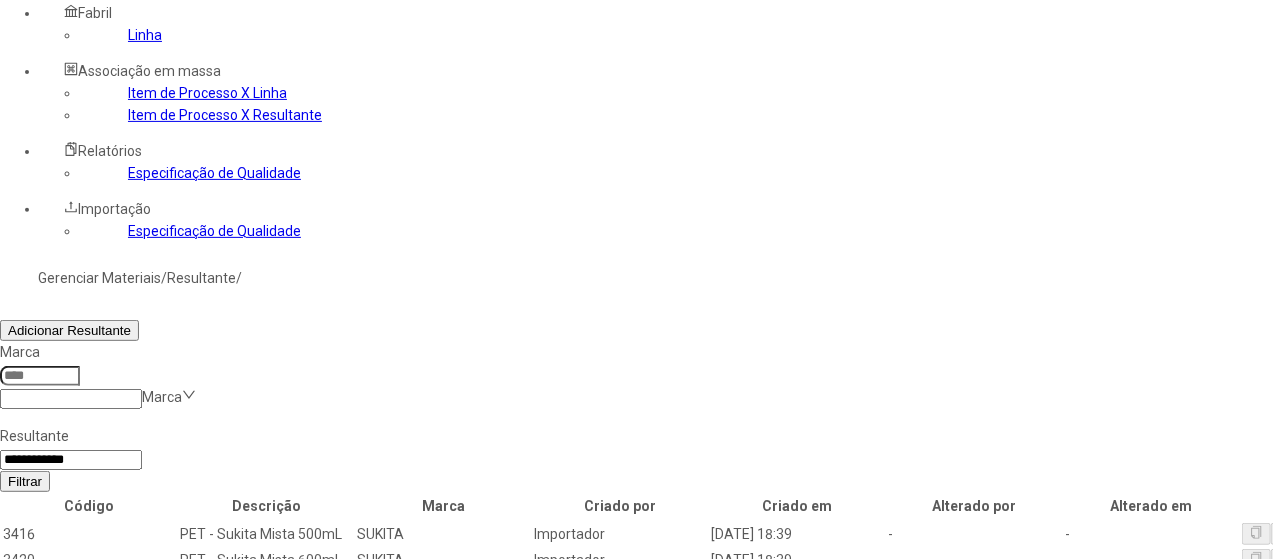 drag, startPoint x: 677, startPoint y: 278, endPoint x: 791, endPoint y: 281, distance: 114.03947 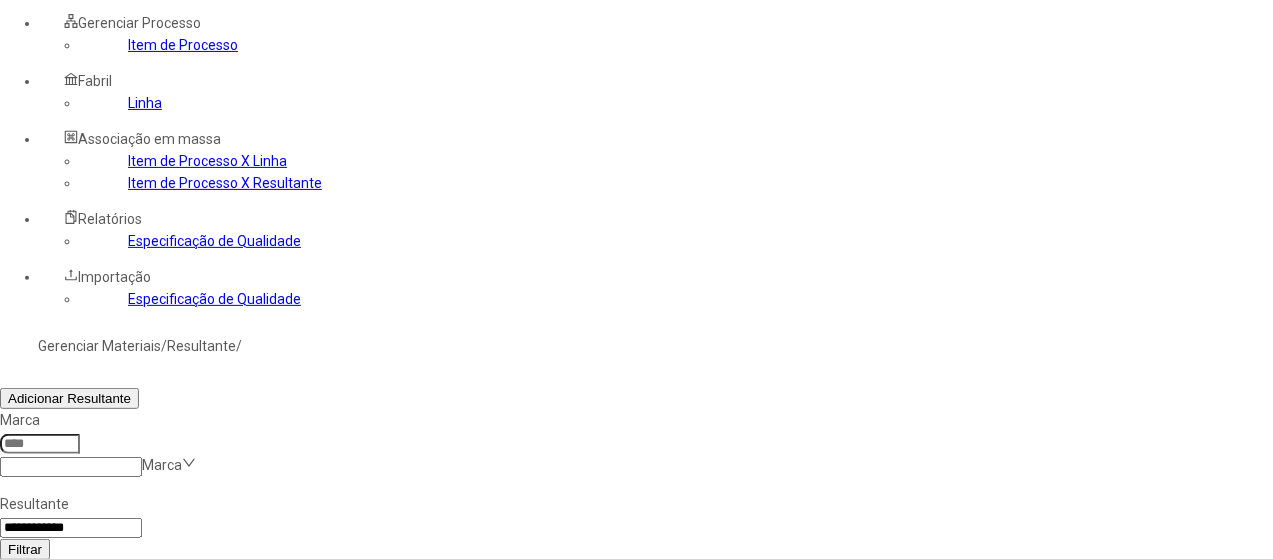 scroll, scrollTop: 172, scrollLeft: 0, axis: vertical 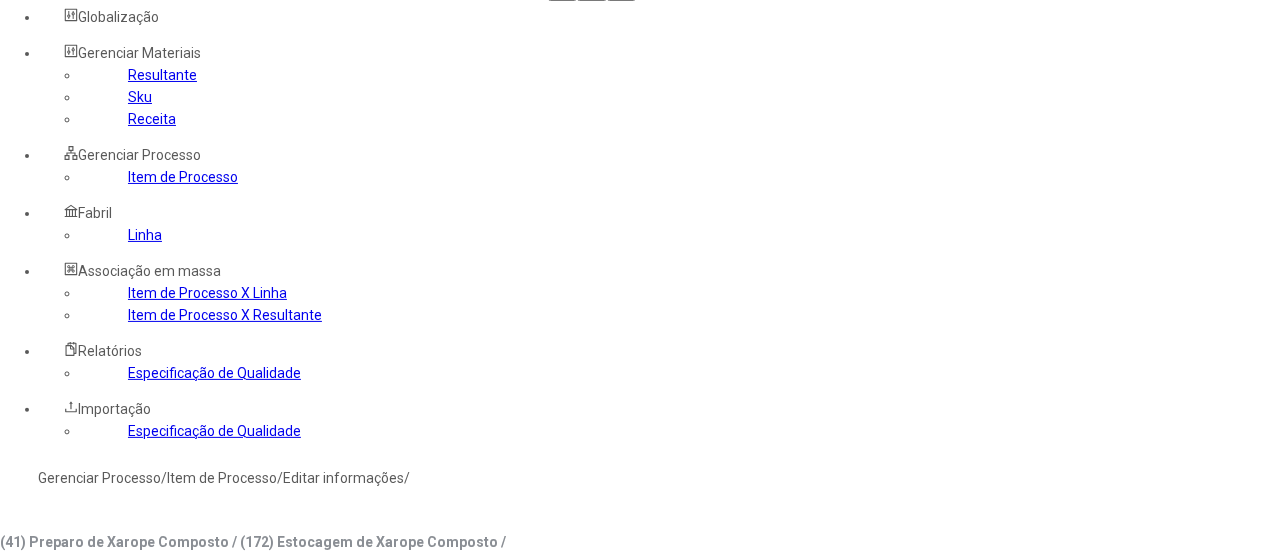 type on "***" 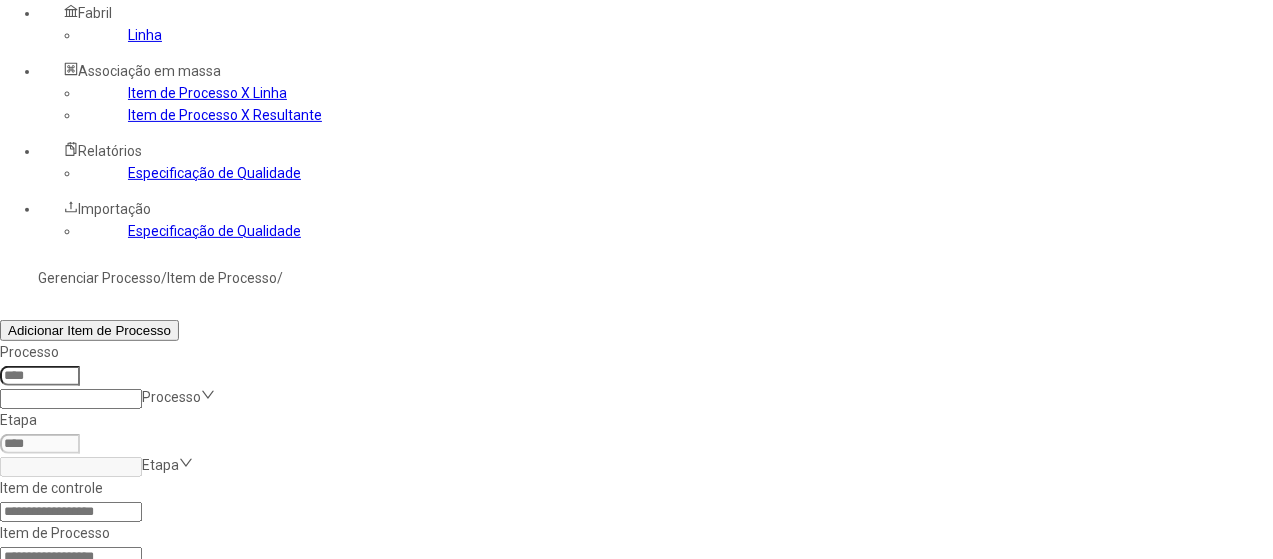scroll, scrollTop: 72, scrollLeft: 0, axis: vertical 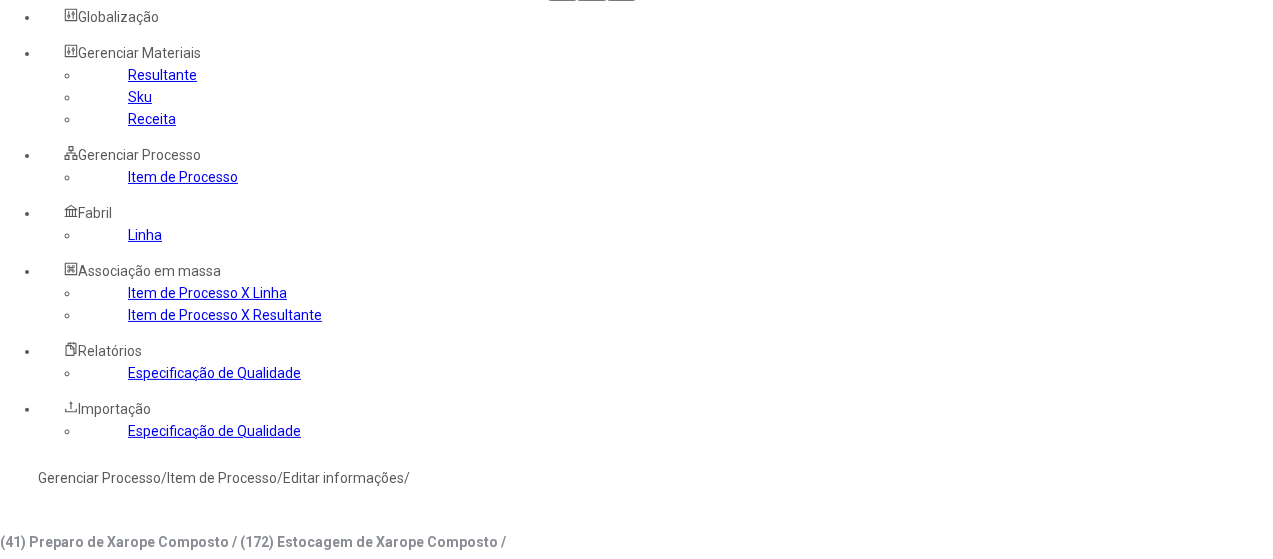 type on "*****" 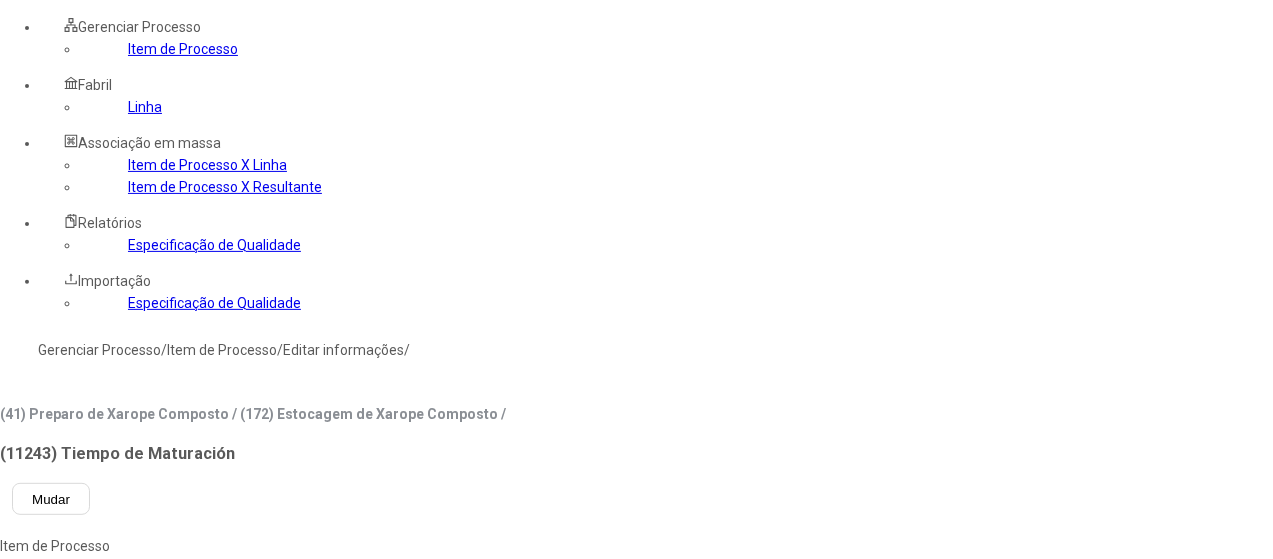 scroll, scrollTop: 272, scrollLeft: 0, axis: vertical 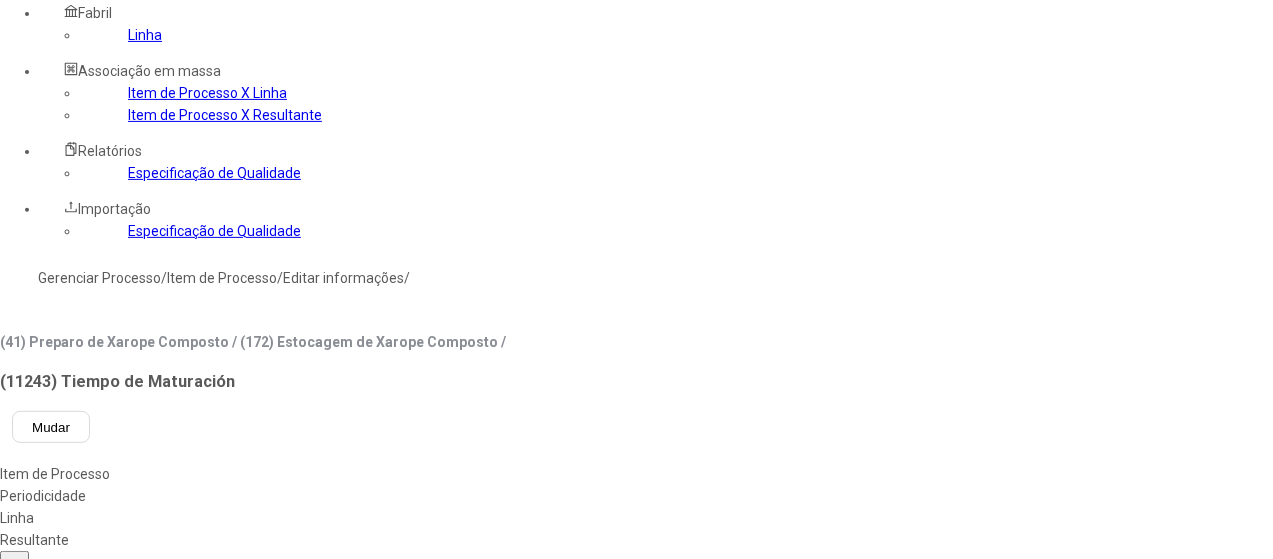 click 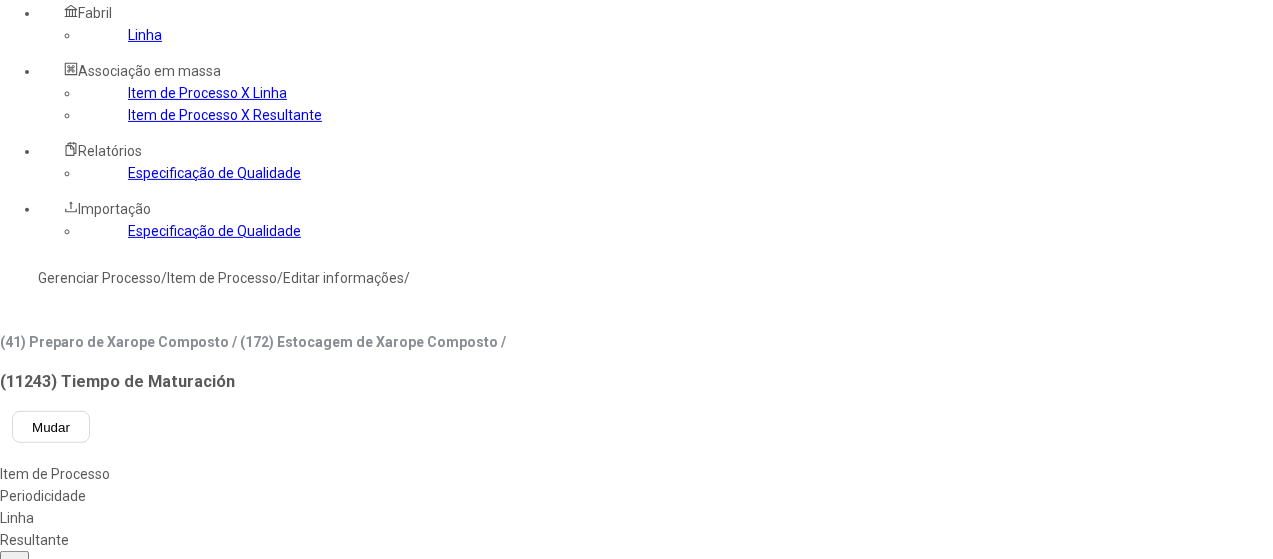 type on "****" 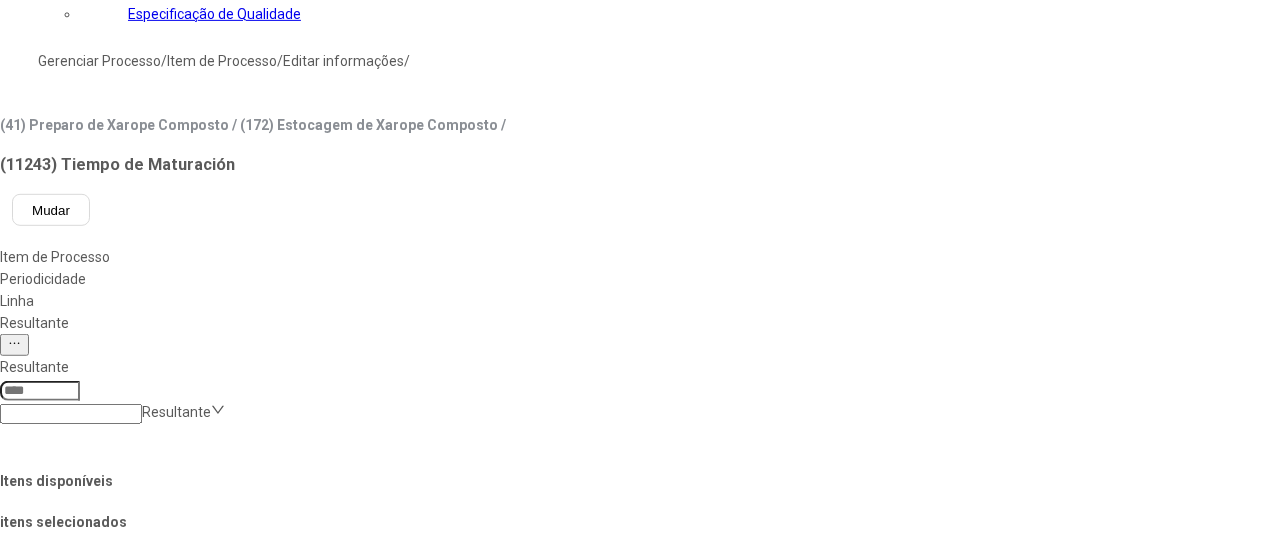 scroll, scrollTop: 572, scrollLeft: 0, axis: vertical 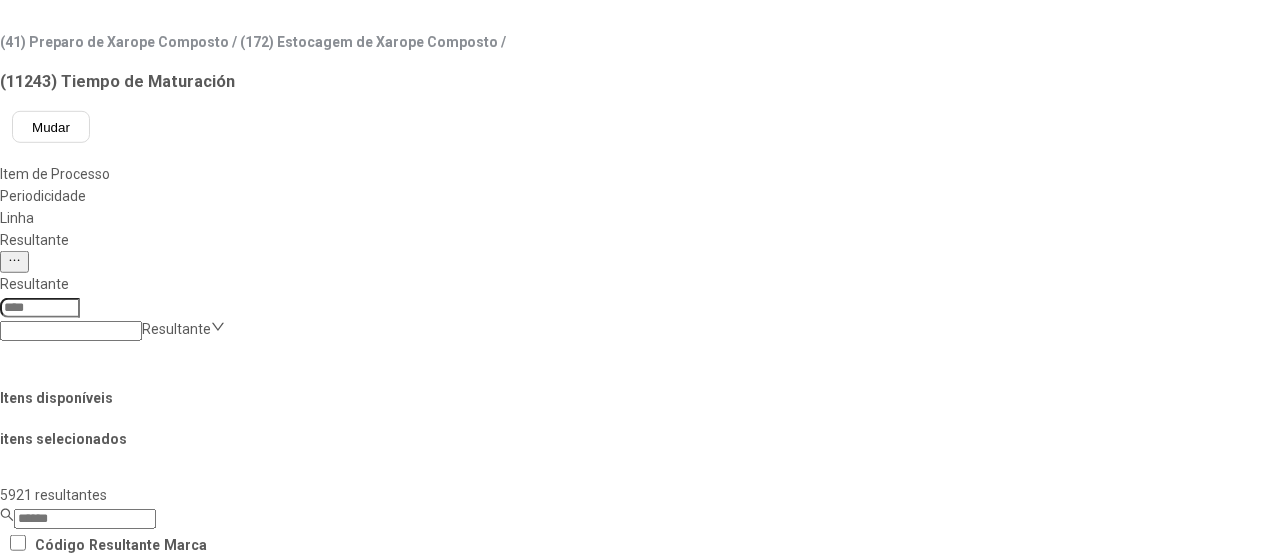 drag, startPoint x: 1226, startPoint y: 379, endPoint x: 1215, endPoint y: 387, distance: 13.601471 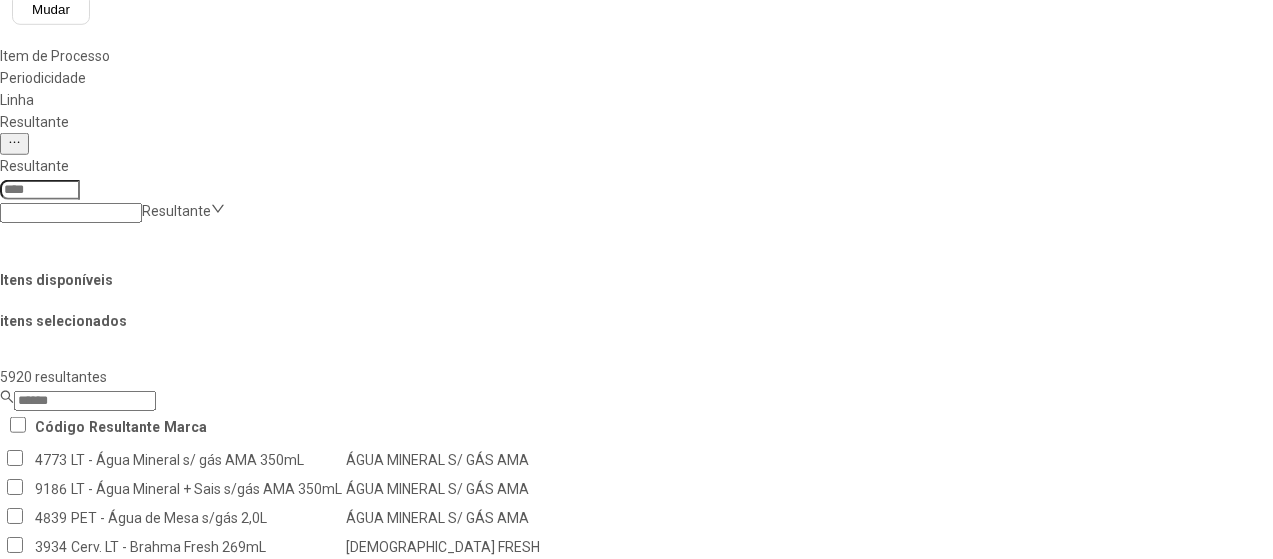 scroll, scrollTop: 972, scrollLeft: 0, axis: vertical 